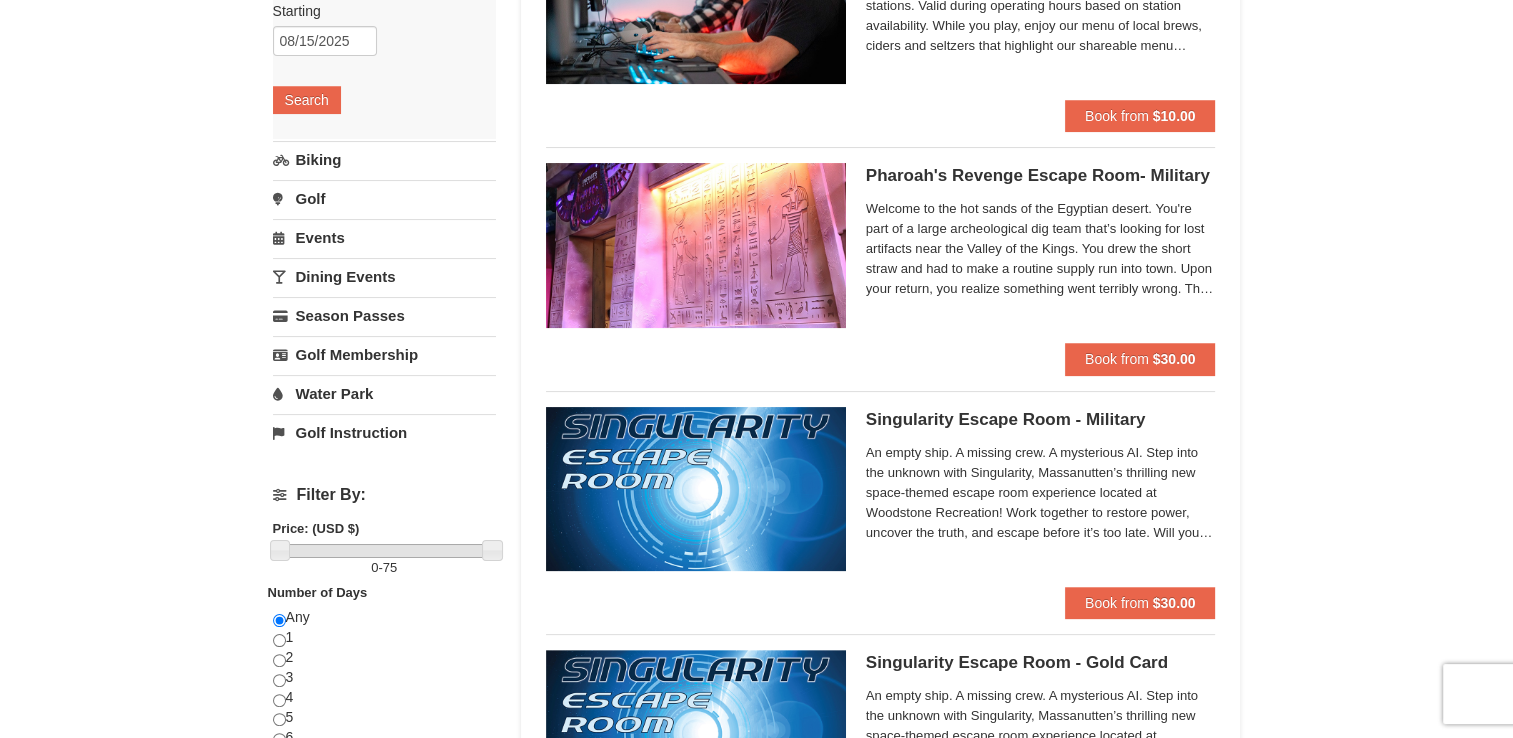 scroll, scrollTop: 300, scrollLeft: 0, axis: vertical 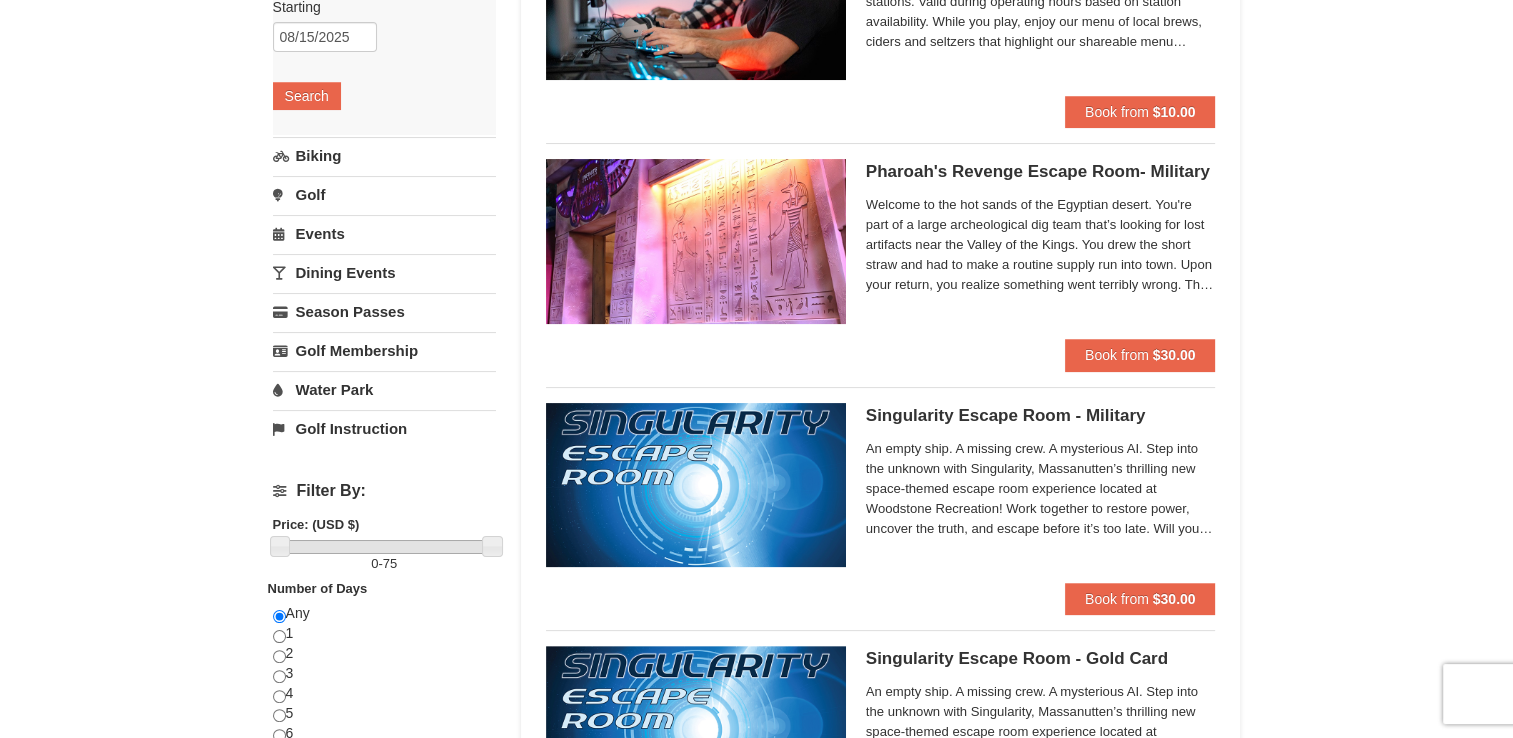 click on "Dining Events" at bounding box center (384, 272) 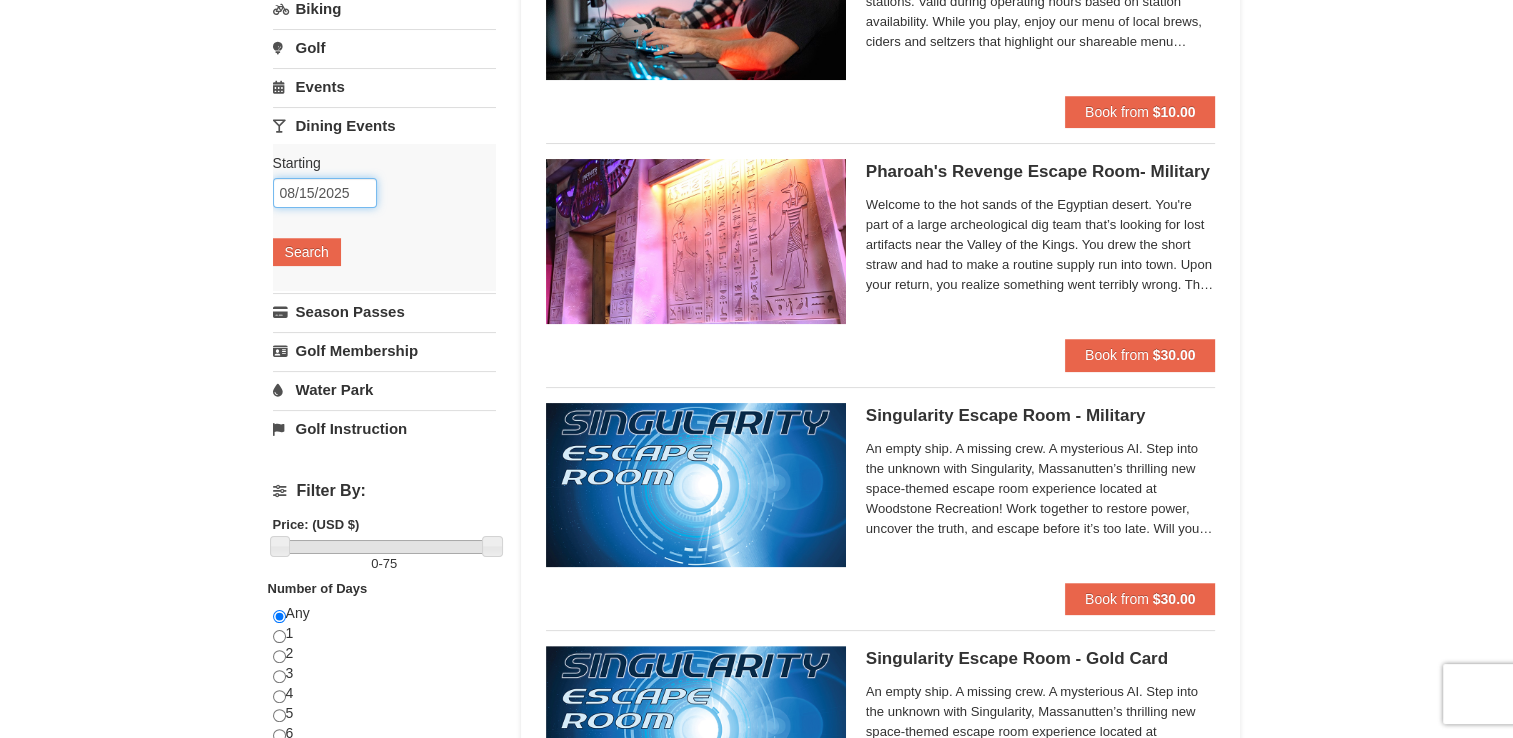 click on "08/15/2025" at bounding box center [325, 193] 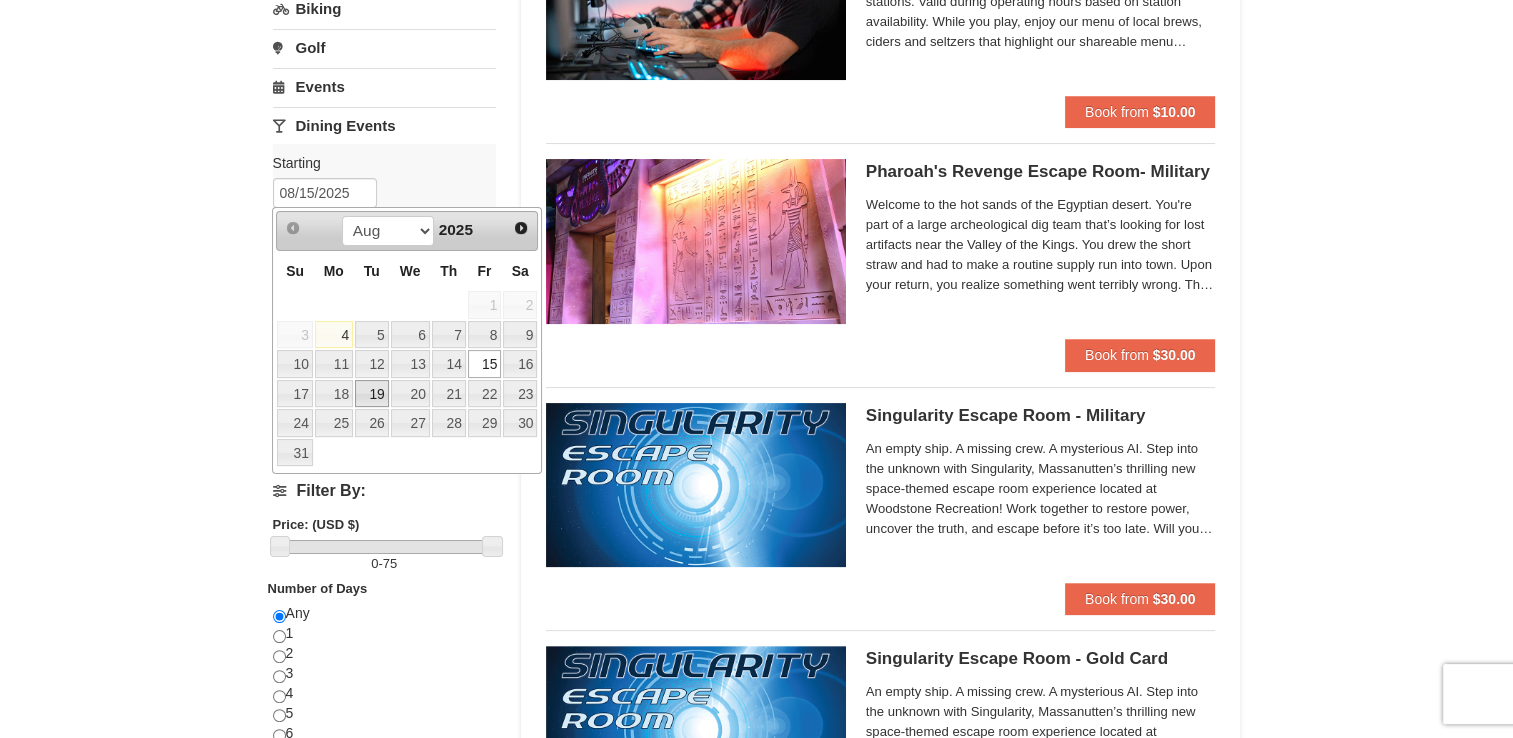 click on "19" at bounding box center [372, 394] 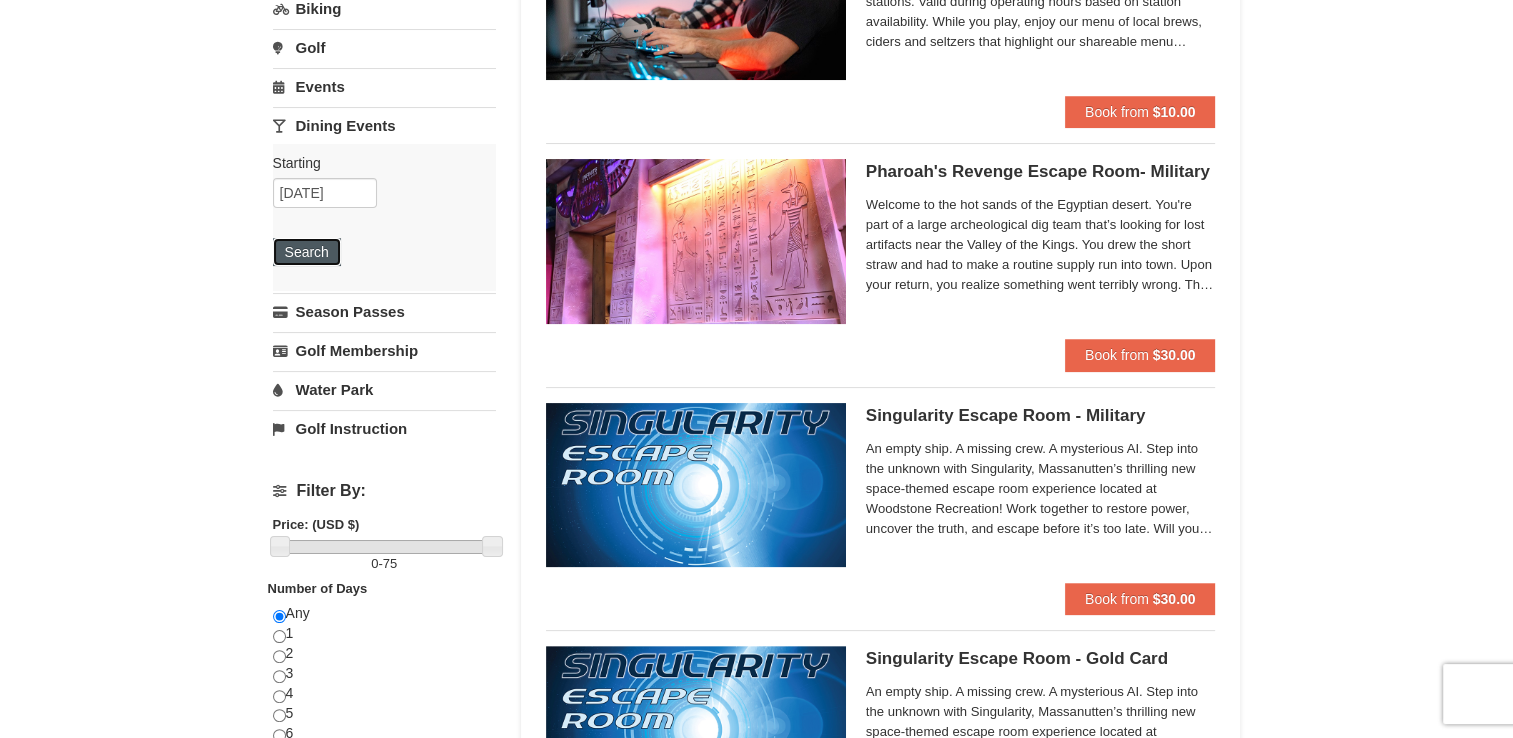click on "Search" at bounding box center (307, 252) 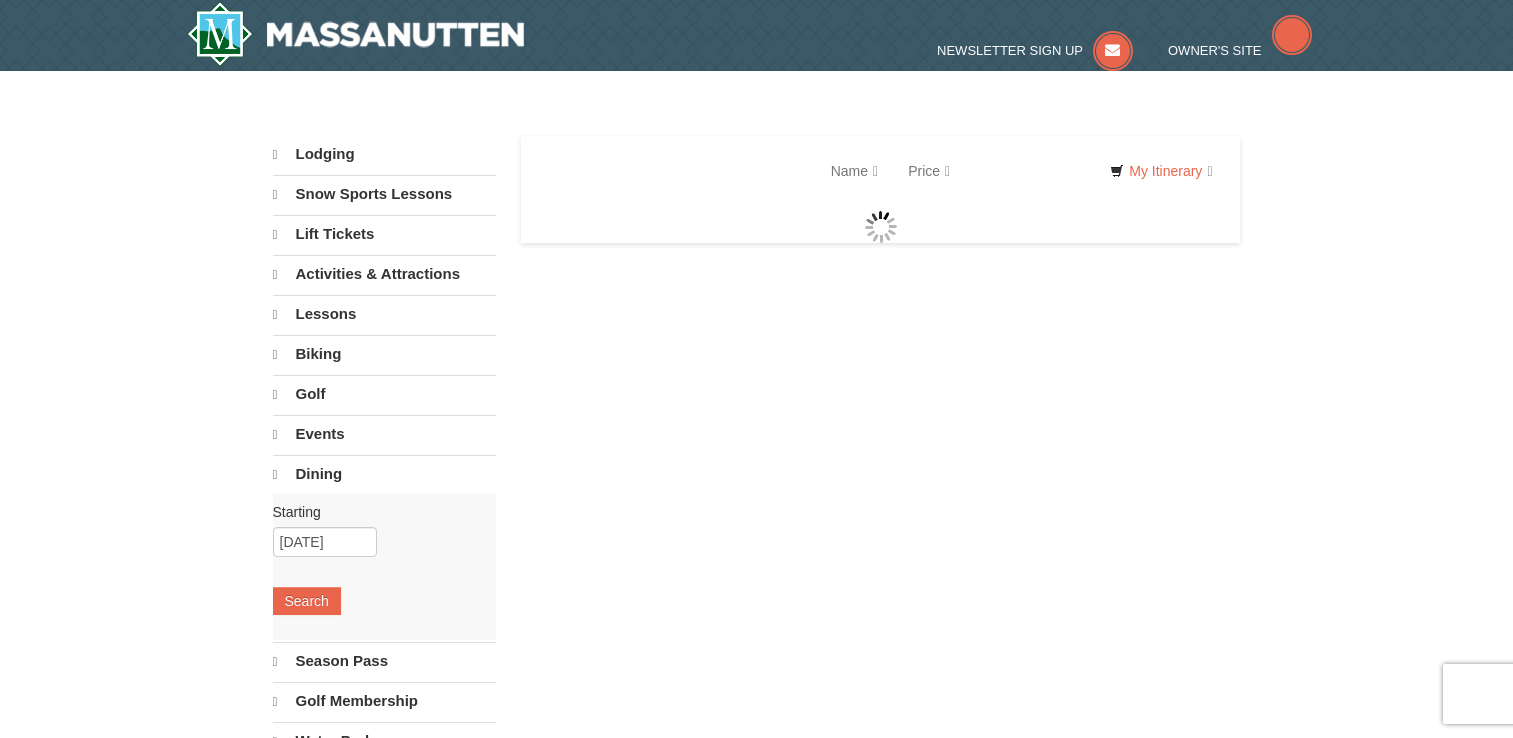 scroll, scrollTop: 0, scrollLeft: 0, axis: both 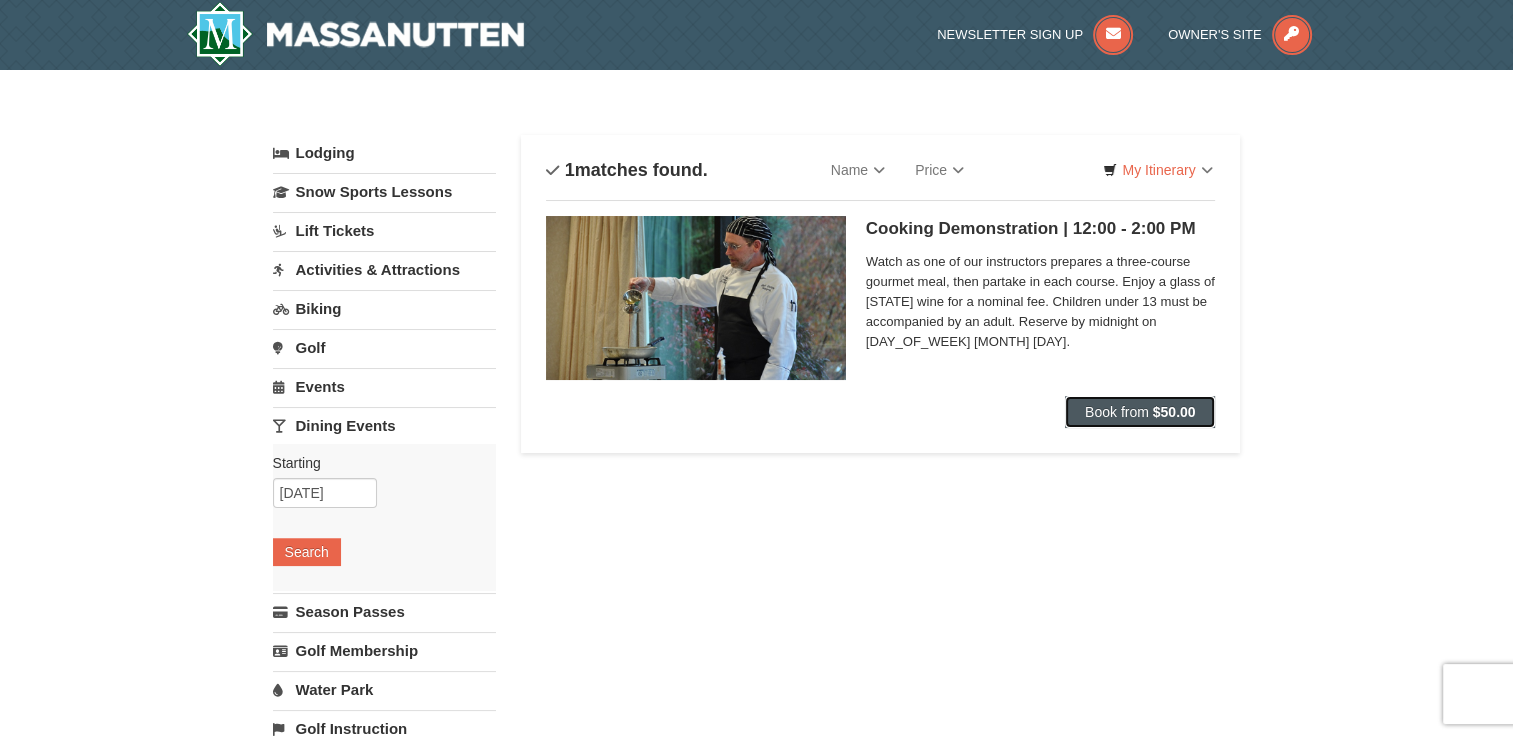click on "Book from" at bounding box center (1117, 412) 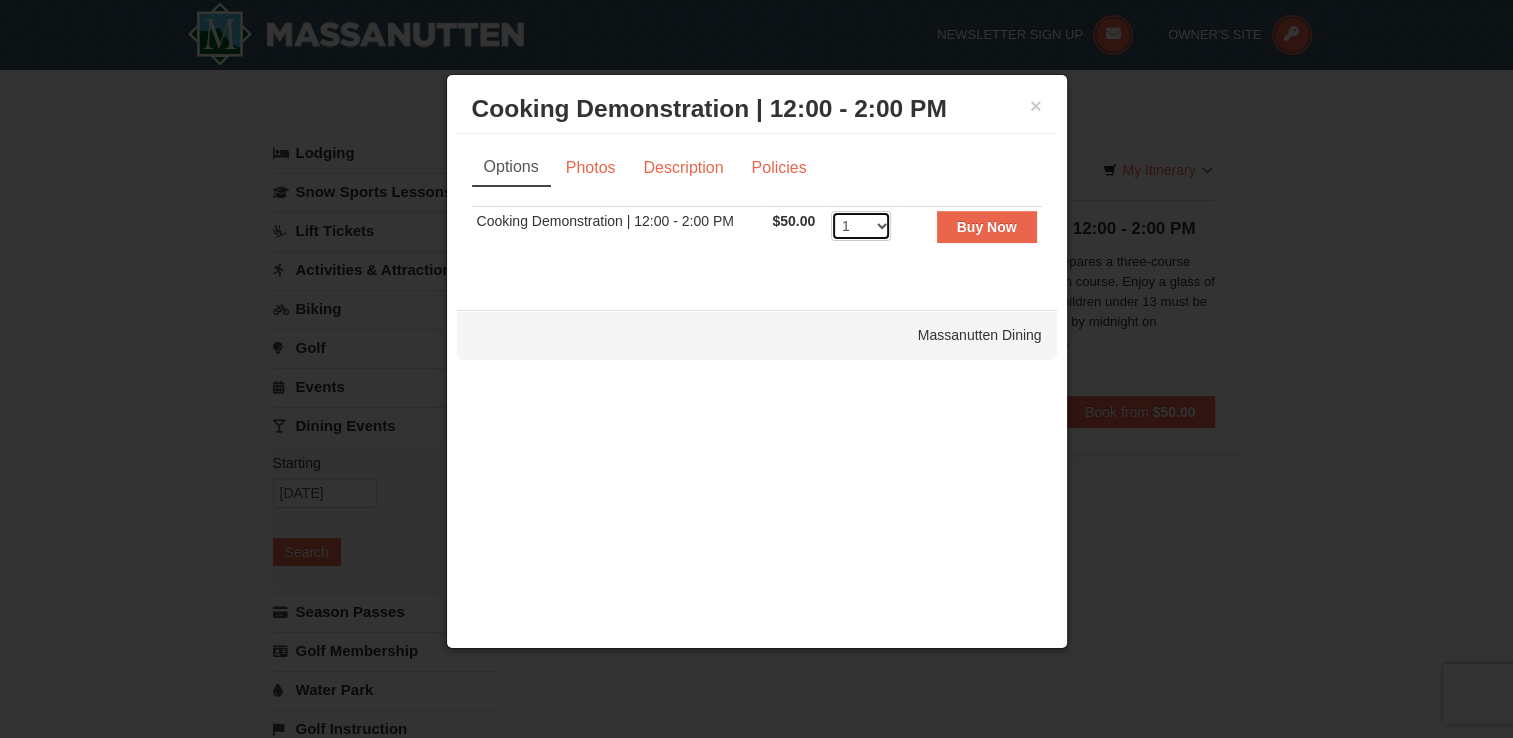 click on "1 2 3 4 5 6 7 8 9 10 11 12 13 14 15 16 17 18 19 20 21 22 23 24 25 26 27 28 29 30 31 32 33 34 35 36 37 38 39 40 41 42 43 44 45 46 47 48 49 50" at bounding box center [861, 226] 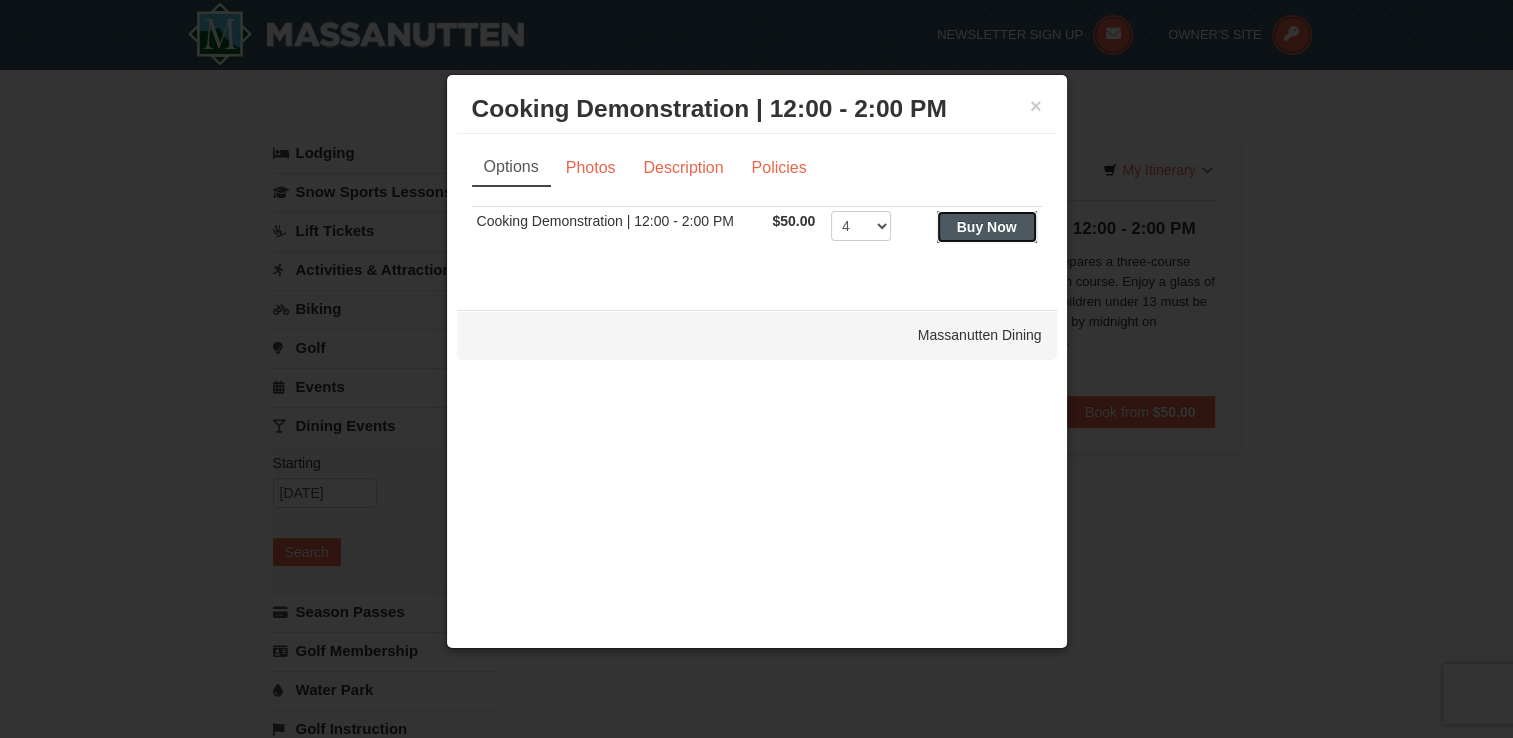 click on "Buy Now" at bounding box center (987, 227) 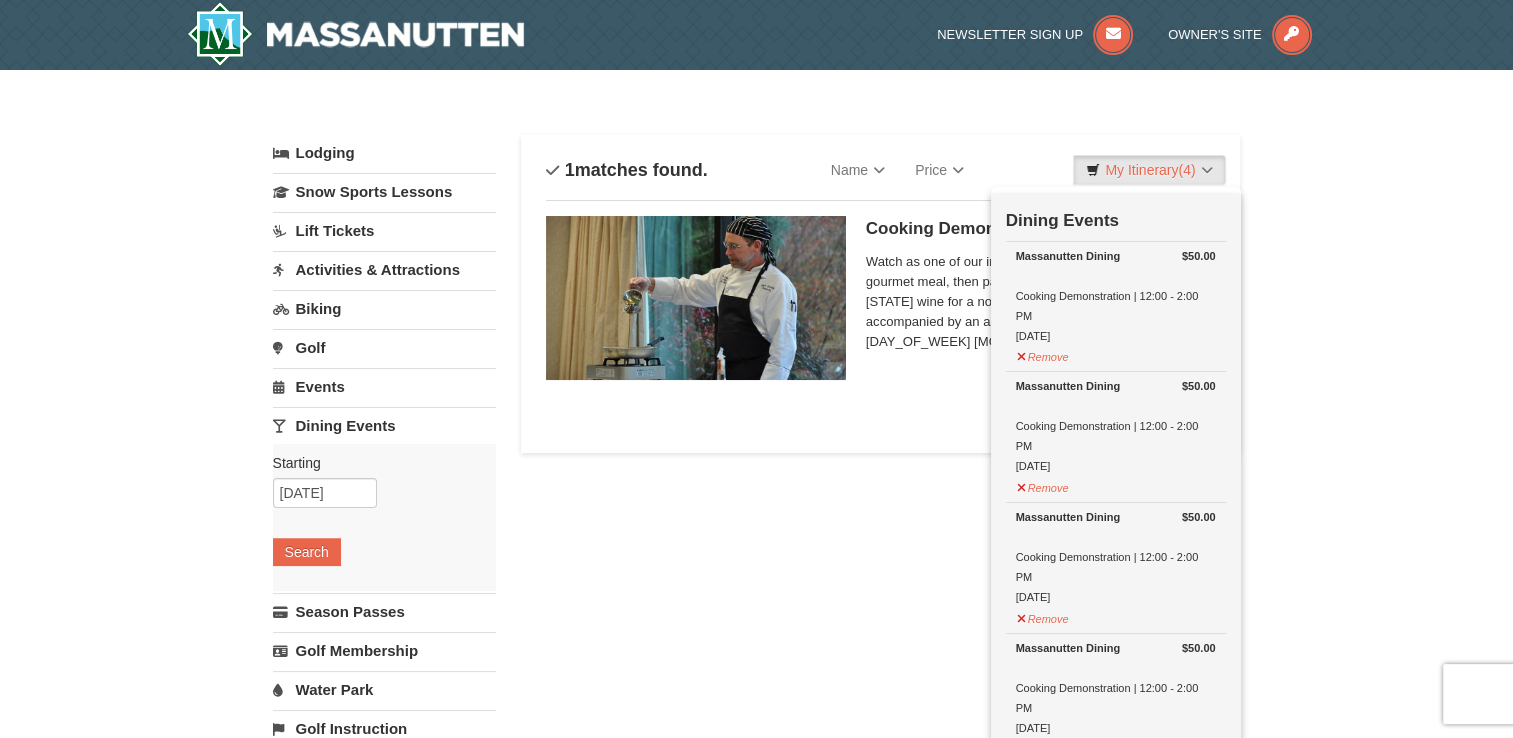scroll, scrollTop: 0, scrollLeft: 0, axis: both 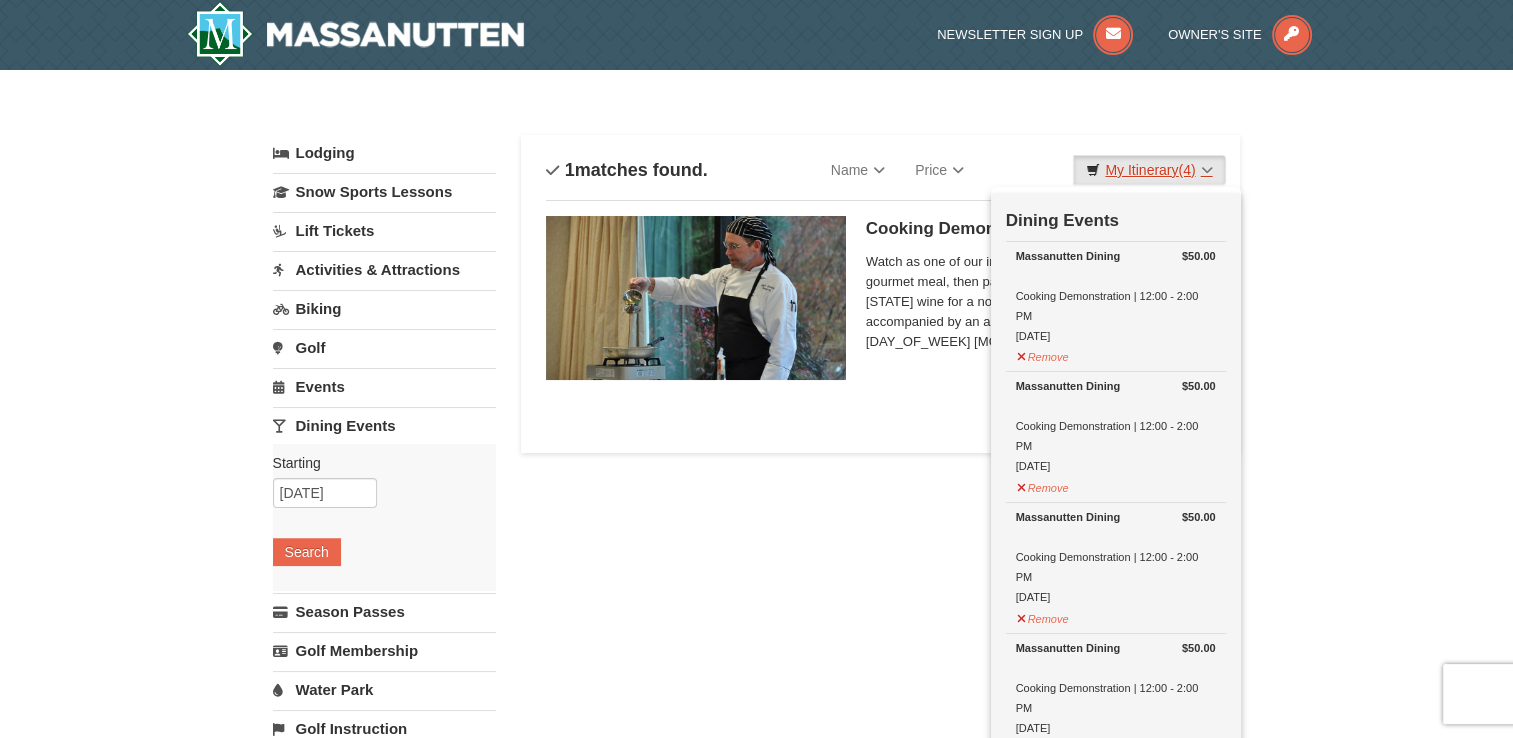 click on "My Itinerary (4)" at bounding box center [1149, 170] 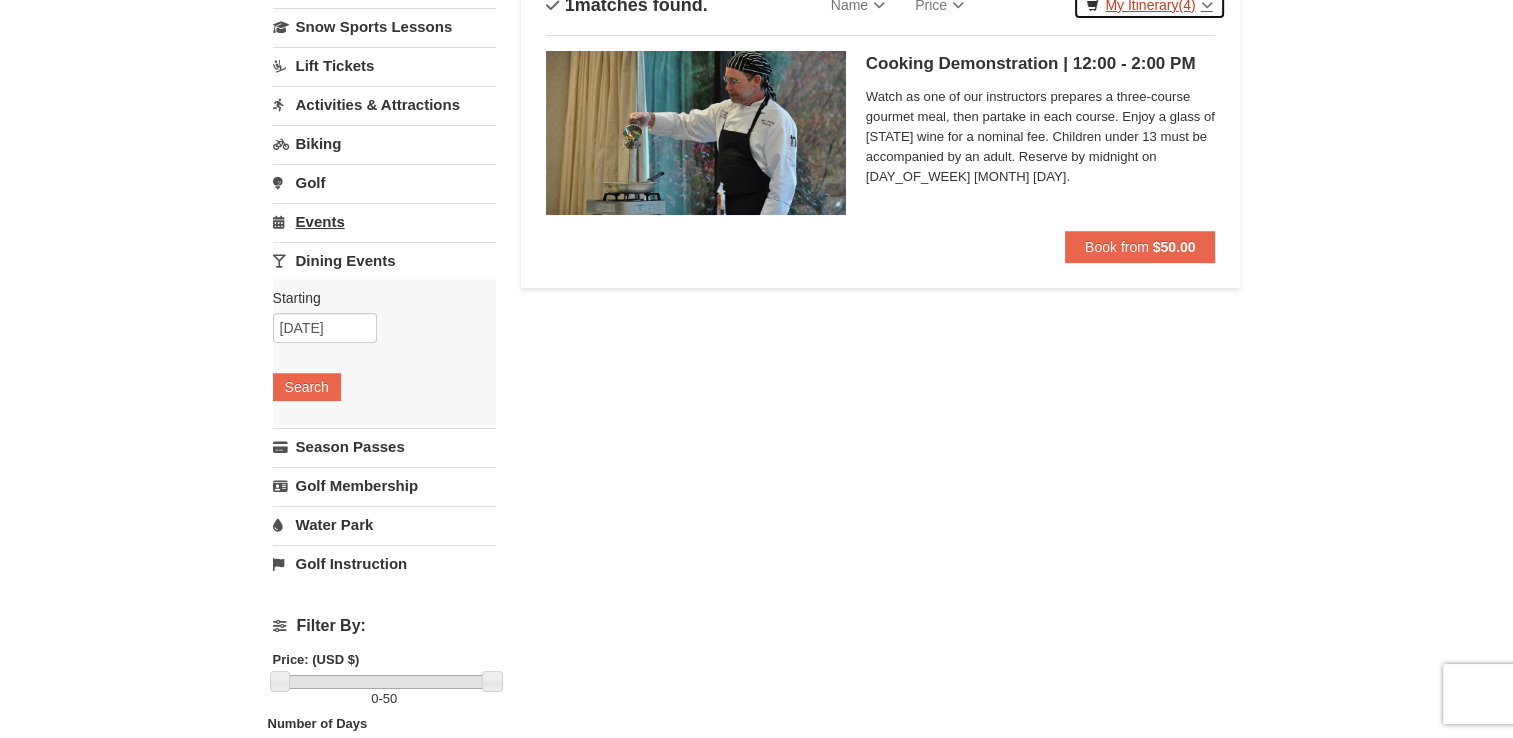 scroll, scrollTop: 0, scrollLeft: 0, axis: both 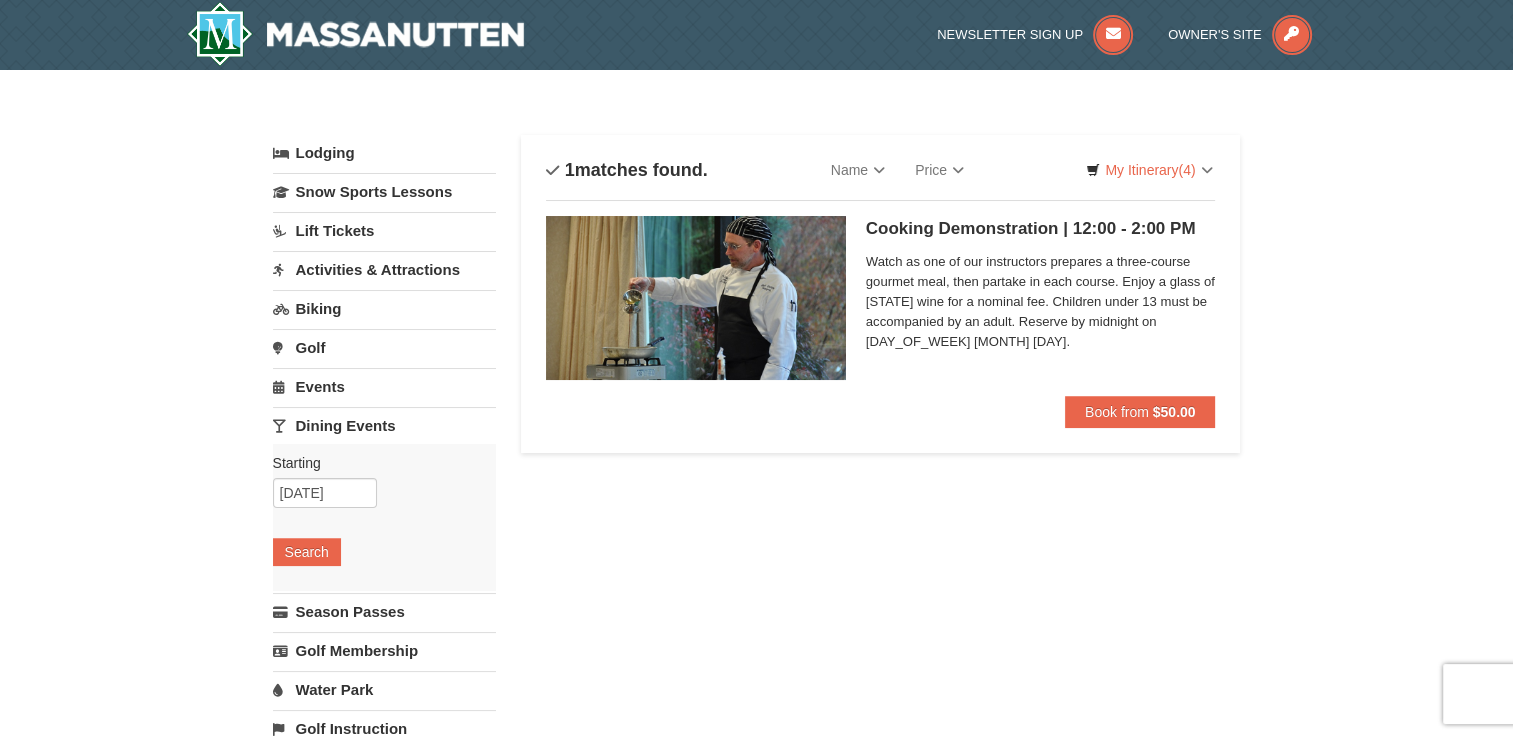 click on "Activities & Attractions" at bounding box center [384, 269] 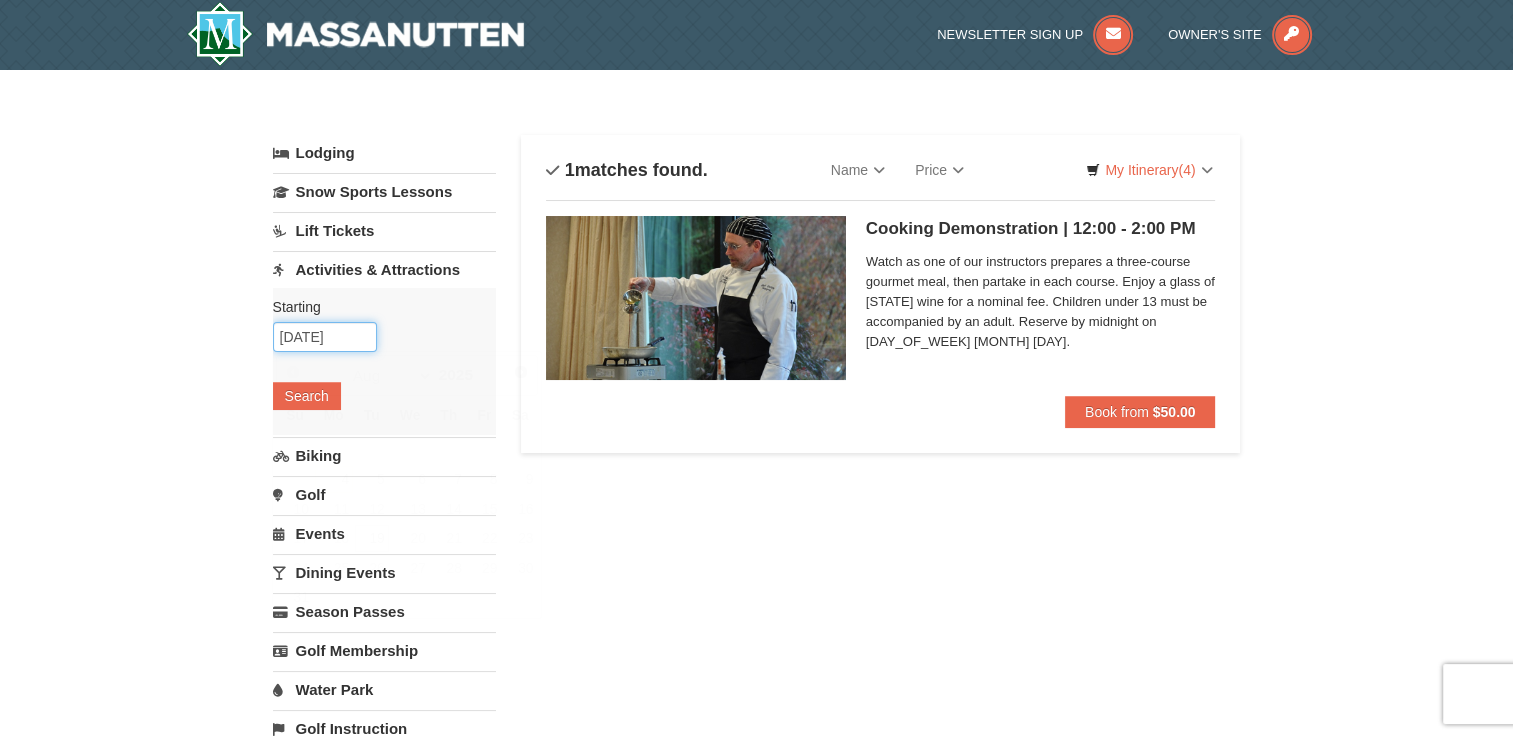 click on "[DATE]" at bounding box center (325, 337) 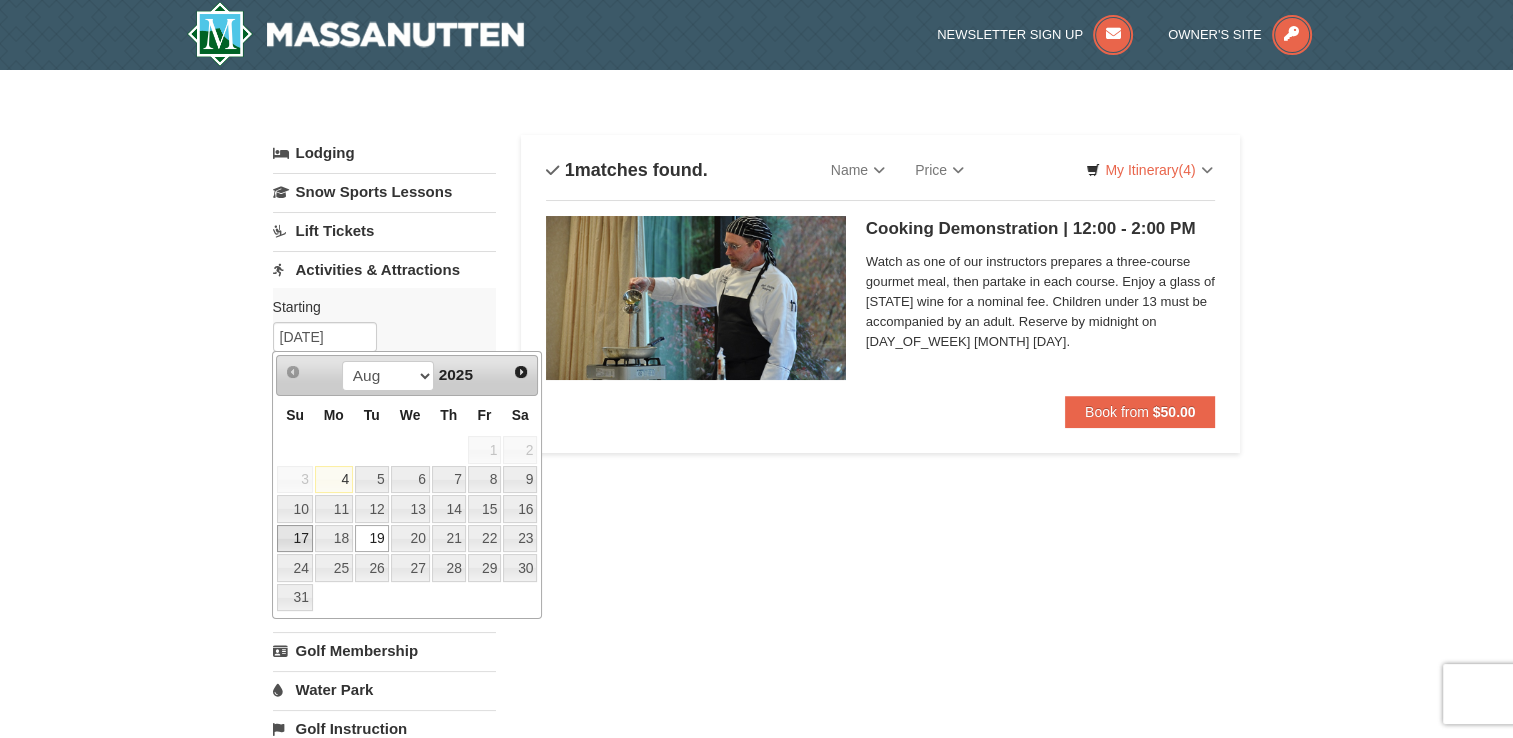 click on "17" at bounding box center (294, 539) 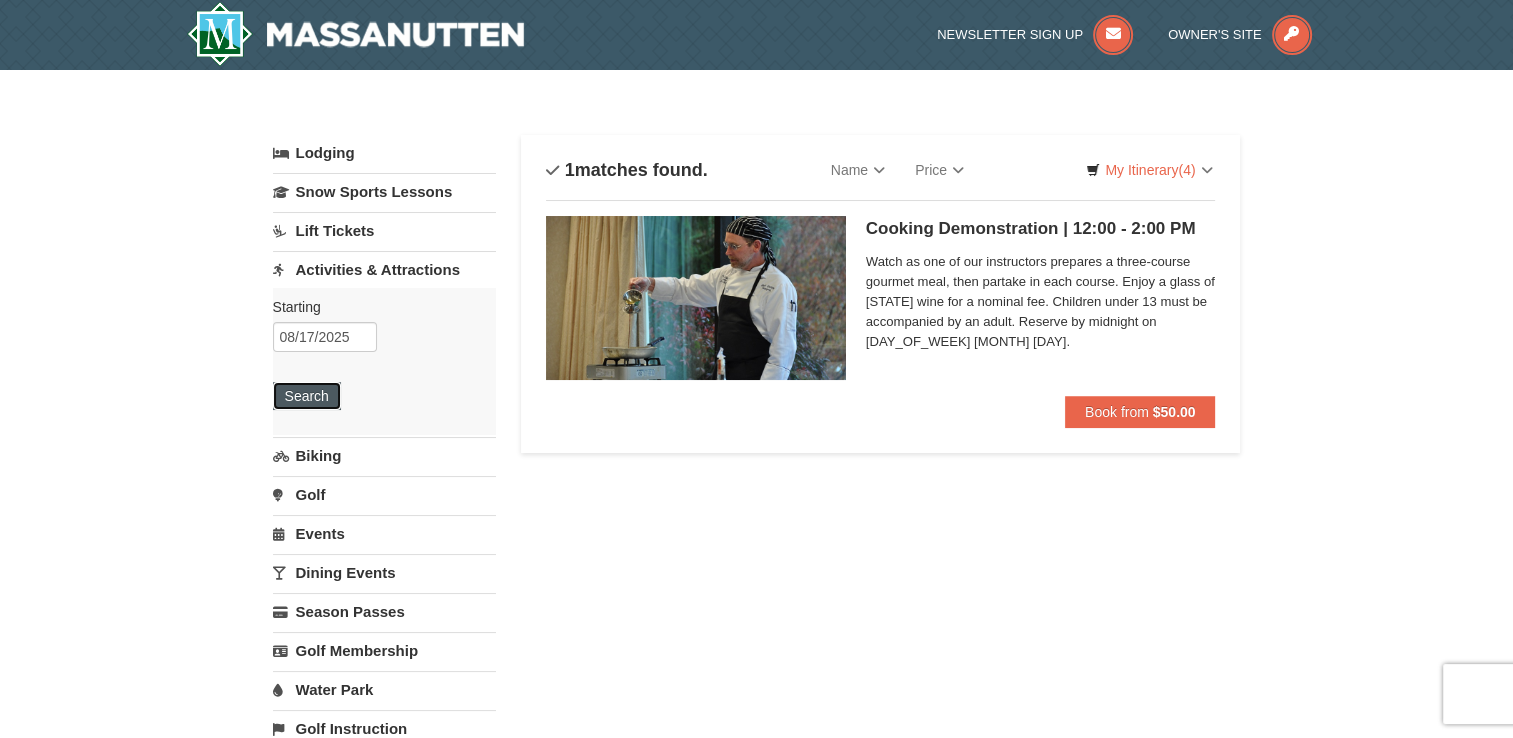 click on "Search" at bounding box center (307, 396) 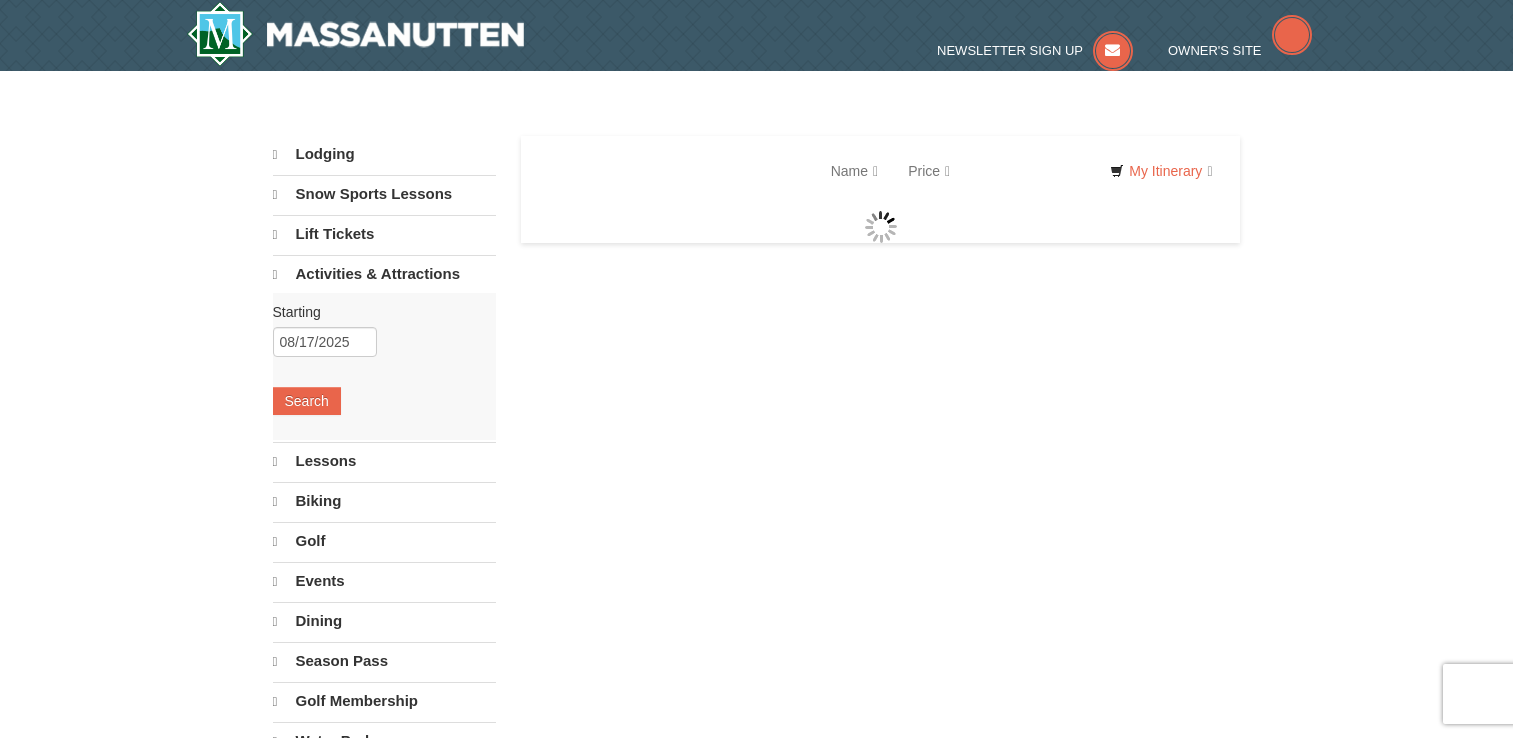 scroll, scrollTop: 0, scrollLeft: 0, axis: both 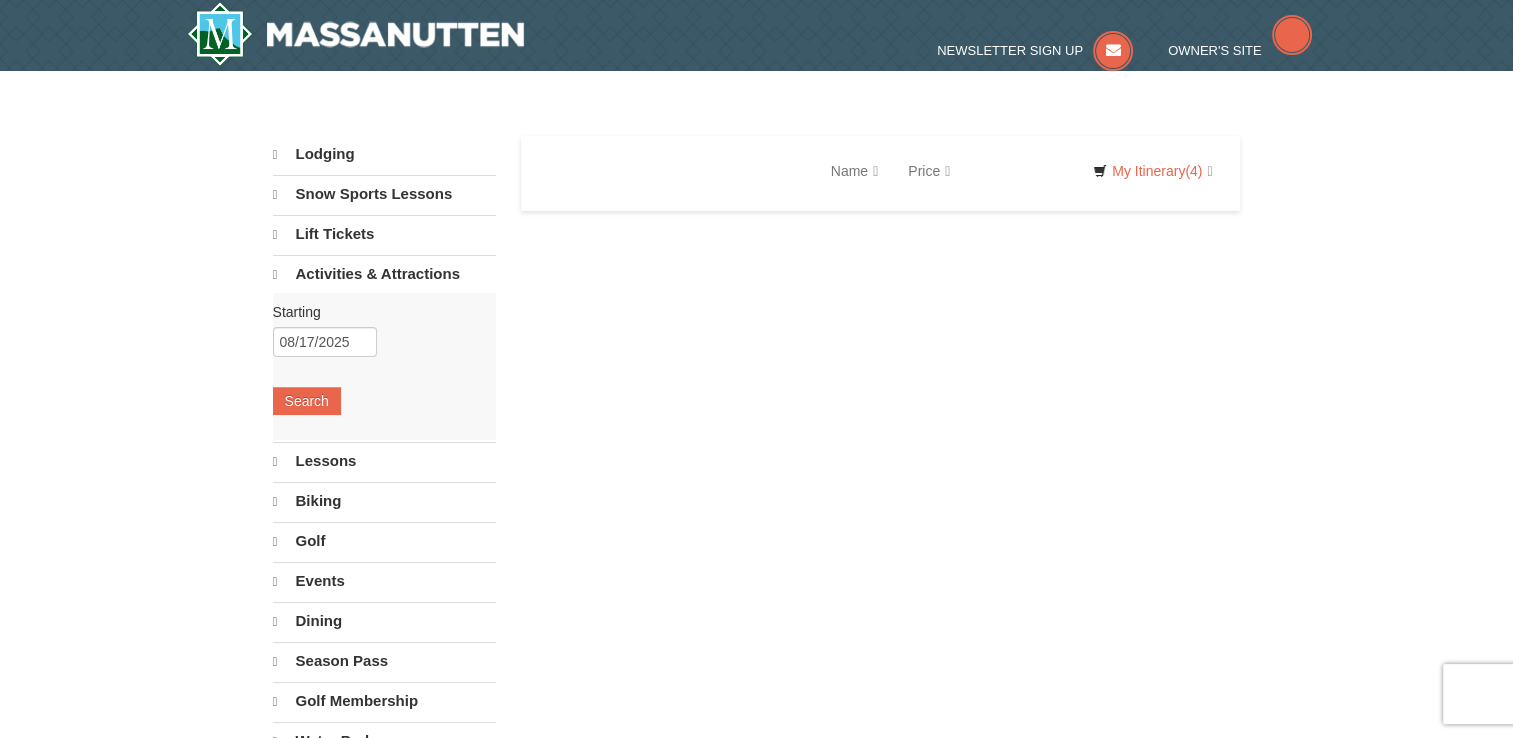 select on "8" 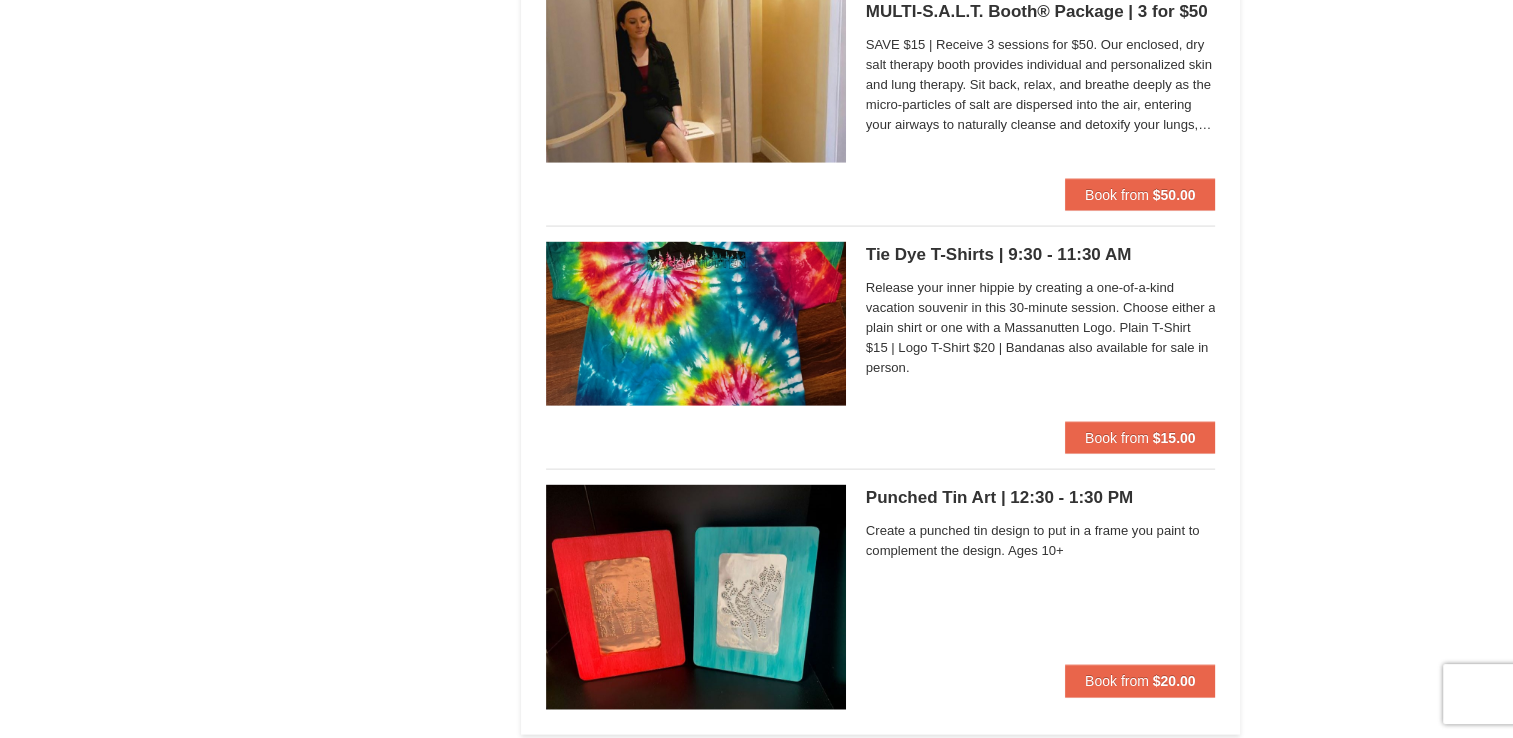 scroll, scrollTop: 4115, scrollLeft: 0, axis: vertical 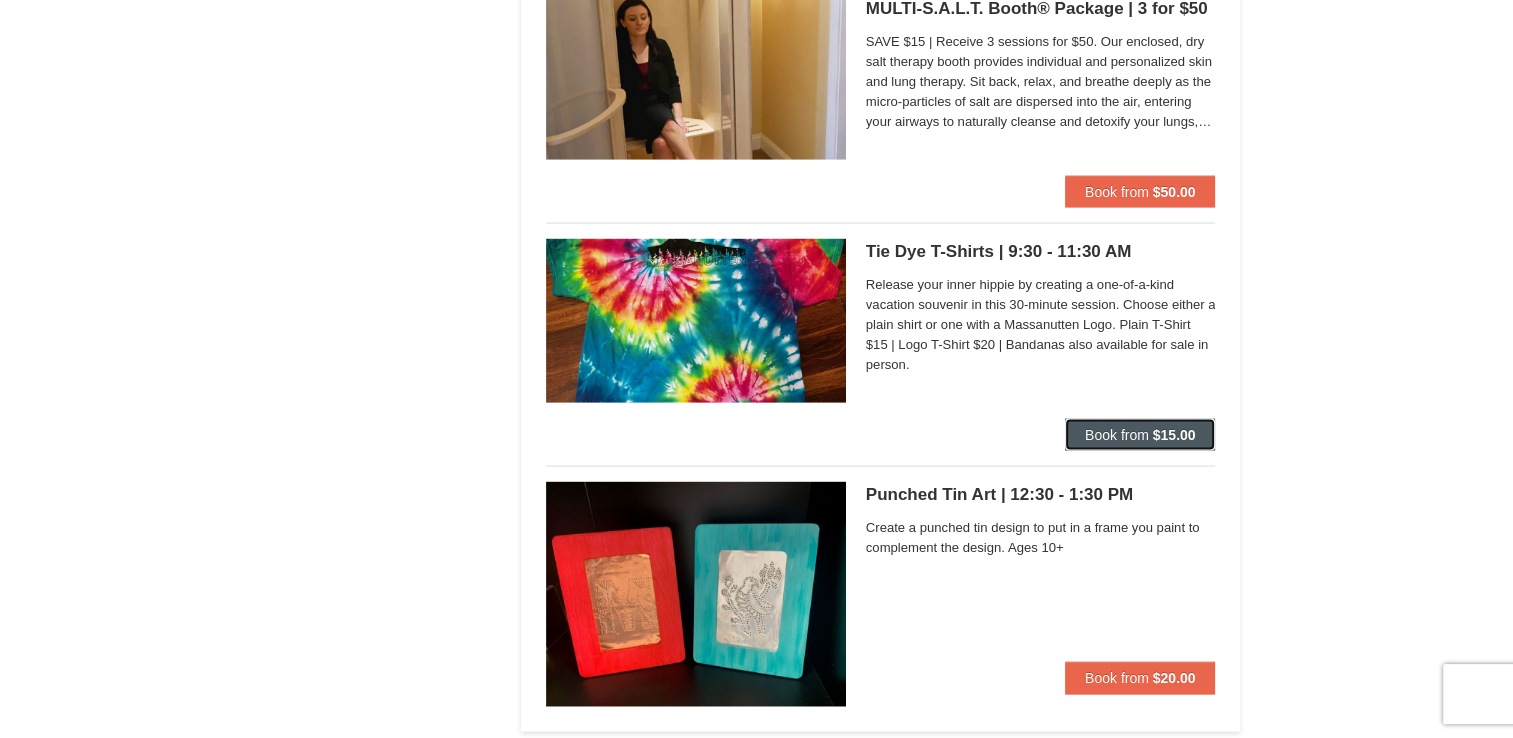 click on "Book from" at bounding box center (1117, 435) 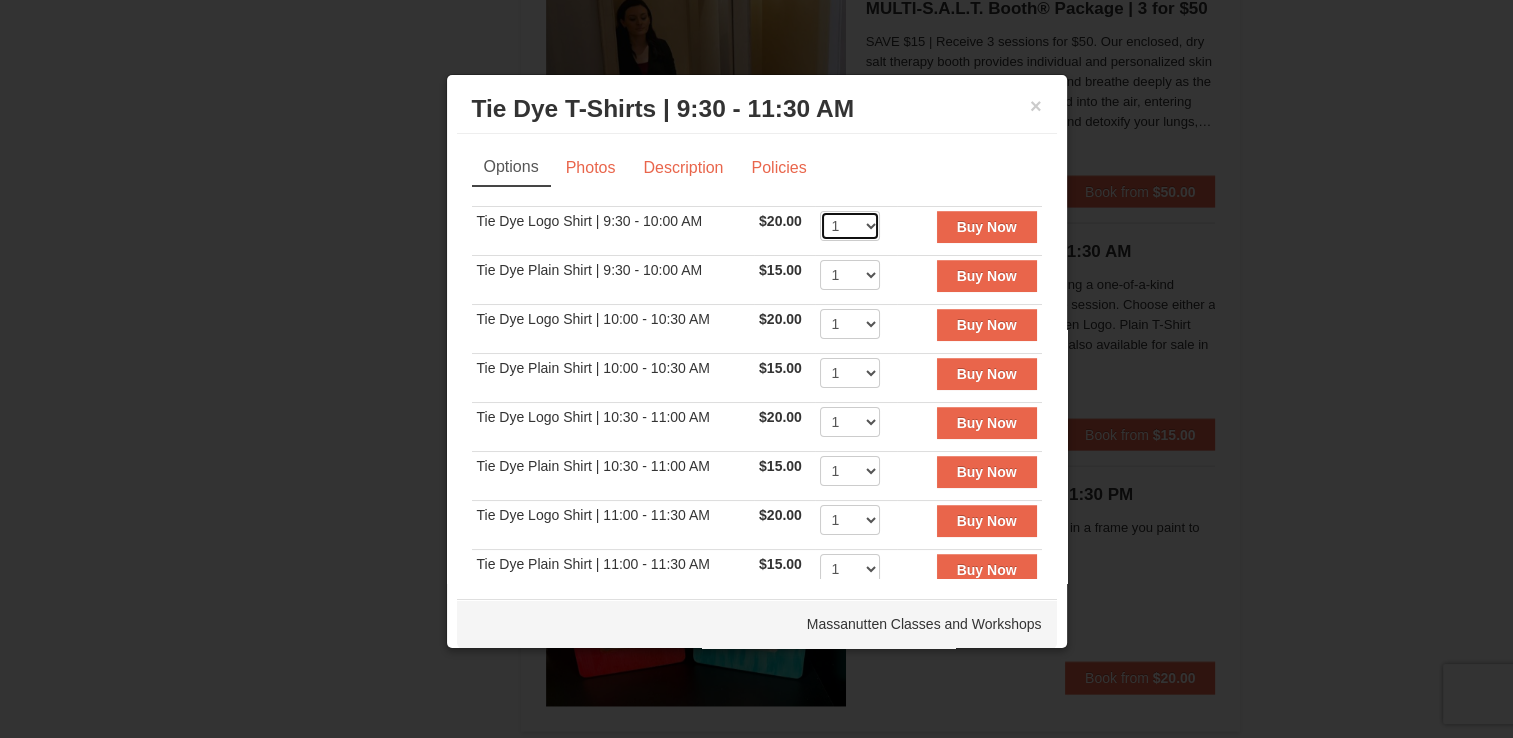 click on "1
2
3
4
5
6
7
8
9
10
11
12
13
14
15
16
17
18
19
20
21 22" at bounding box center (850, 226) 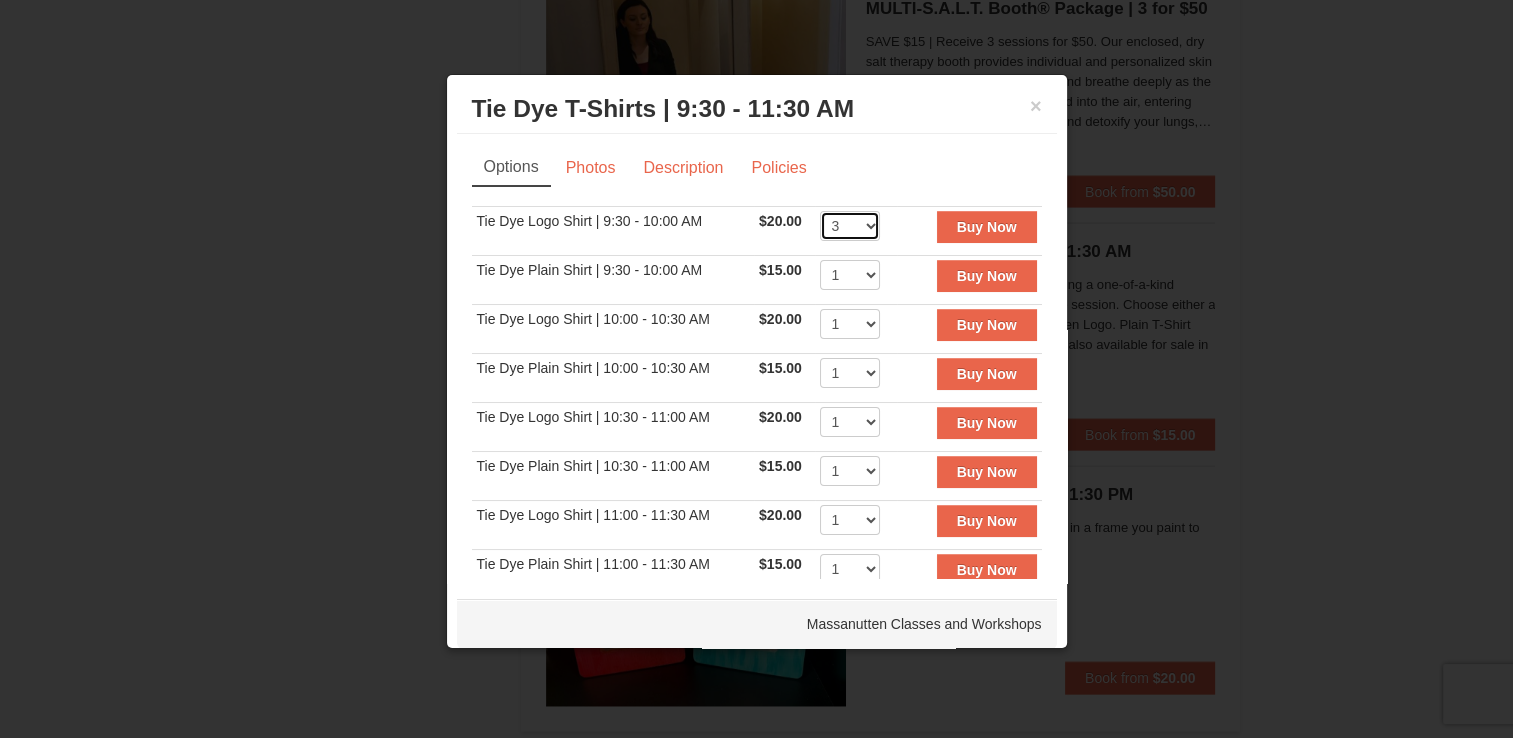 click on "1
2
3
4
5
6
7
8
9
10
11
12
13
14
15
16
17
18
19
20
21 22" at bounding box center (850, 226) 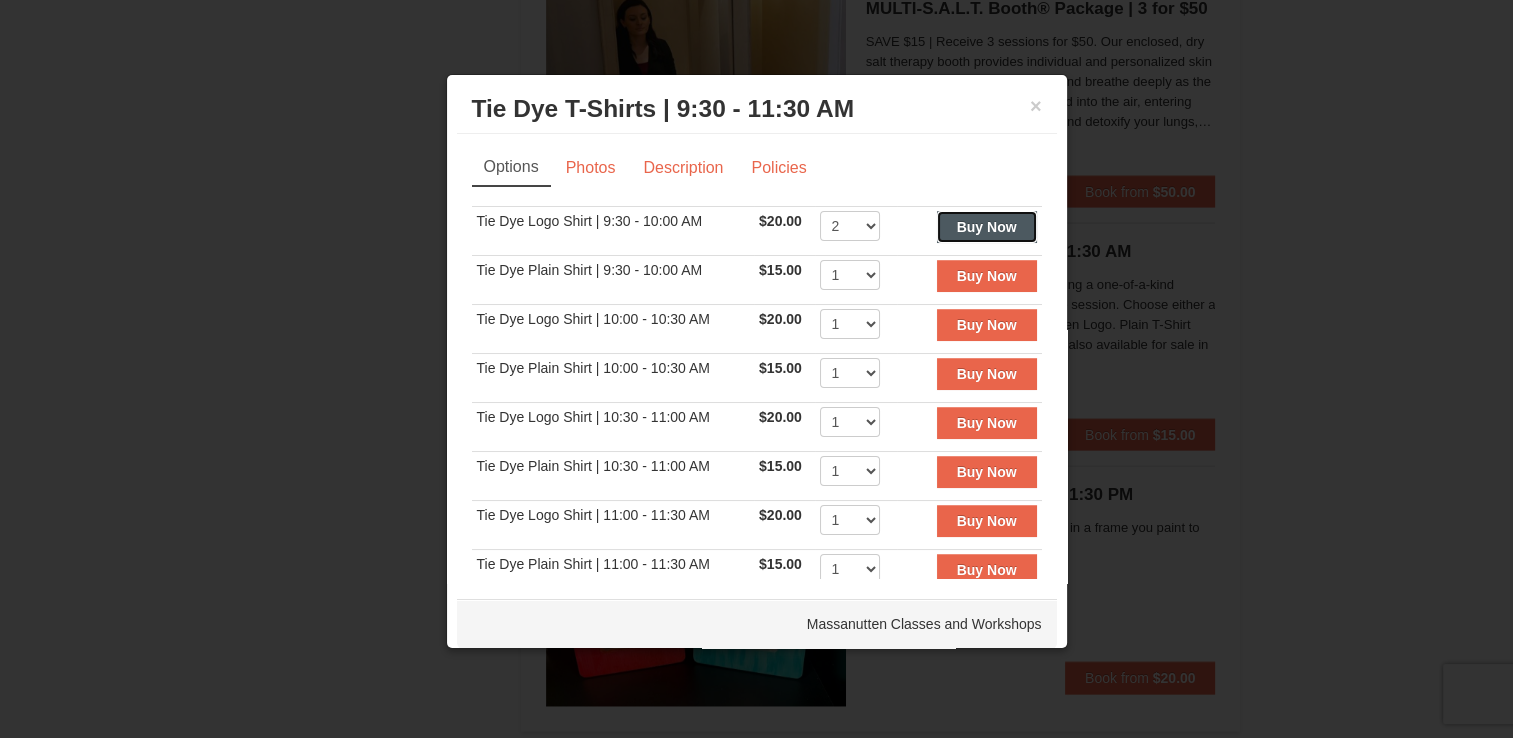 click on "Buy Now" at bounding box center [987, 227] 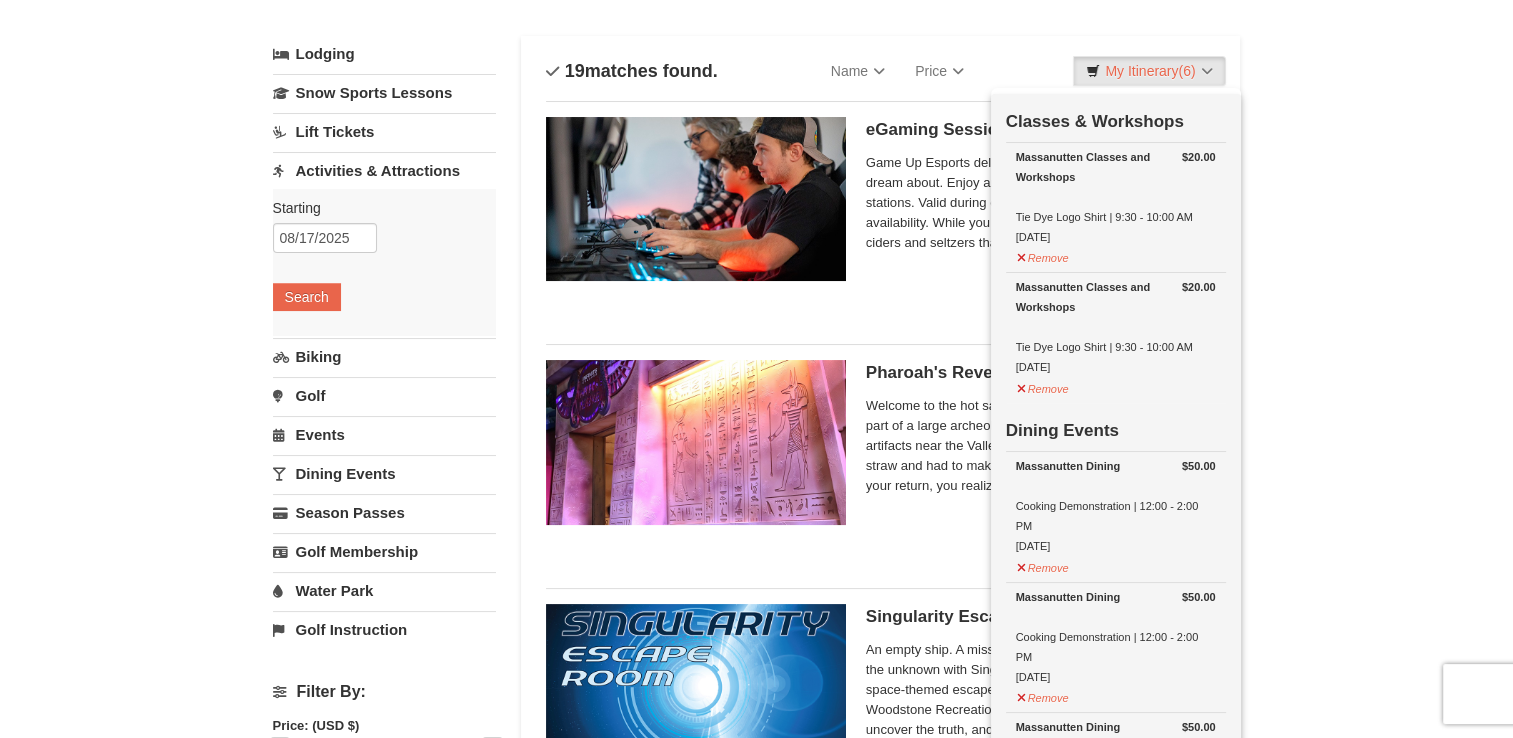 scroll, scrollTop: 106, scrollLeft: 0, axis: vertical 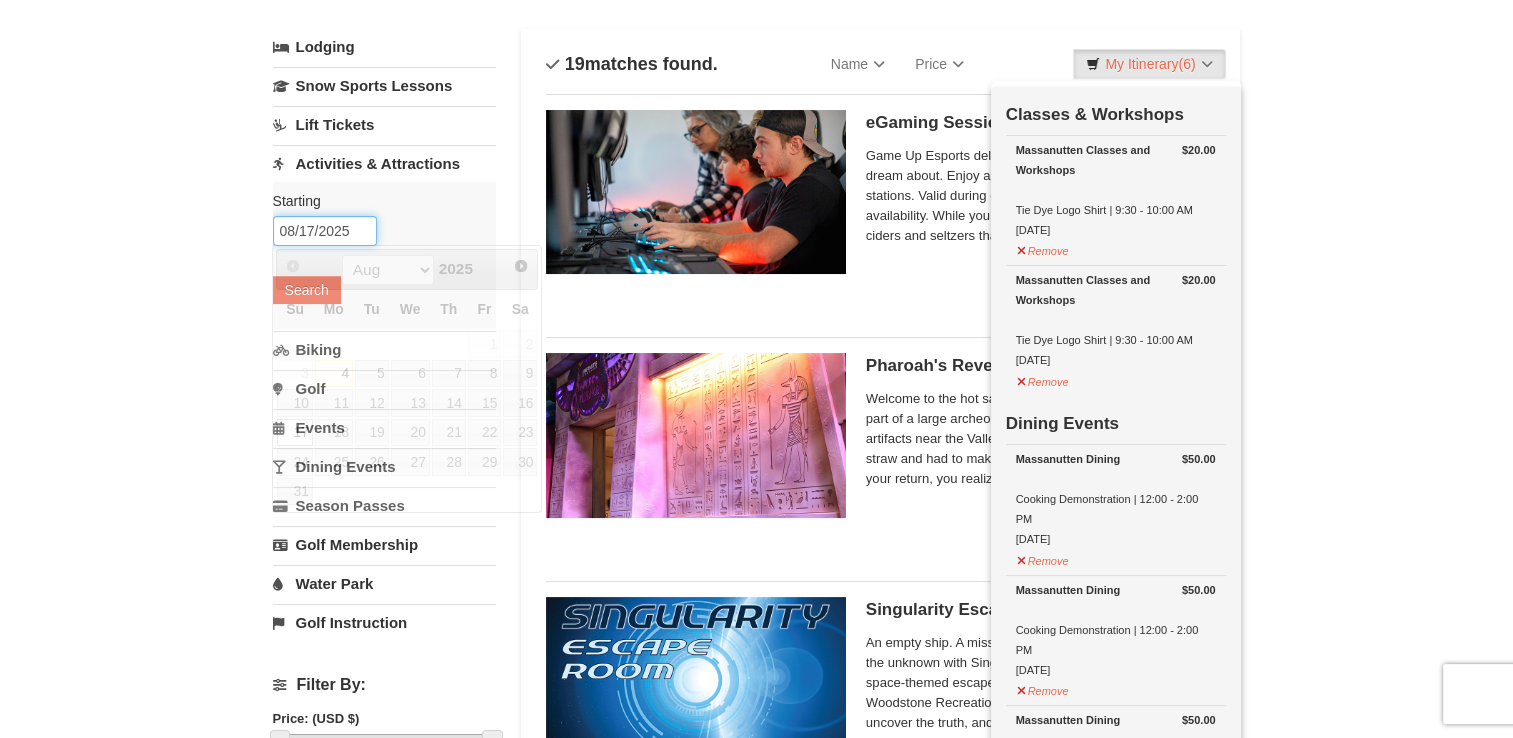click on "08/17/2025" at bounding box center (325, 231) 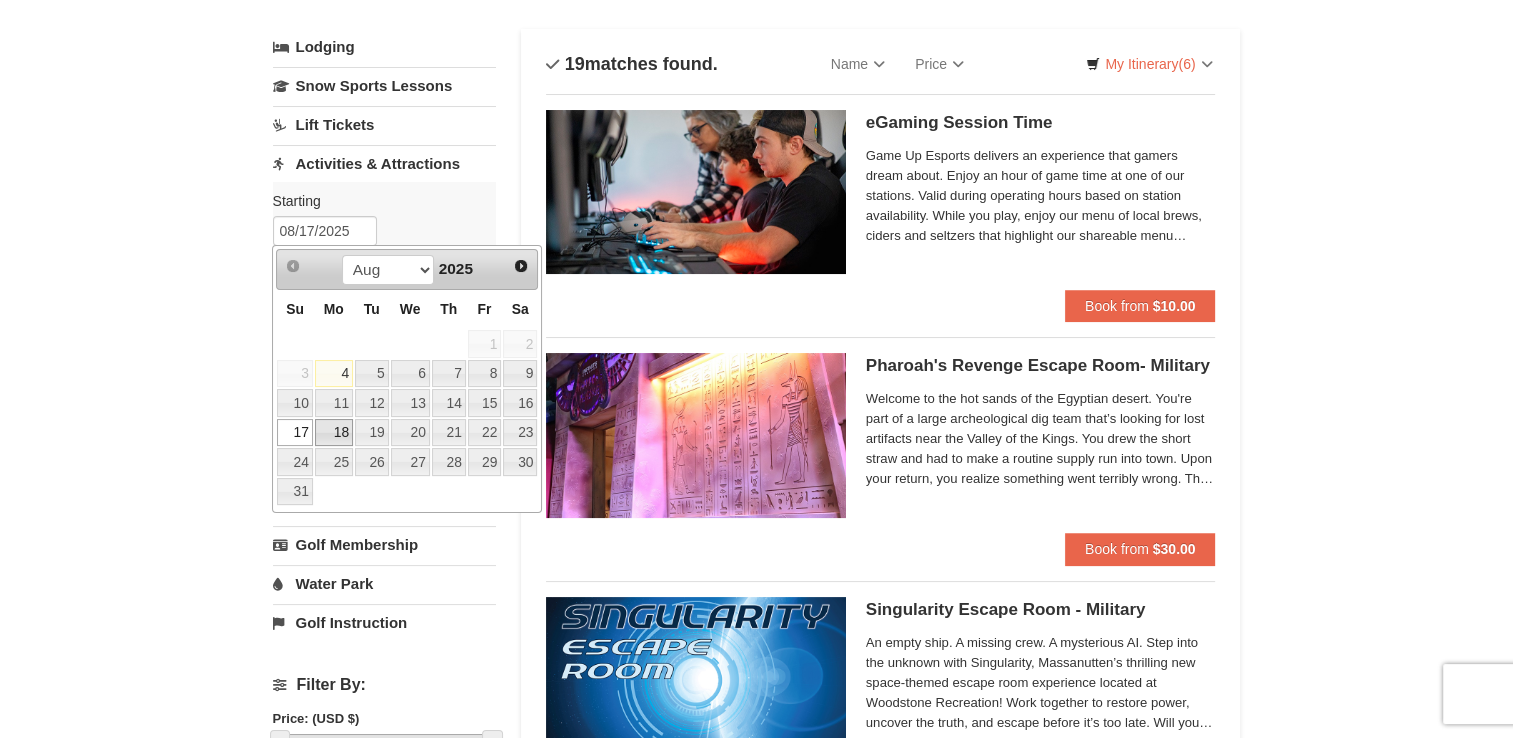 click on "18" at bounding box center (334, 433) 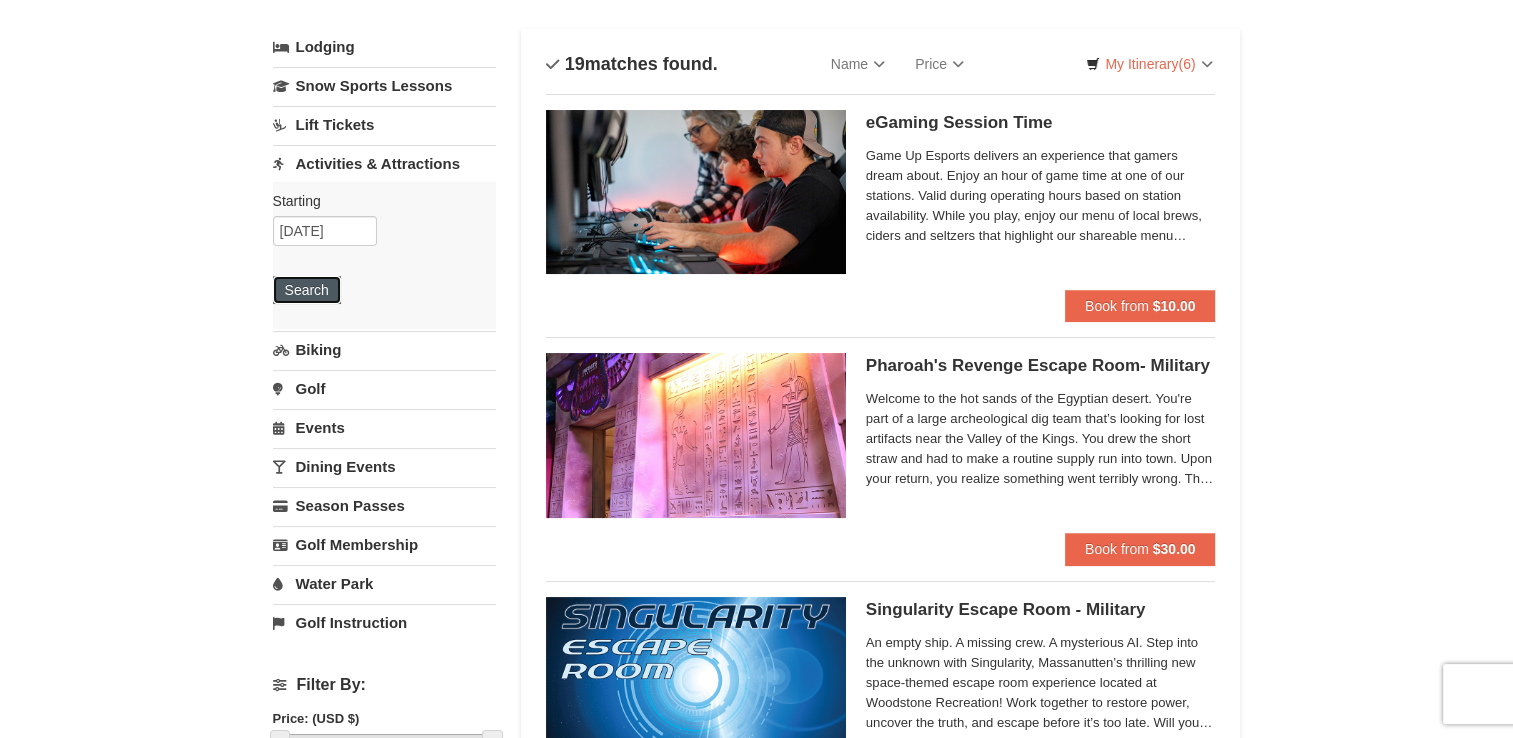 click on "Search" at bounding box center (307, 290) 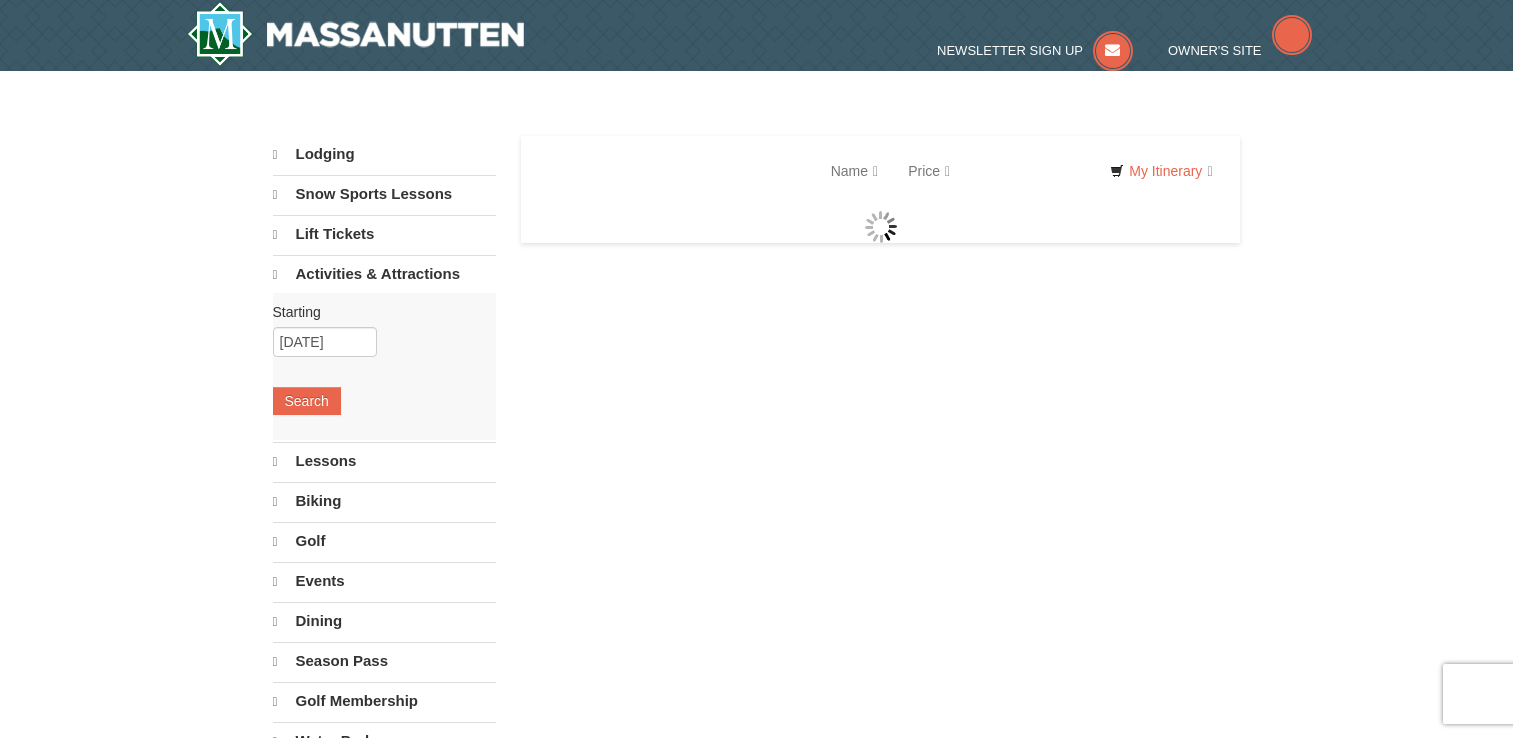scroll, scrollTop: 0, scrollLeft: 0, axis: both 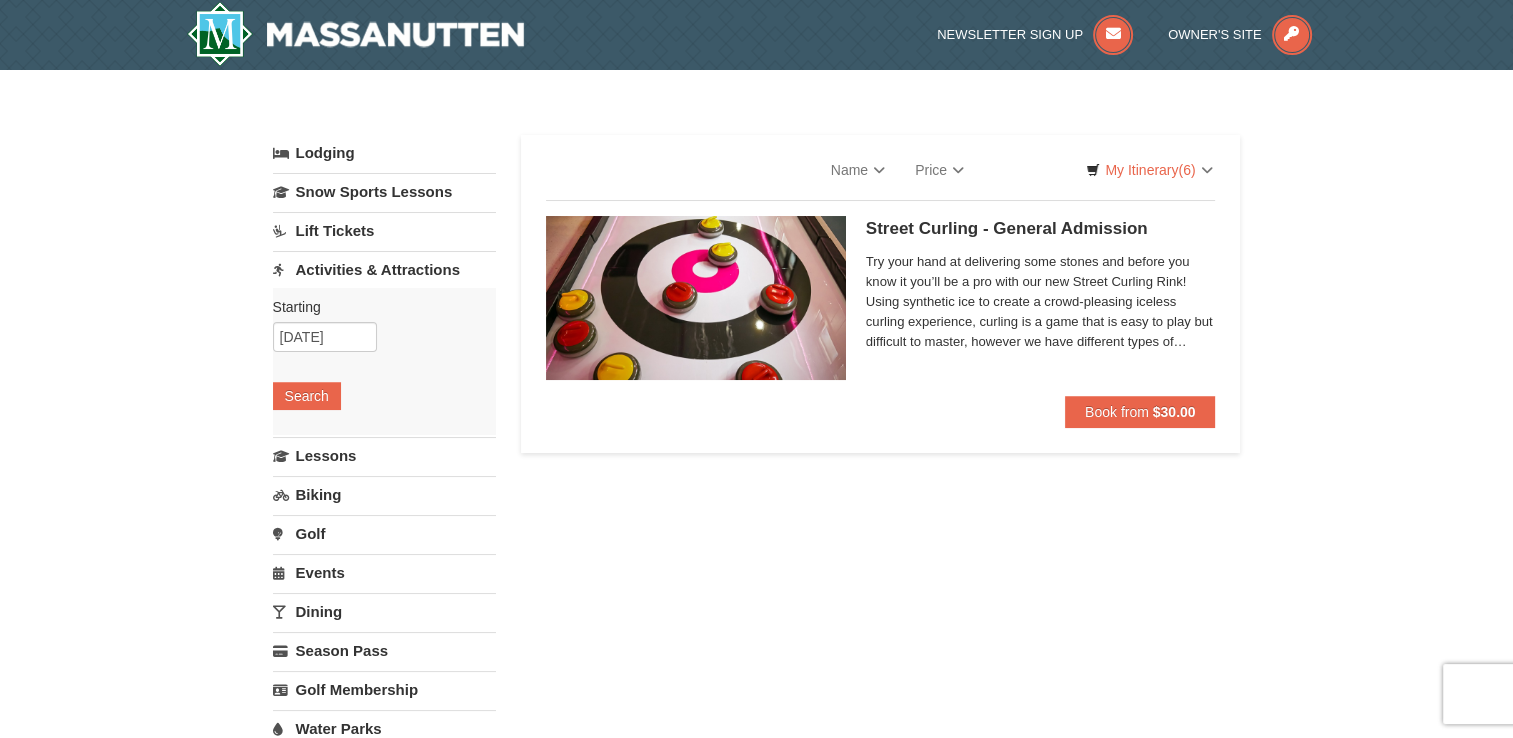 select on "8" 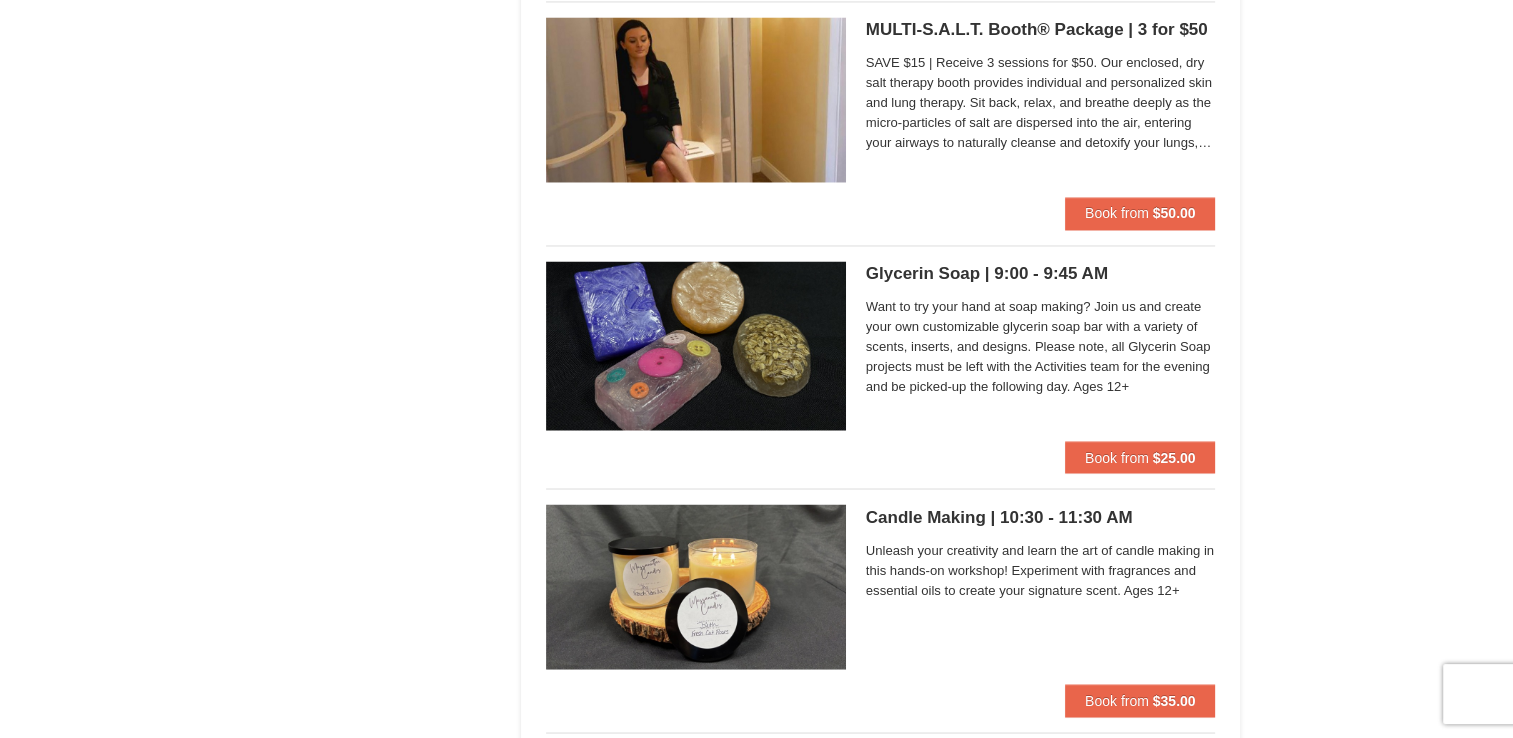scroll, scrollTop: 3400, scrollLeft: 0, axis: vertical 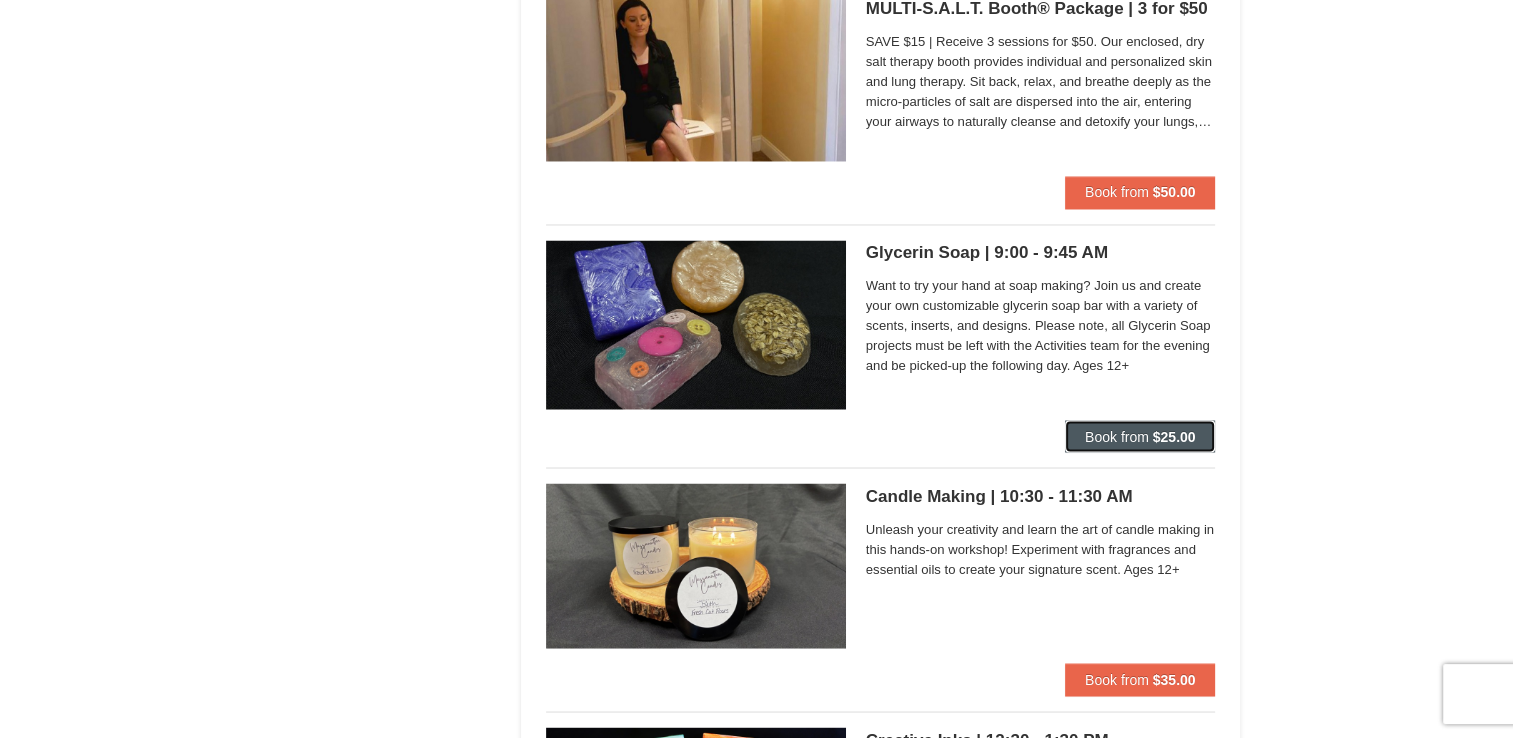 click on "$25.00" at bounding box center (1174, 436) 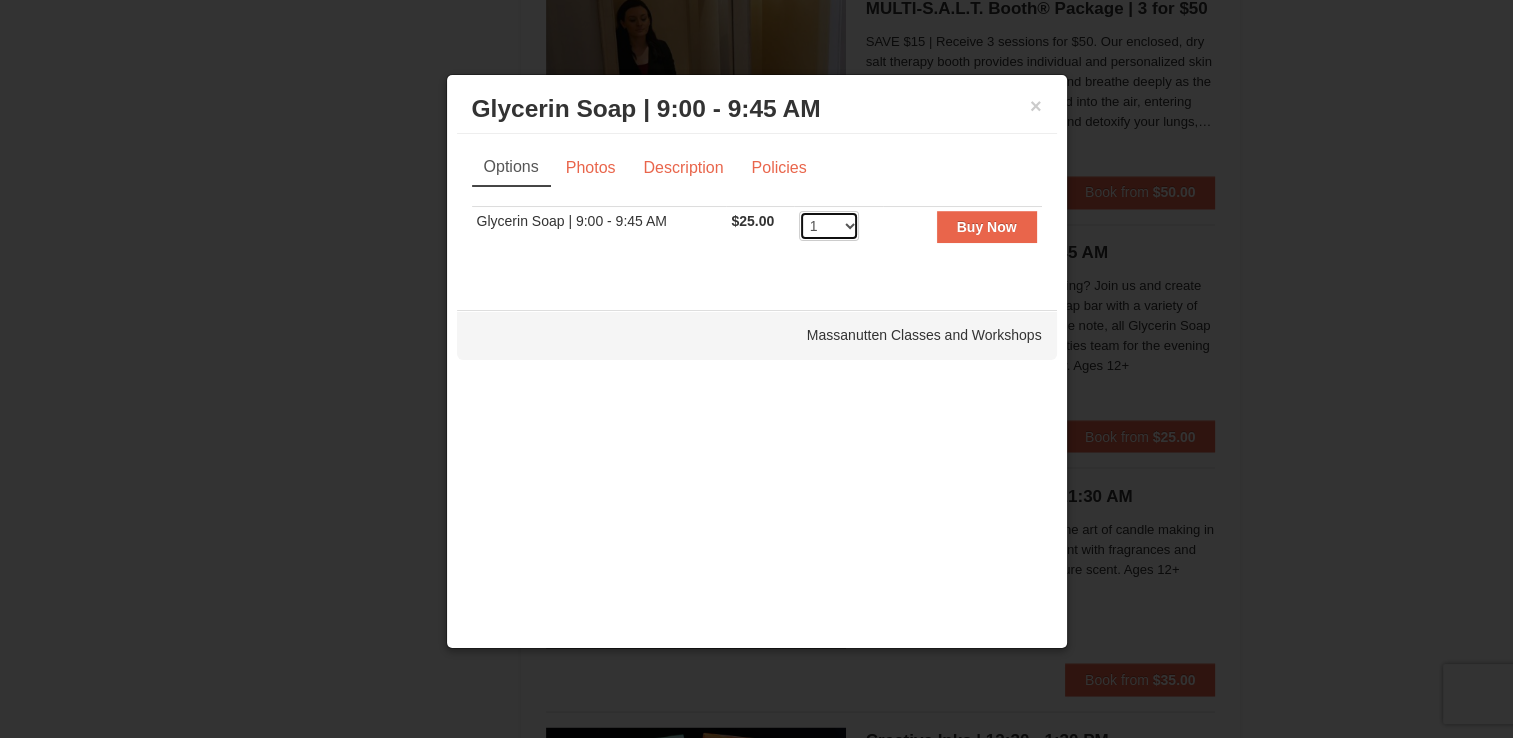 click on "1 2 3 4 5 6 7 8 9 10 11 12 13 14 15 16 17 18 19 20 21 22 23 24 25" at bounding box center (829, 226) 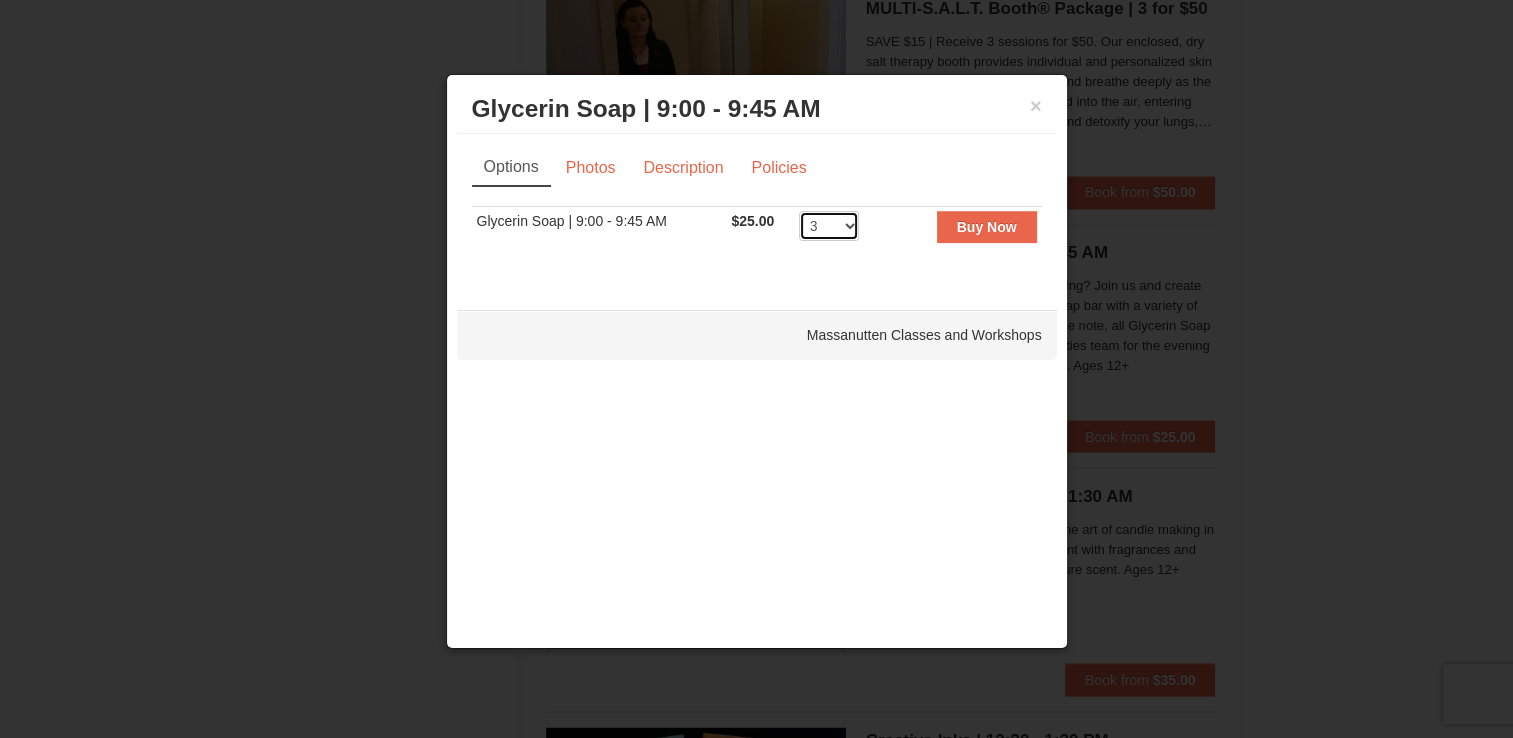 click on "1 2 3 4 5 6 7 8 9 10 11 12 13 14 15 16 17 18 19 20 21 22 23 24 25" at bounding box center [829, 226] 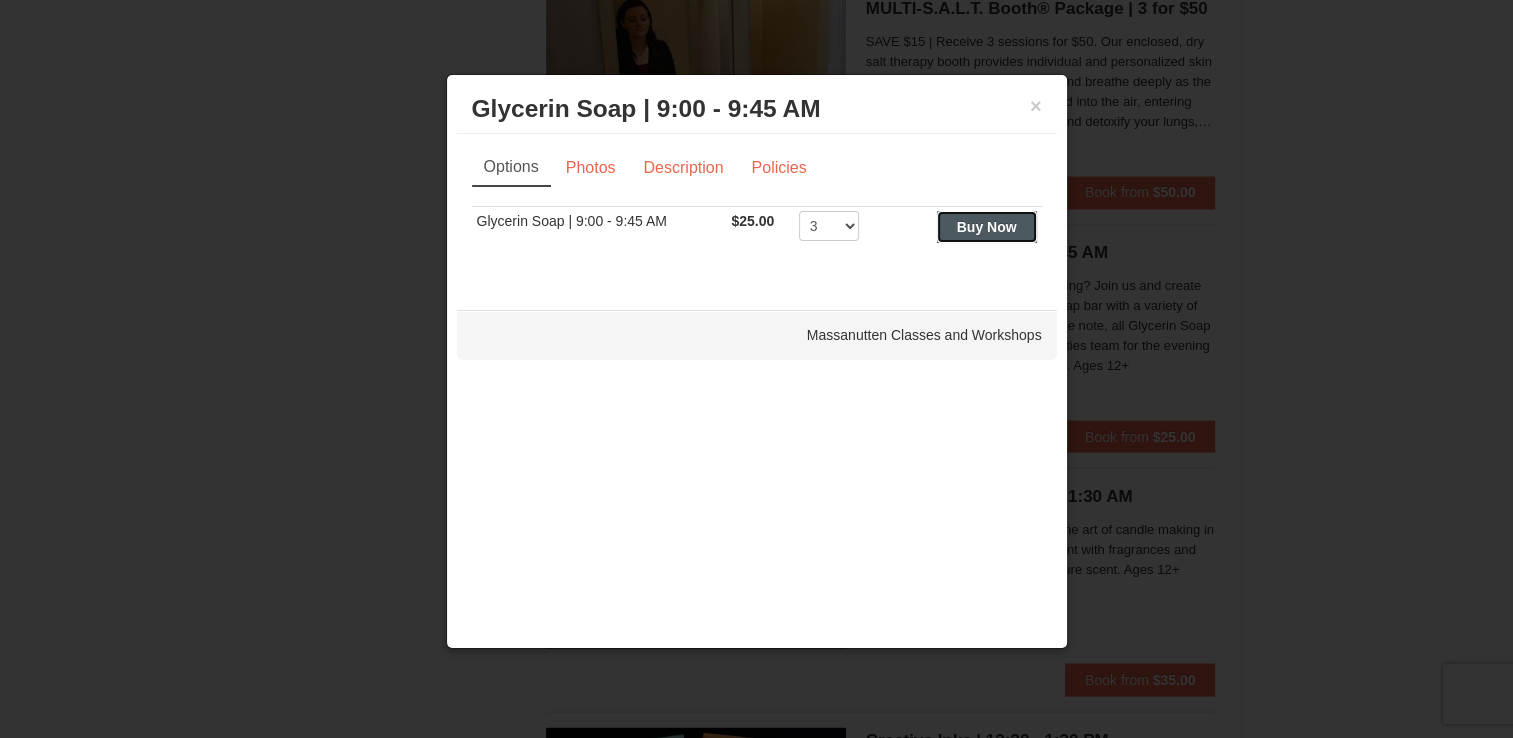 click on "Buy Now" at bounding box center [987, 227] 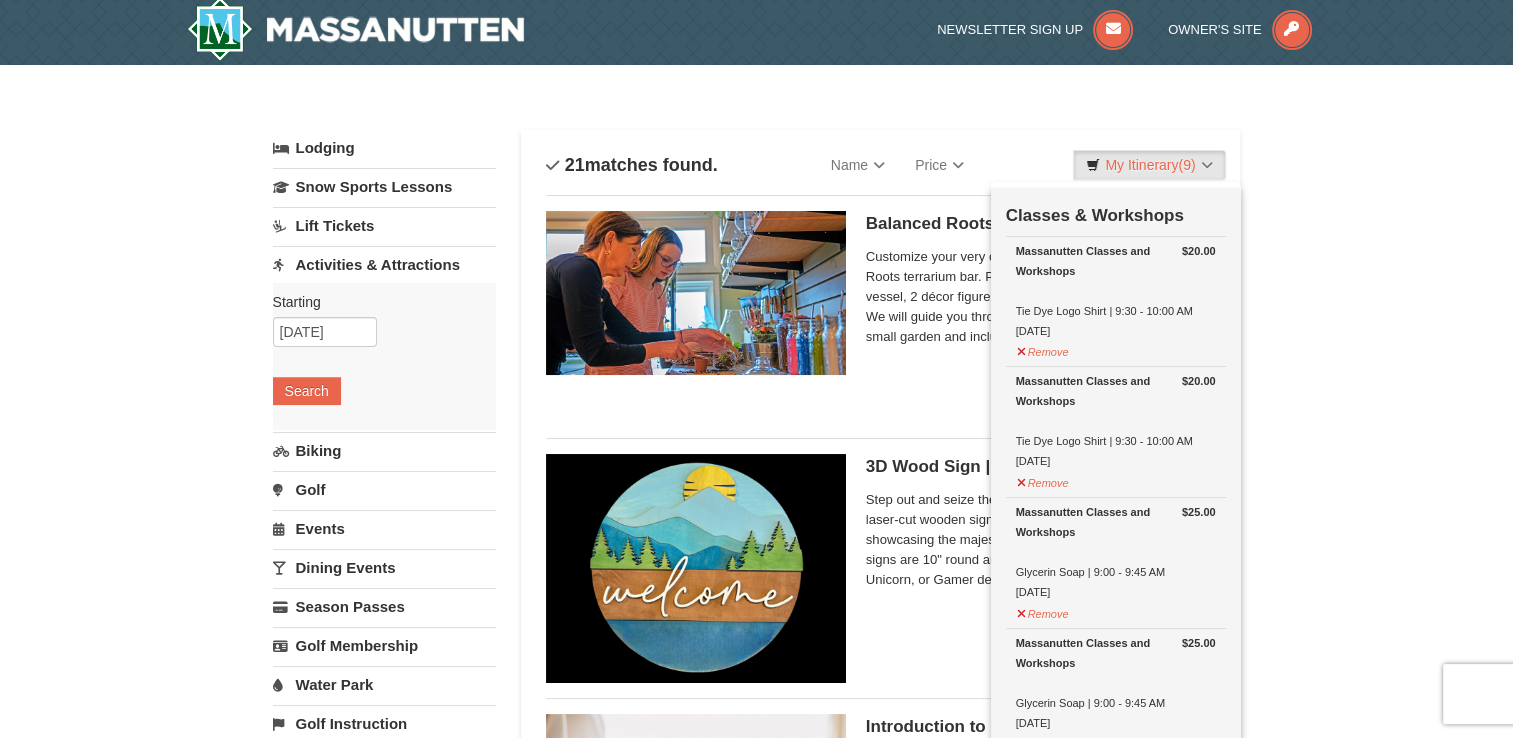 scroll, scrollTop: 6, scrollLeft: 0, axis: vertical 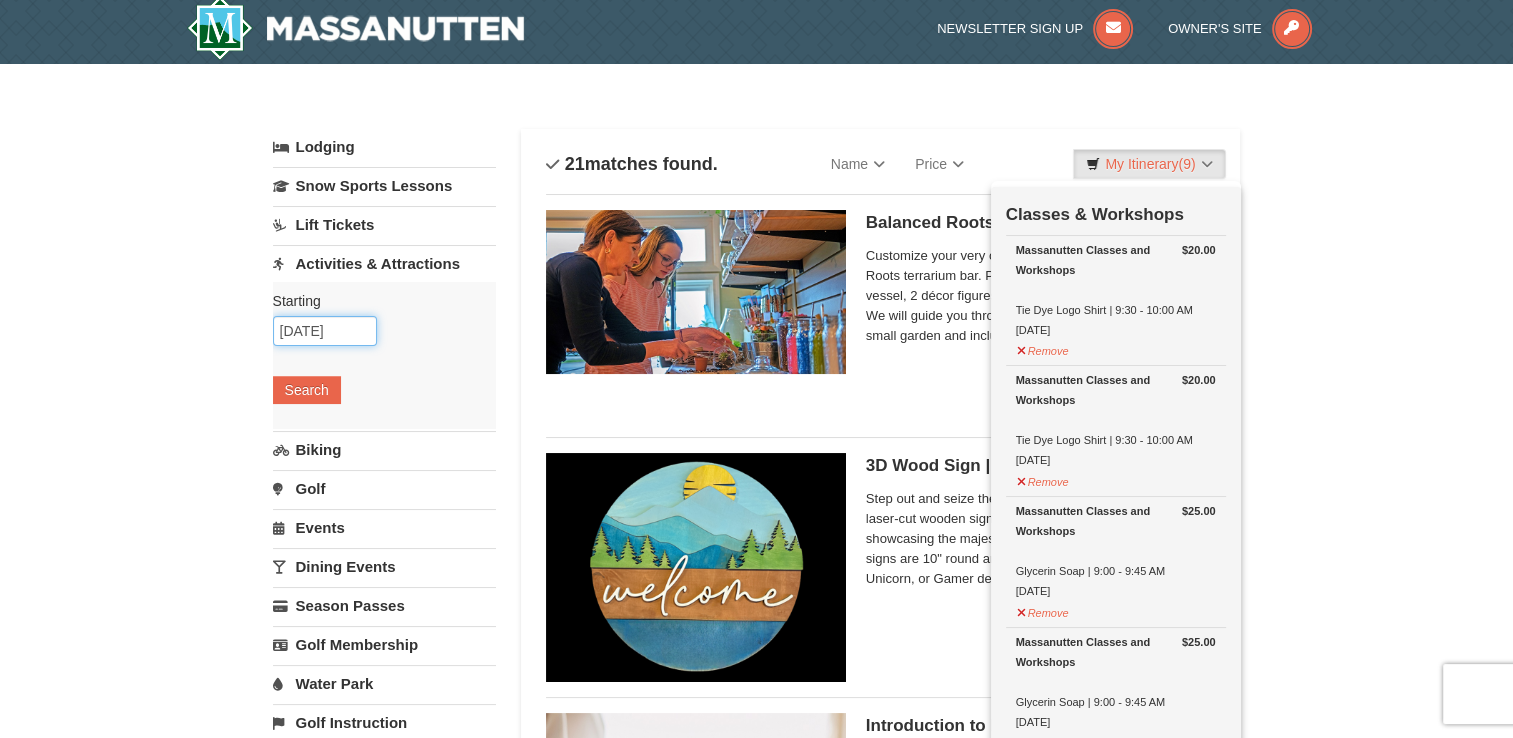 click on "[DATE]" at bounding box center [325, 331] 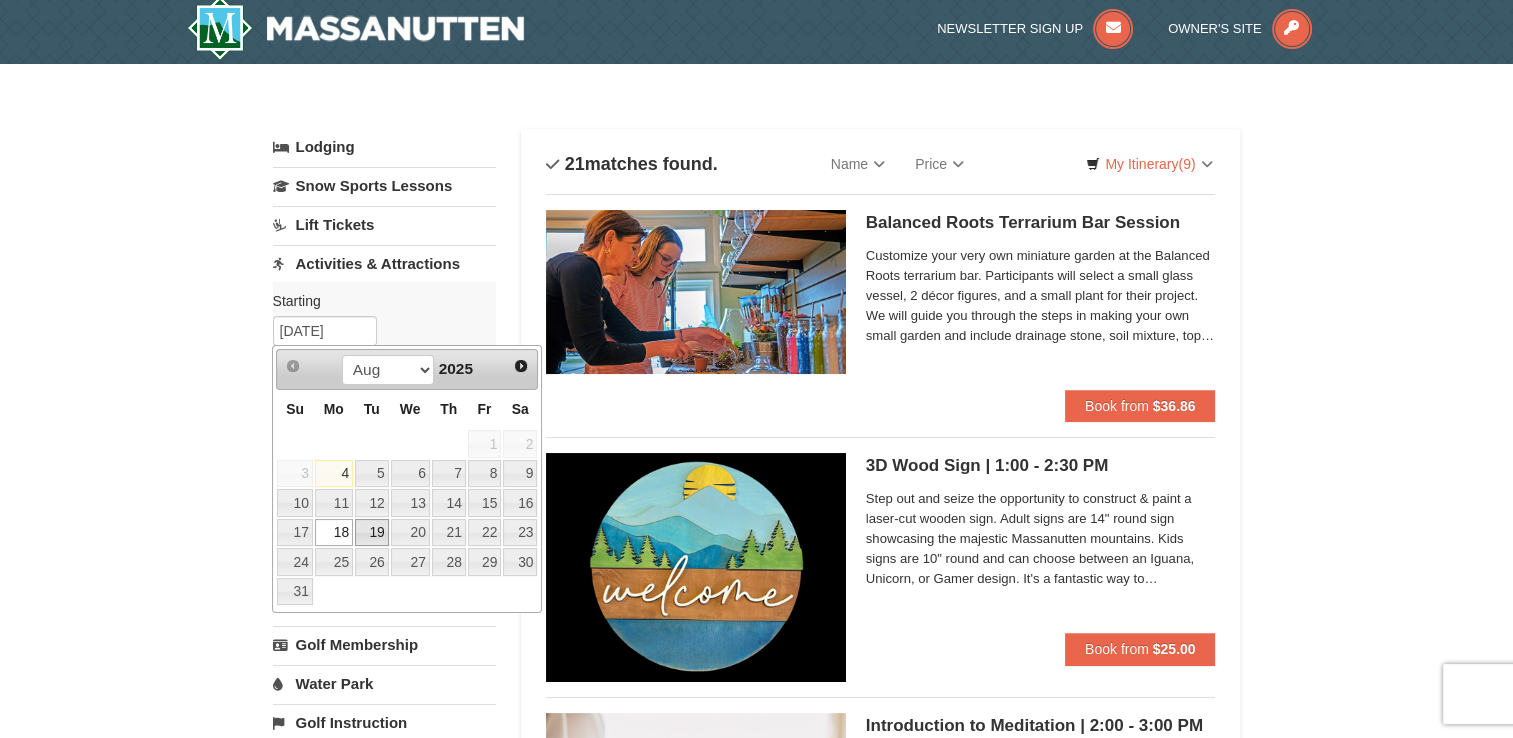 click on "19" at bounding box center [372, 533] 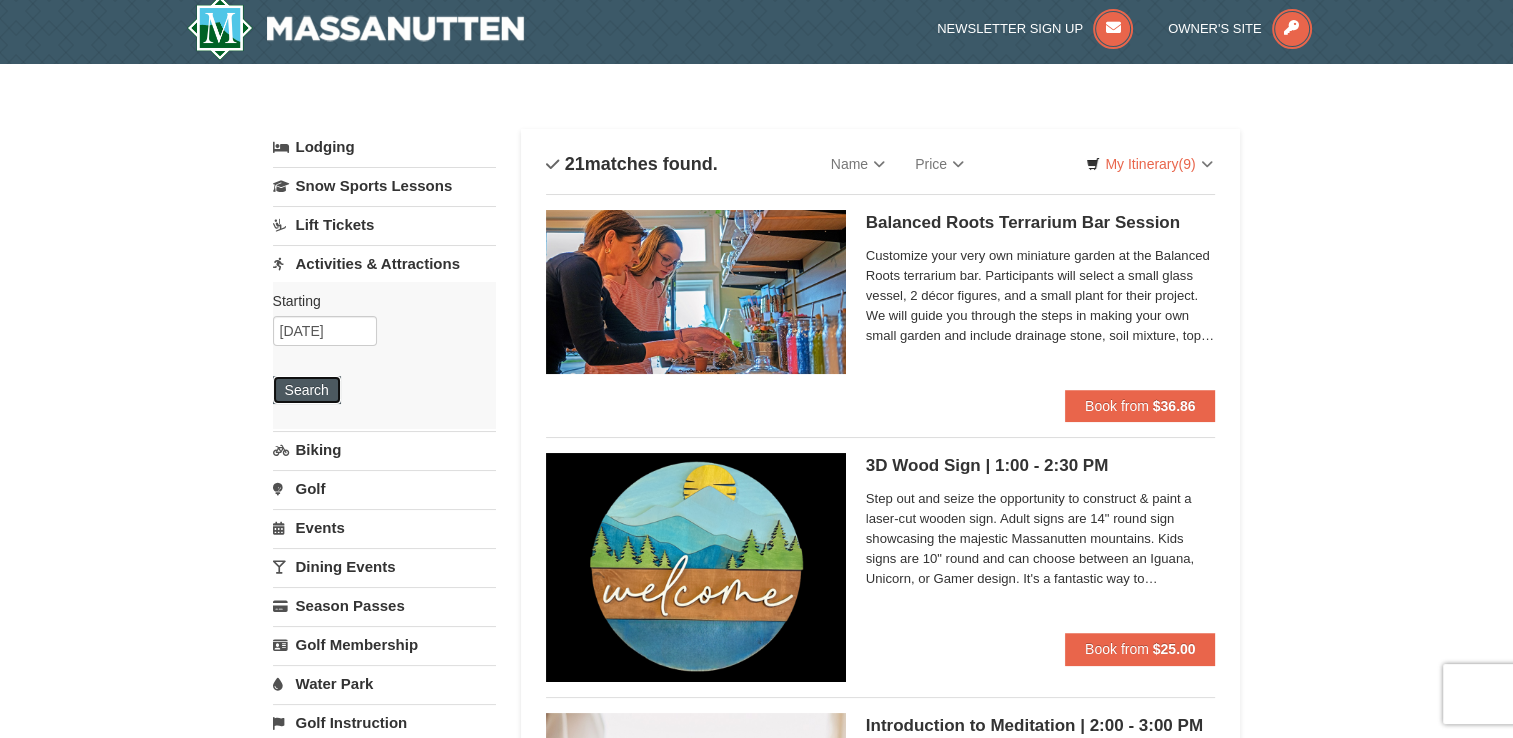 click on "Search" at bounding box center (307, 390) 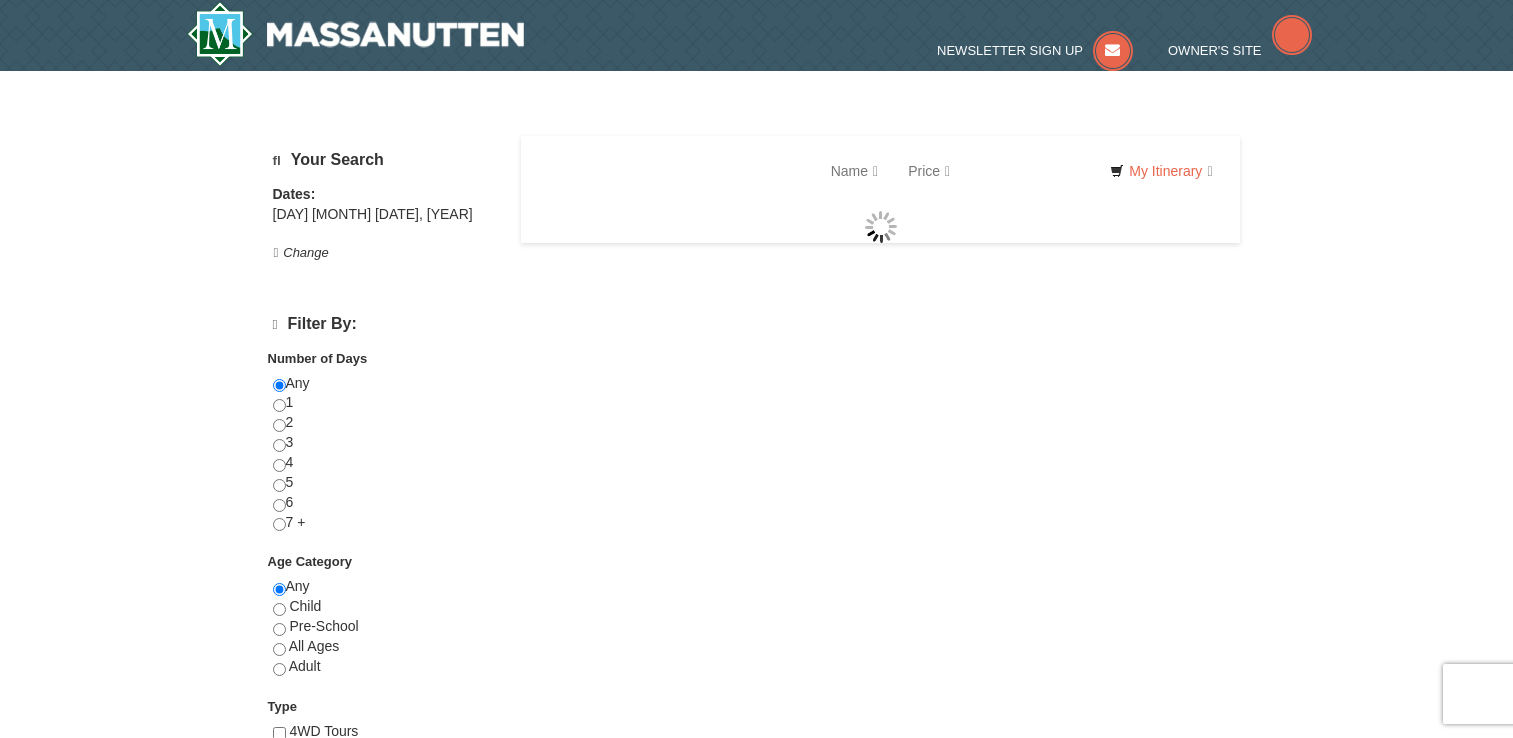 scroll, scrollTop: 0, scrollLeft: 0, axis: both 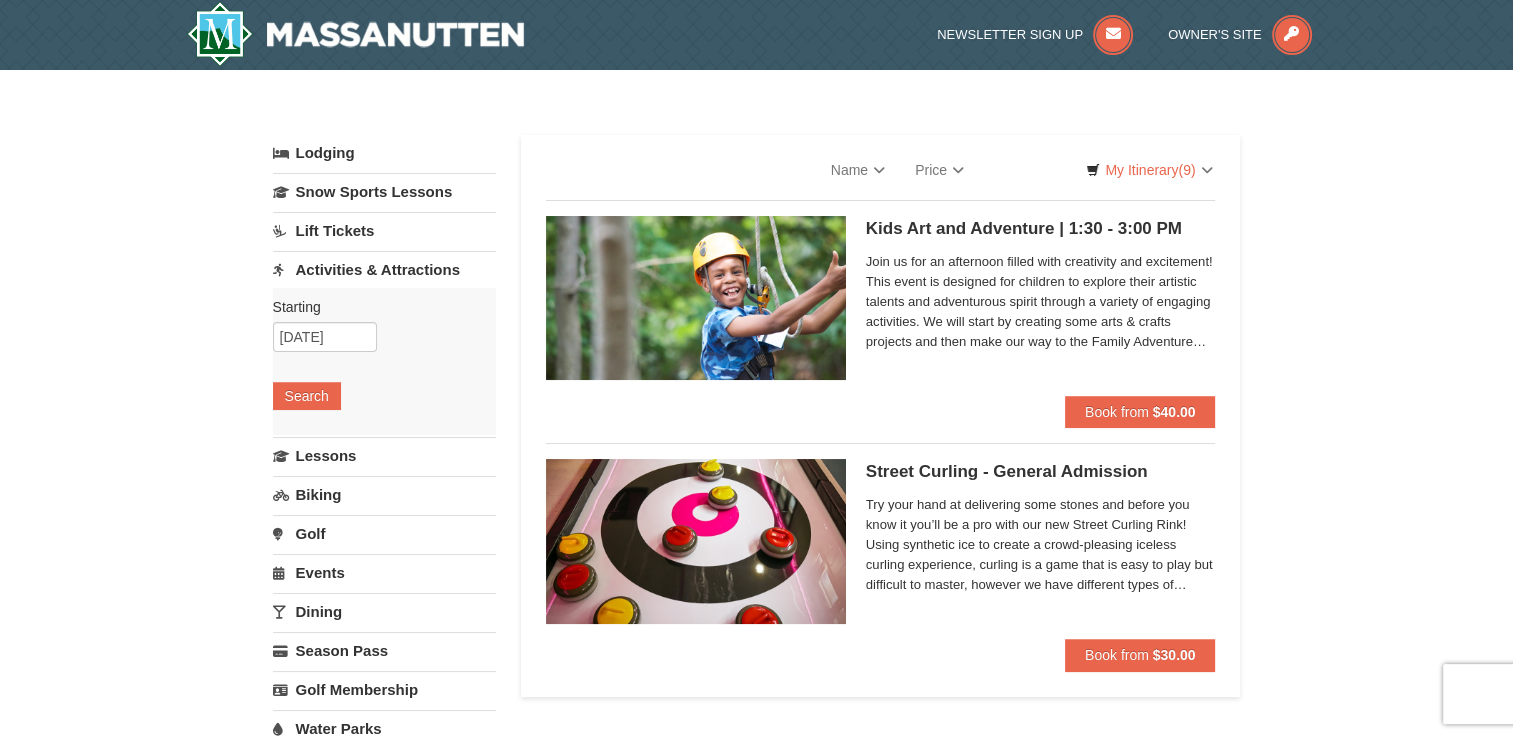 select on "8" 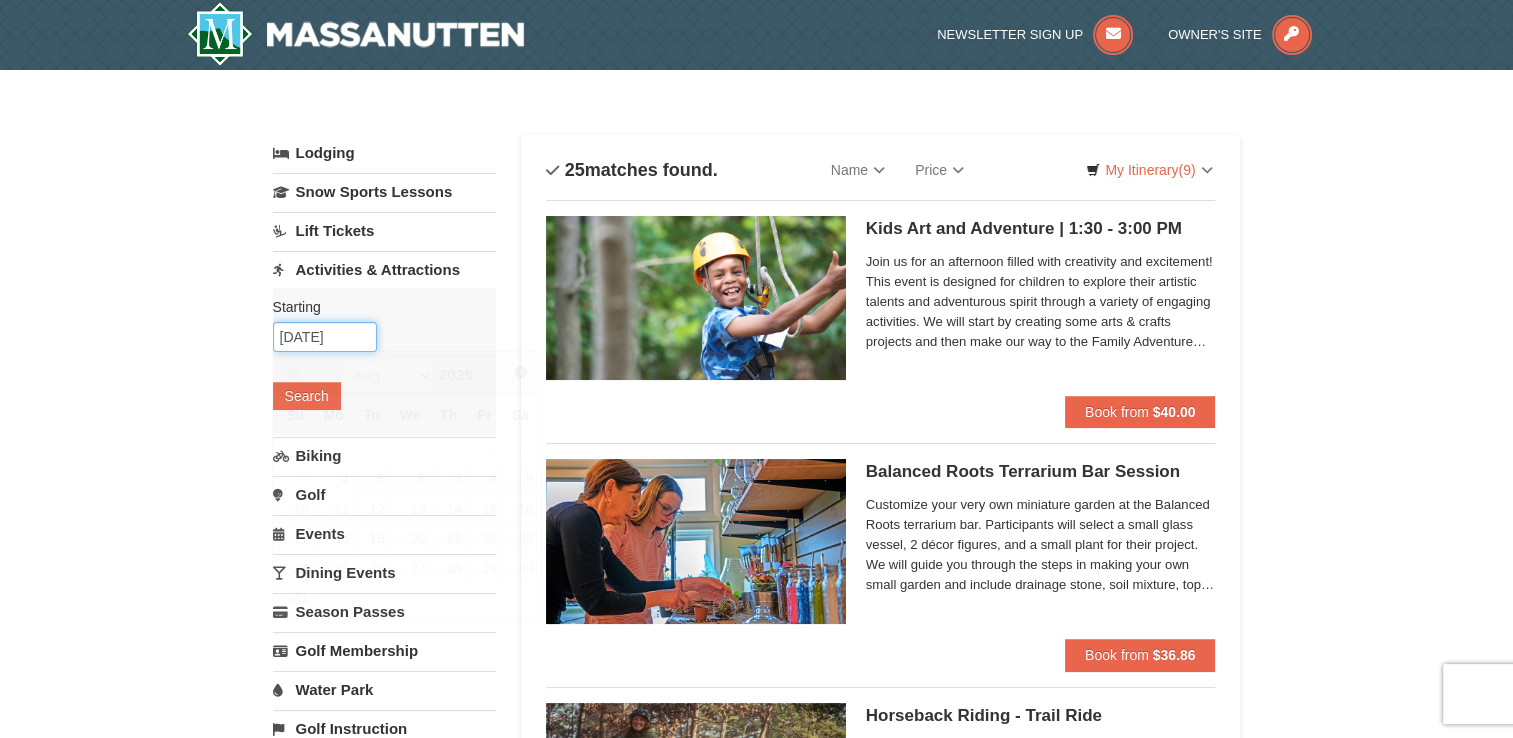 click on "08/19/2025" at bounding box center (325, 337) 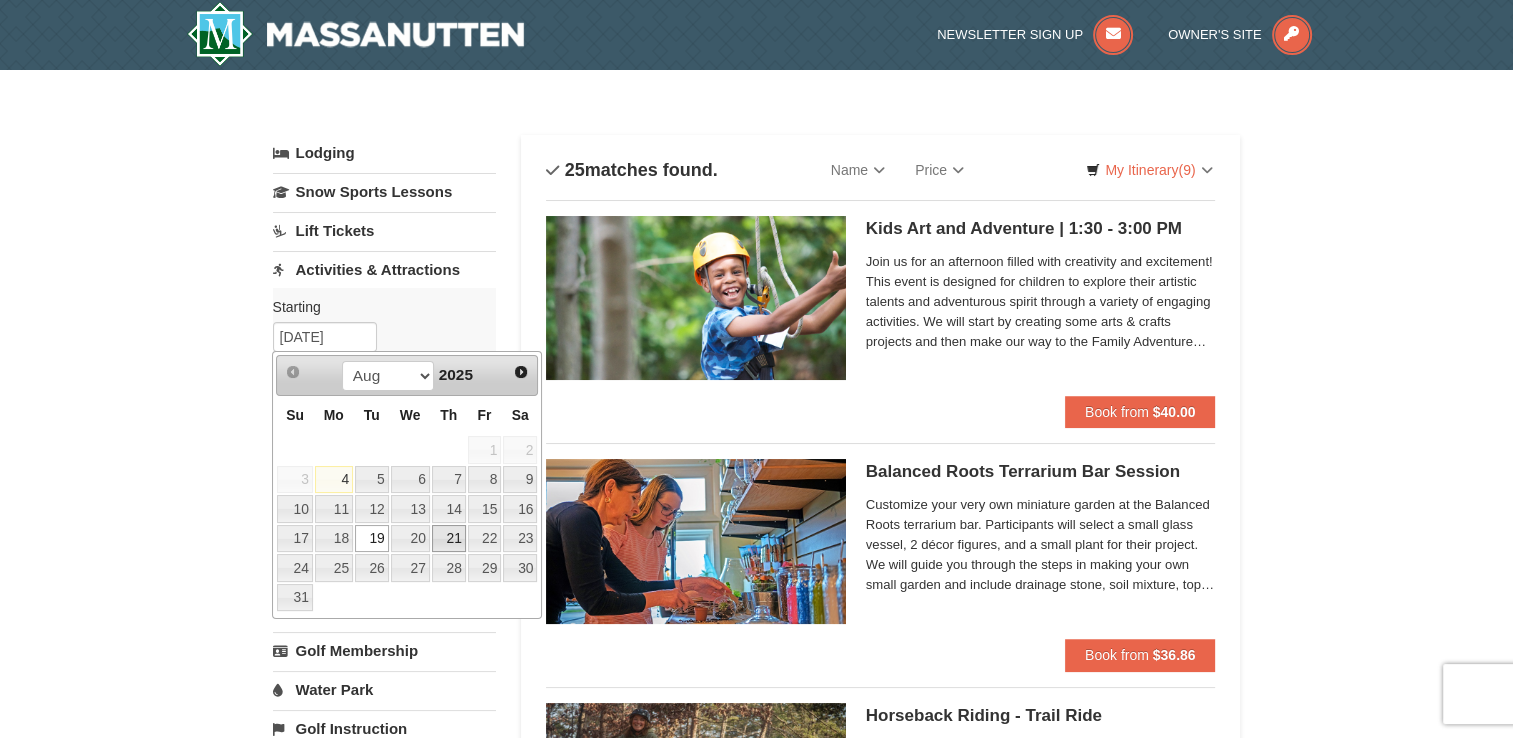 click on "21" at bounding box center (449, 539) 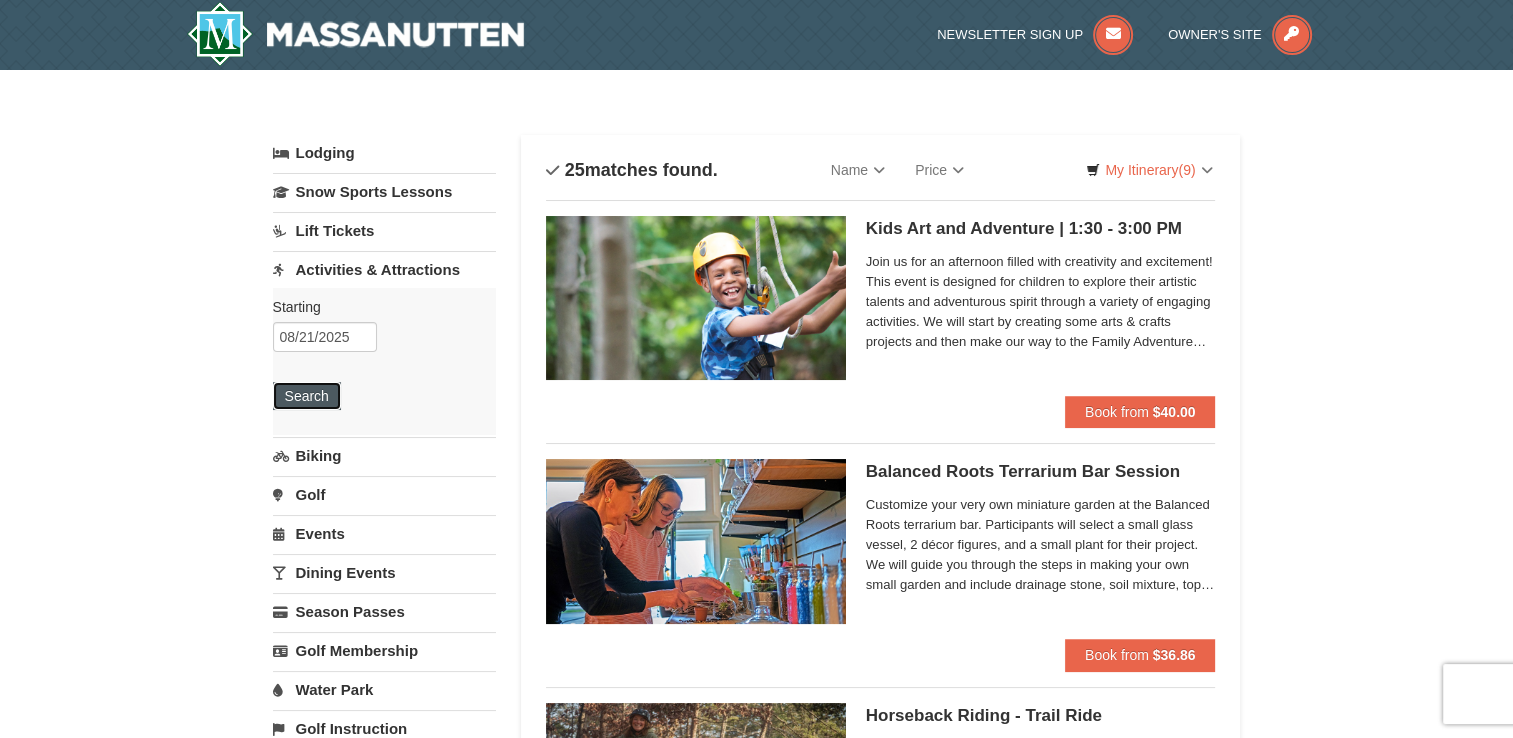 click on "Search" at bounding box center [307, 396] 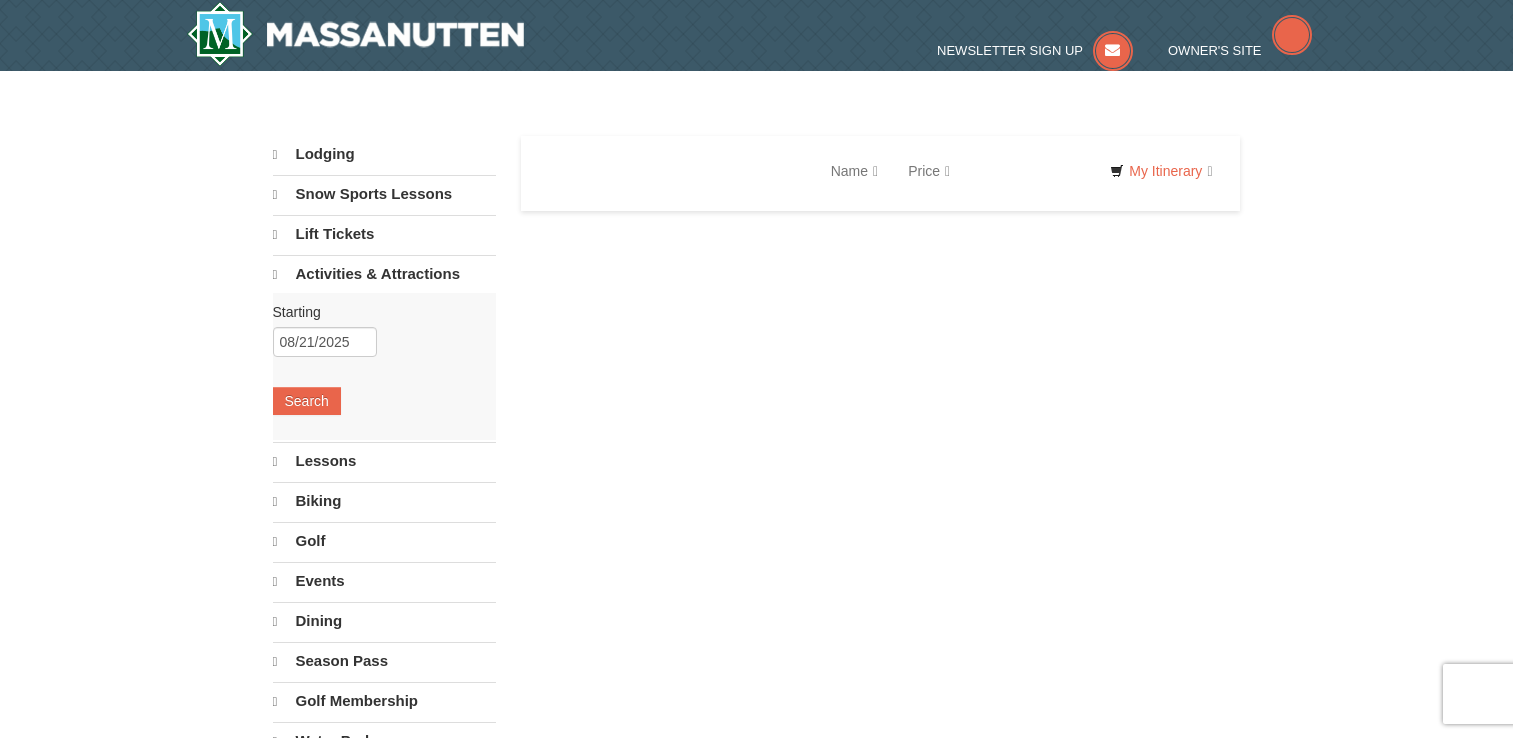 scroll, scrollTop: 0, scrollLeft: 0, axis: both 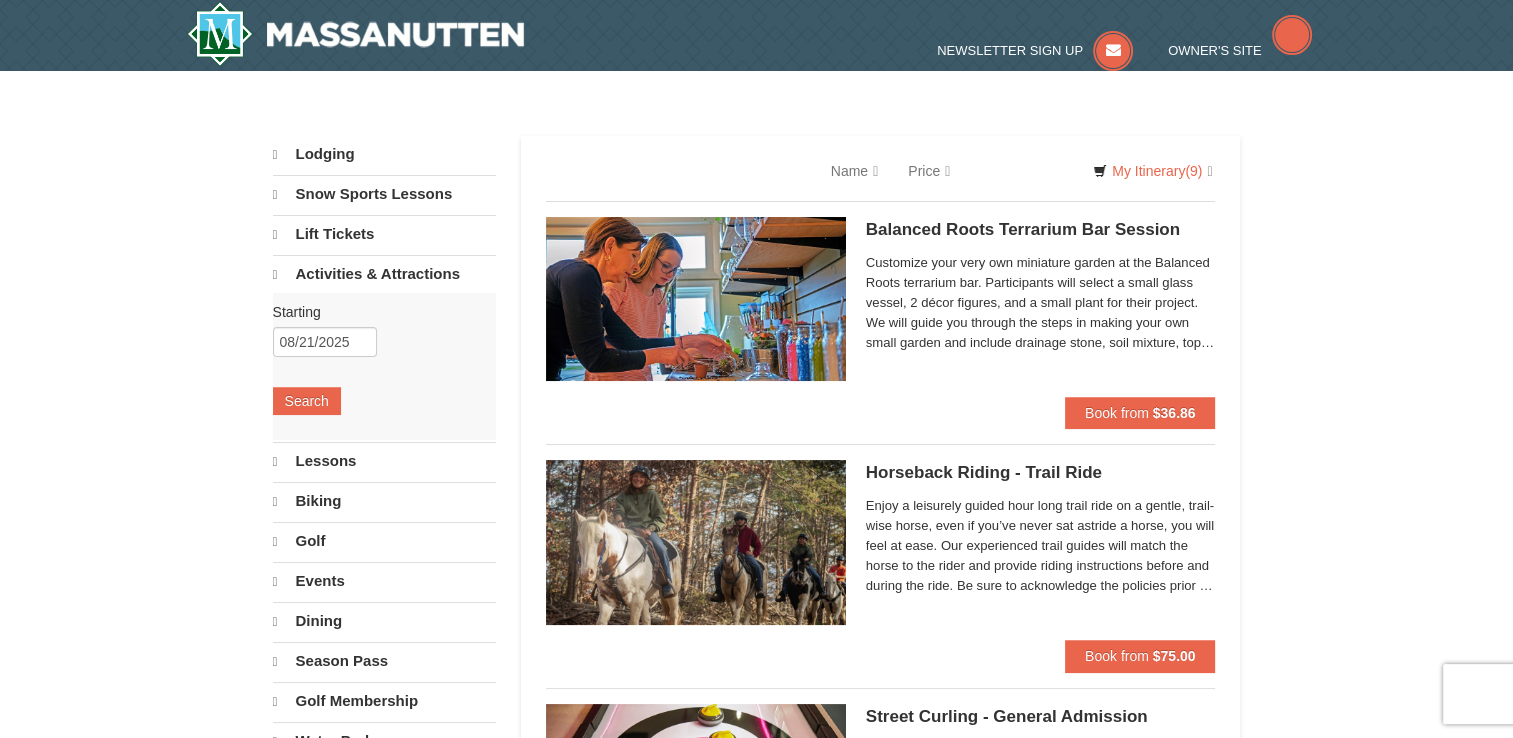 select on "8" 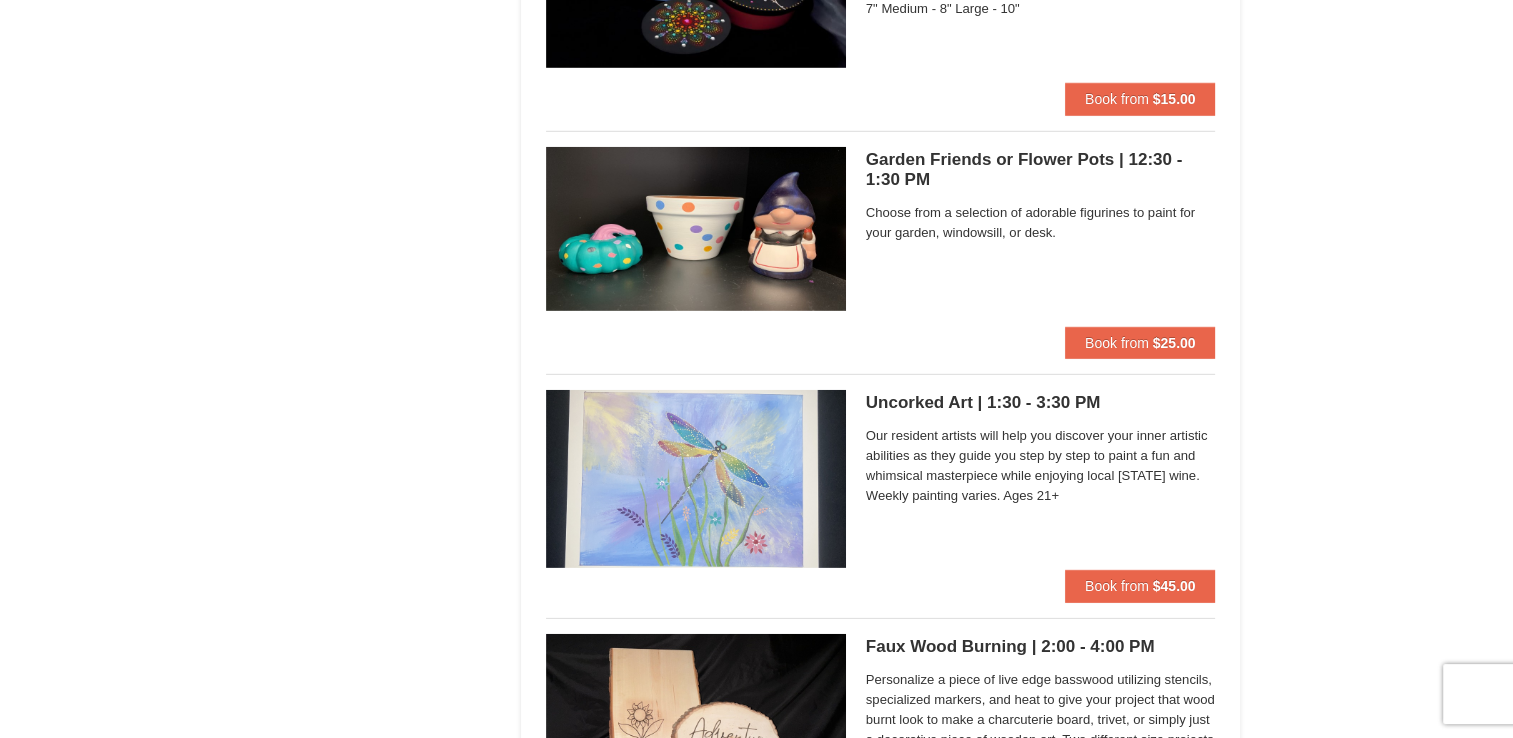 scroll, scrollTop: 6000, scrollLeft: 0, axis: vertical 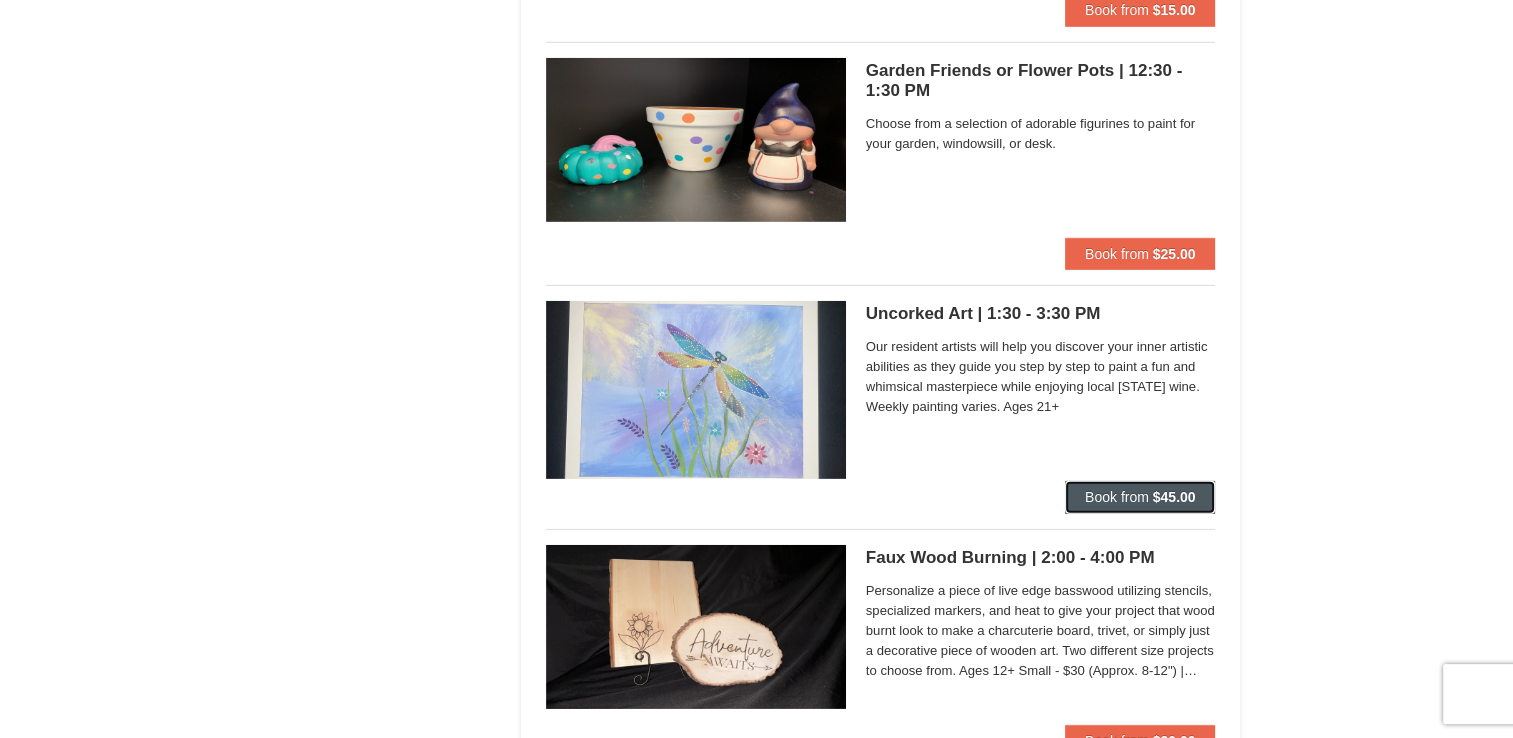 click on "$45.00" at bounding box center [1174, 497] 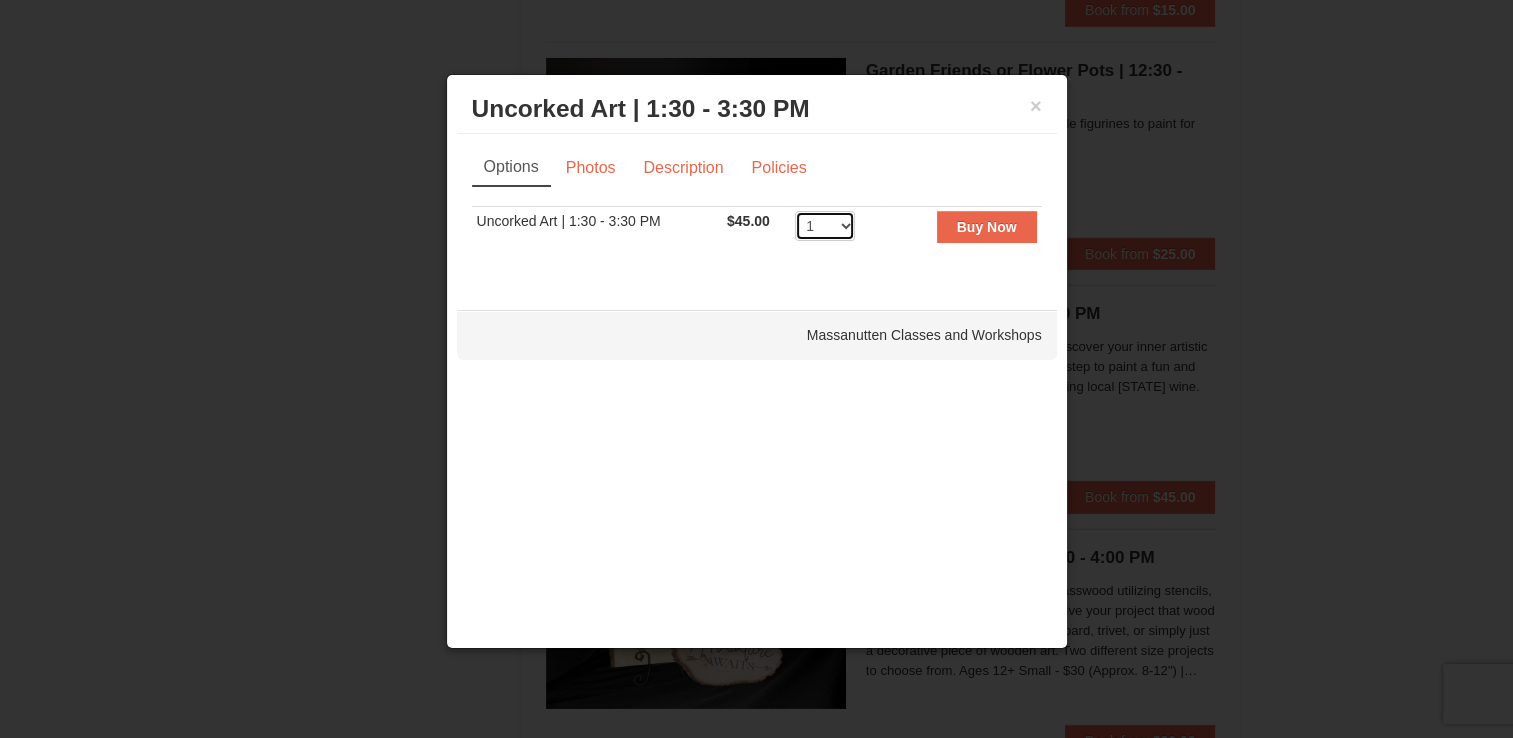 click on "1 2 3 4 5 6 7 8 9 10 11 12 13 14 15 16 17 18 19 20 21 22 23 24 25 26 27 28 29 30" at bounding box center (825, 226) 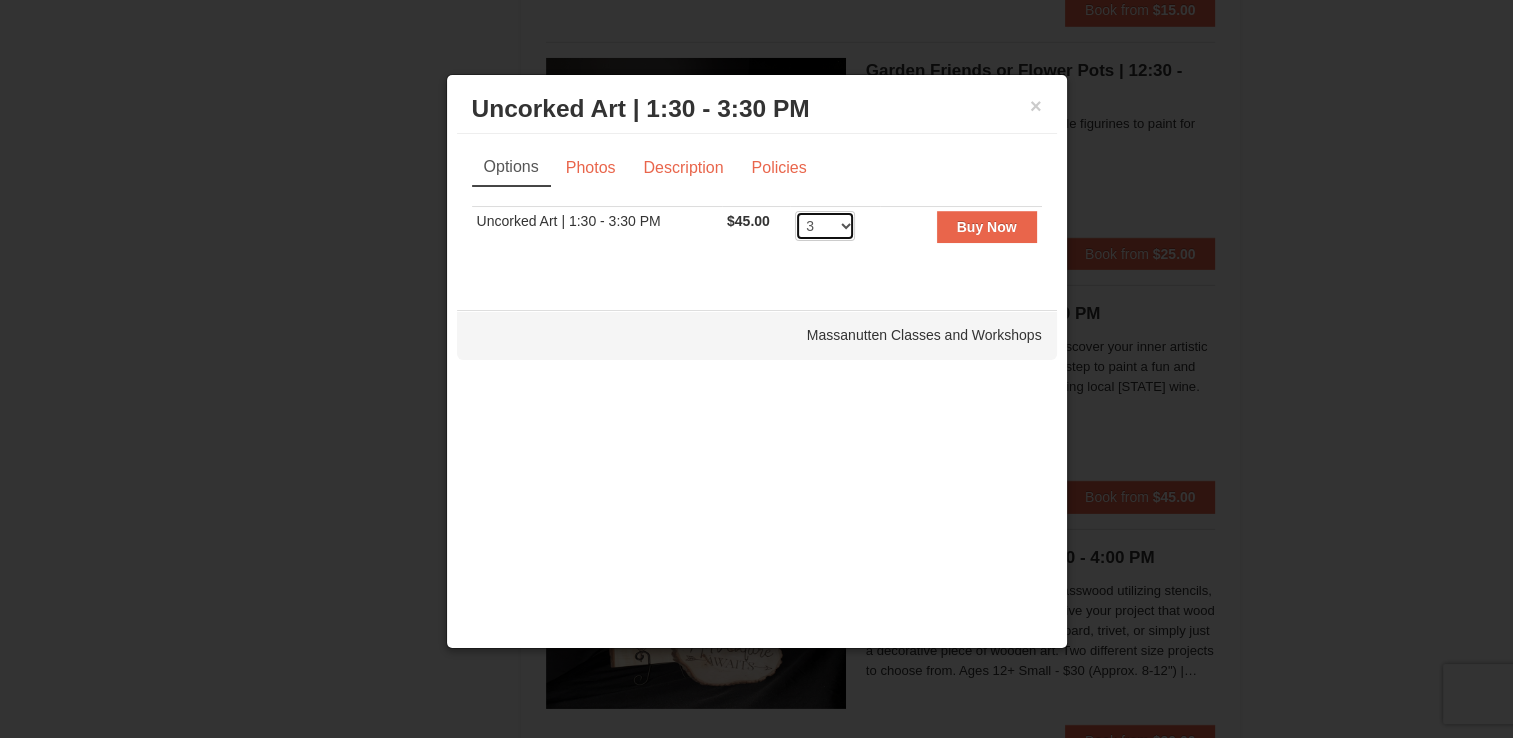click on "1 2 3 4 5 6 7 8 9 10 11 12 13 14 15 16 17 18 19 20 21 22 23 24 25 26 27 28 29 30" at bounding box center [825, 226] 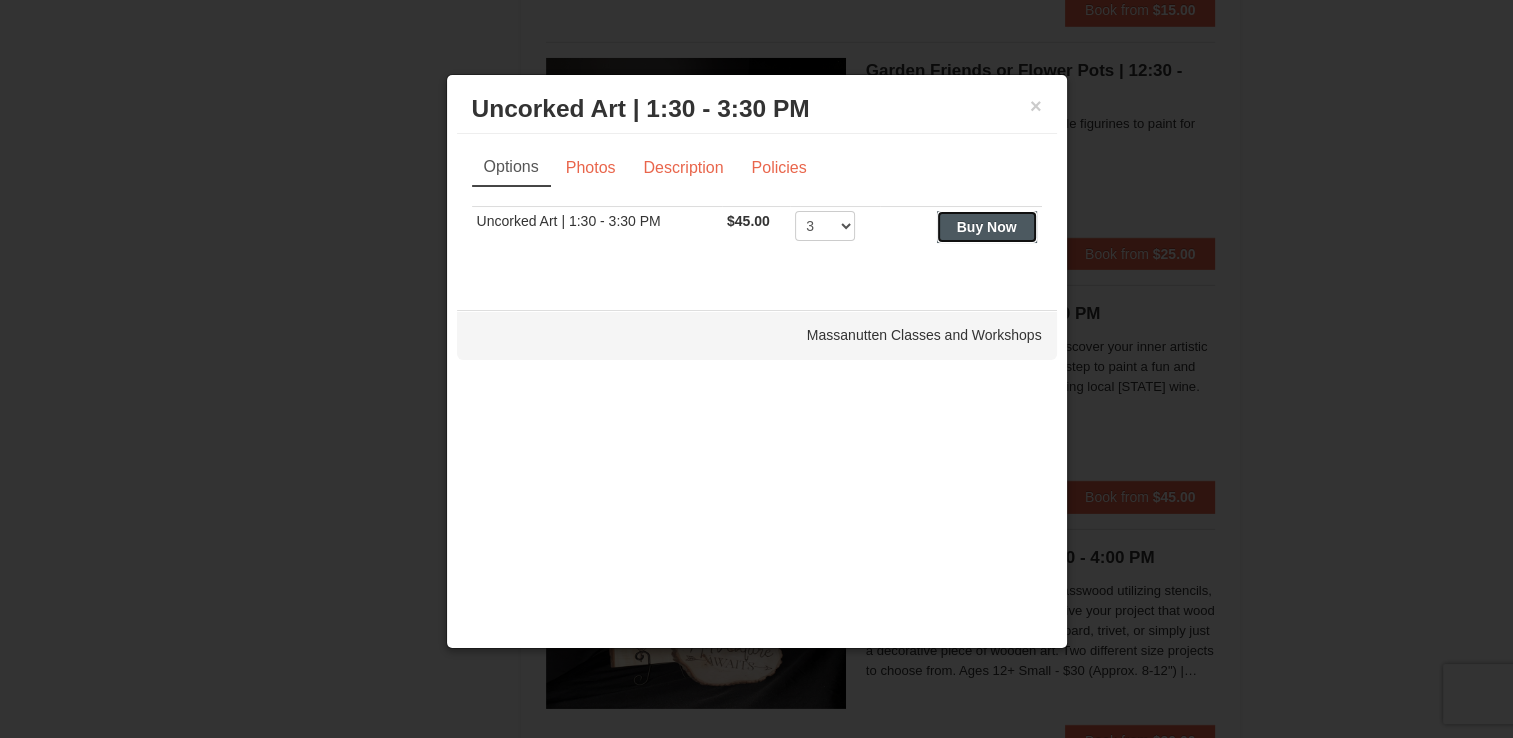 click on "Buy Now" at bounding box center (987, 227) 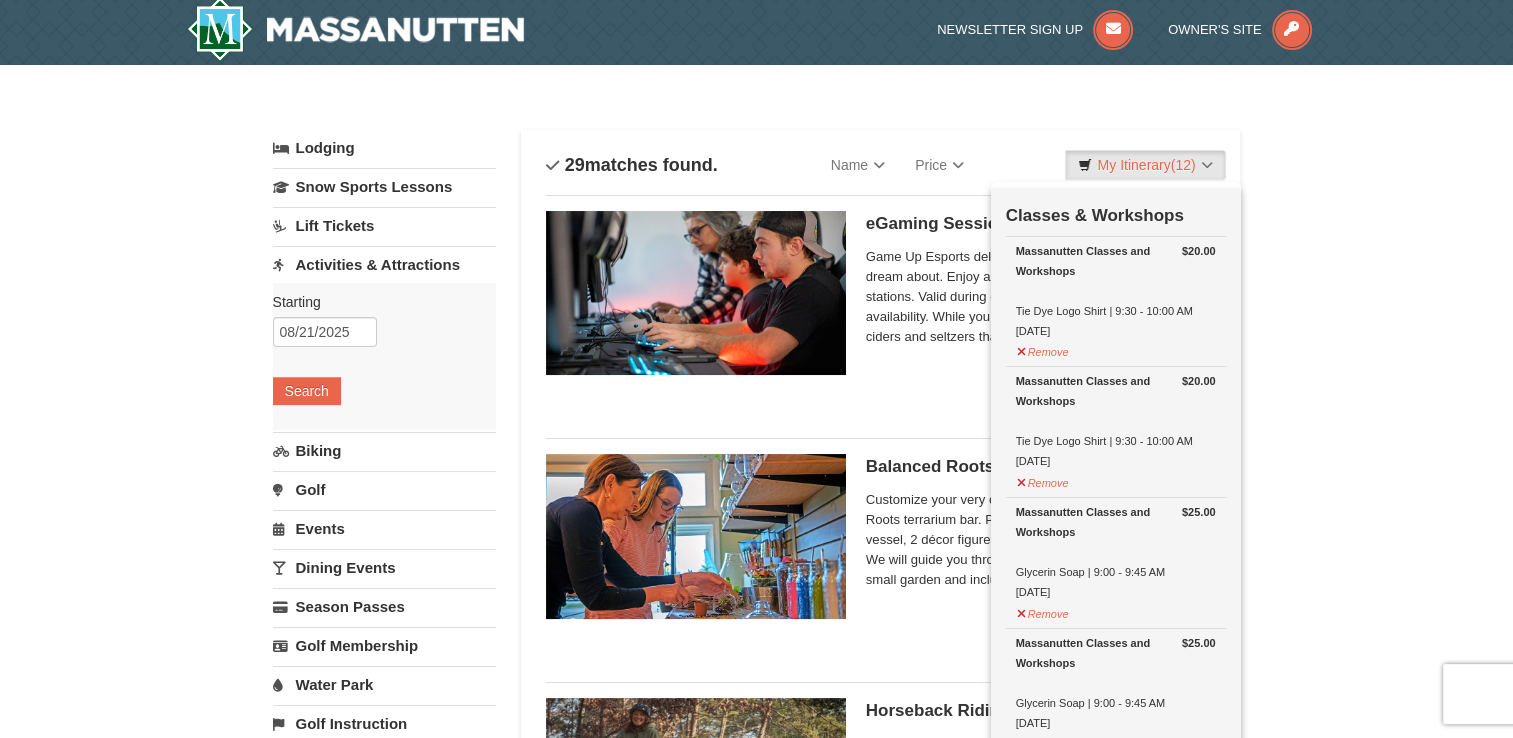 scroll, scrollTop: 6, scrollLeft: 0, axis: vertical 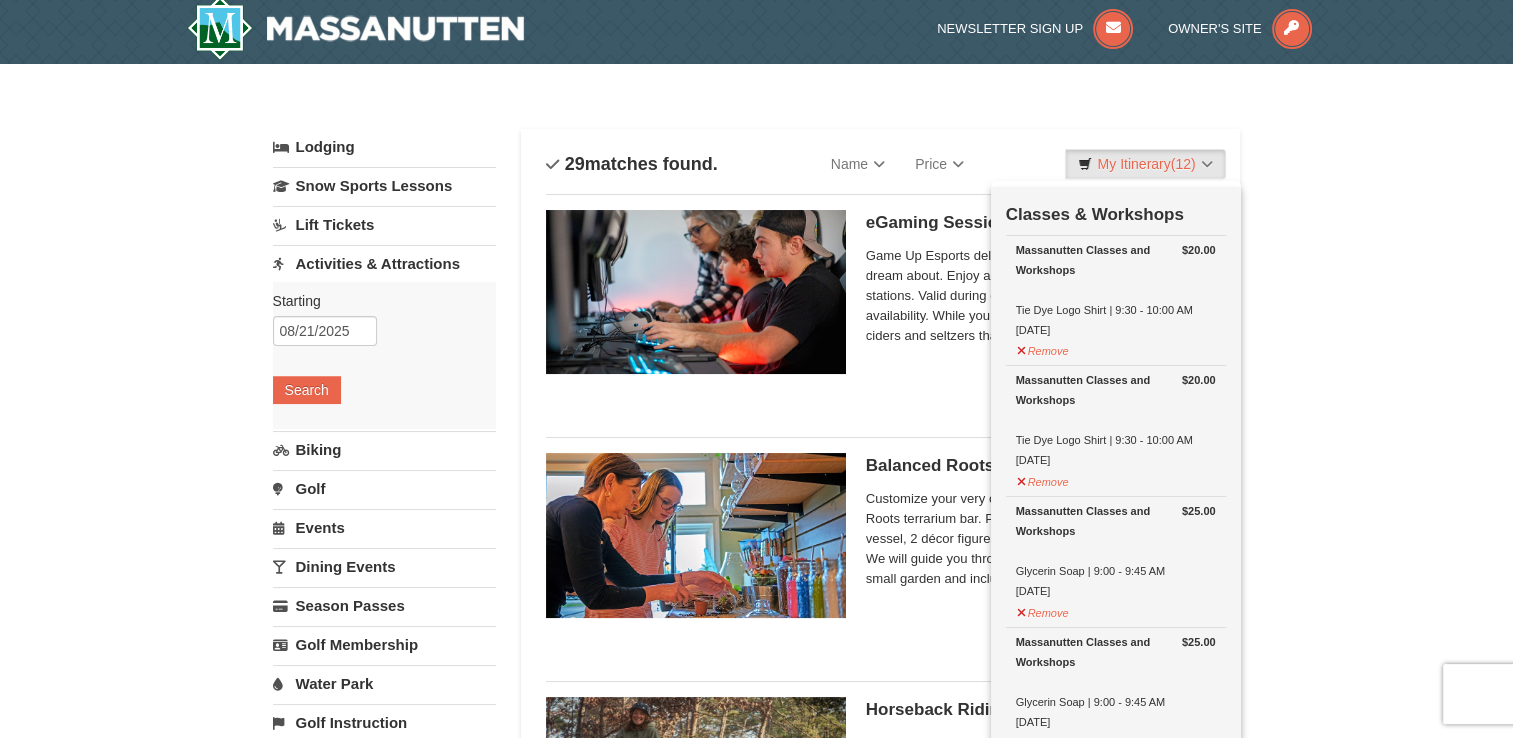 click on "×
Categories
List
Filter
My Itinerary (12)
Check Out Now
Classes & Workshops
$20.00
Massanutten Classes and Workshops
Tie Dye Logo Shirt | 9:30 - 10:00 AM
8/17/2025
$20.00" at bounding box center (756, 3686) 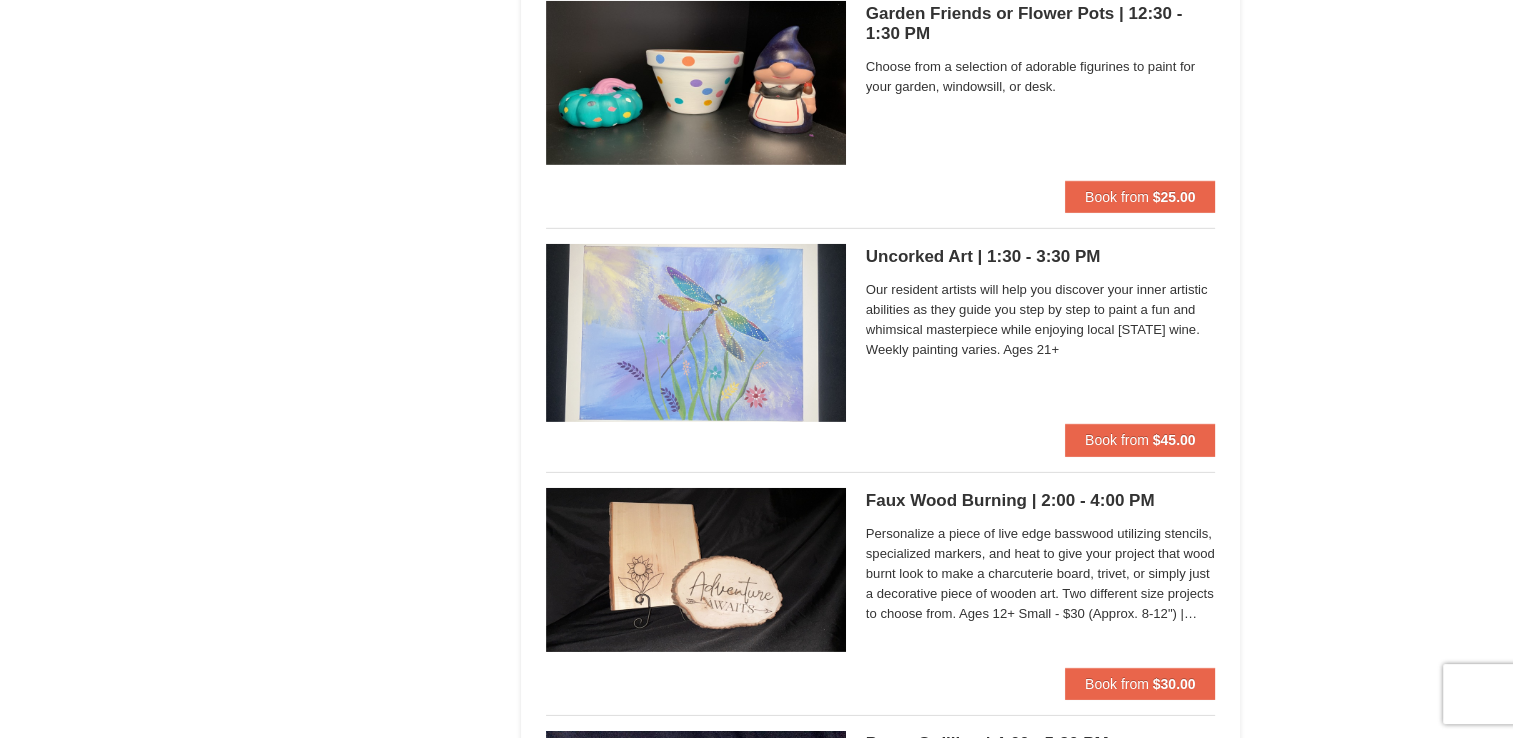 scroll, scrollTop: 6106, scrollLeft: 0, axis: vertical 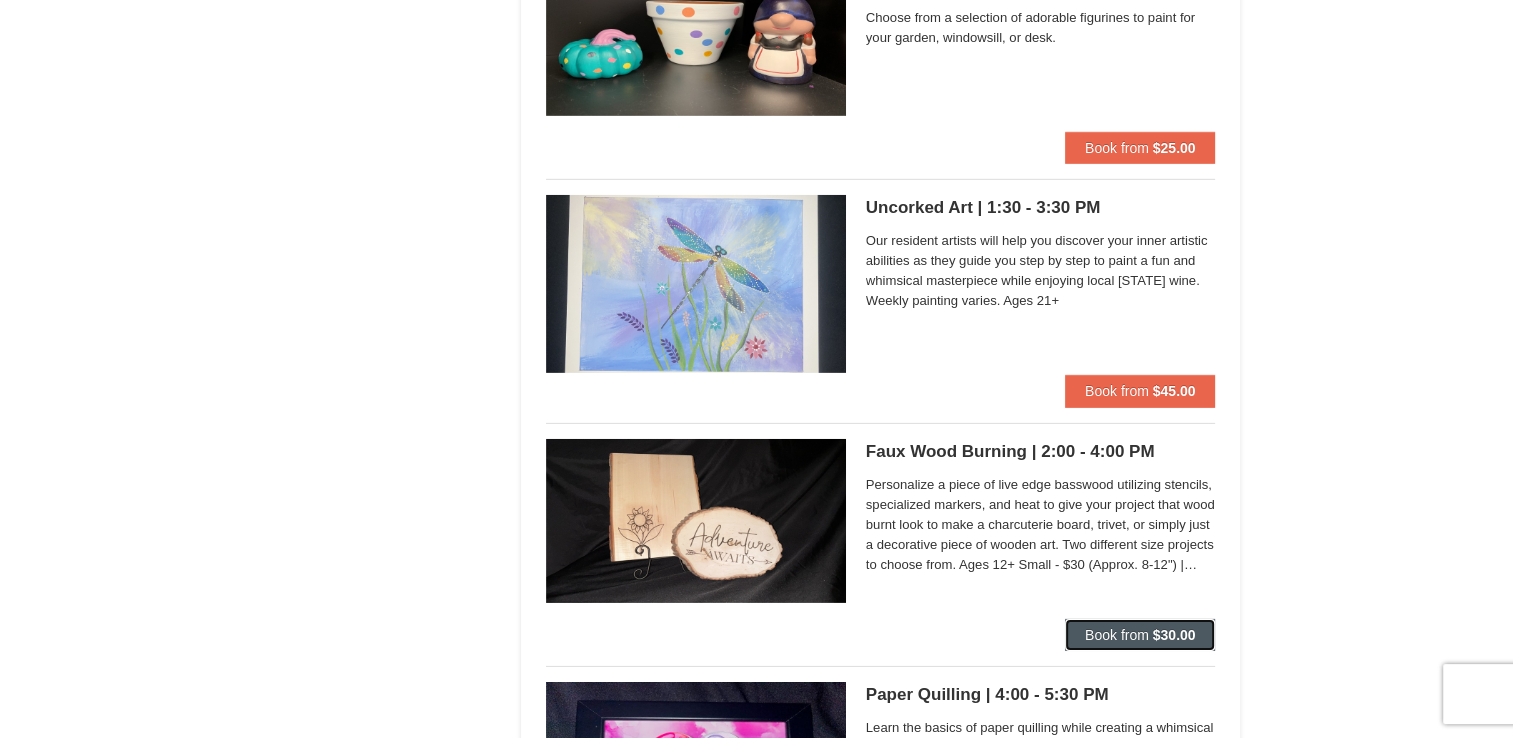 click on "Book from" at bounding box center [1117, 635] 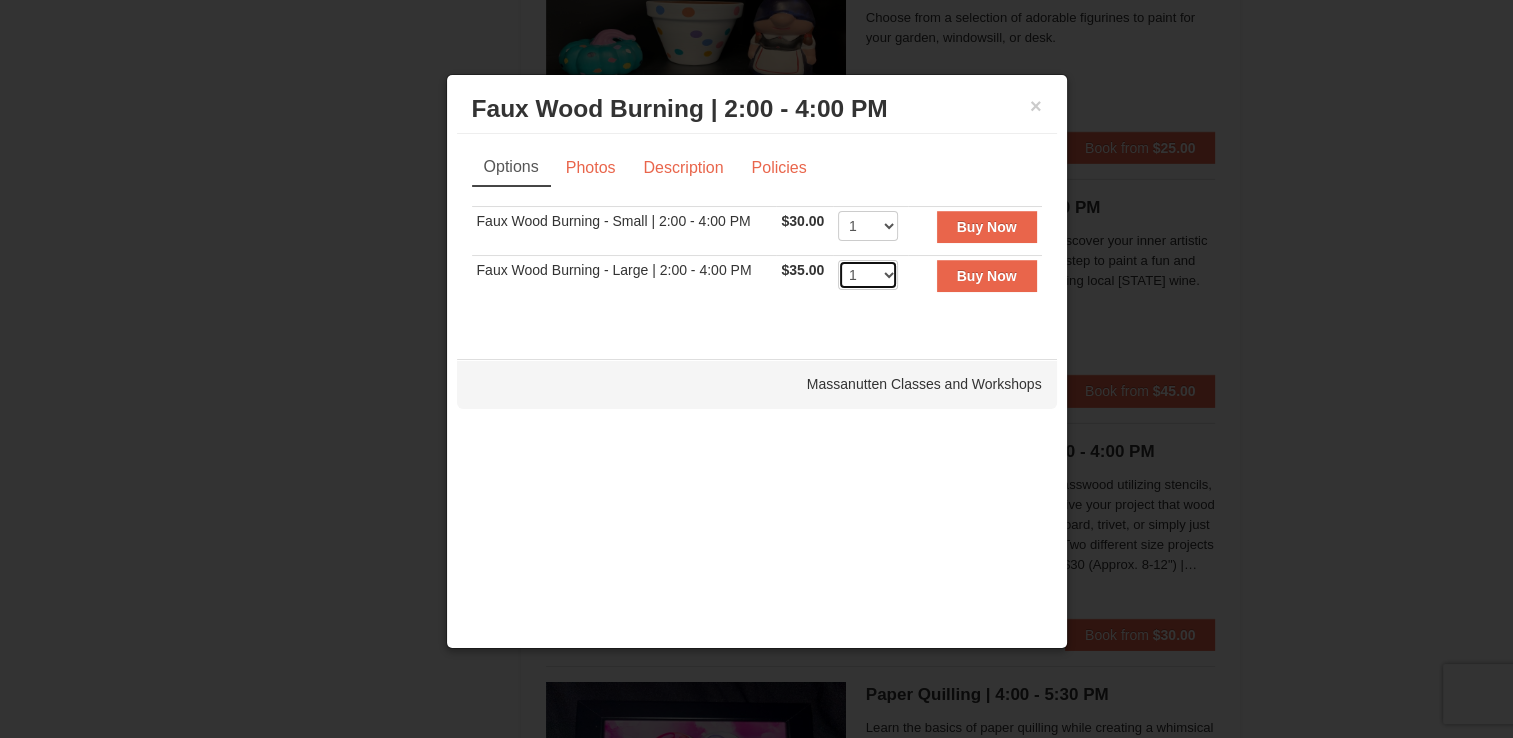 click on "1
2
3
4
5
6
7
8
9
10
11
12
13
14
15
16
17
18
19
20" at bounding box center [868, 275] 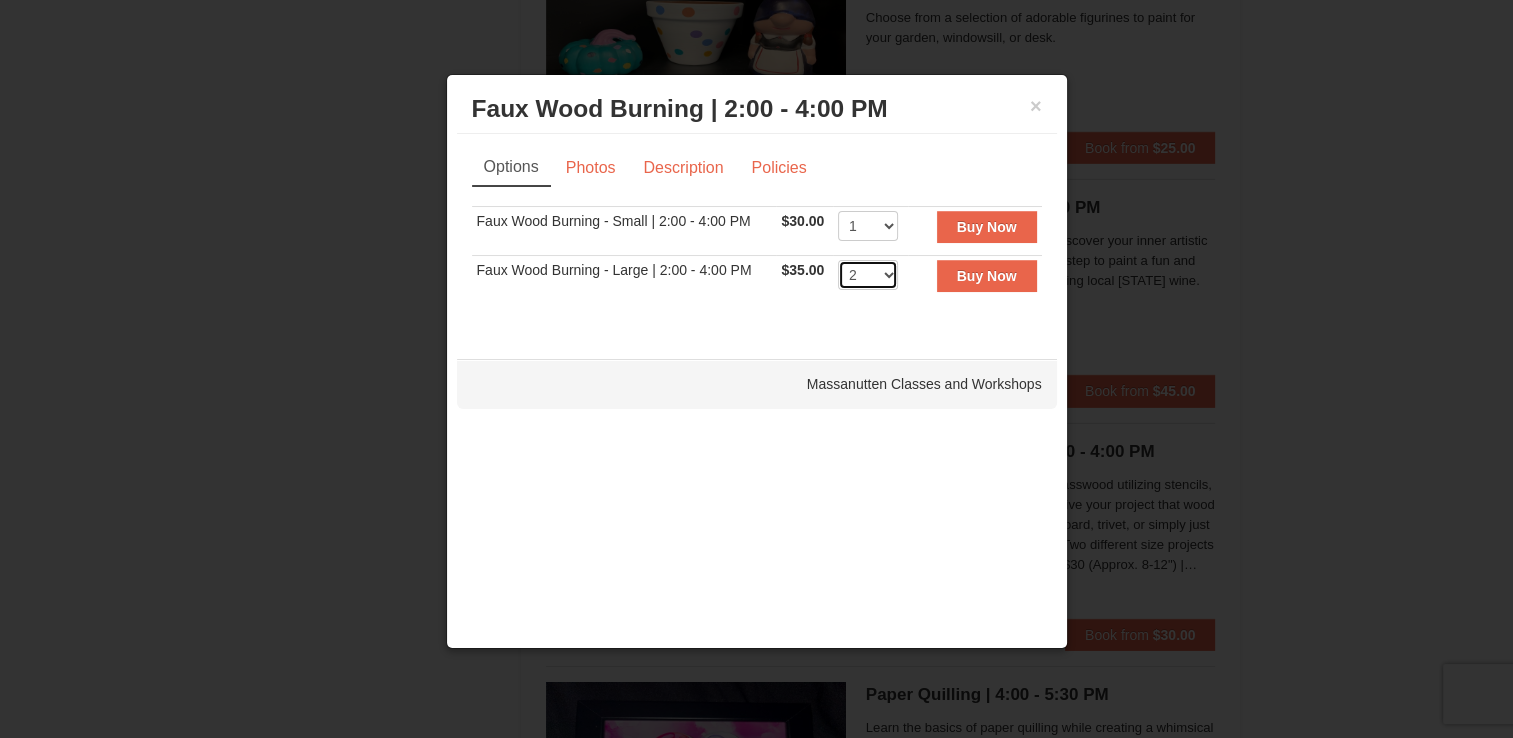 click on "1
2
3
4
5
6
7
8
9
10
11
12
13
14
15
16
17
18
19
20" at bounding box center (868, 275) 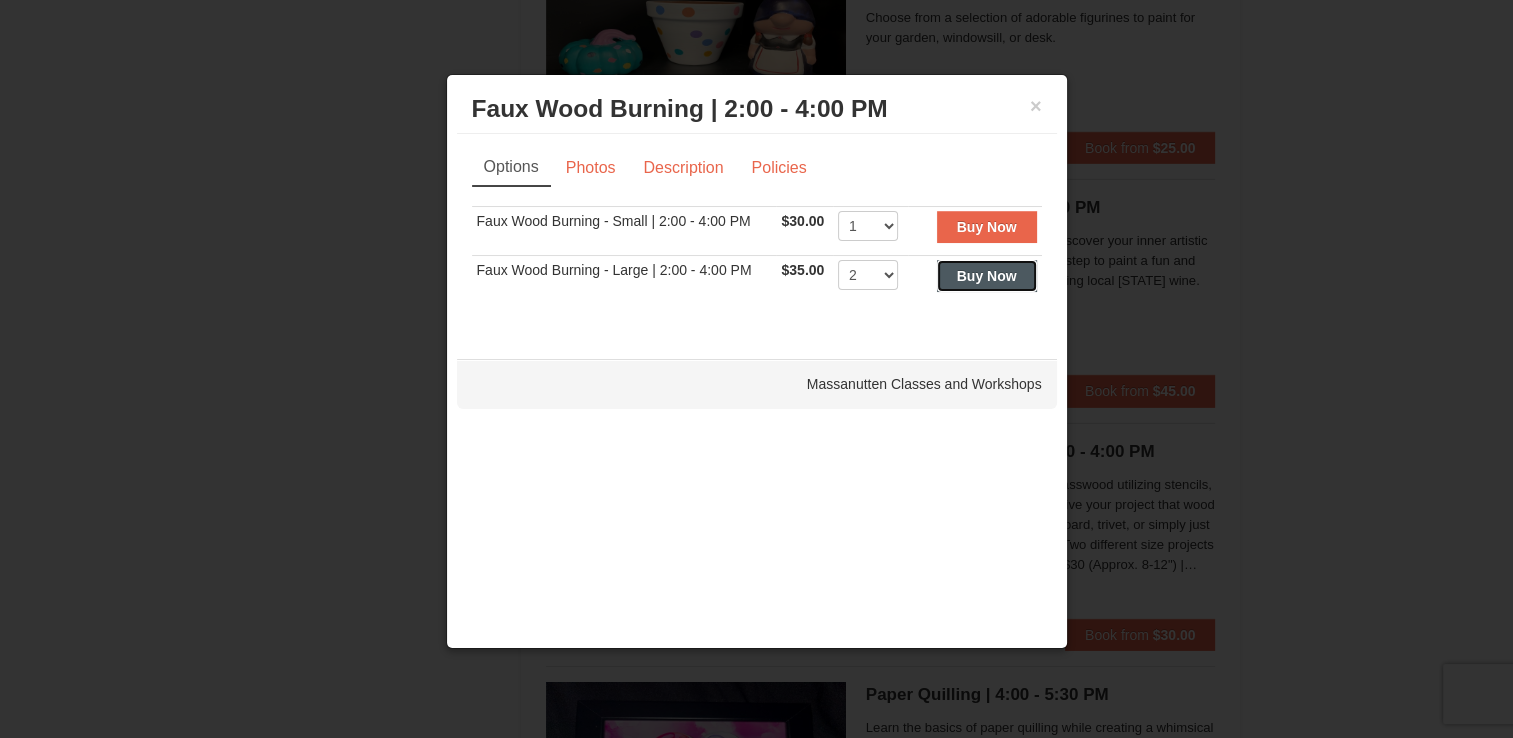 click on "Buy Now" at bounding box center (987, 276) 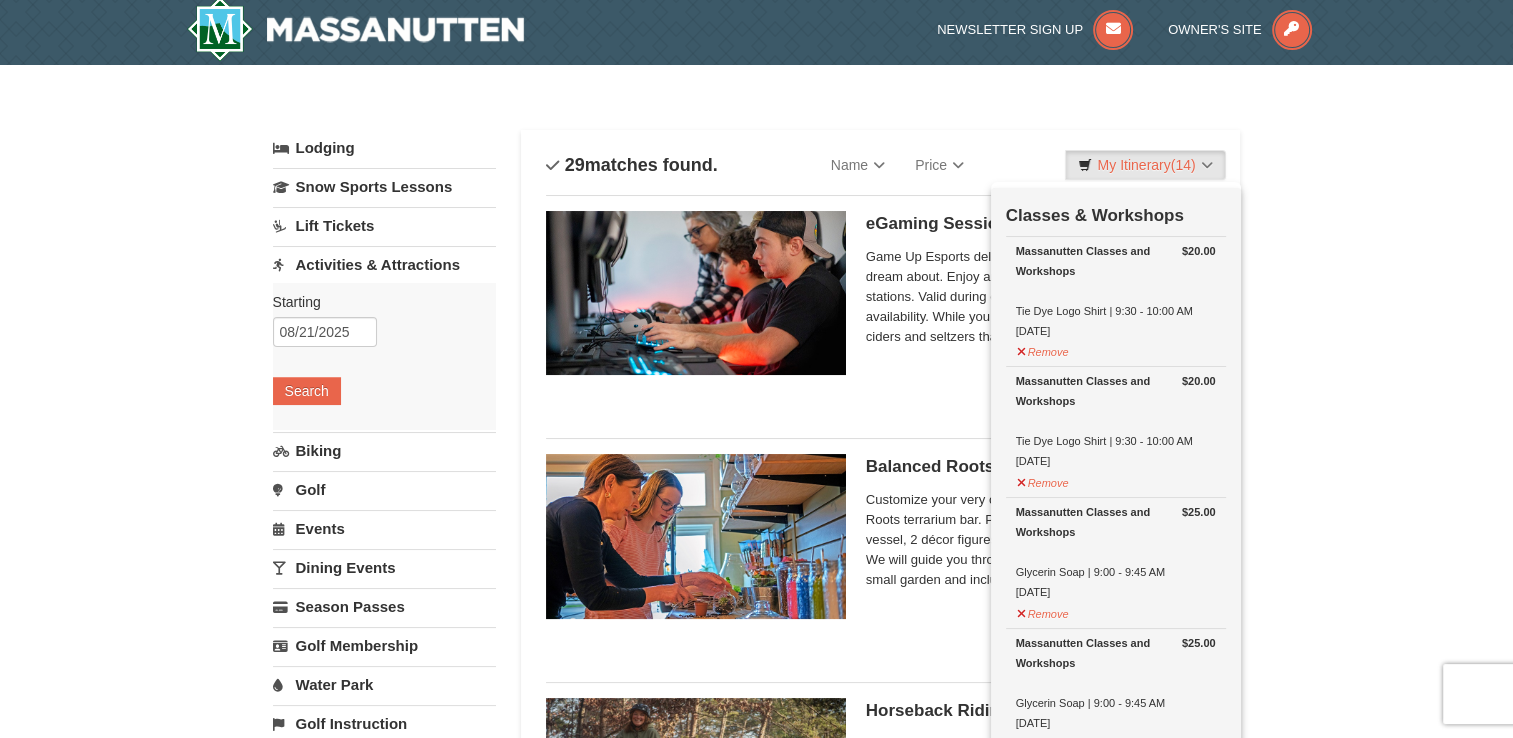scroll, scrollTop: 6, scrollLeft: 0, axis: vertical 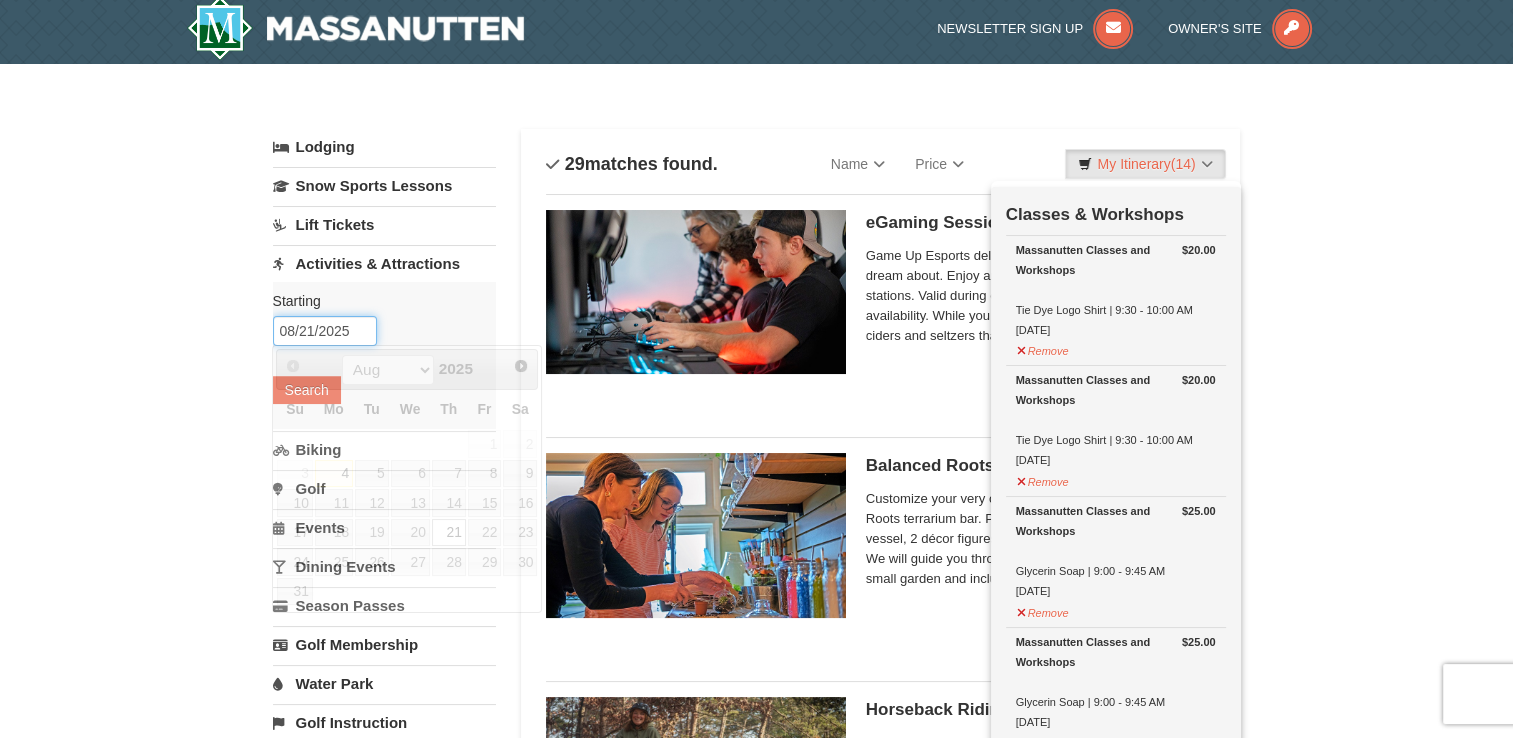 click on "08/21/2025" at bounding box center (325, 331) 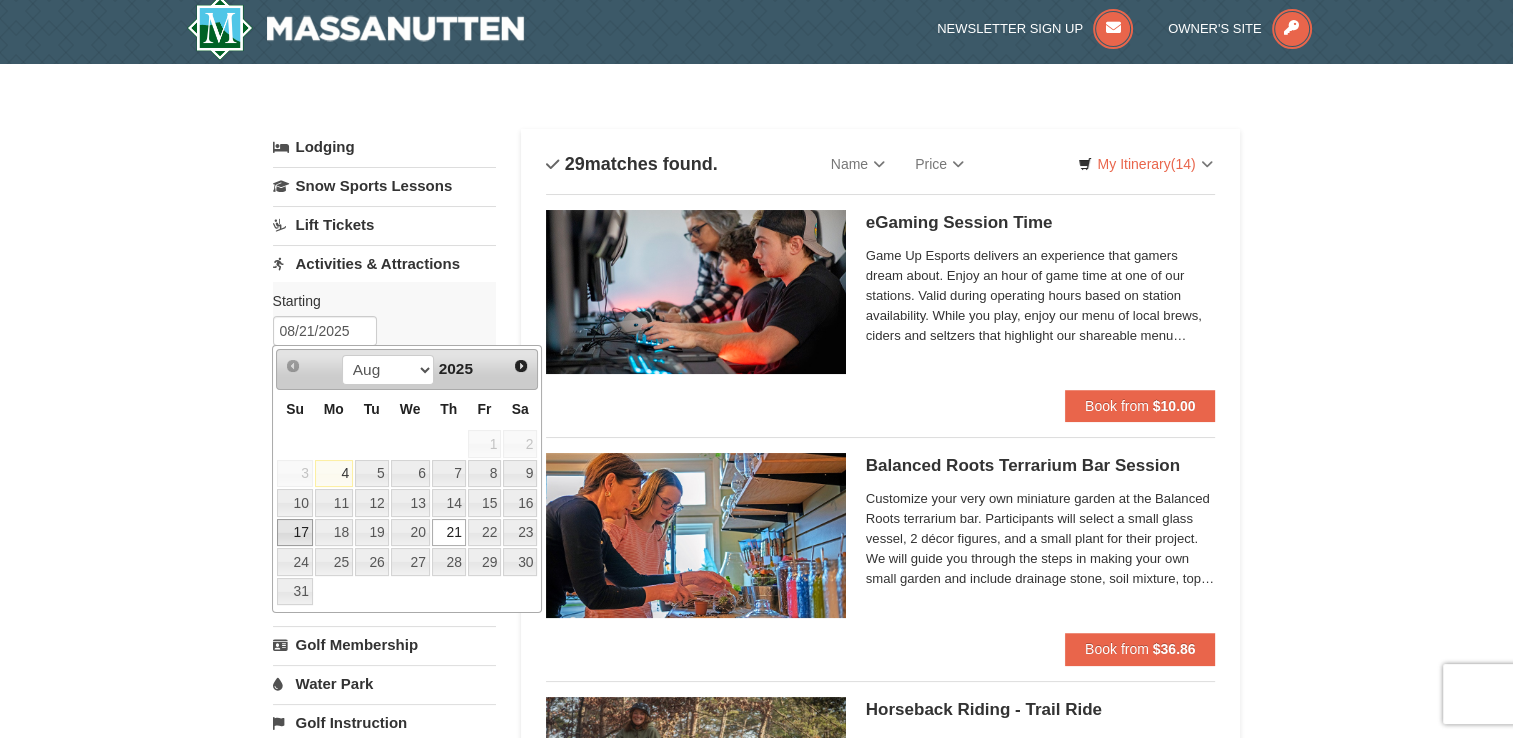 click on "17" at bounding box center (294, 533) 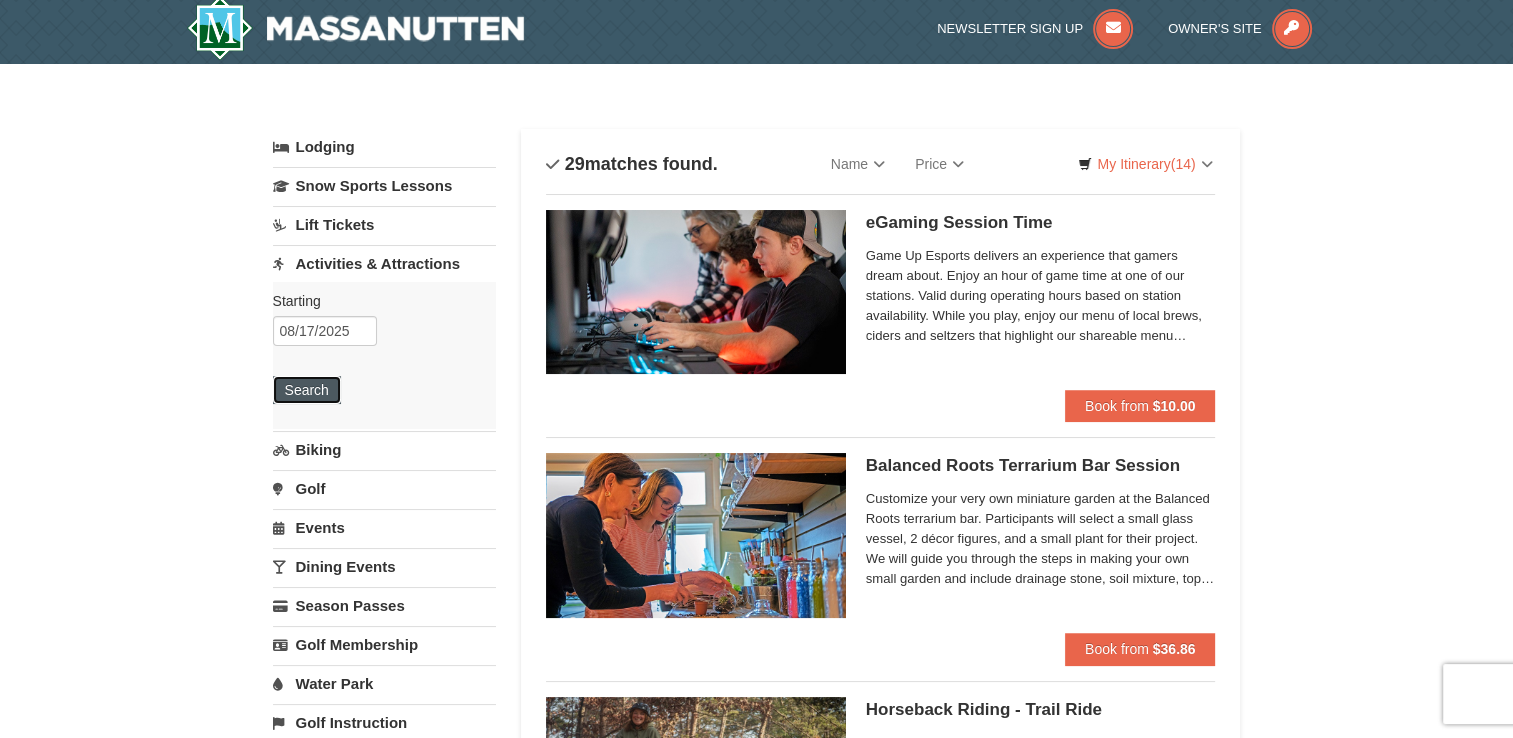 click on "Search" at bounding box center (307, 390) 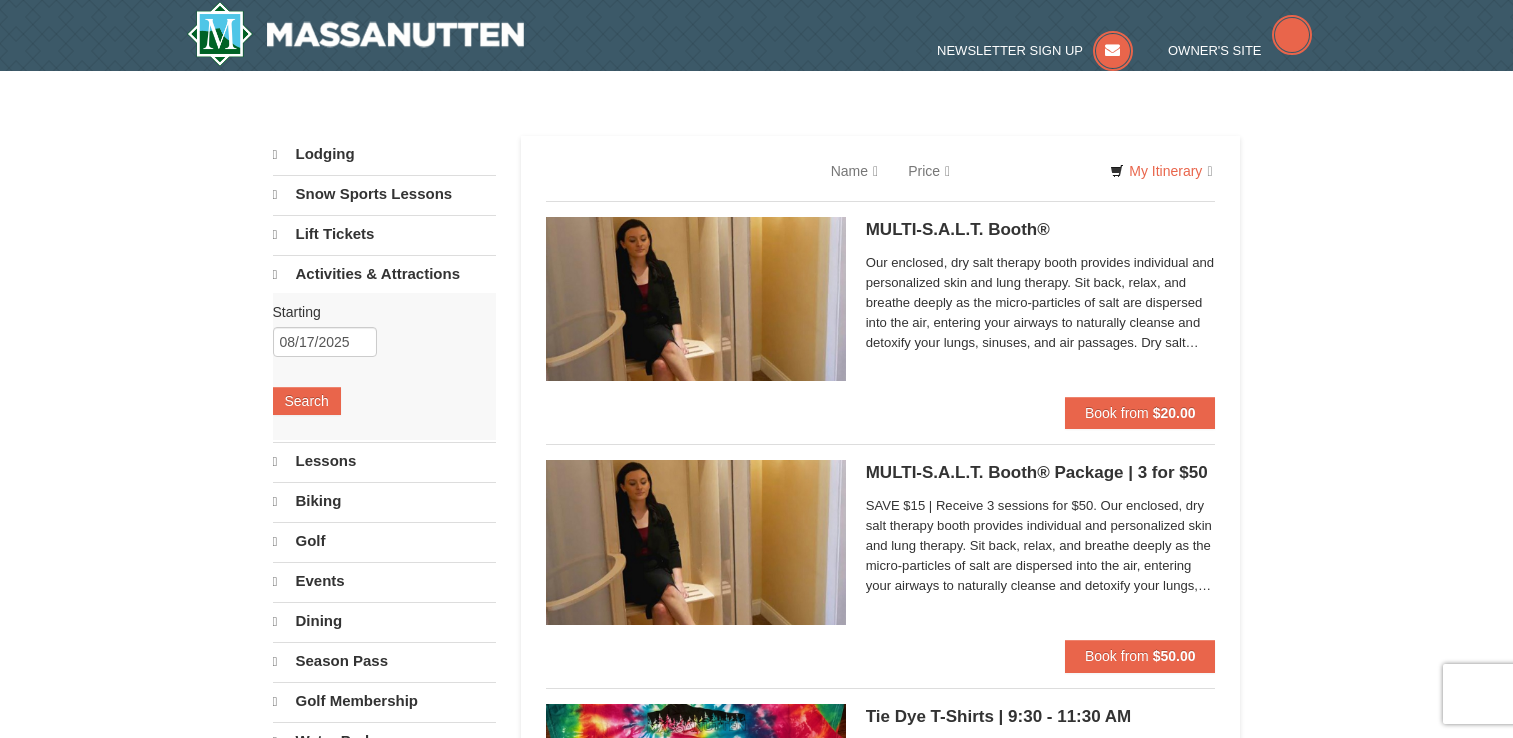 scroll, scrollTop: 0, scrollLeft: 0, axis: both 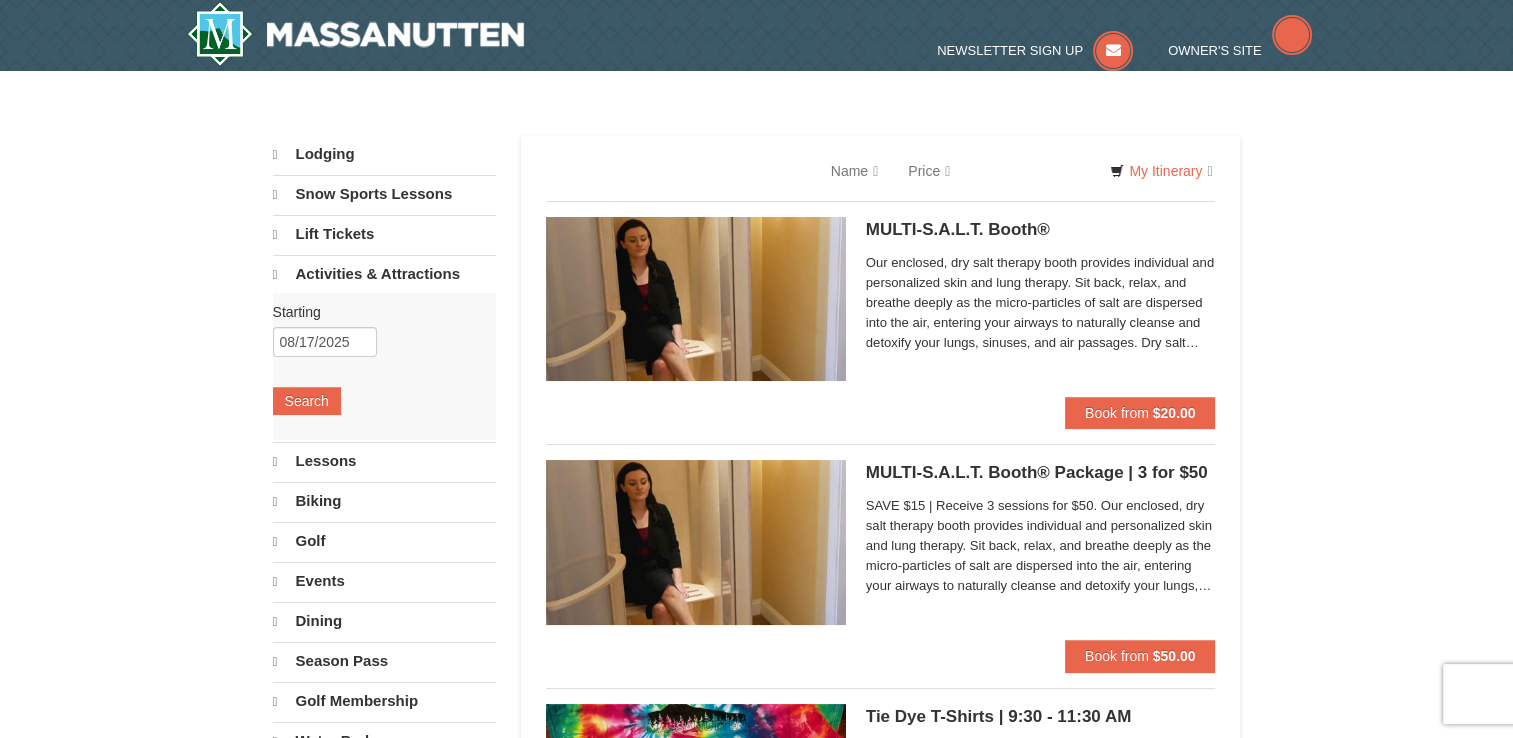 select on "8" 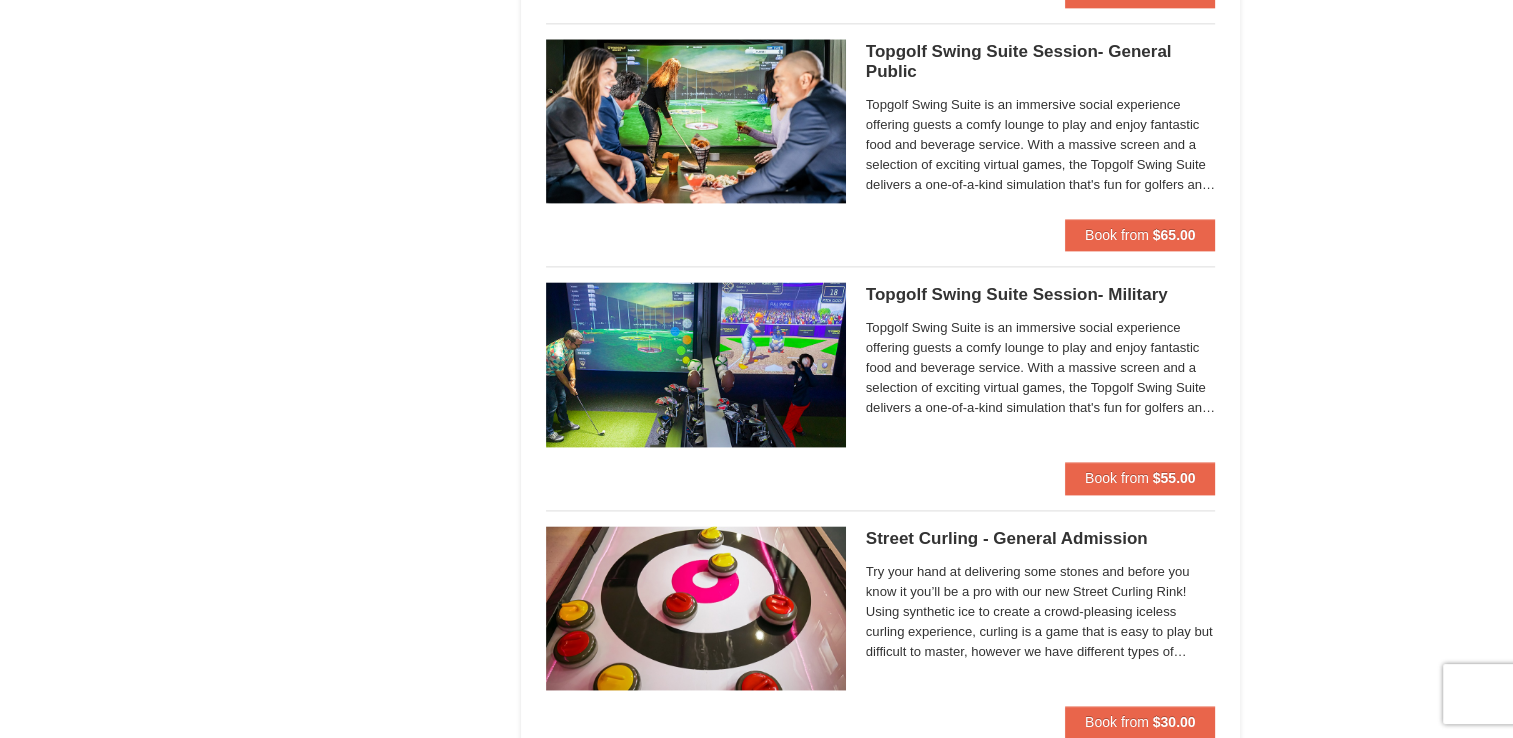scroll, scrollTop: 2600, scrollLeft: 0, axis: vertical 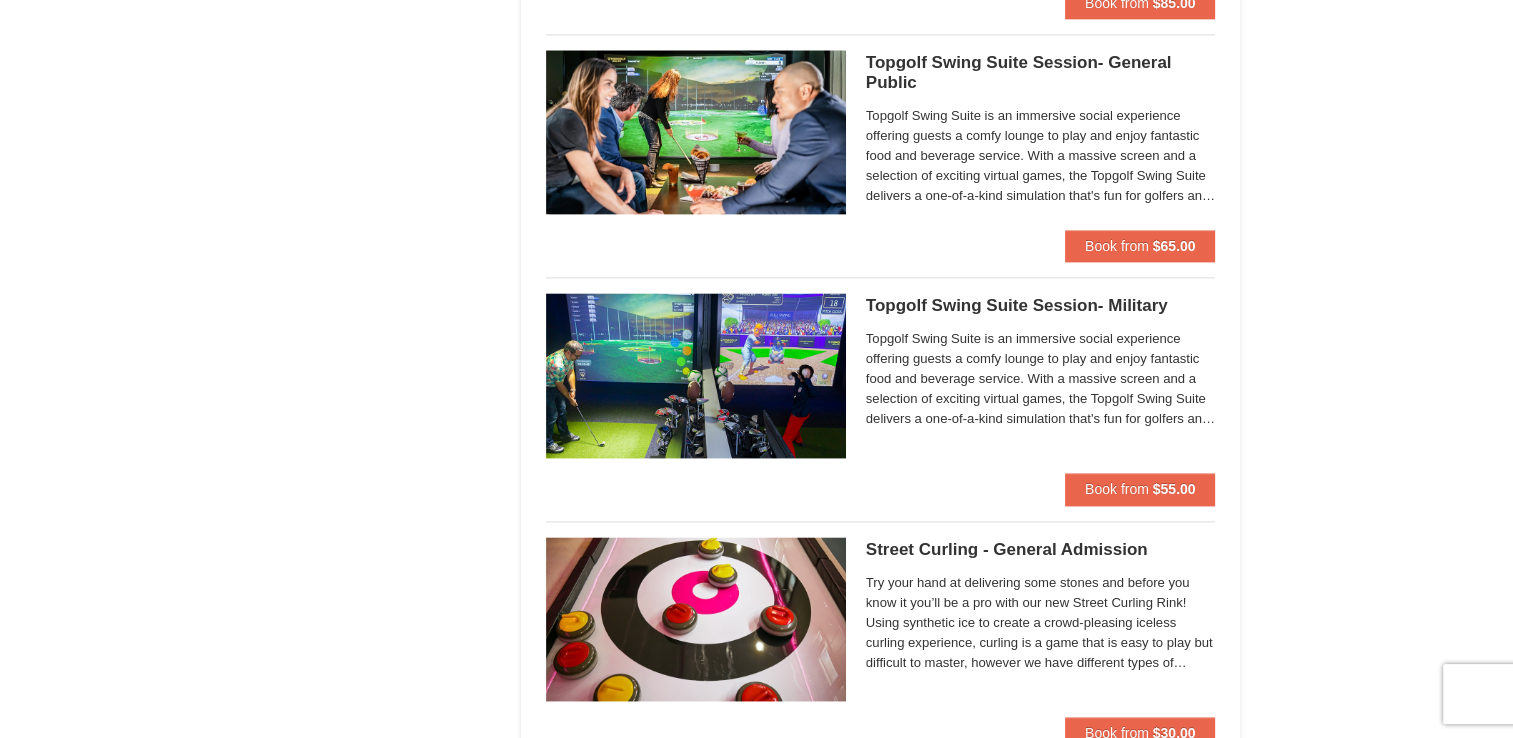 click on "Topgolf Swing Suite is an immersive social experience offering guests a comfy lounge to play and enjoy fantastic food and beverage service. With a massive screen and a selection of exciting virtual games, the Topgolf Swing Suite delivers a one-of-a-kind simulation that's fun for golfers and non-golfers alike. Reservation is for one Topgolf Swing Suite for up to eight people." at bounding box center (1041, 379) 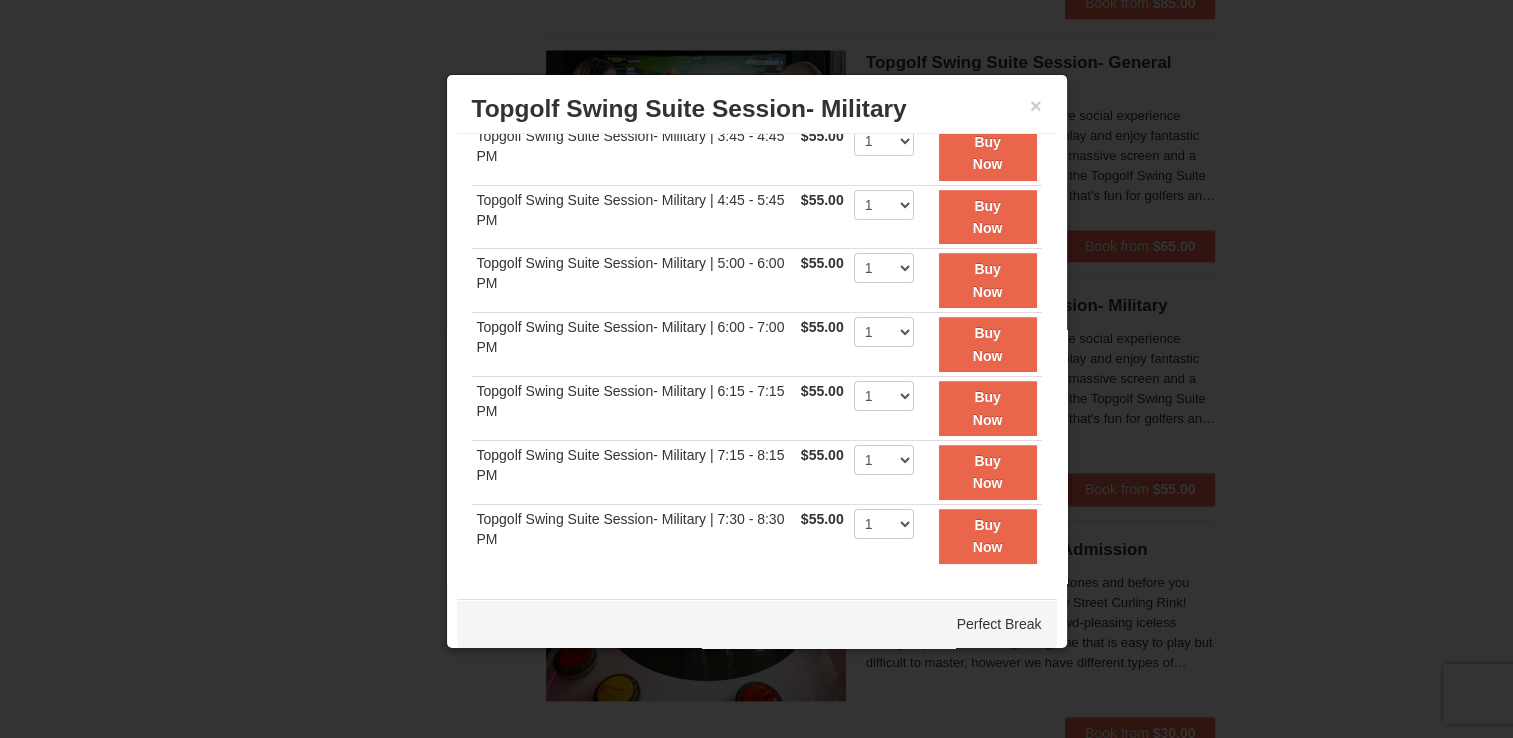 scroll, scrollTop: 408, scrollLeft: 0, axis: vertical 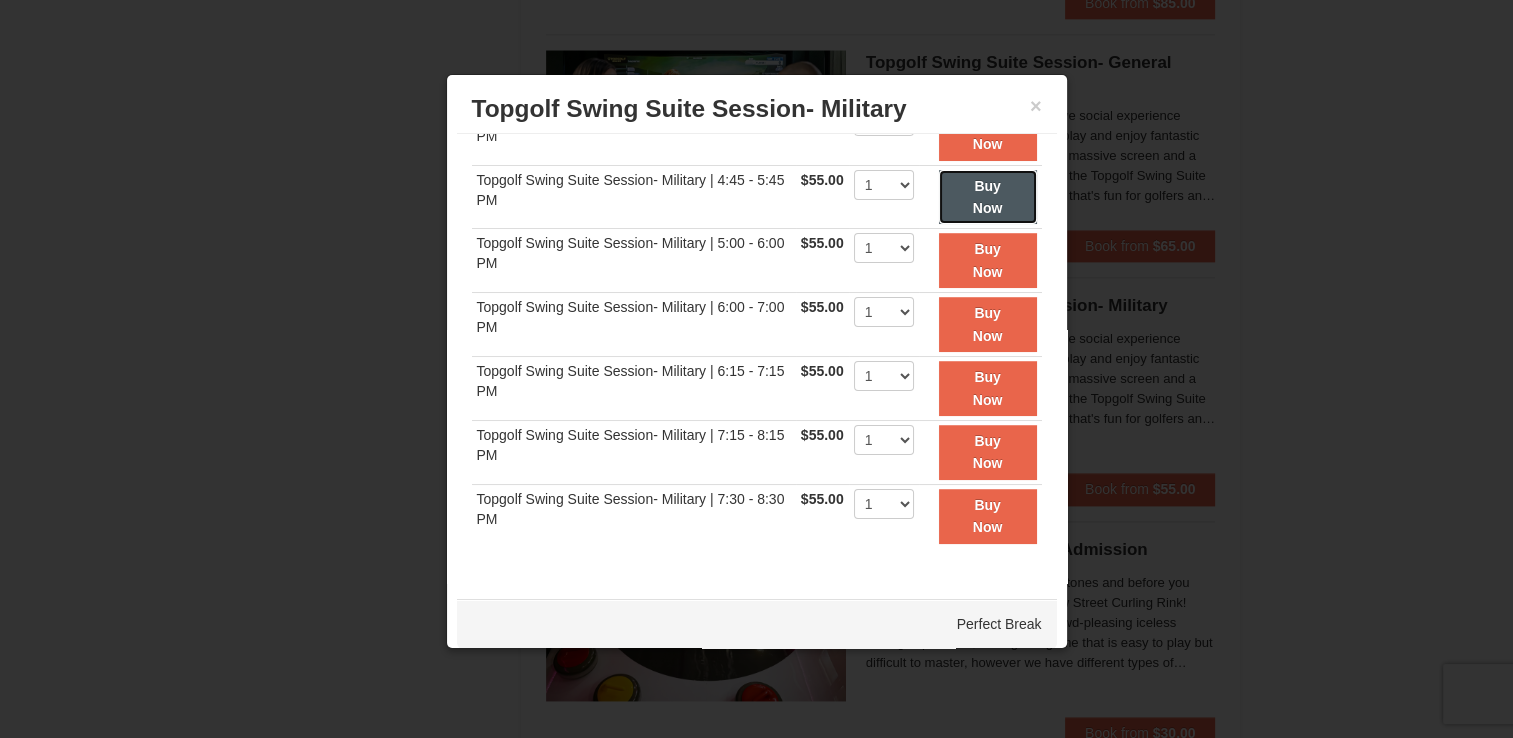 click on "Buy Now" at bounding box center [988, 197] 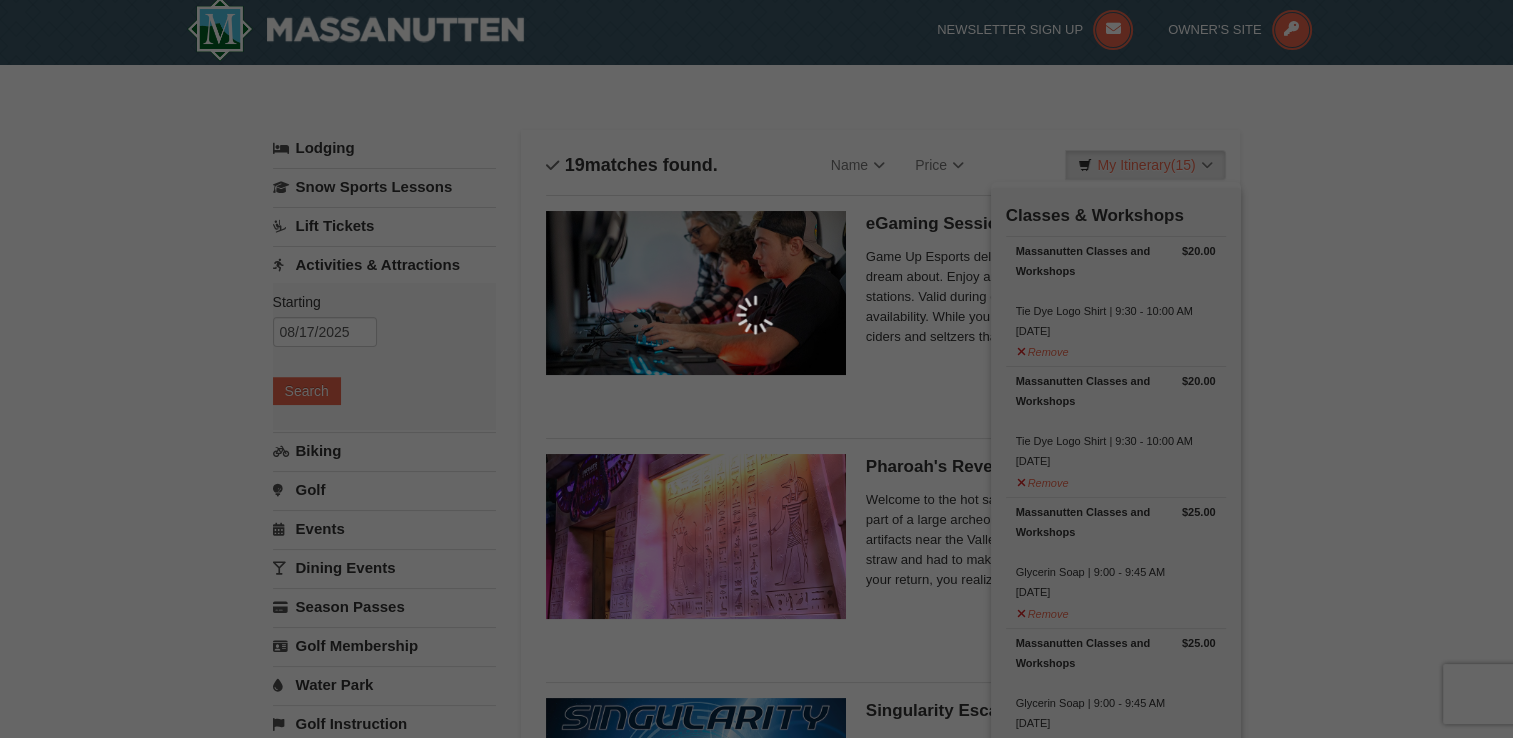 scroll, scrollTop: 6, scrollLeft: 0, axis: vertical 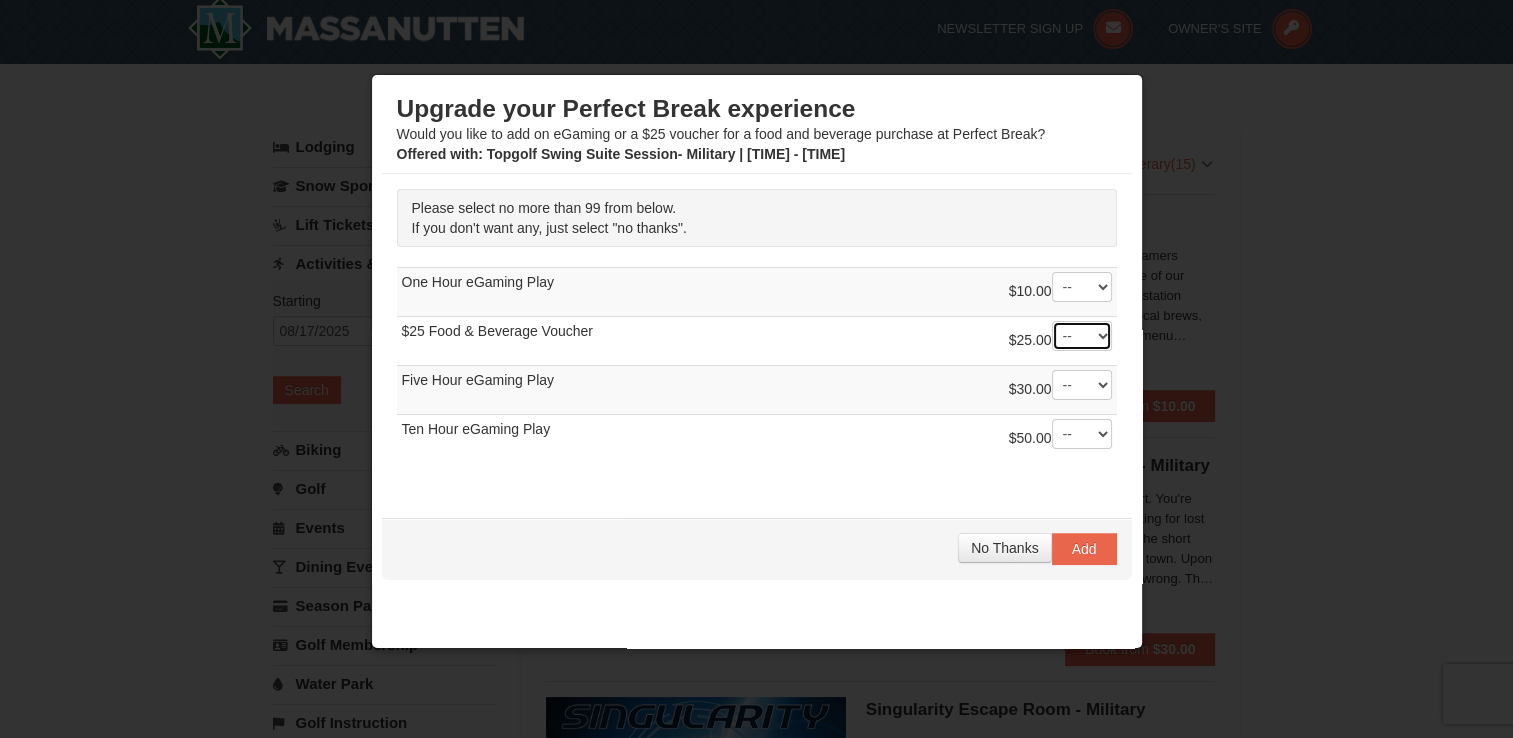 click on "--
01
02
03
04
05
06
07
08" at bounding box center [1082, 336] 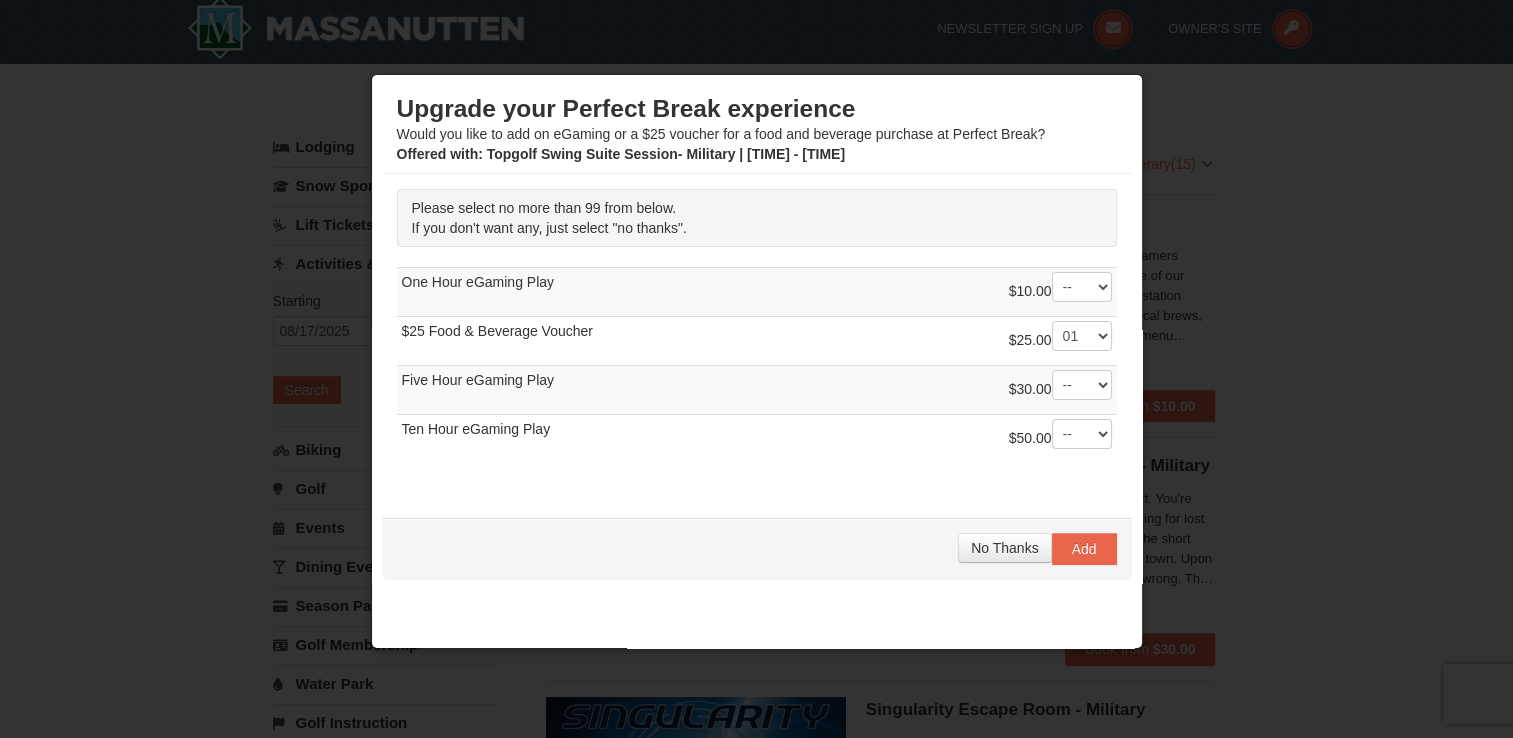 click at bounding box center (756, 369) 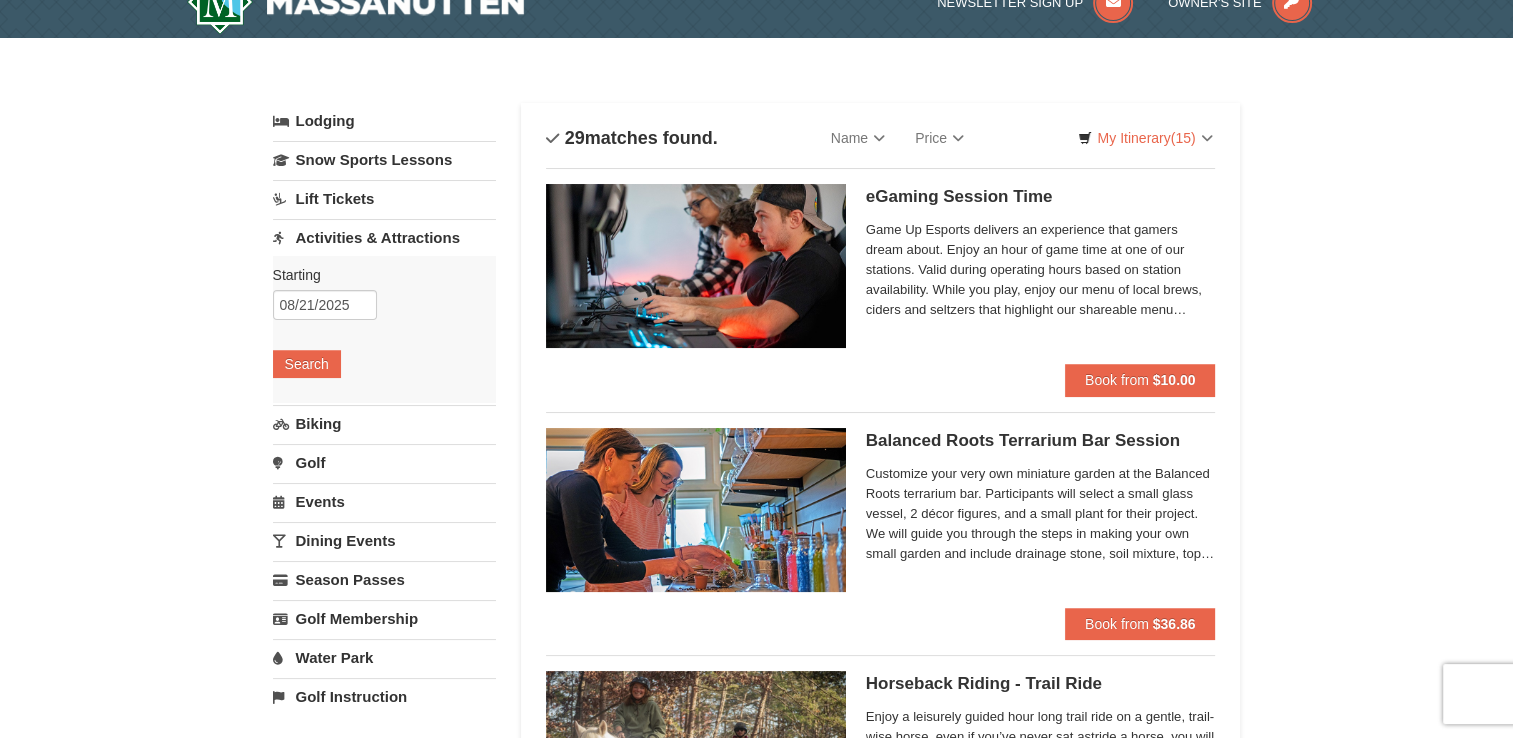 scroll, scrollTop: 6, scrollLeft: 0, axis: vertical 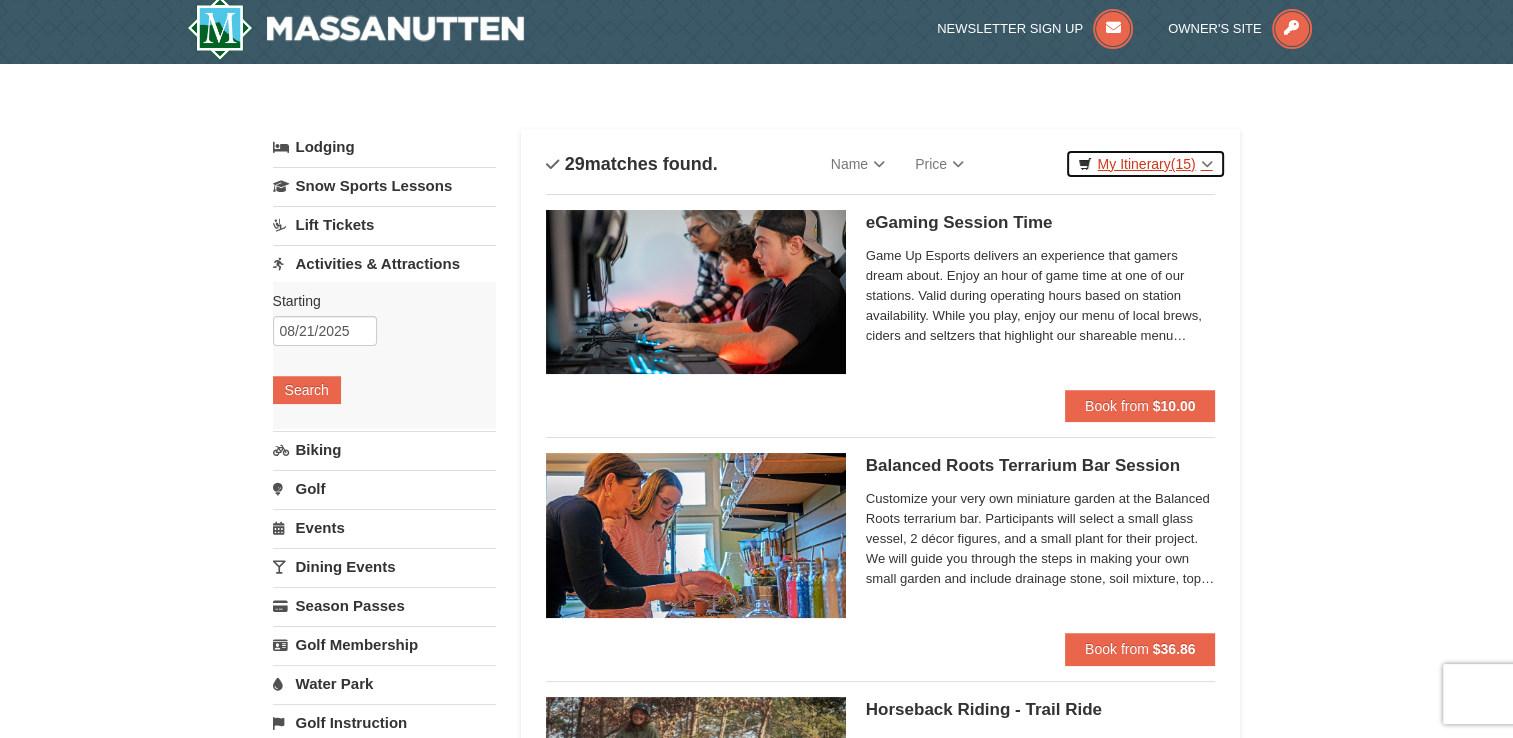 click on "My Itinerary (15)" at bounding box center (1145, 164) 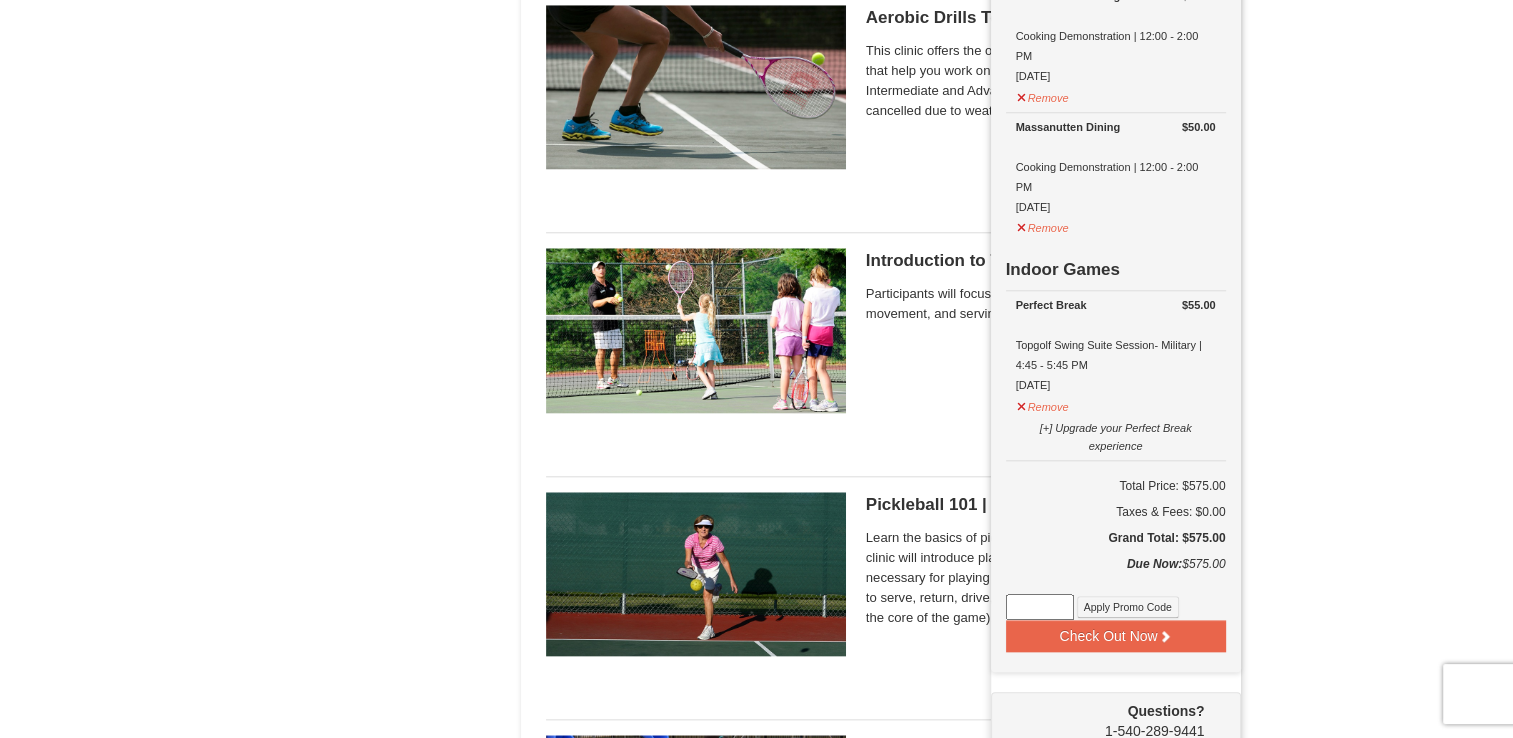 scroll, scrollTop: 1806, scrollLeft: 0, axis: vertical 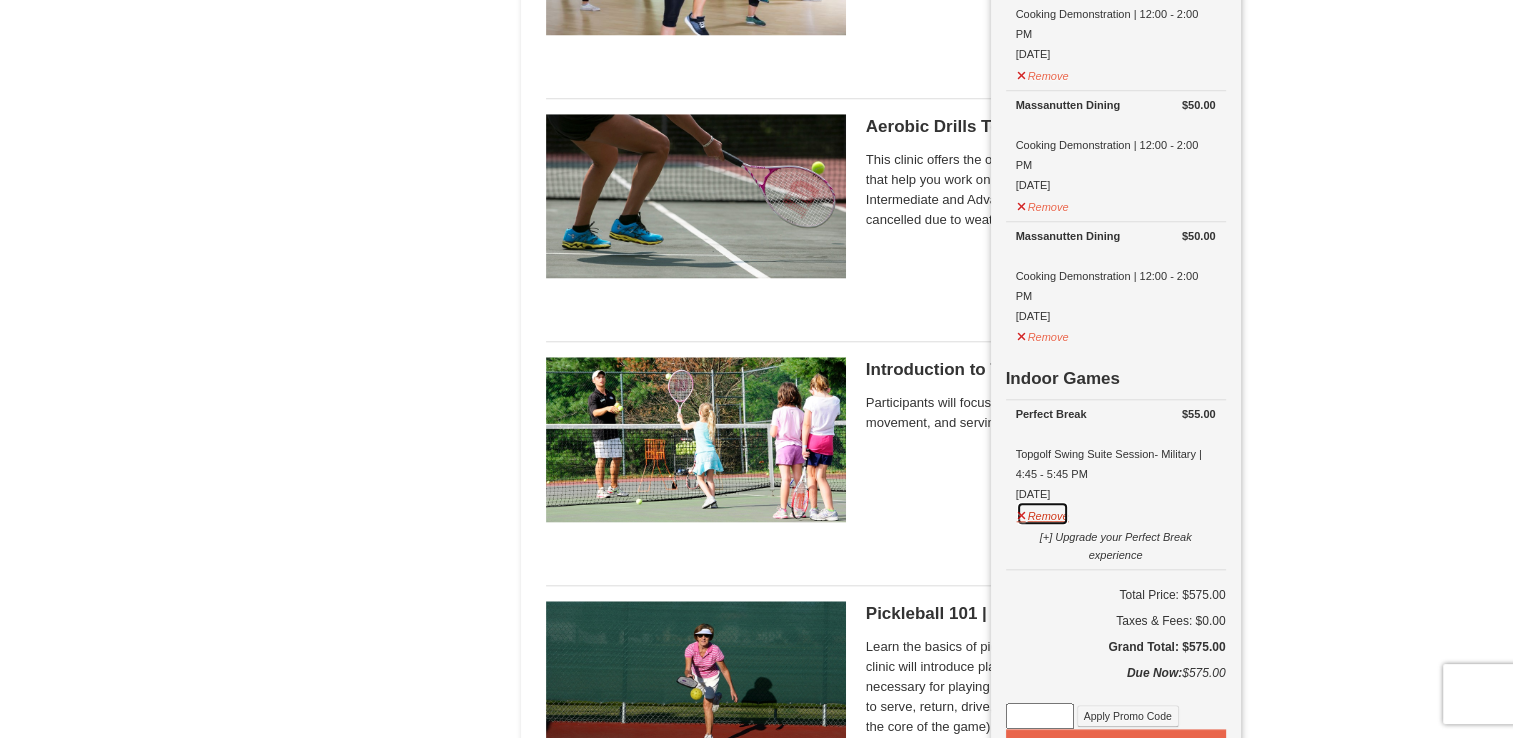 click on "Remove" at bounding box center [1043, 513] 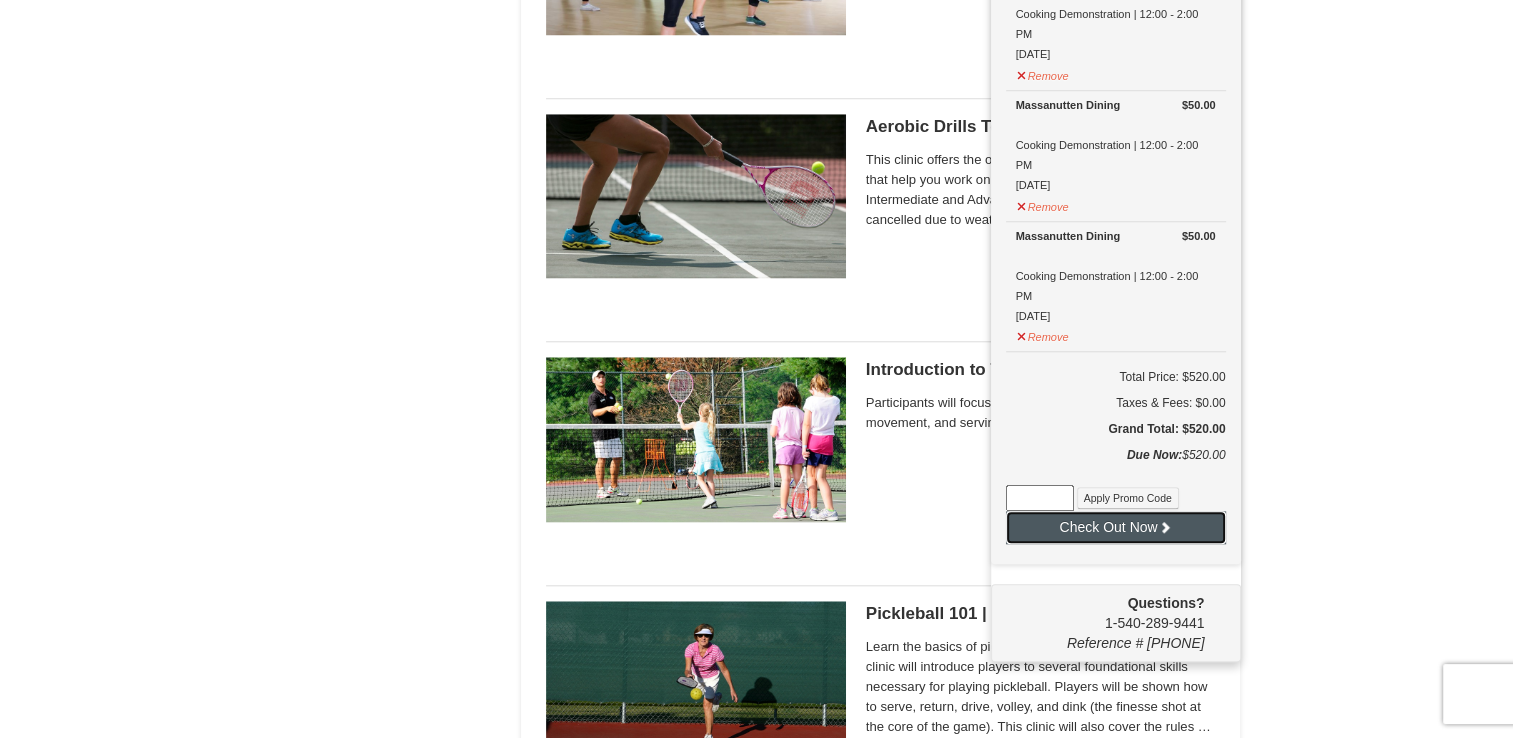 click on "Check Out Now" at bounding box center (1116, 527) 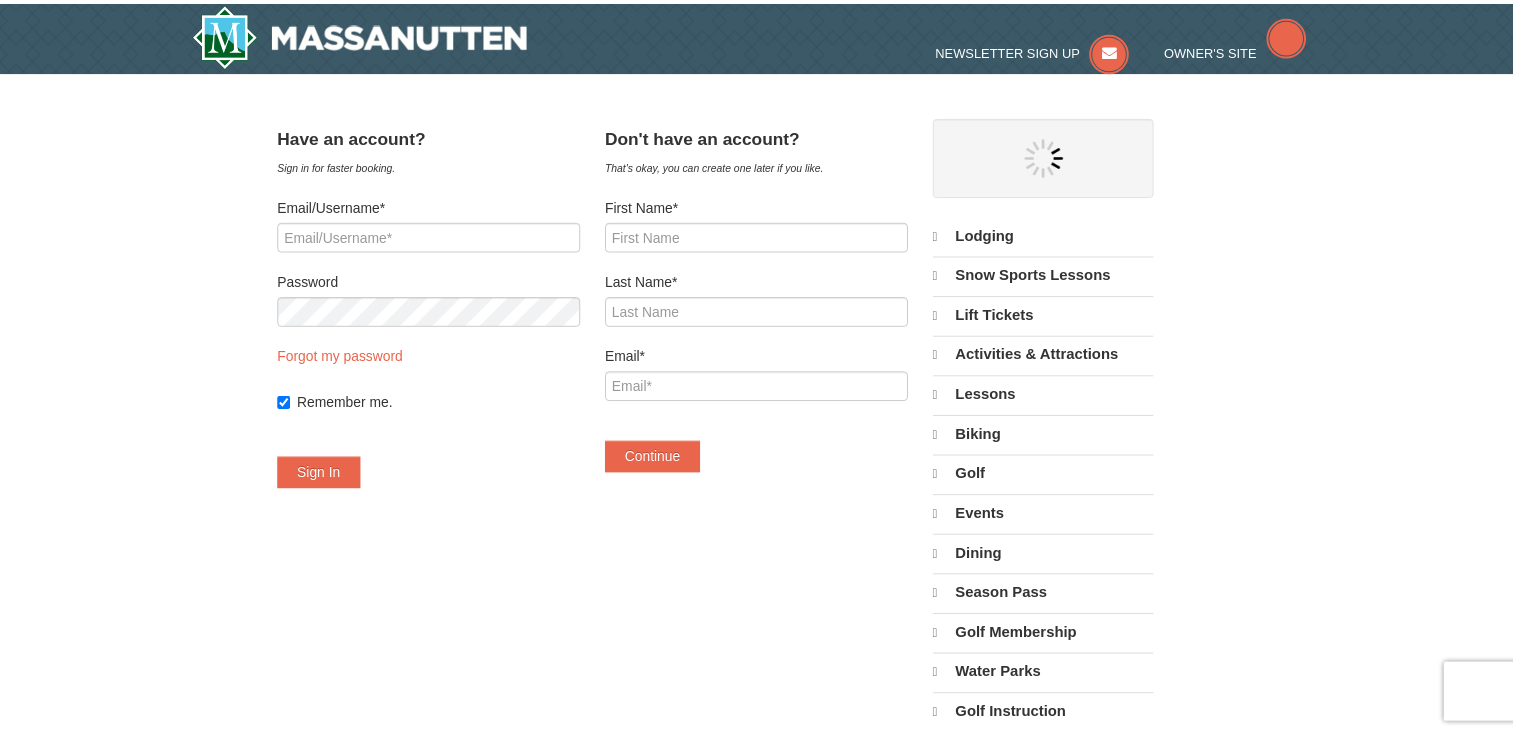 scroll, scrollTop: 0, scrollLeft: 0, axis: both 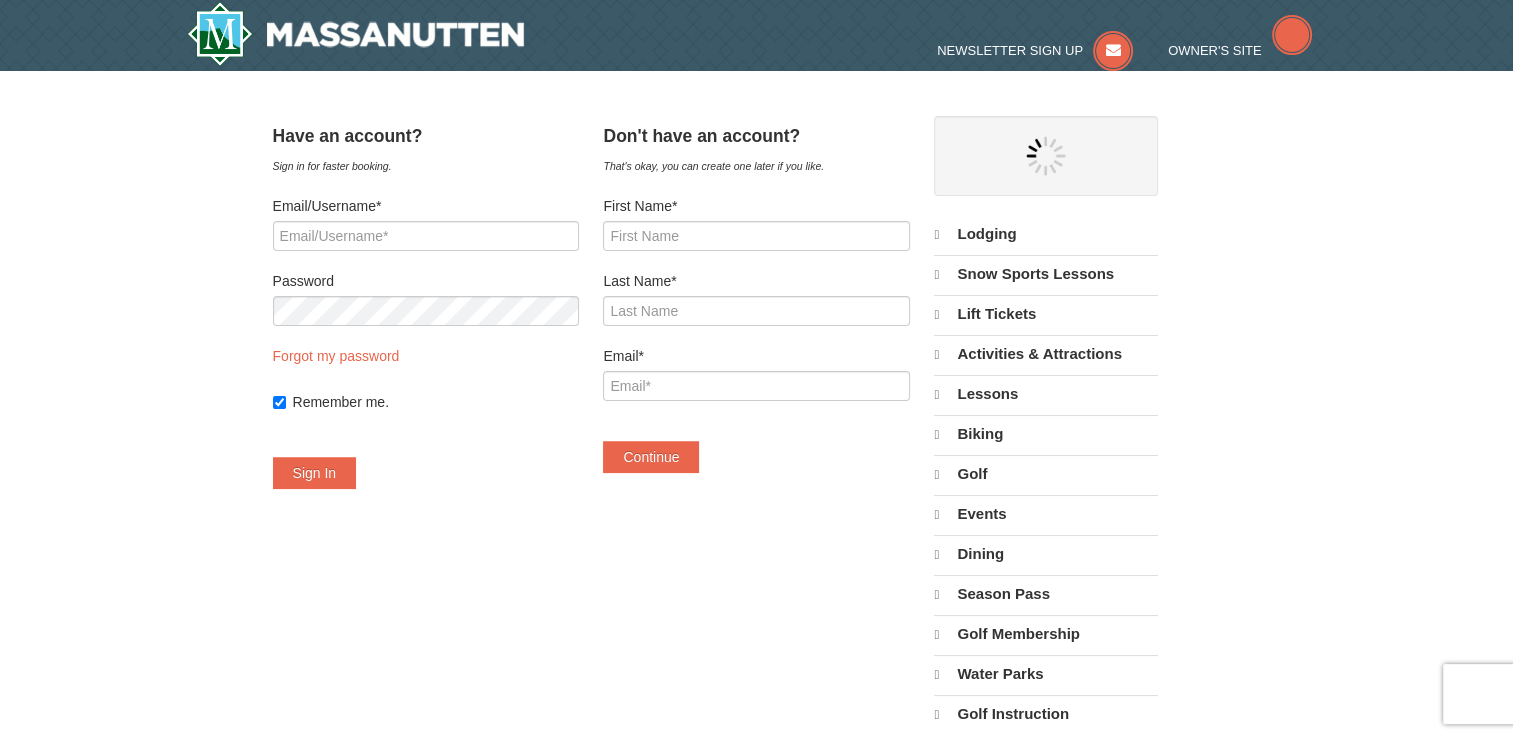 select on "8" 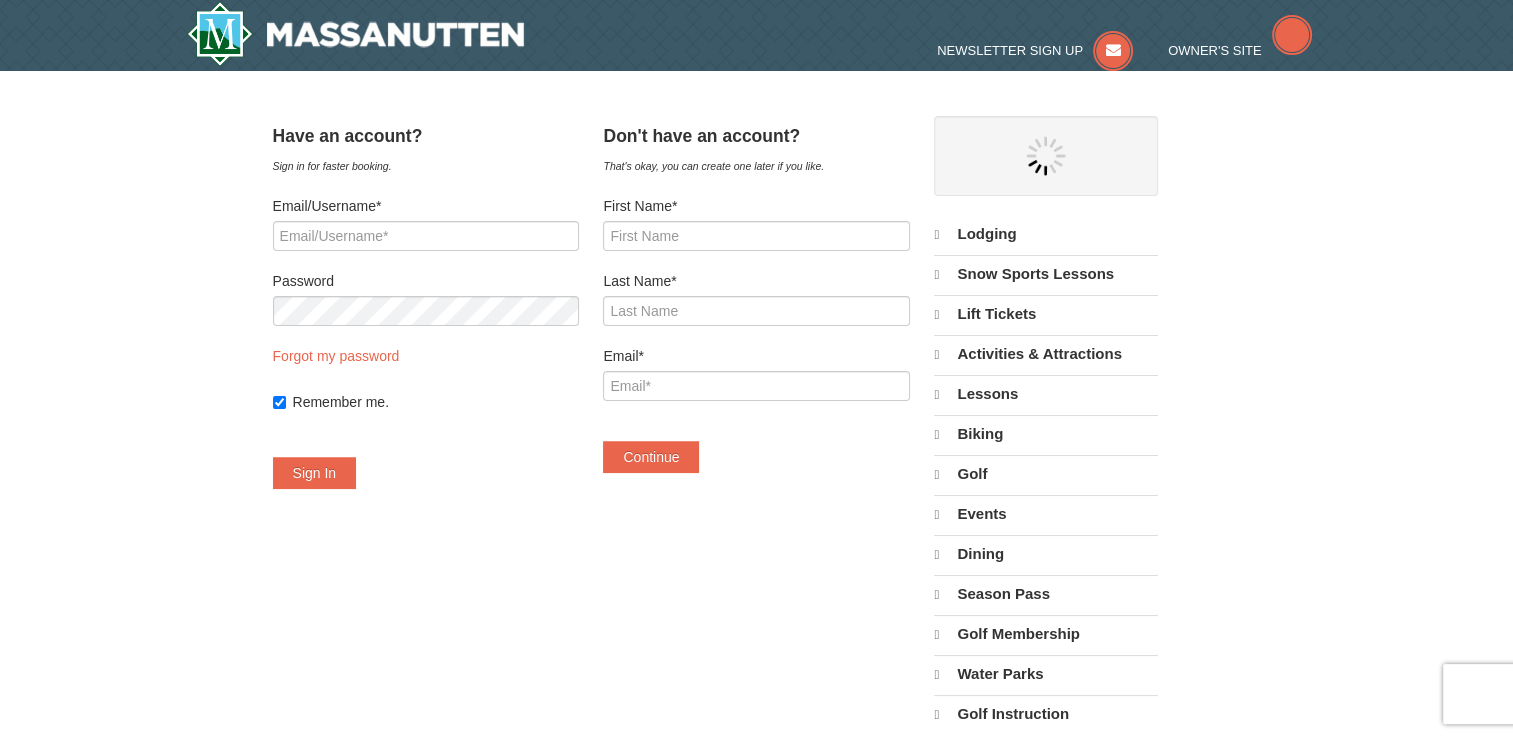 select on "8" 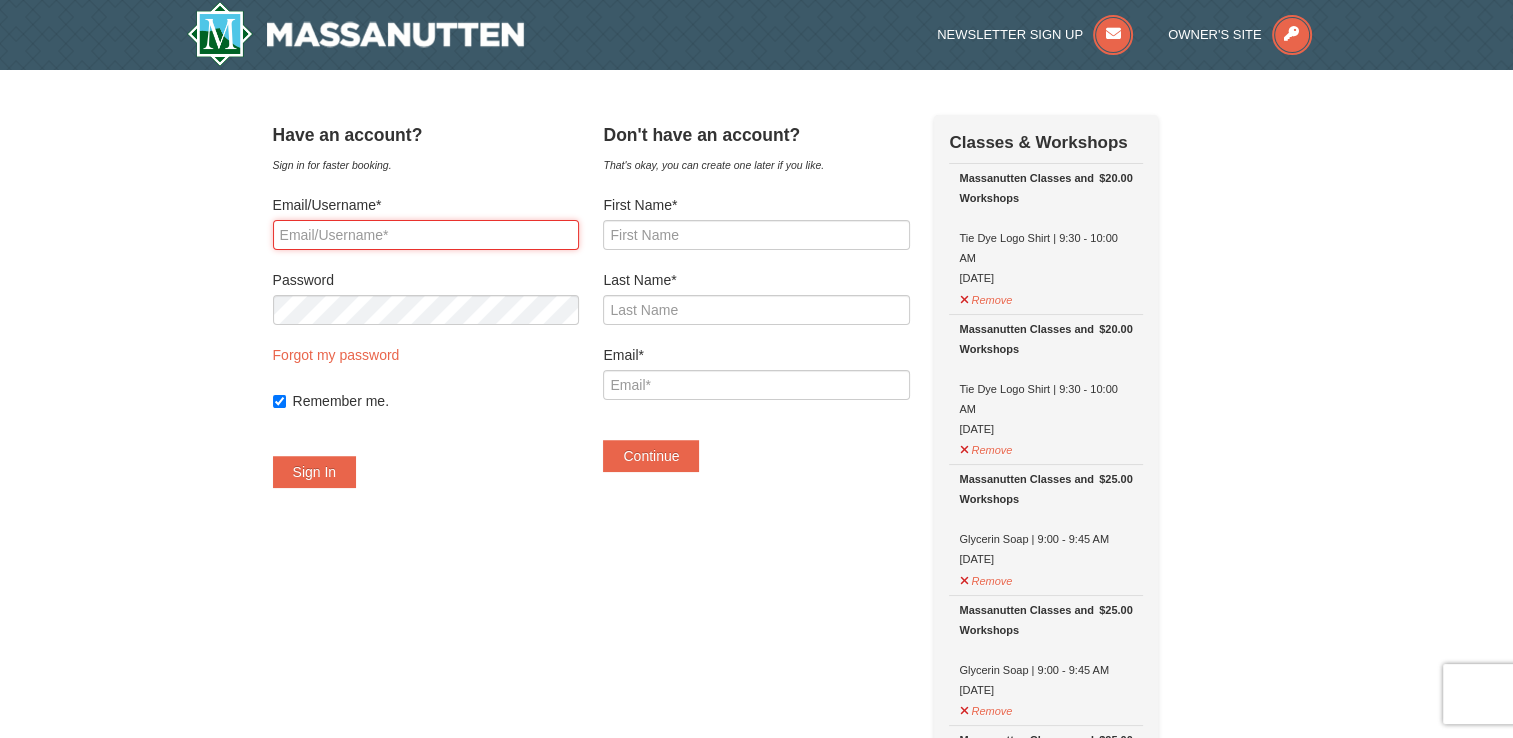 click on "Email/Username*" at bounding box center (426, 235) 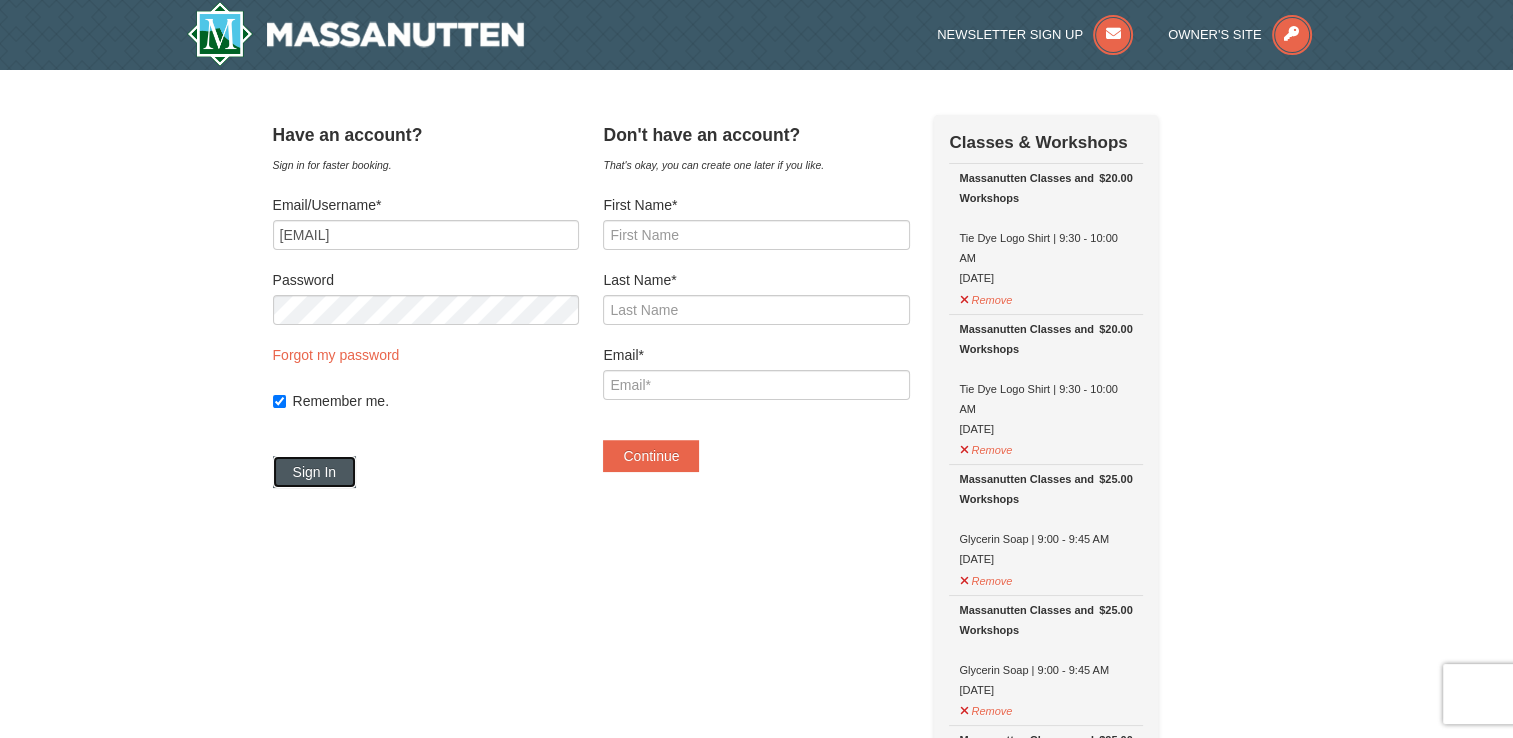 click on "Sign In" at bounding box center (315, 472) 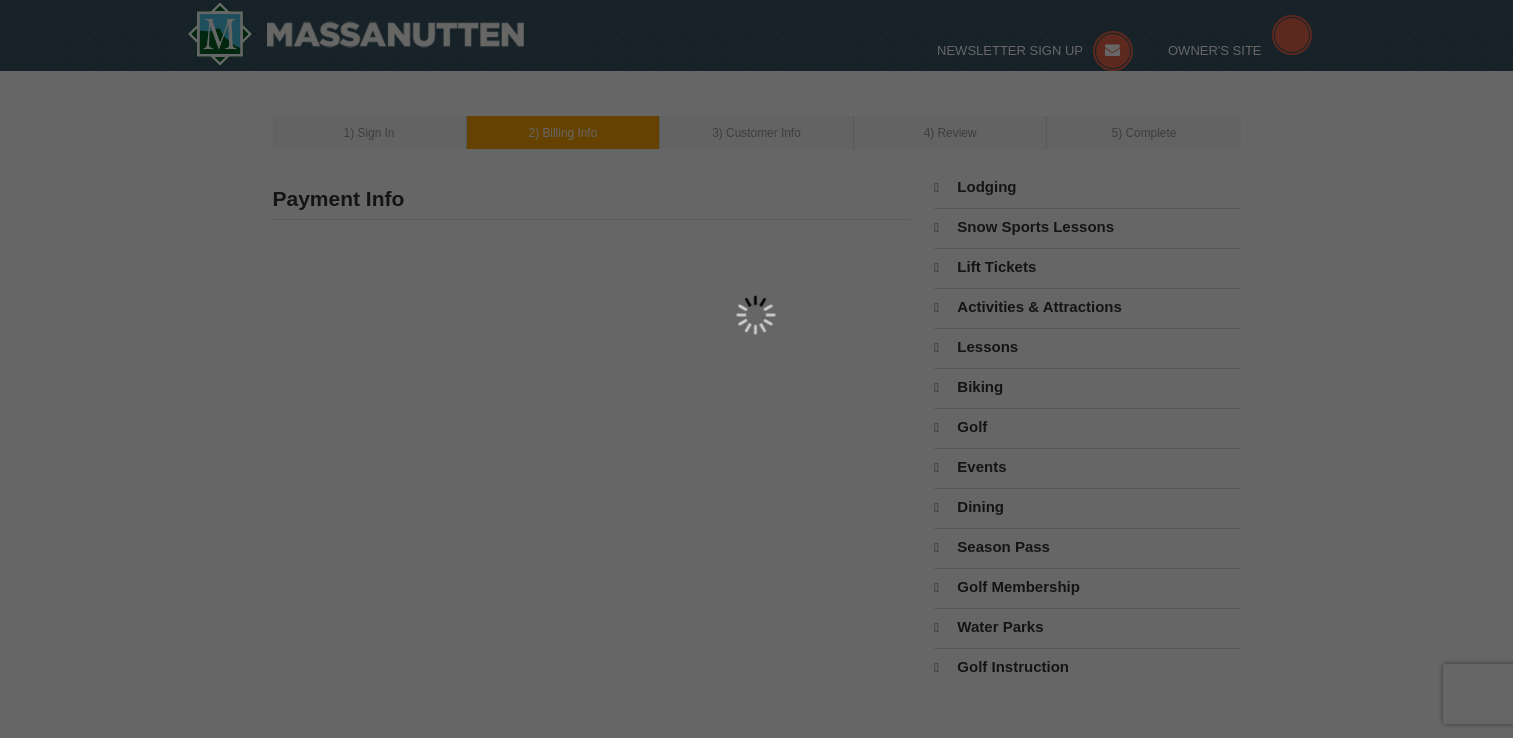 type on "423 Banning Road" 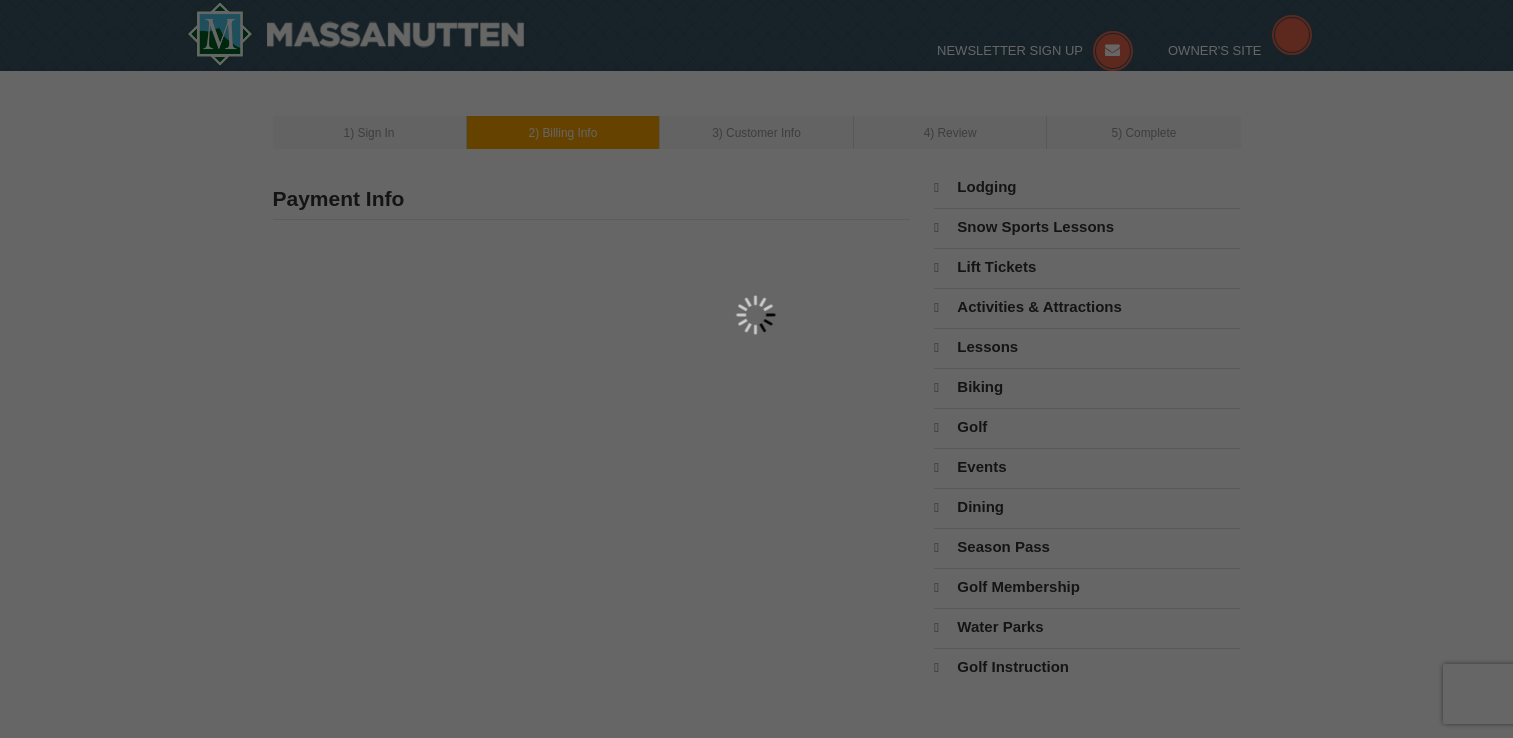 type on "Camden" 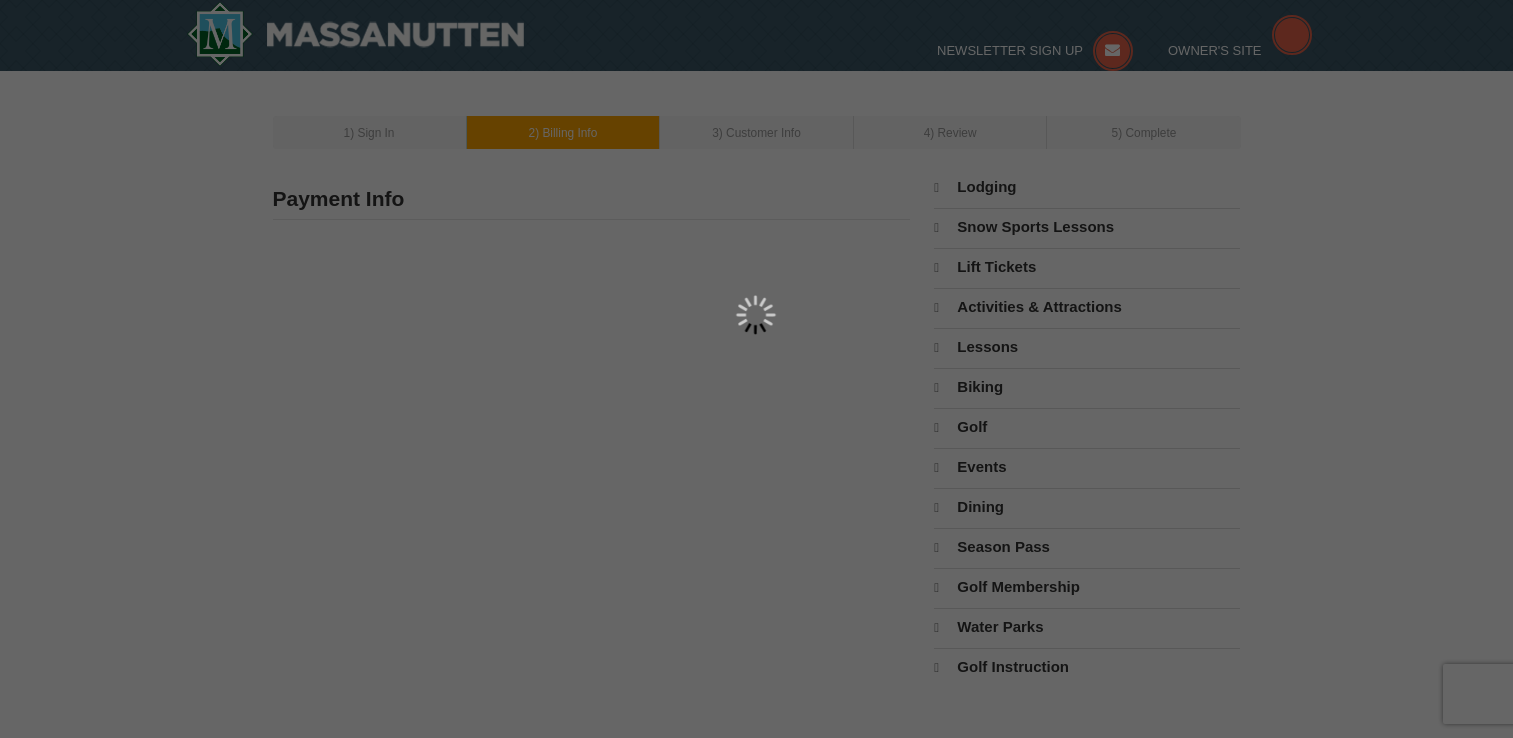 type on "19934" 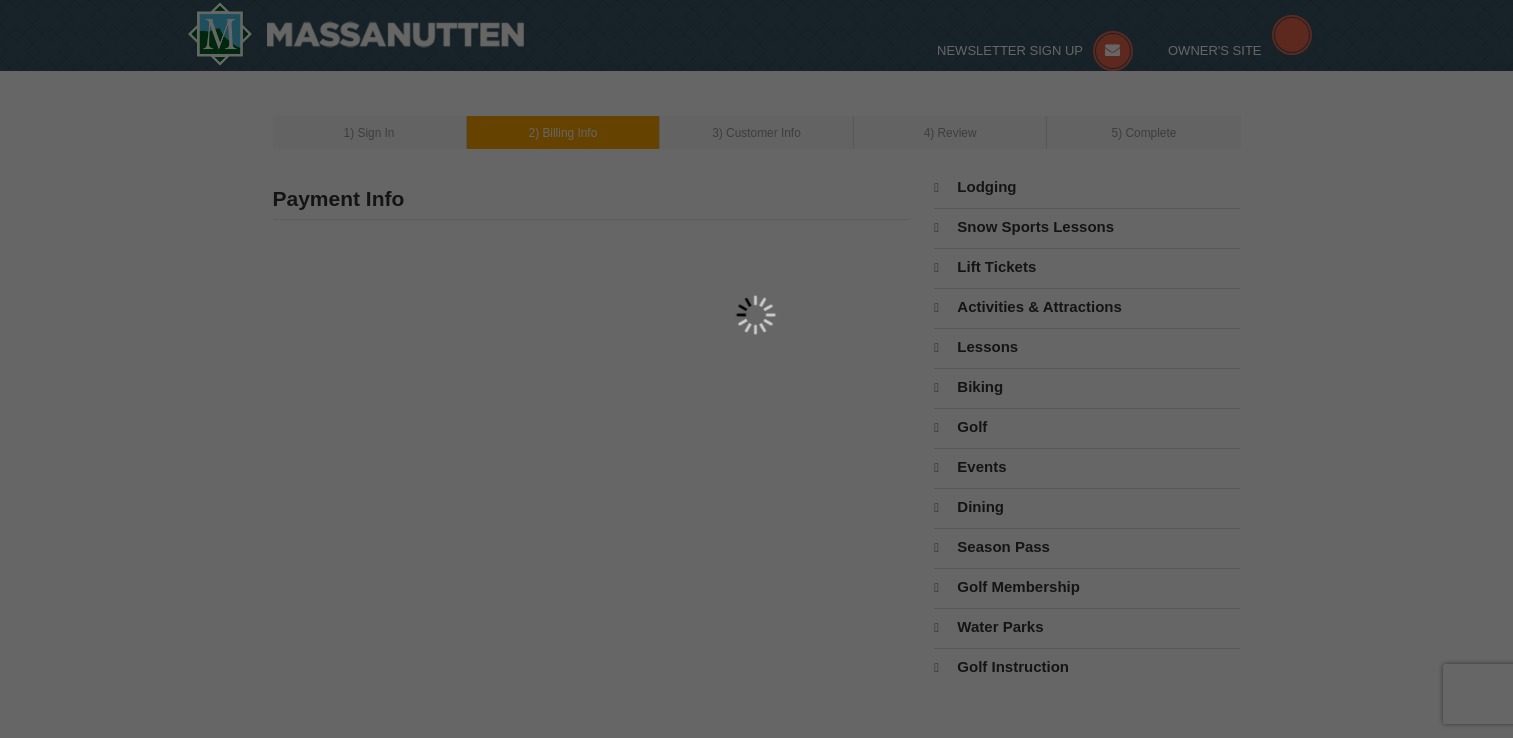 type on "302" 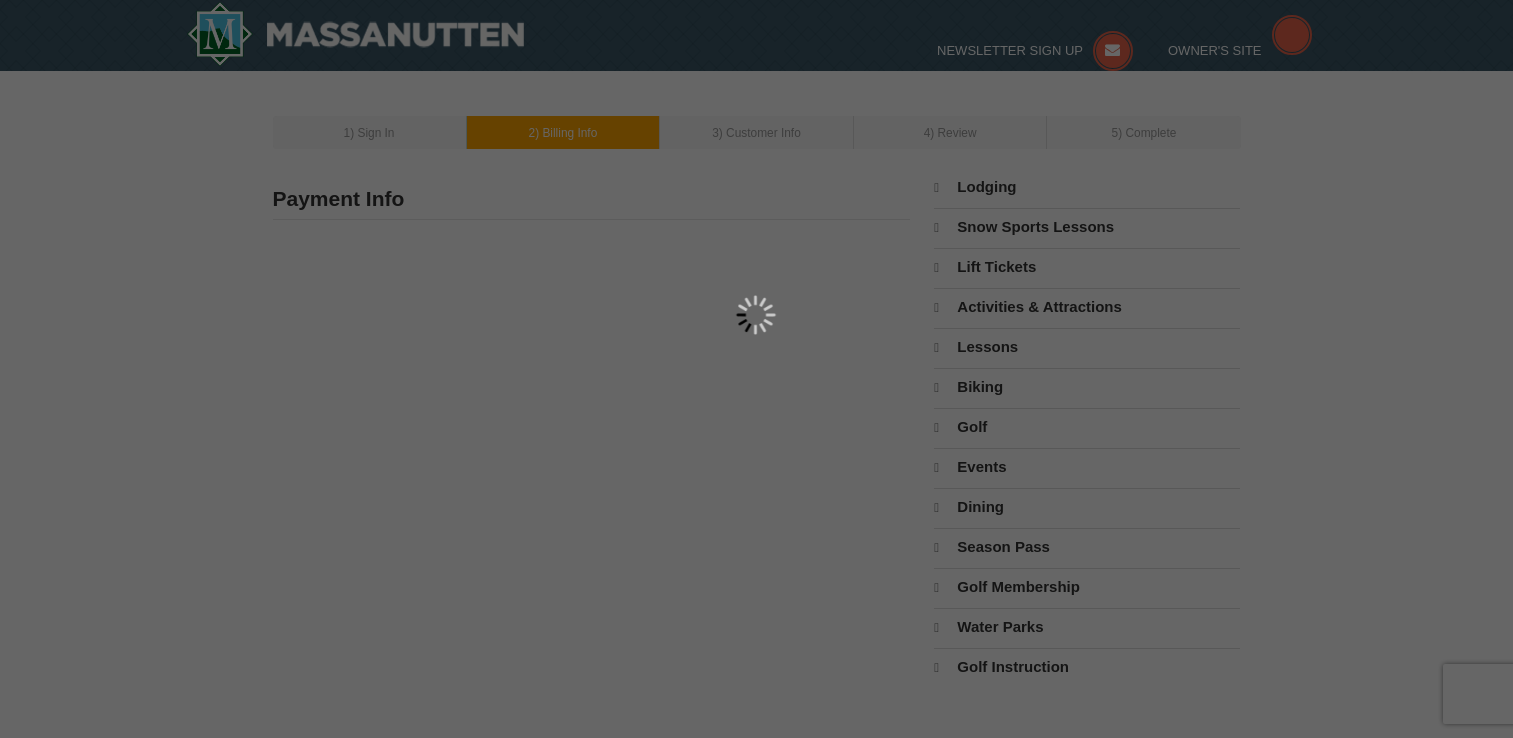type on "331" 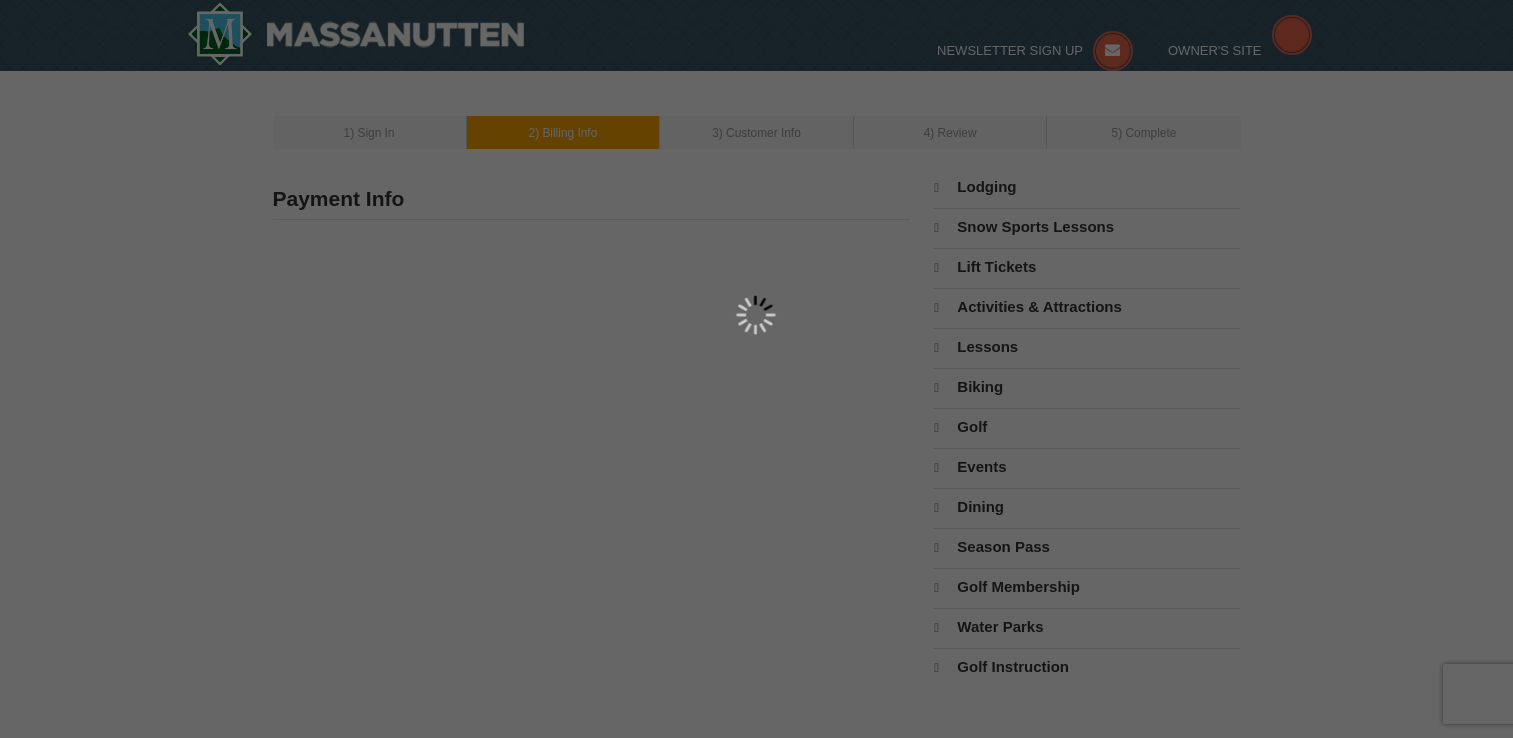 type on "CouzensJ@comcast.net" 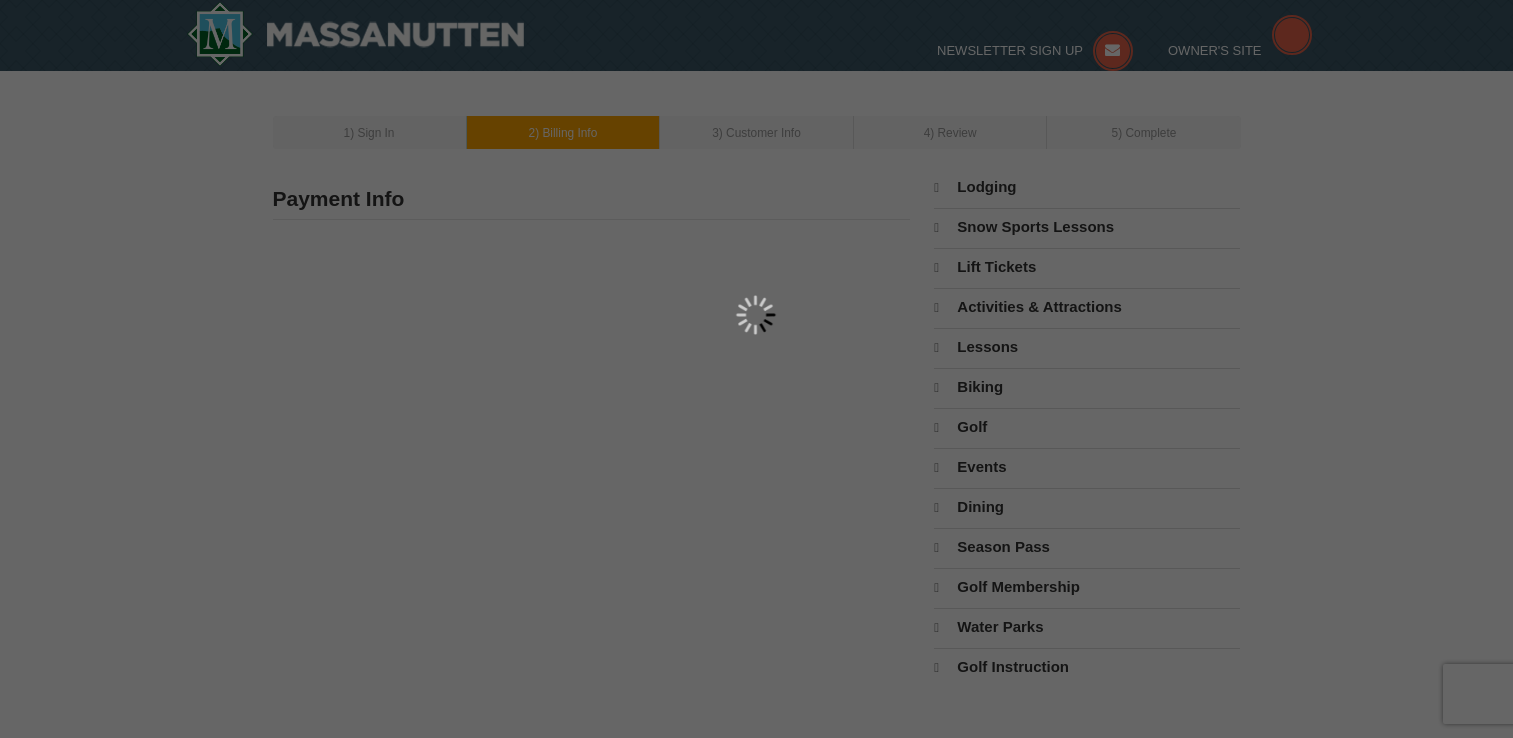 select on "DE" 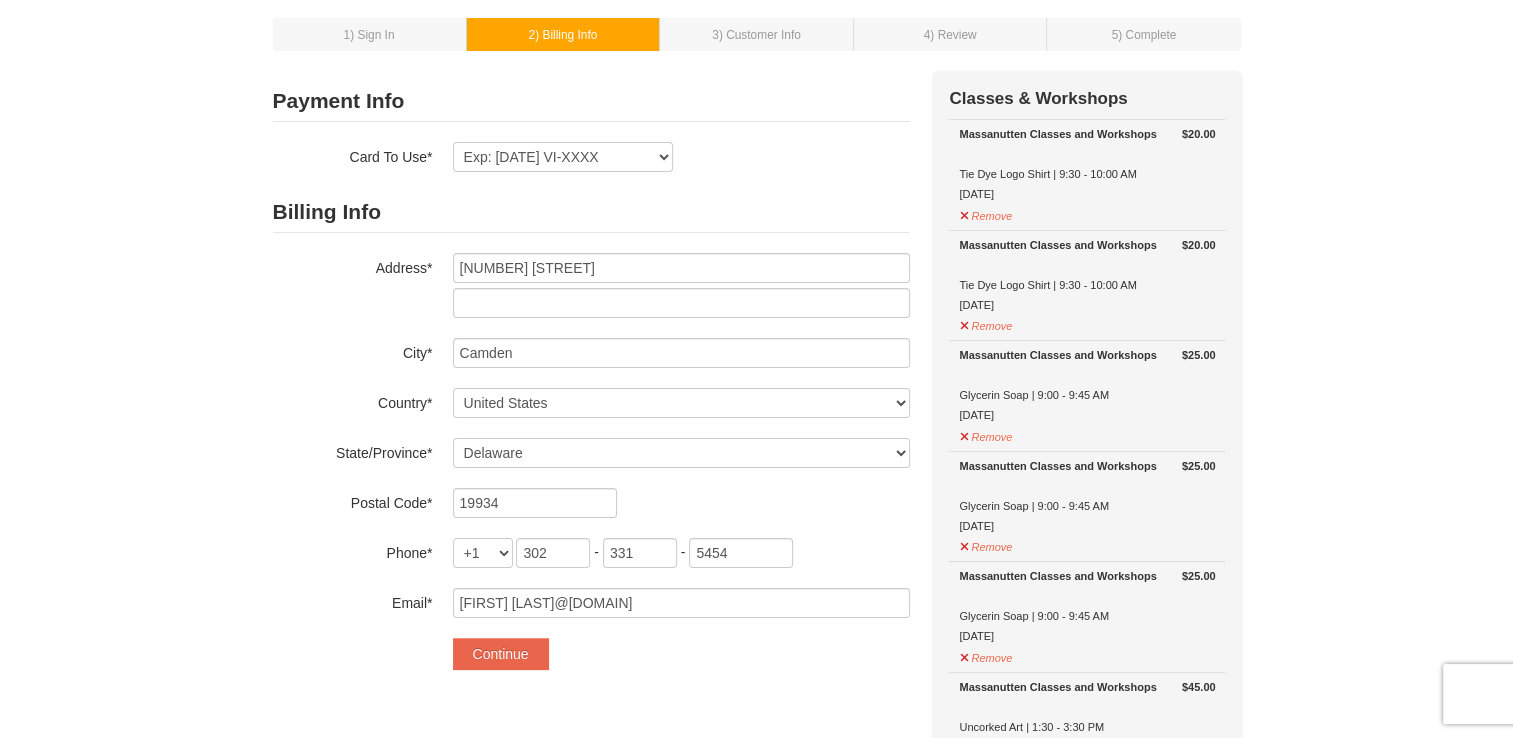 scroll, scrollTop: 100, scrollLeft: 0, axis: vertical 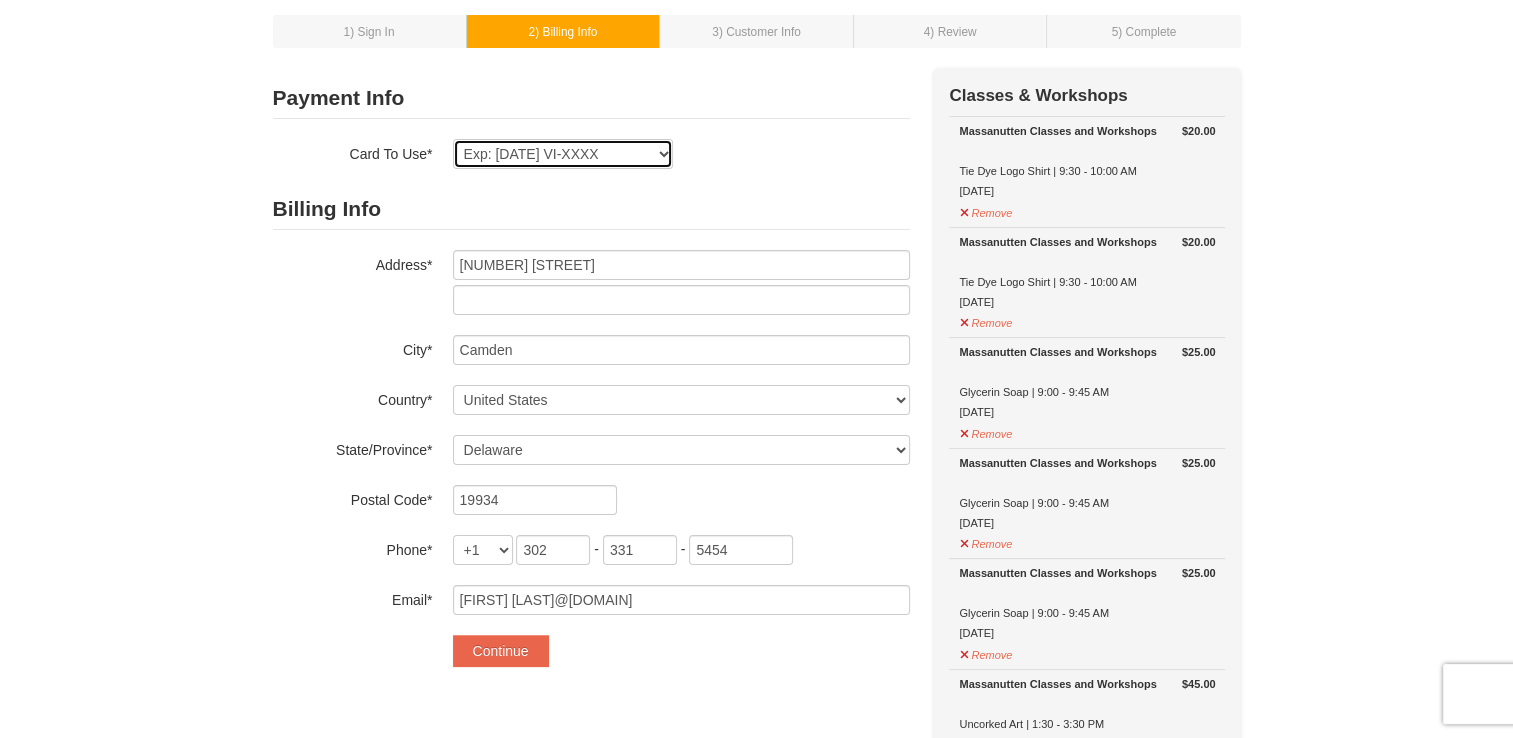 click on "Exp: 08/25      VI-XXXX Exp: 08/25      VI-XXXX New Card" at bounding box center [563, 154] 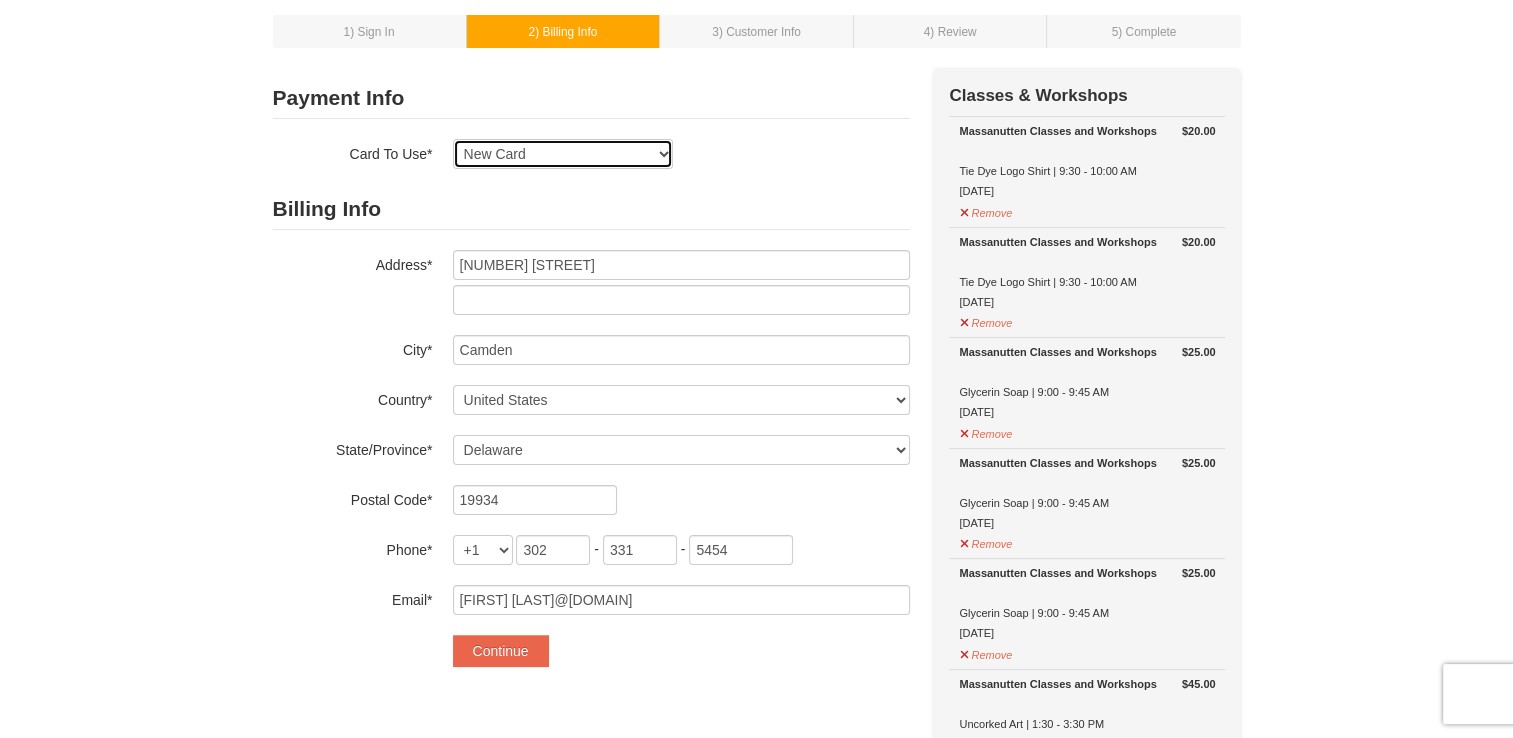 click on "Exp: 08/25      VI-XXXX Exp: 08/25      VI-XXXX New Card" at bounding box center [563, 154] 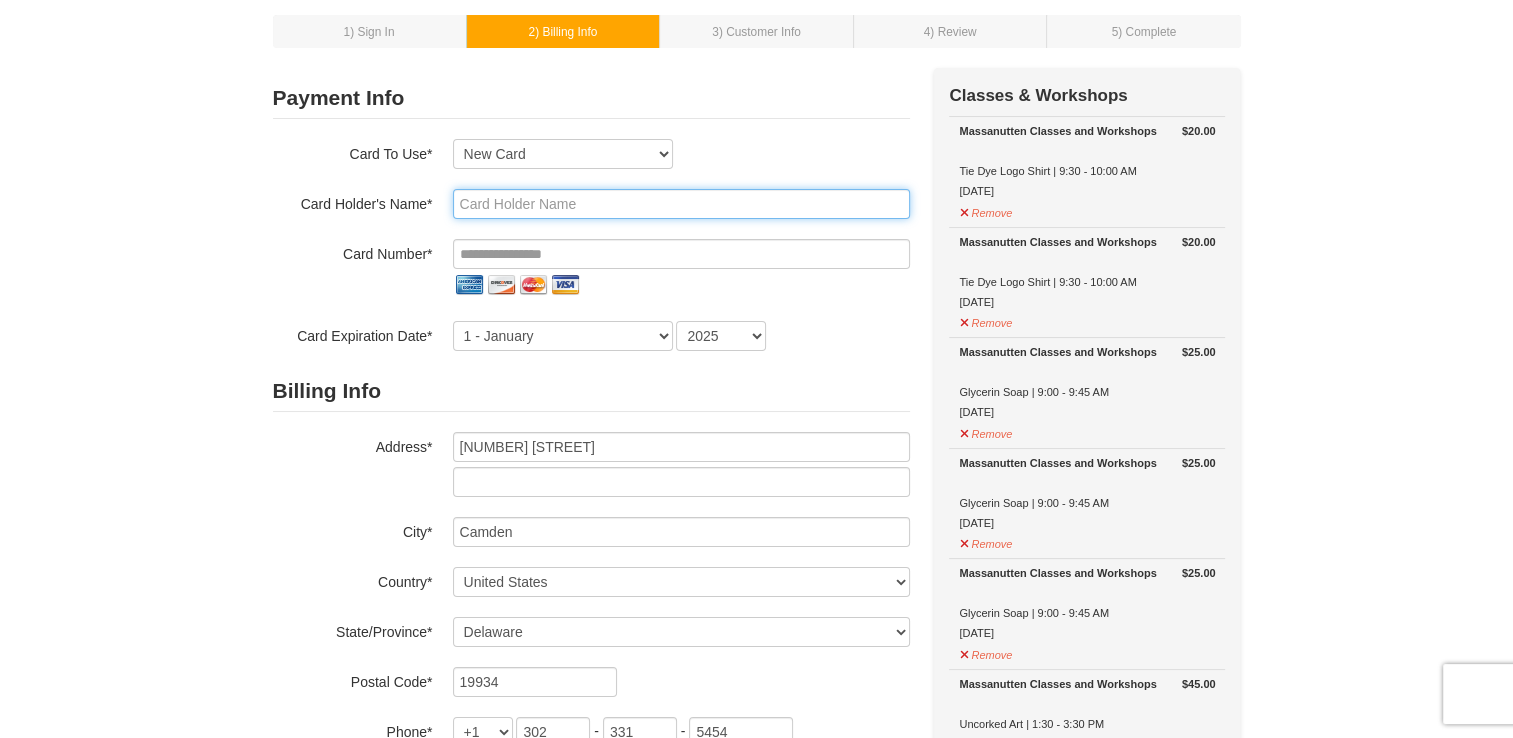 click at bounding box center (681, 204) 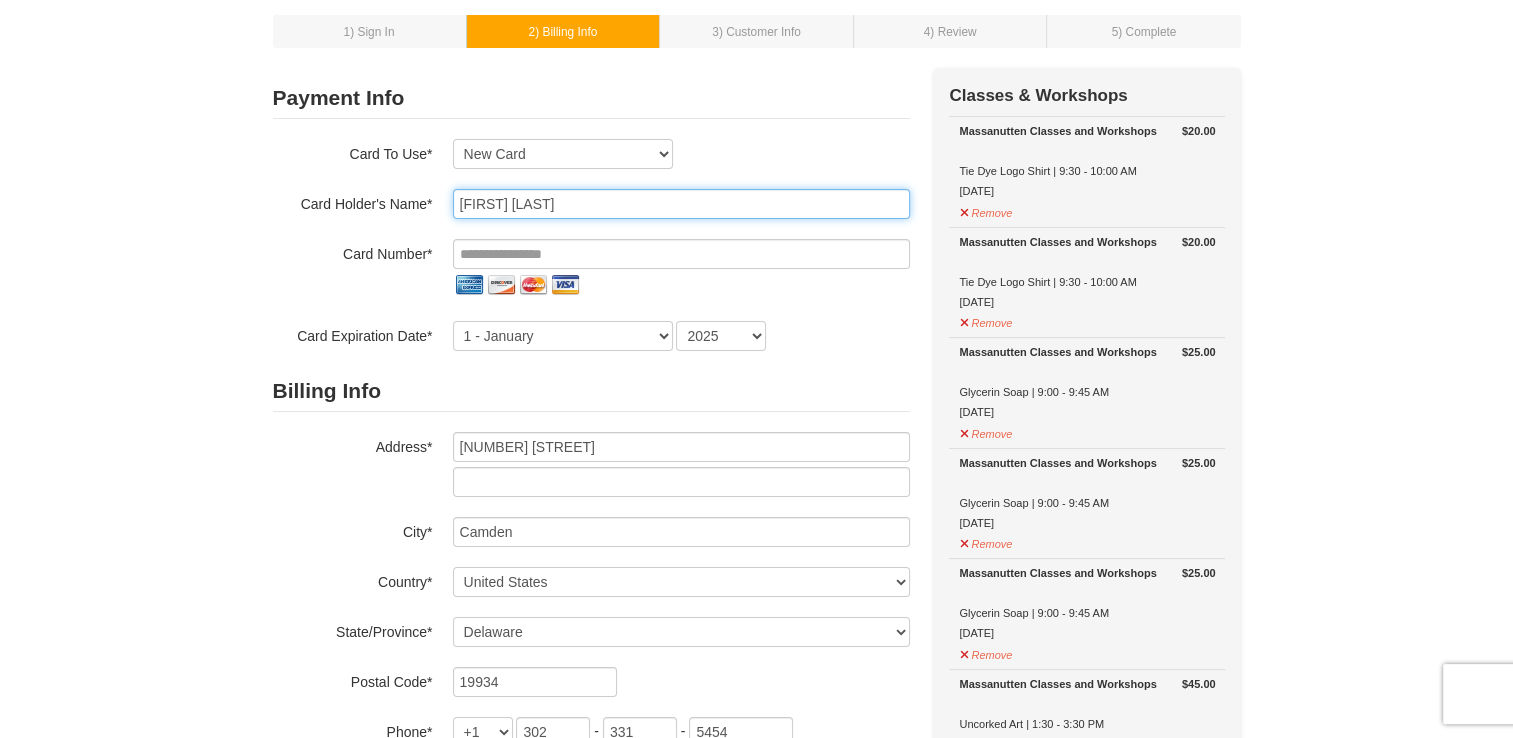 type on "Roxanne Couzens" 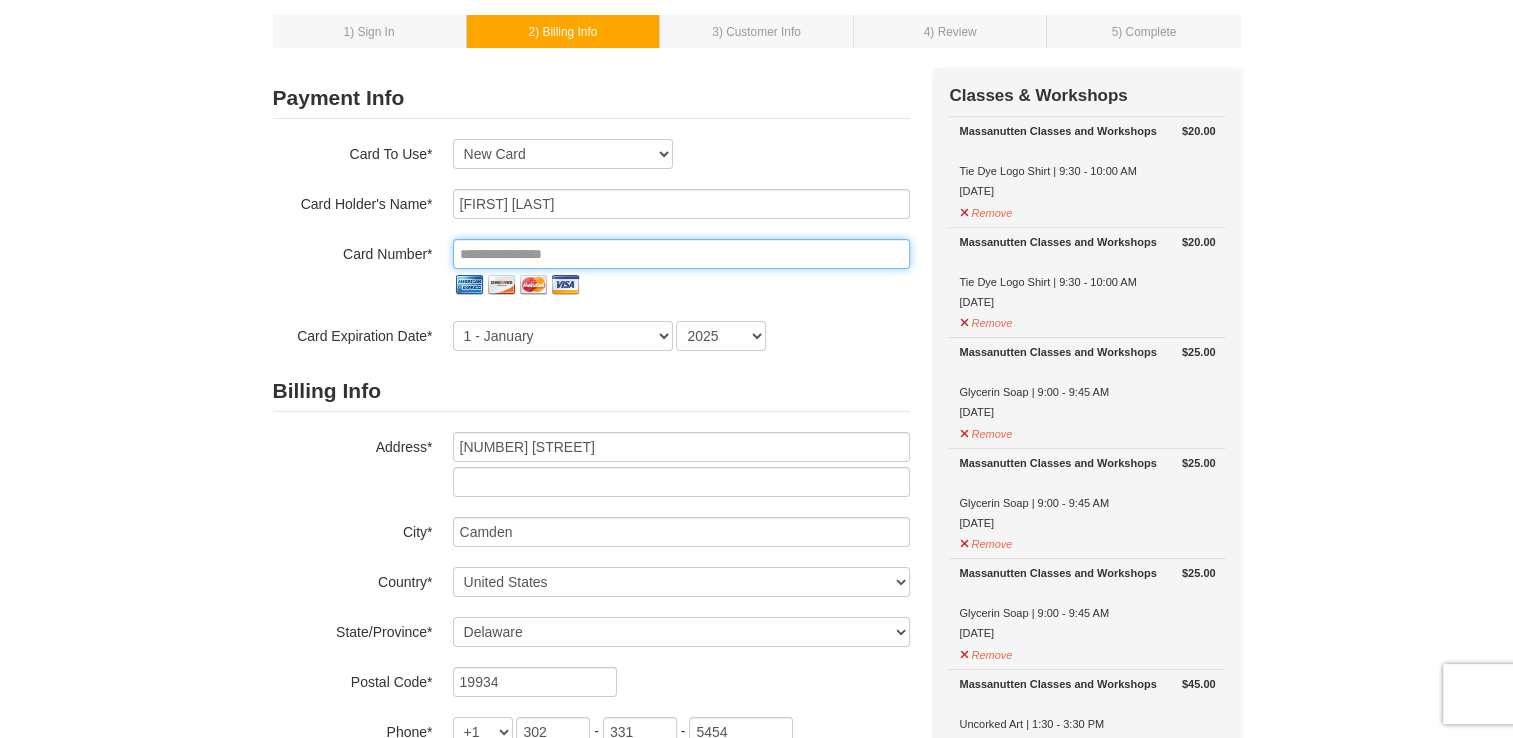 click at bounding box center (681, 254) 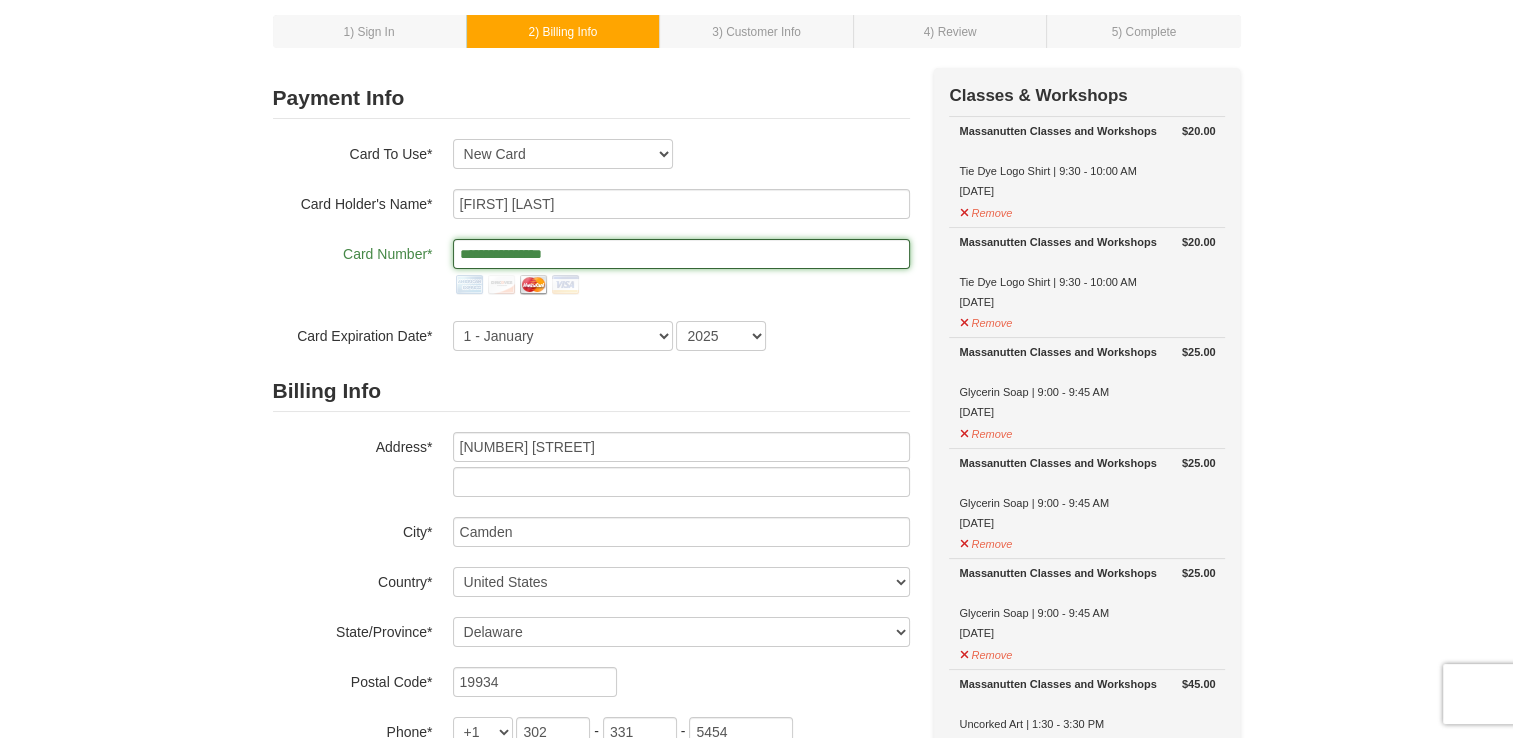 type on "**********" 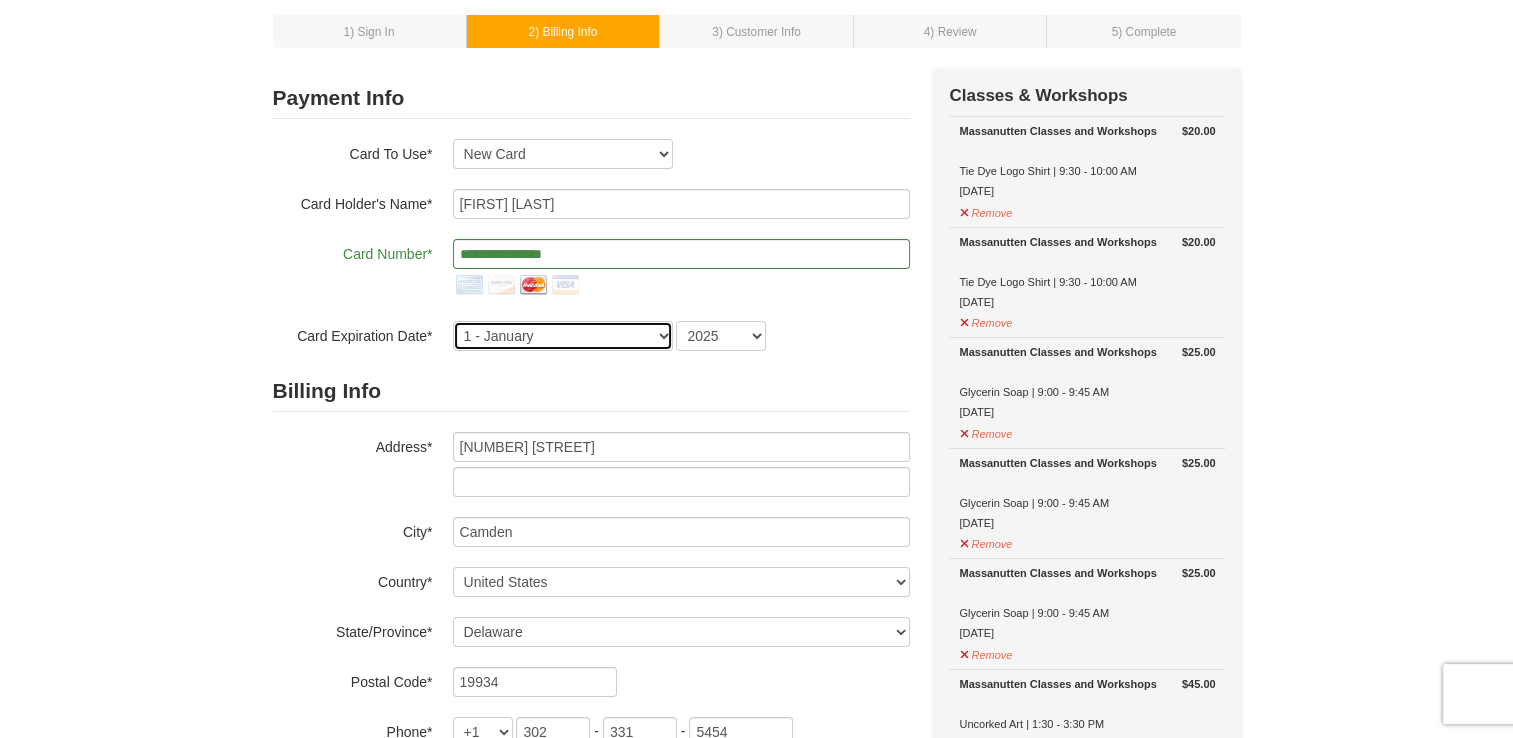 click on "1 - January 2 - February 3 - March 4 - April 5 - May 6 - June 7 - July 8 - August 9 - September 10 - October 11 - November 12 - December" at bounding box center (563, 336) 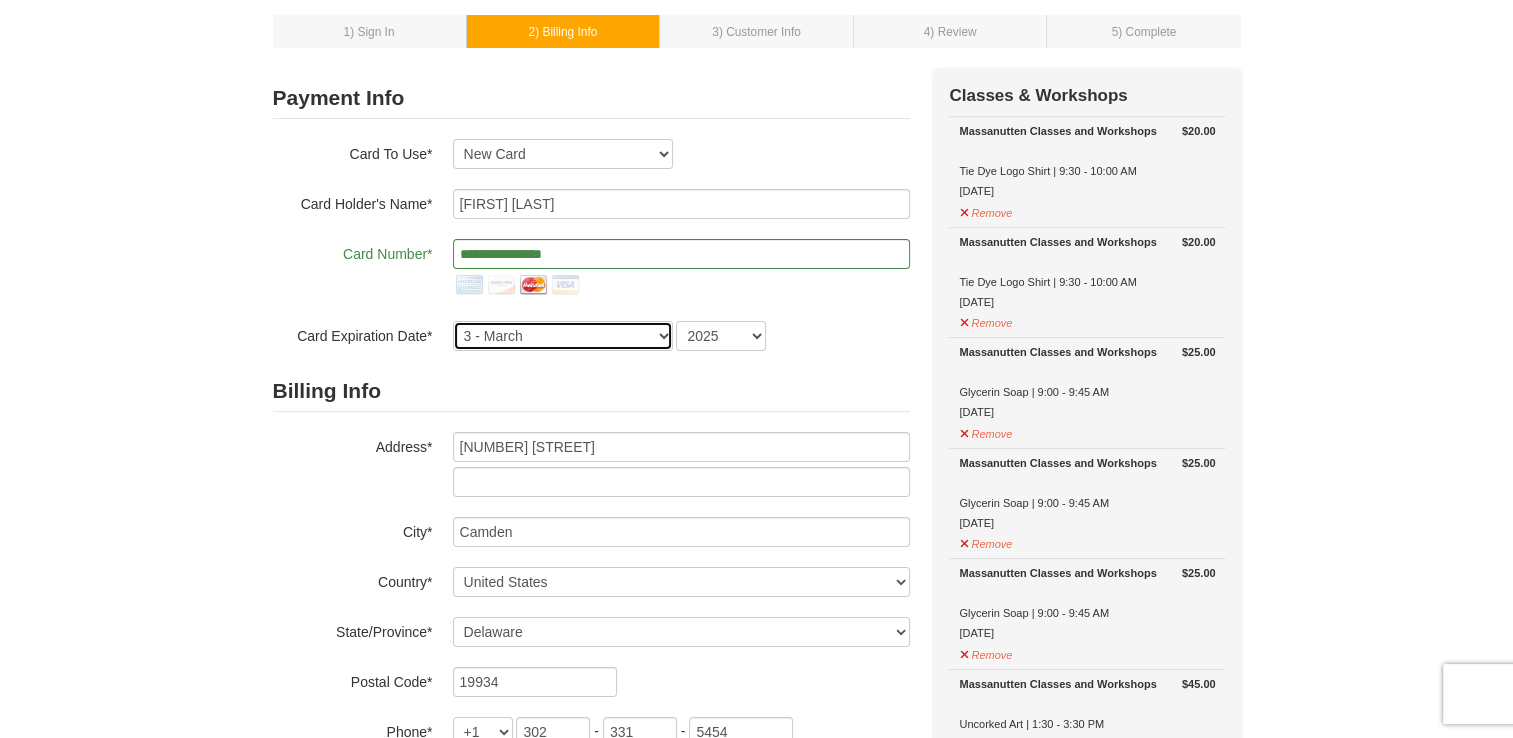 click on "1 - January 2 - February 3 - March 4 - April 5 - May 6 - June 7 - July 8 - August 9 - September 10 - October 11 - November 12 - December" at bounding box center [563, 336] 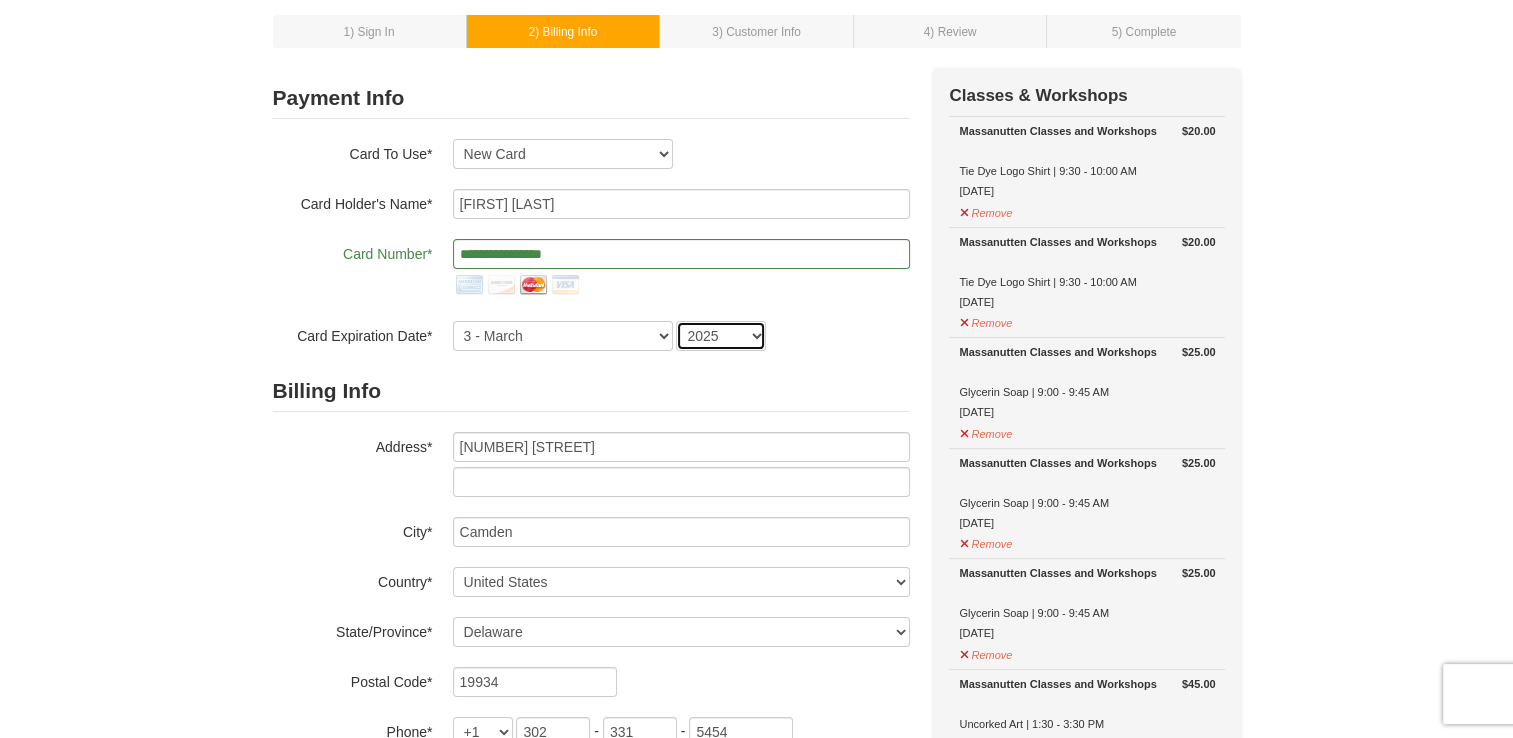 click on "2025 2026 2027 2028 2029 2030 2031 2032 2033 2034" at bounding box center [721, 336] 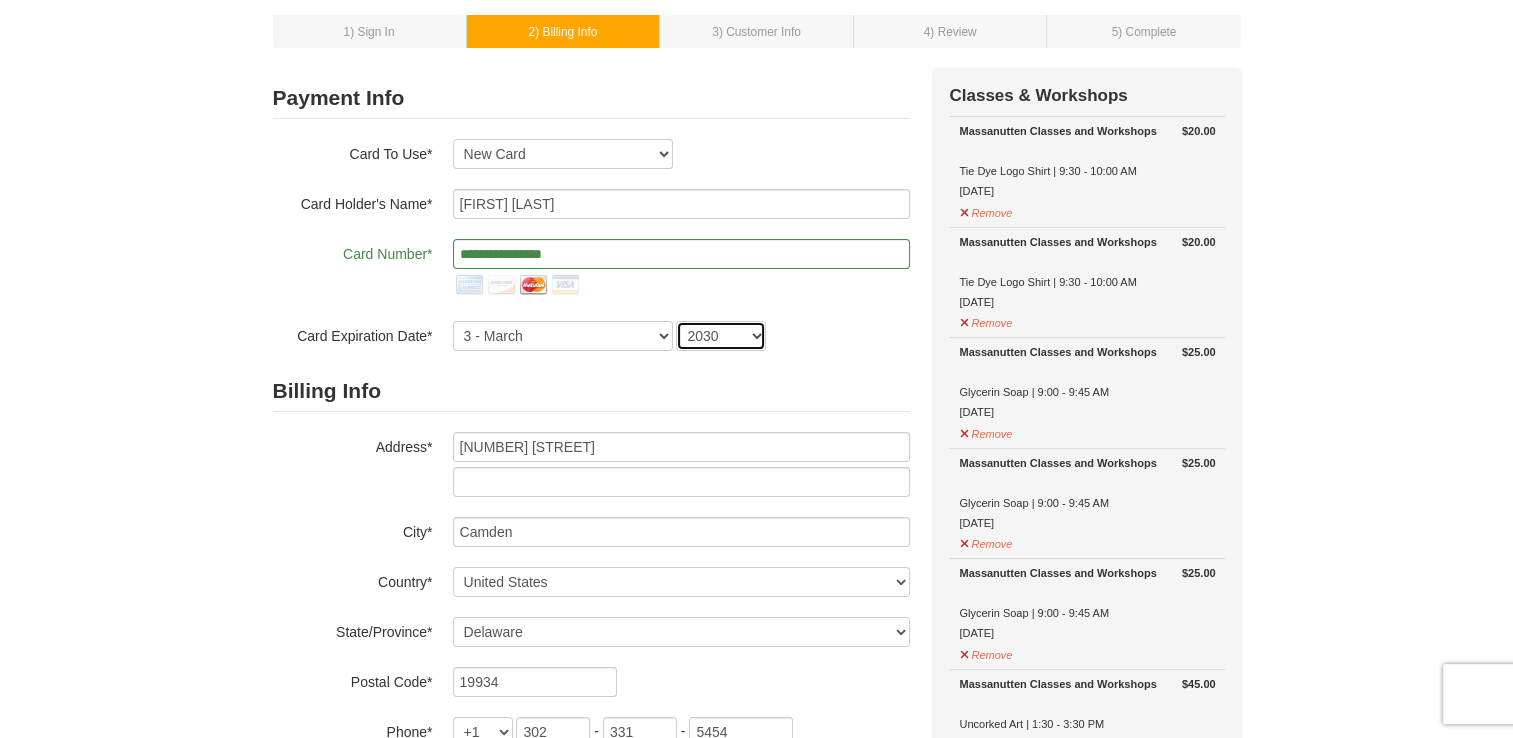 click on "2025 2026 2027 2028 2029 2030 2031 2032 2033 2034" at bounding box center (721, 336) 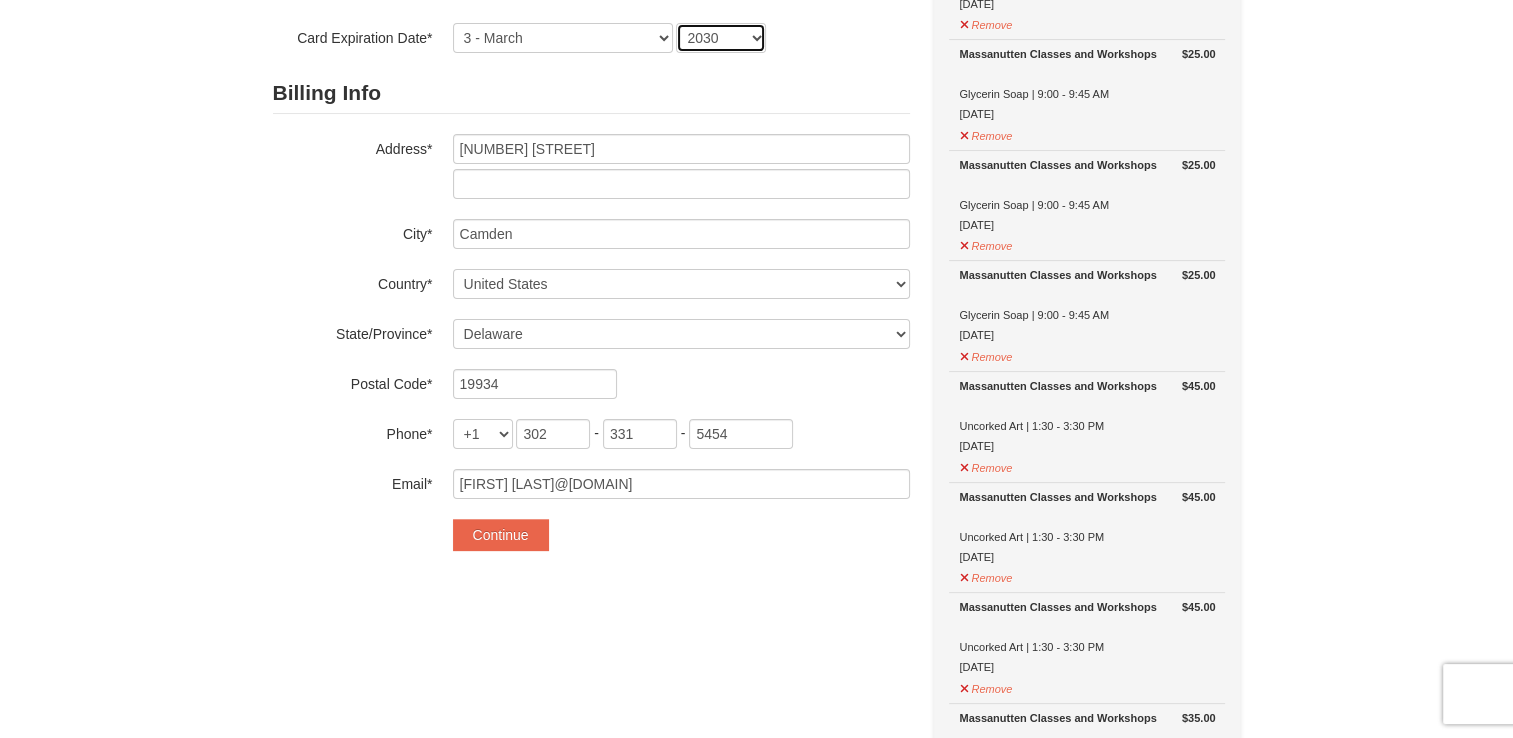 scroll, scrollTop: 400, scrollLeft: 0, axis: vertical 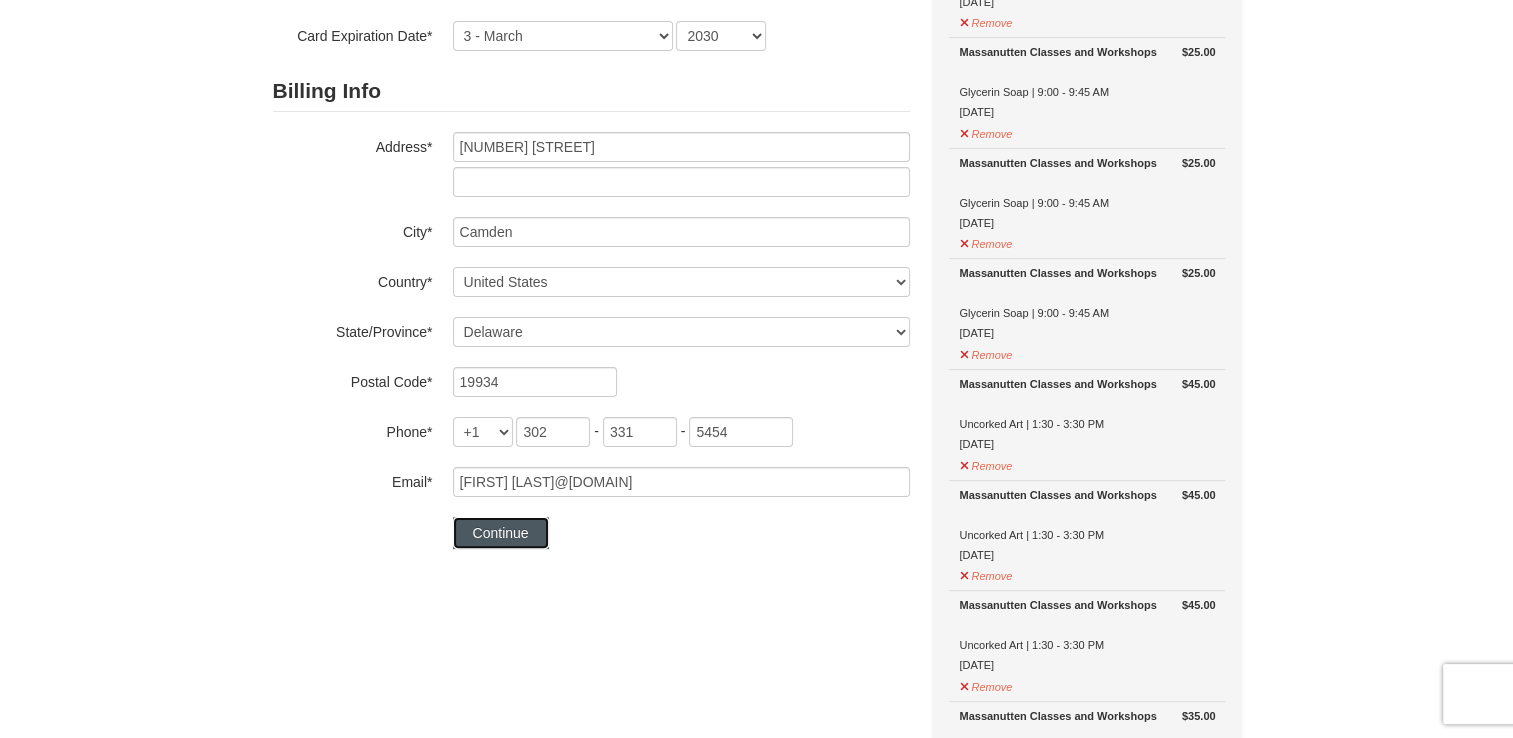 click on "Continue" at bounding box center [501, 533] 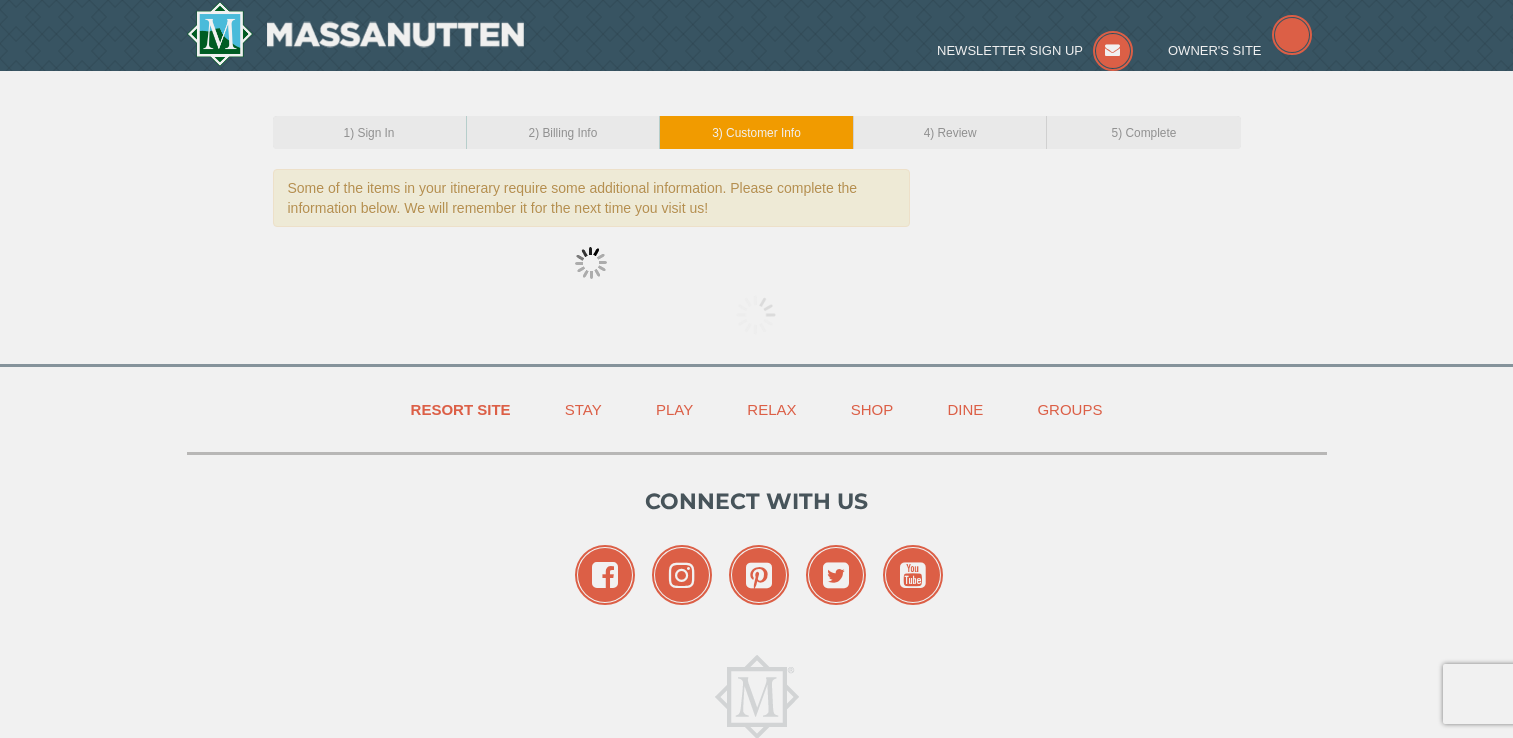 scroll, scrollTop: 0, scrollLeft: 0, axis: both 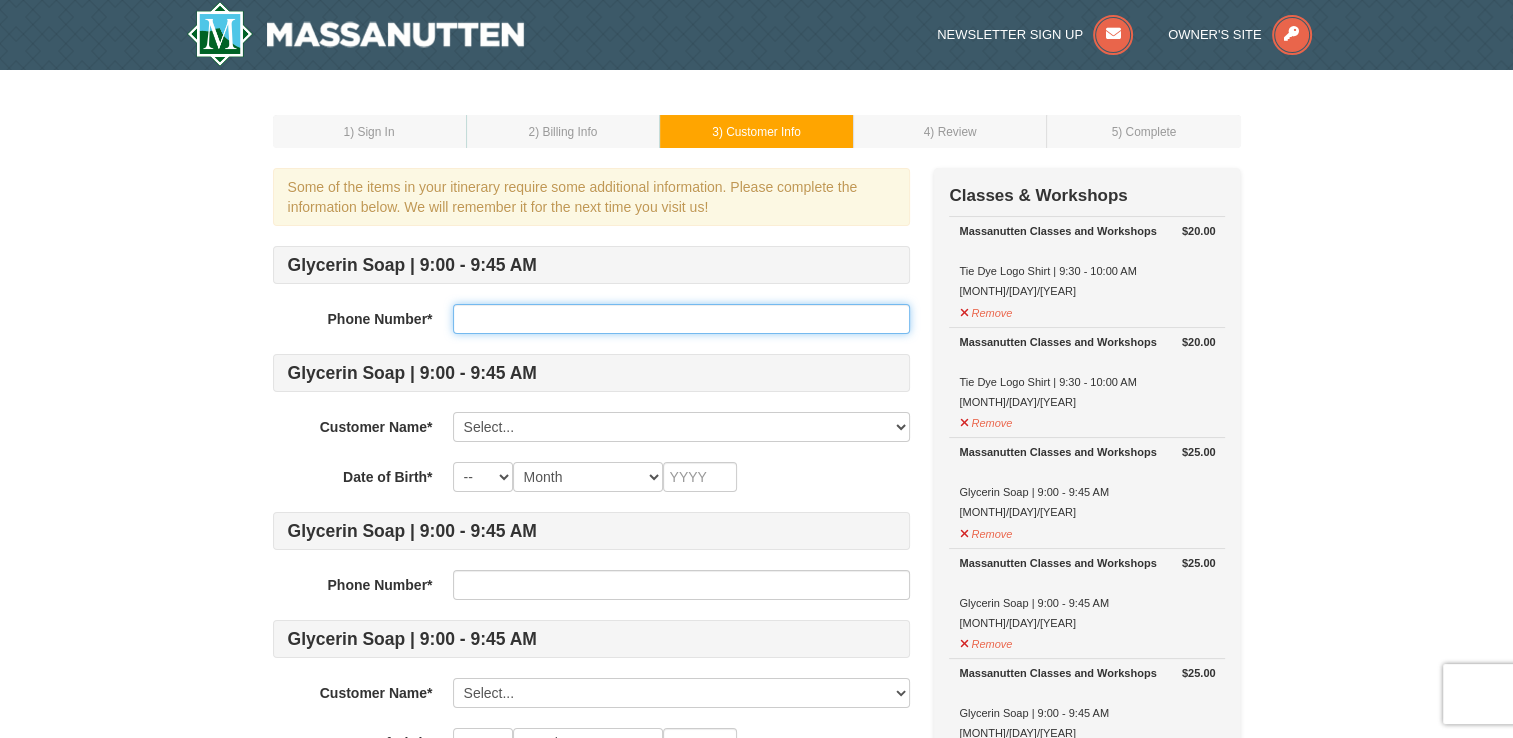 click at bounding box center [681, 319] 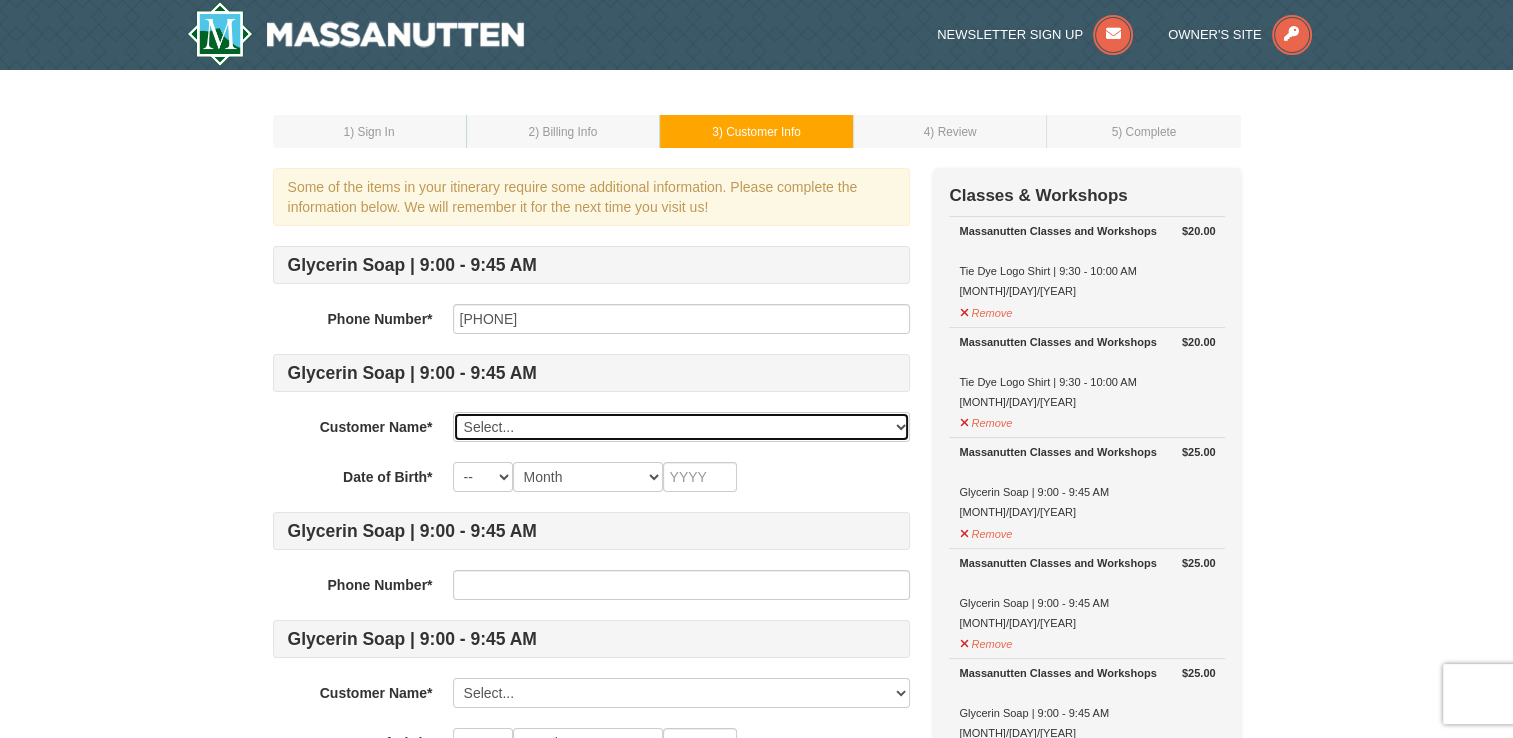 click on "Select... James Couzens Roxanne Couzens Bryan Couzens Elisabeth Couzens Ron Haas Sarah Haas Jerri Kenyon Jaxen Fee Add New..." at bounding box center [681, 427] 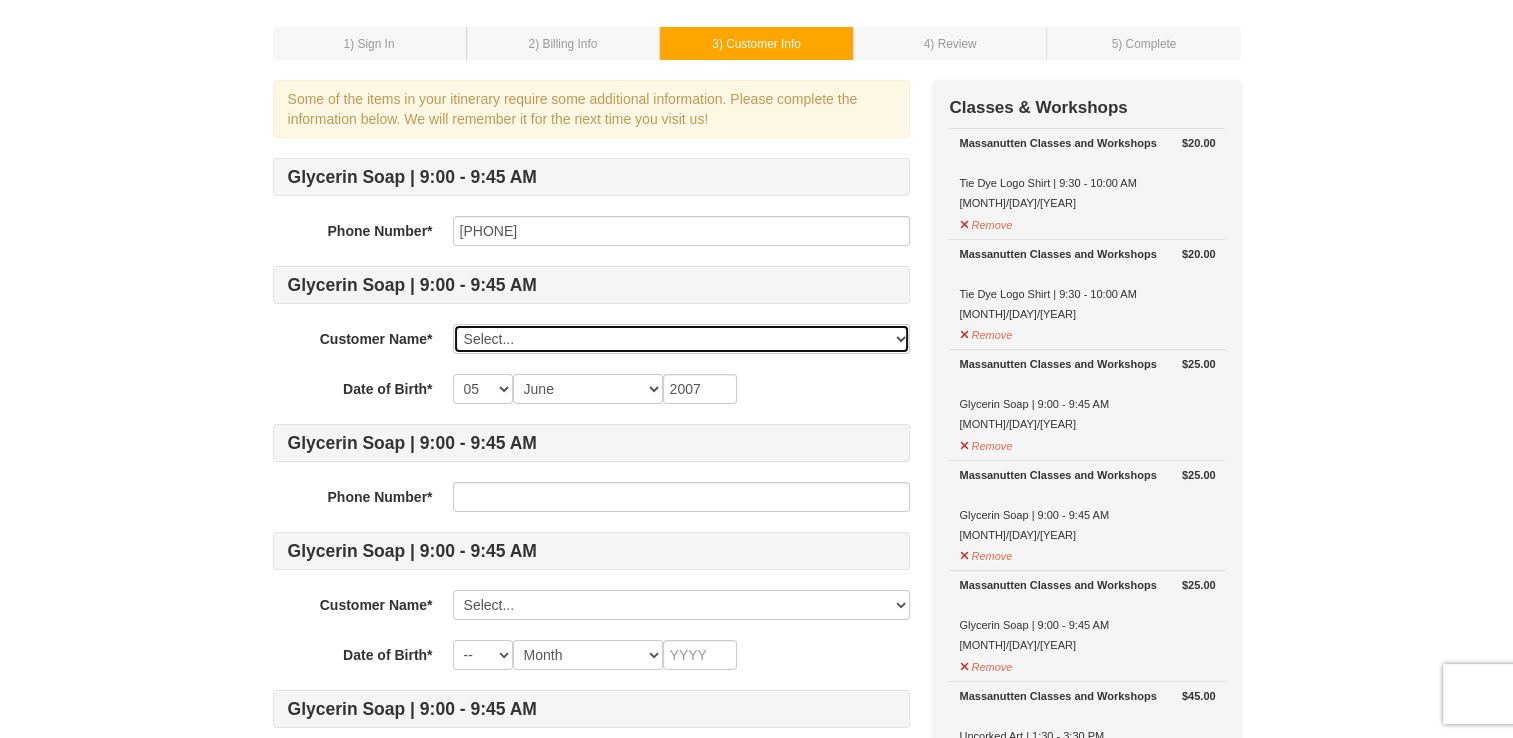 scroll, scrollTop: 100, scrollLeft: 0, axis: vertical 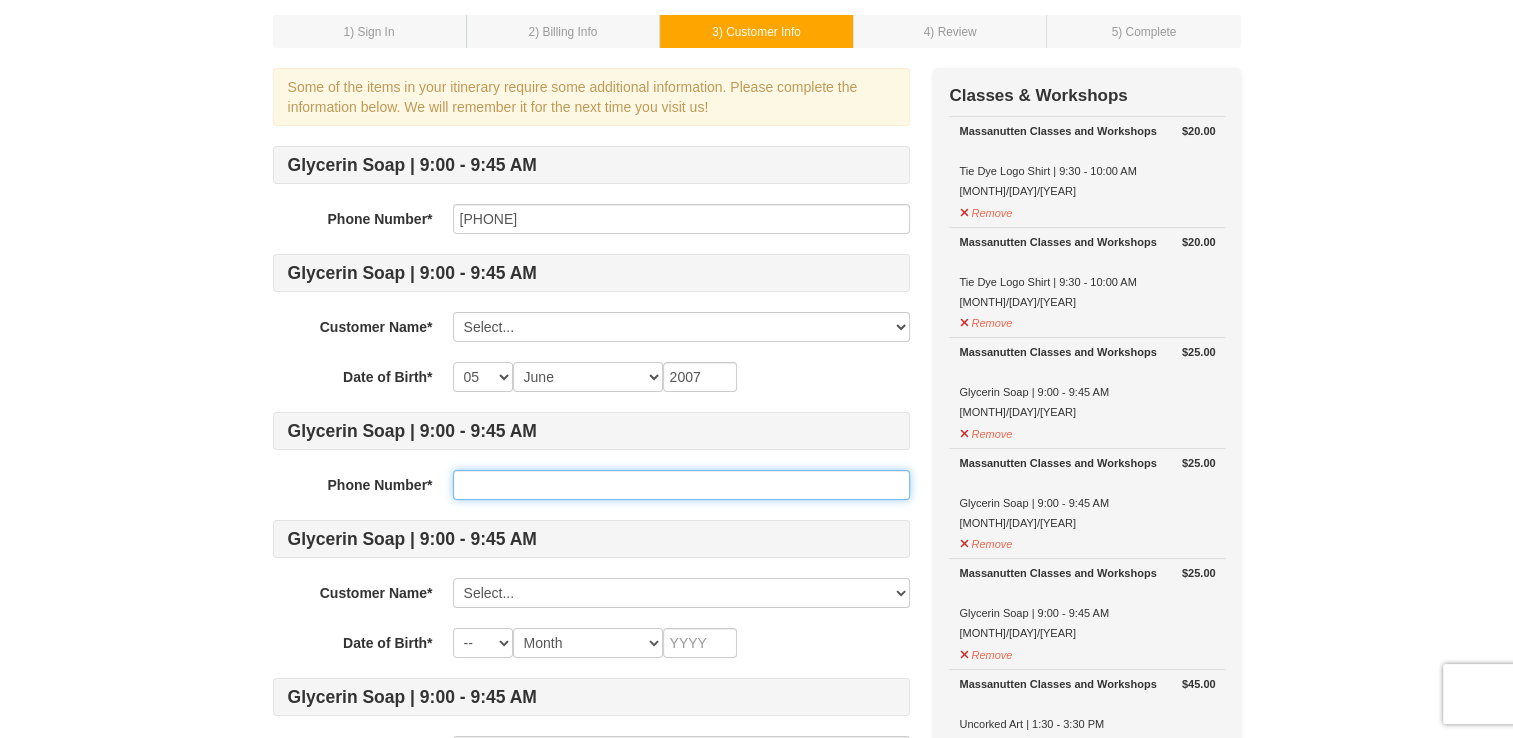 click at bounding box center [681, 485] 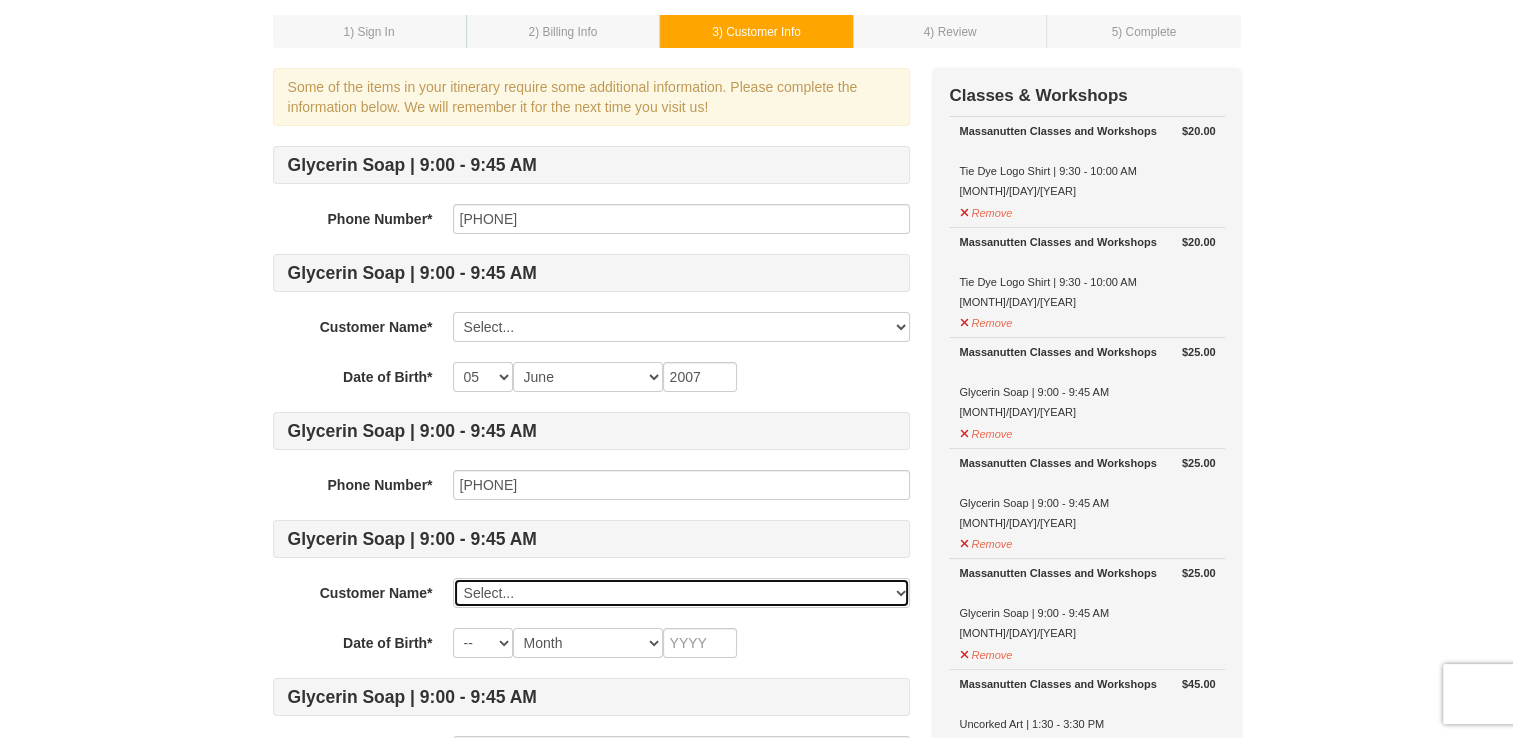 click on "Select... James Couzens Roxanne Couzens Bryan Couzens Elisabeth Couzens Ron Haas Sarah Haas Jerri Kenyon Jaxen Fee Add New..." at bounding box center (681, 593) 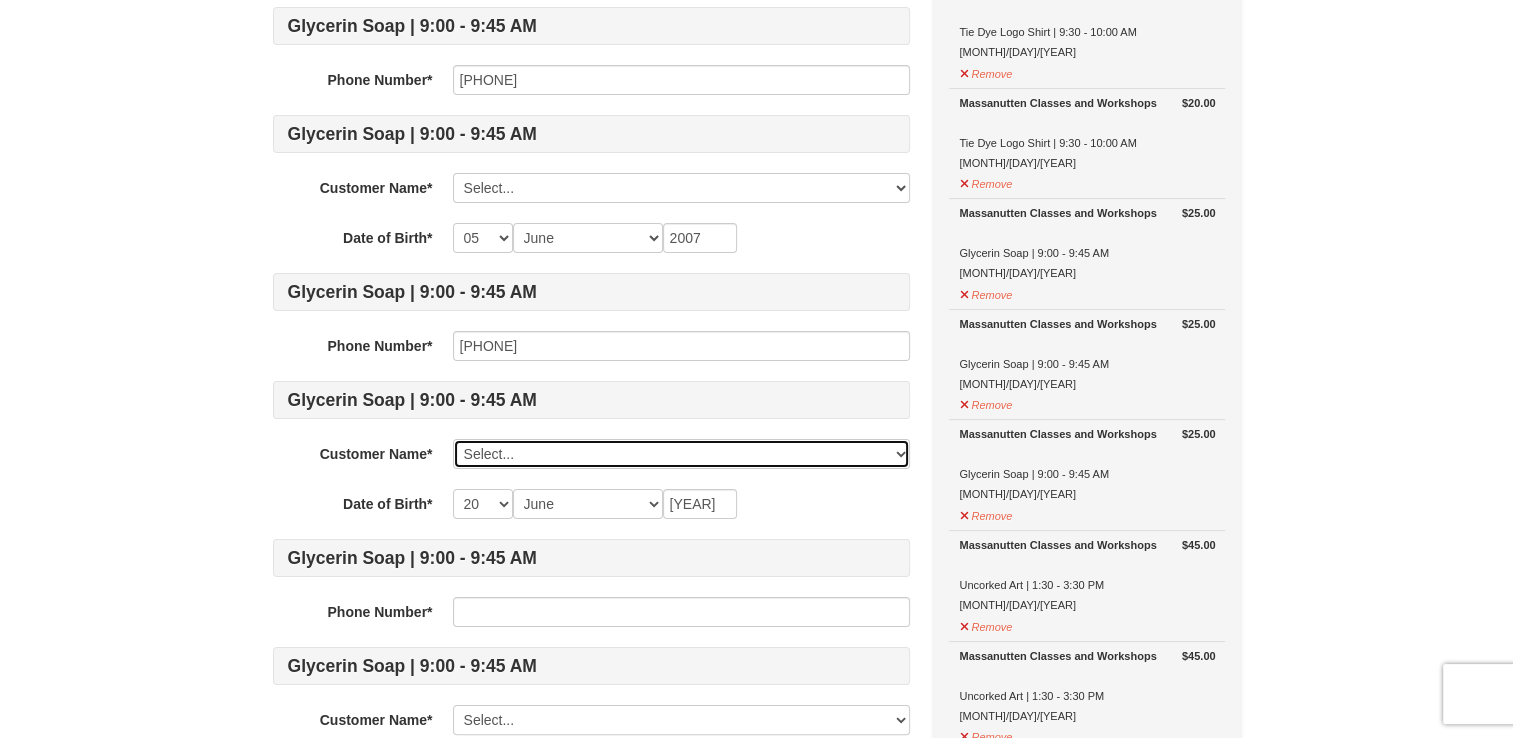 scroll, scrollTop: 300, scrollLeft: 0, axis: vertical 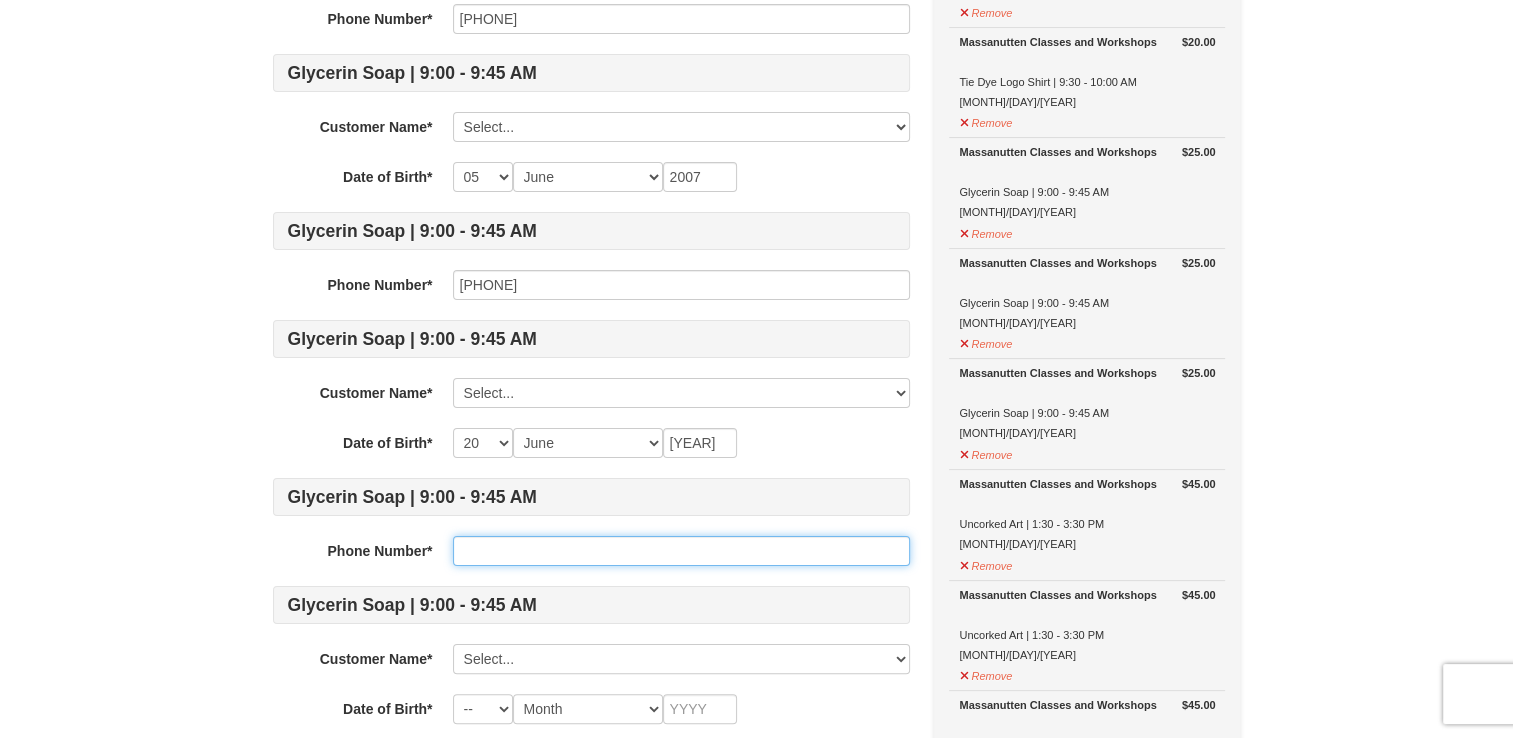 click at bounding box center (681, 551) 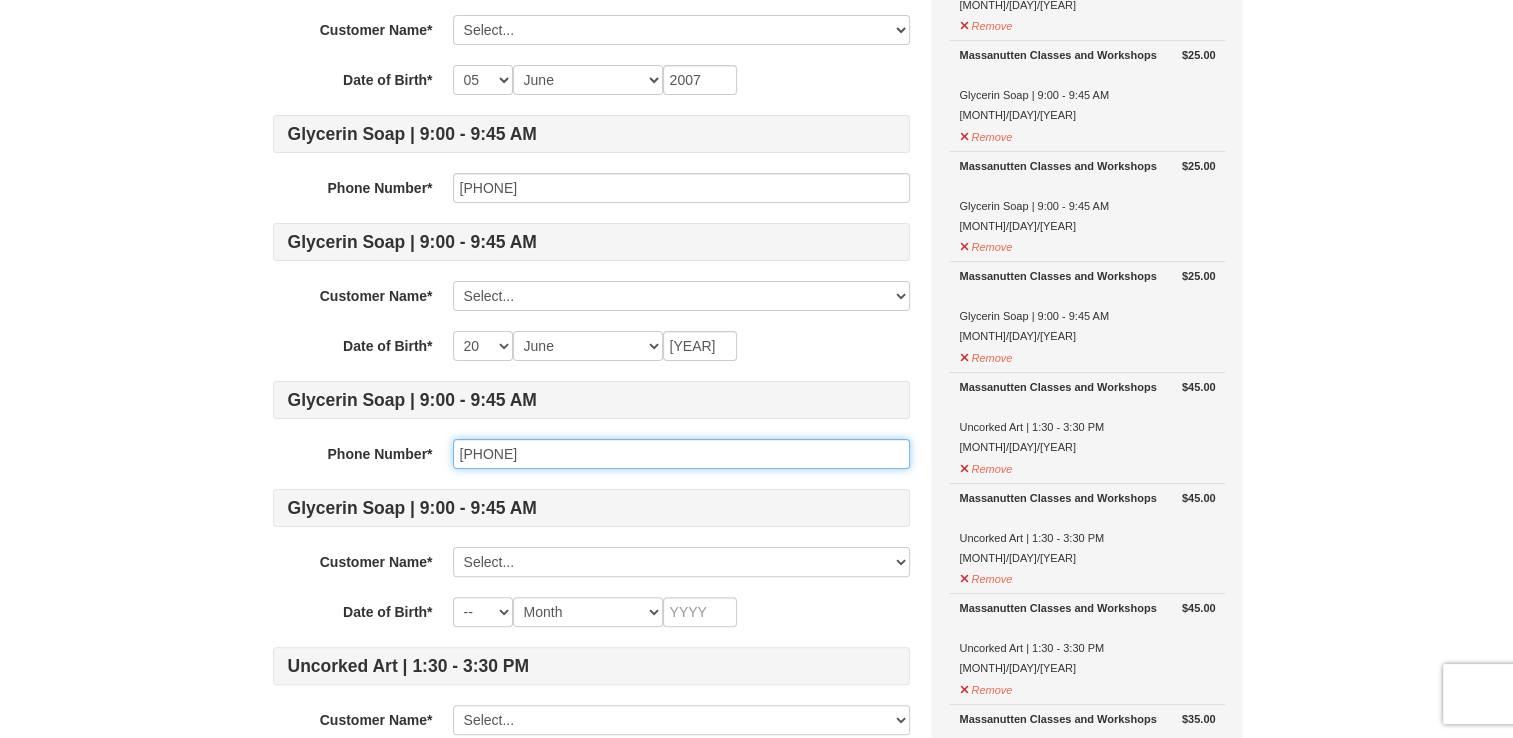 scroll, scrollTop: 400, scrollLeft: 0, axis: vertical 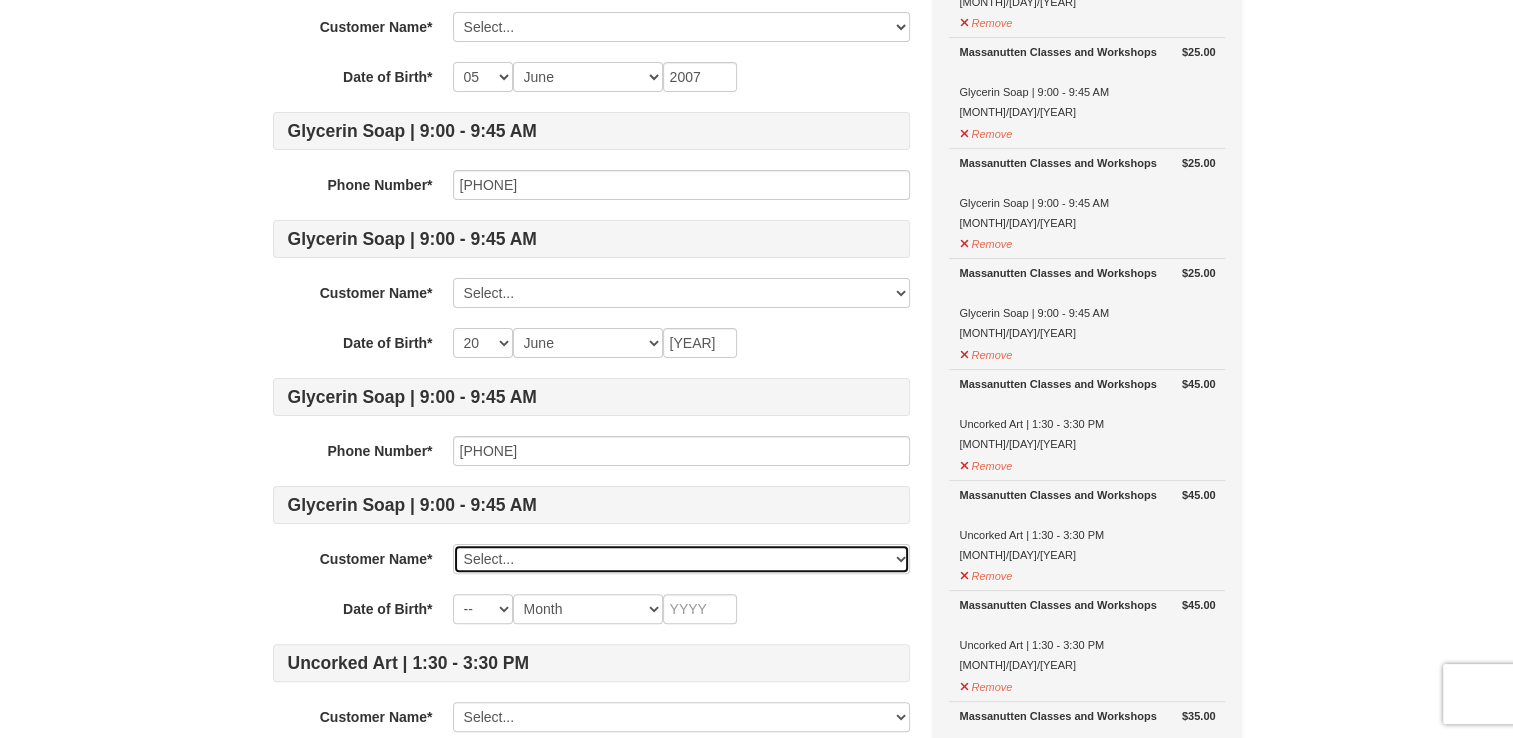 click on "Select... James Couzens Roxanne Couzens Bryan Couzens Elisabeth Couzens Ron Haas Sarah Haas Jerri Kenyon Jaxen Fee Add New..." at bounding box center (681, 559) 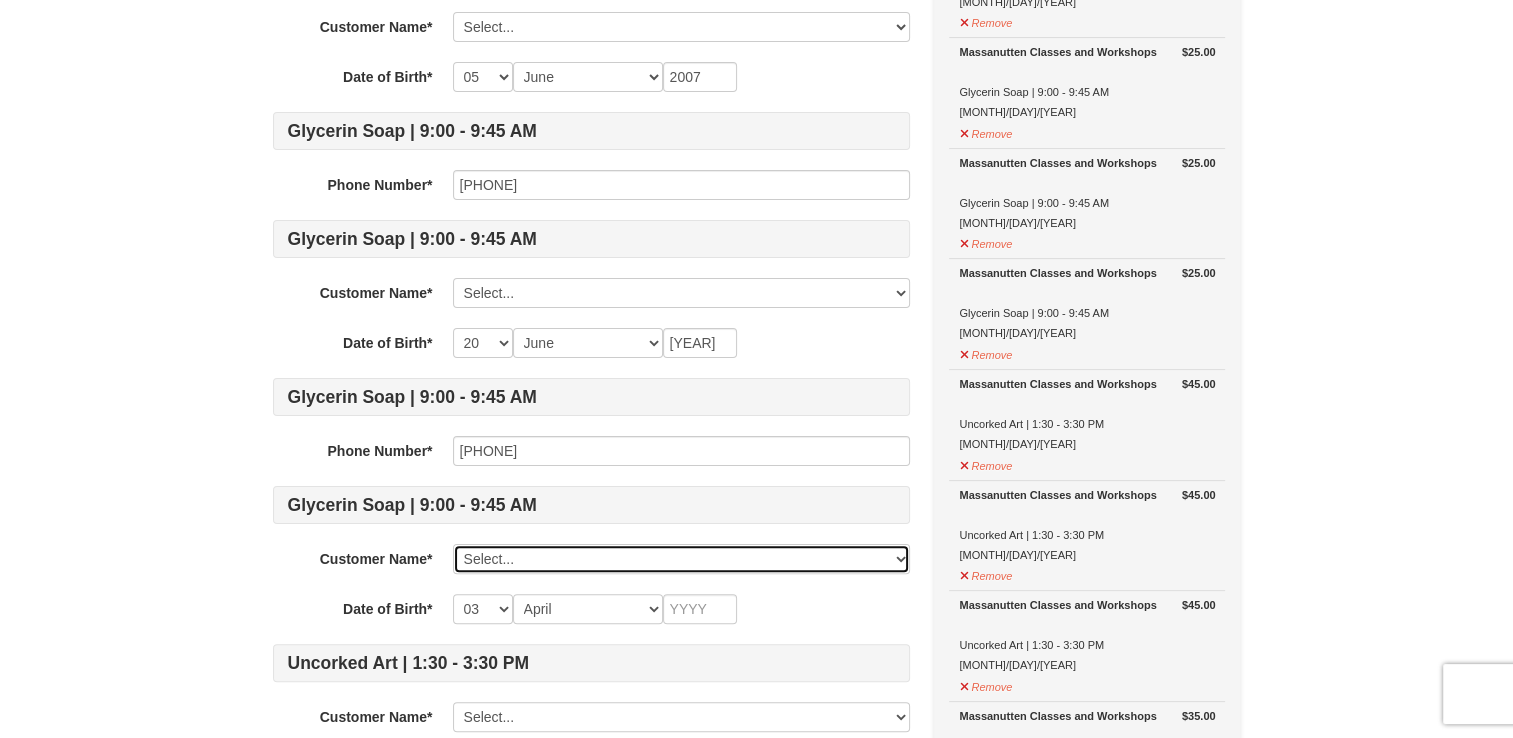 type on "1948" 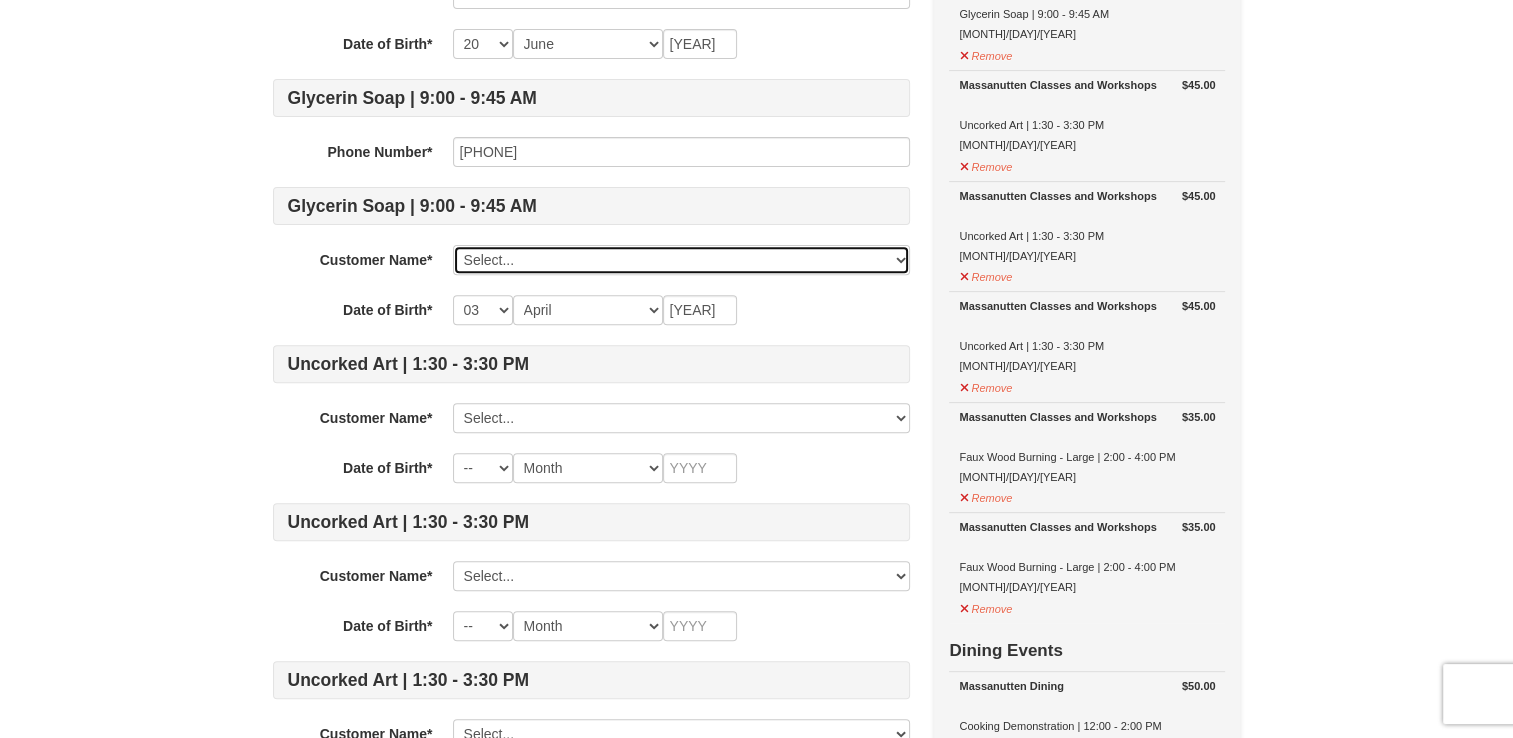 scroll, scrollTop: 700, scrollLeft: 0, axis: vertical 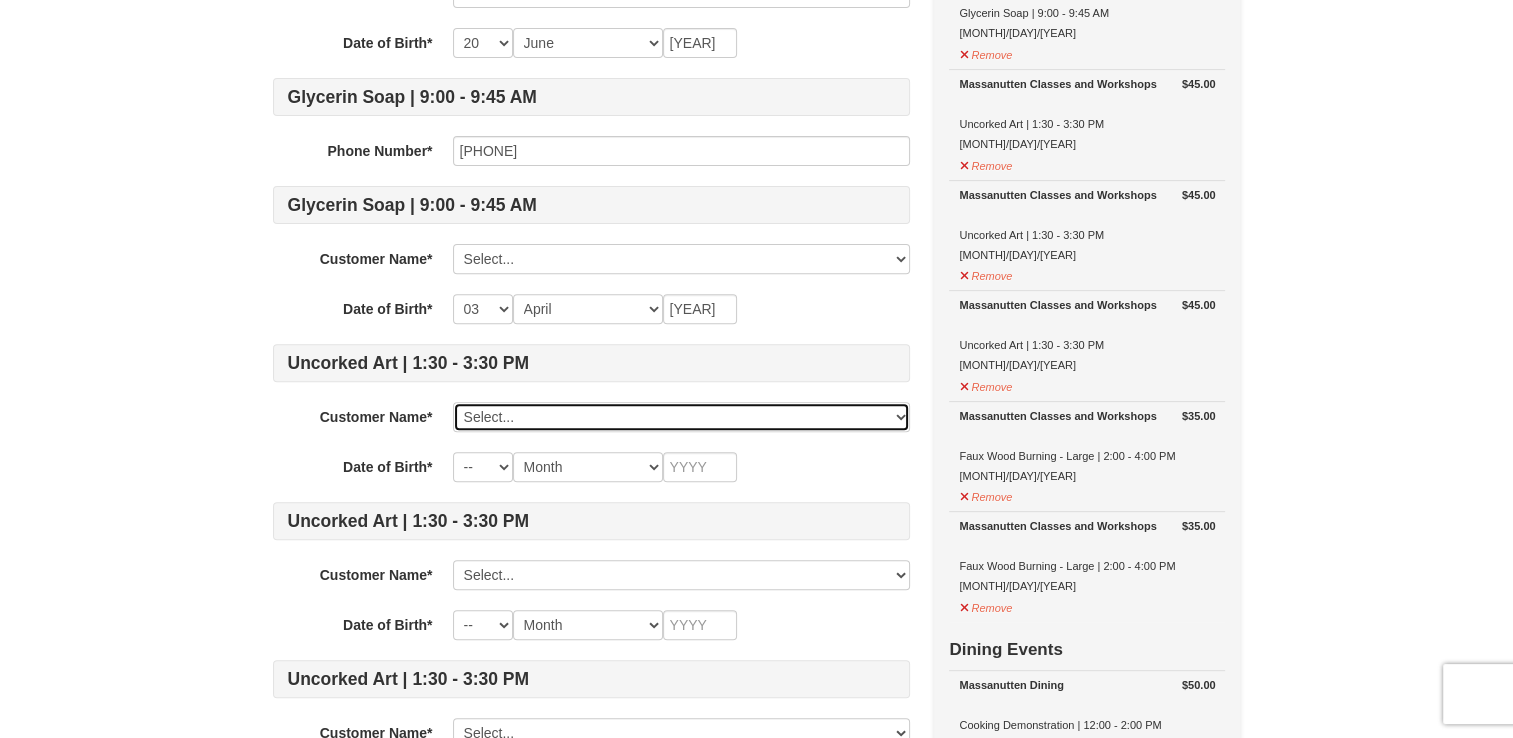 click on "Select... James Couzens Roxanne Couzens Bryan Couzens Elisabeth Couzens Ron Haas Sarah Haas Jerri Kenyon Jaxen Fee Add New..." at bounding box center [681, 417] 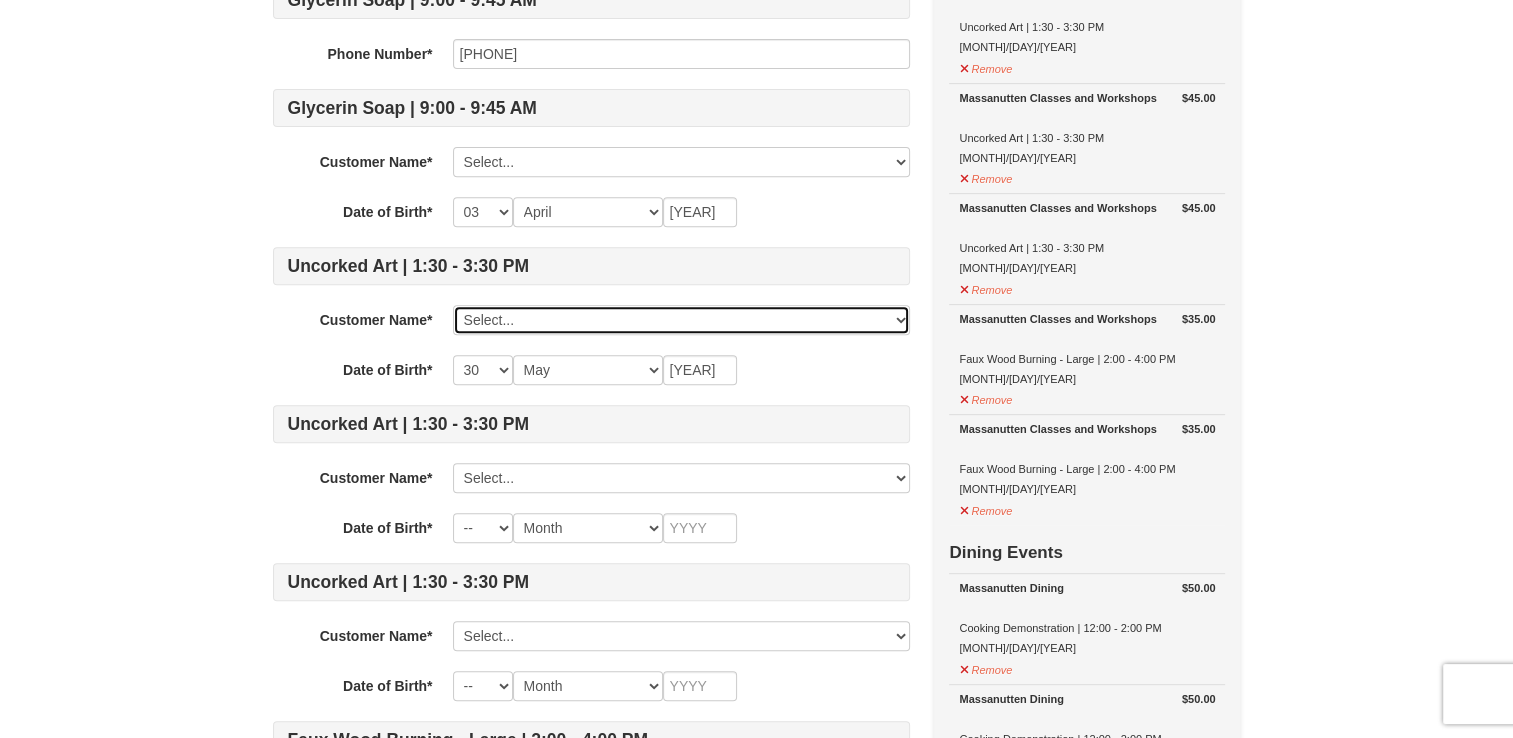 scroll, scrollTop: 800, scrollLeft: 0, axis: vertical 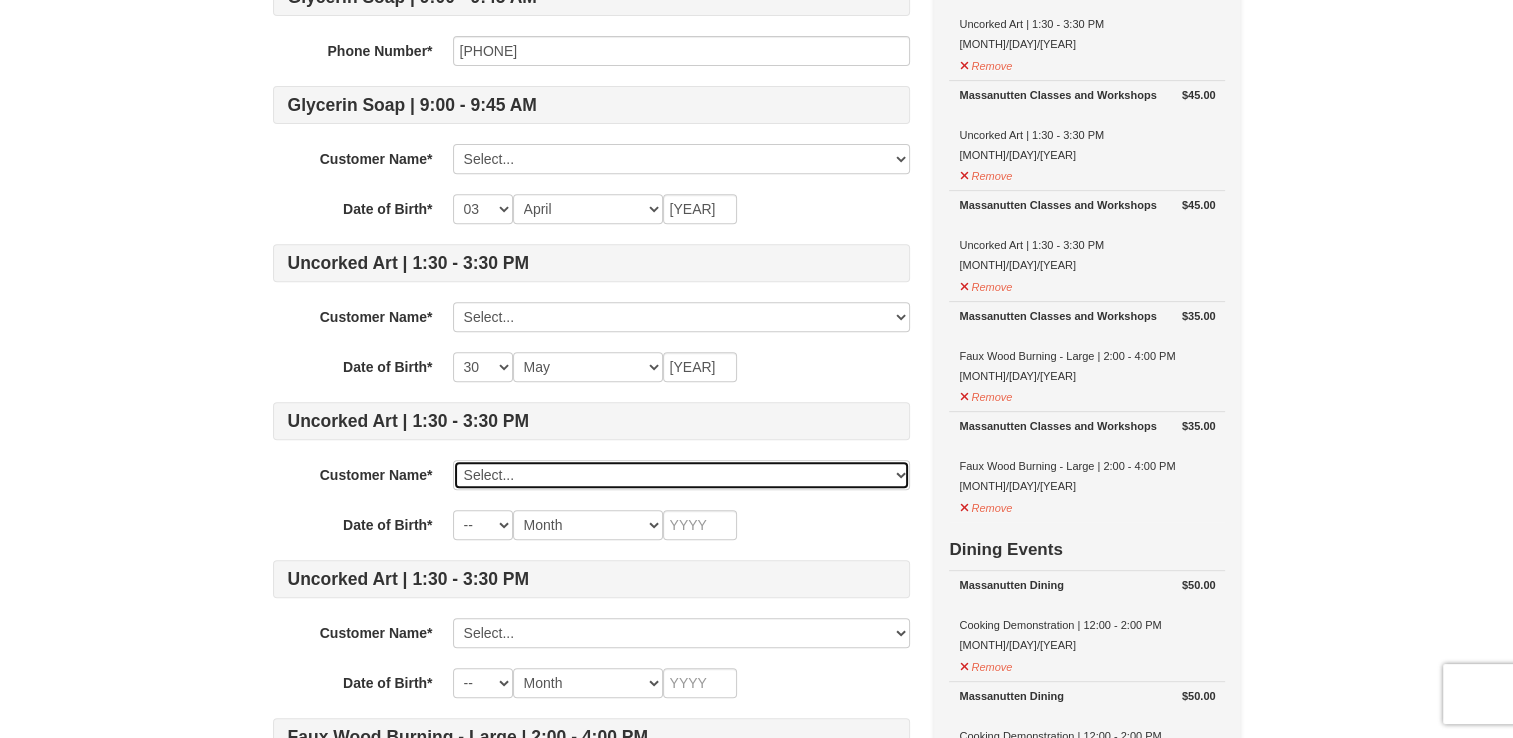 click on "Select... James Couzens Roxanne Couzens Bryan Couzens Elisabeth Couzens Ron Haas Sarah Haas Jerri Kenyon Jaxen Fee Add New..." at bounding box center [681, 475] 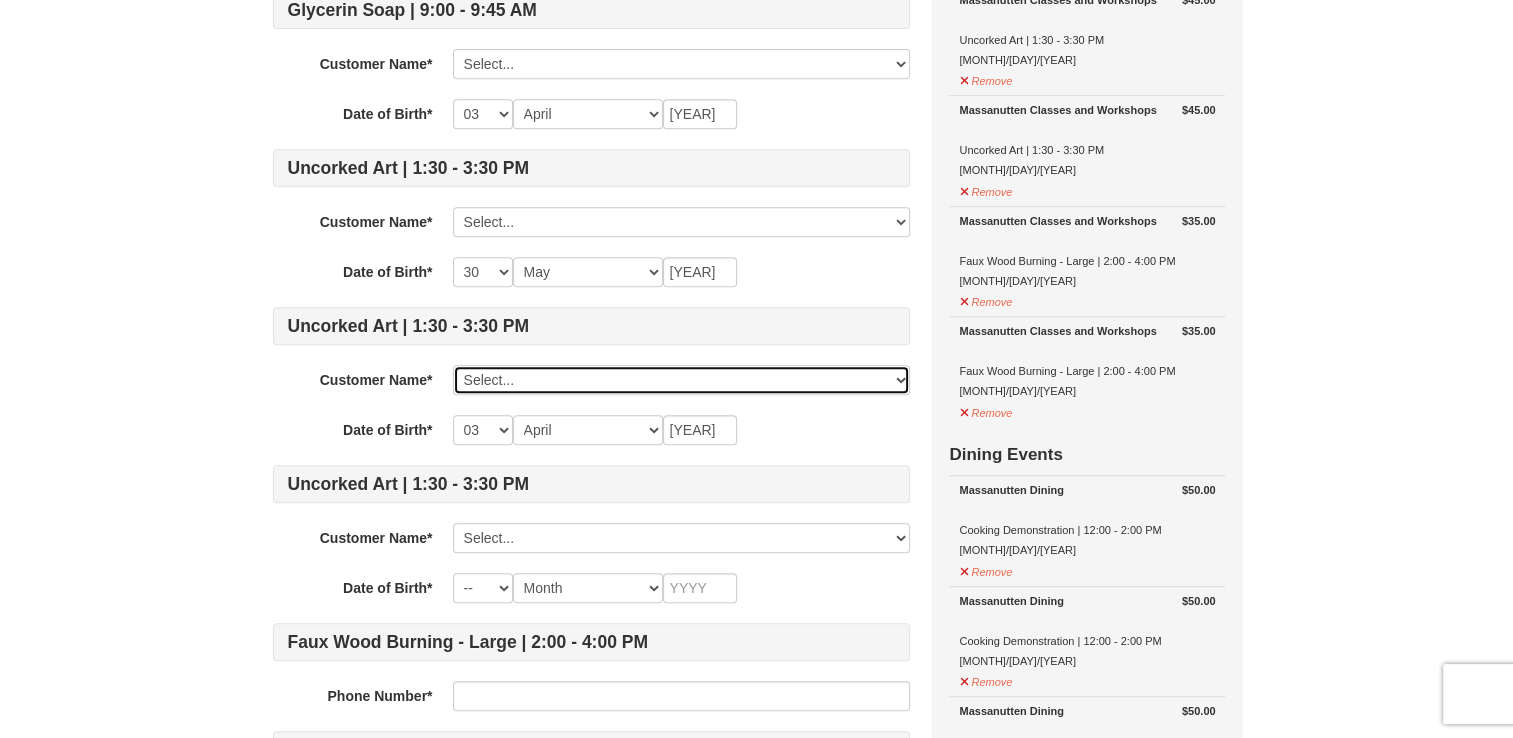 scroll, scrollTop: 900, scrollLeft: 0, axis: vertical 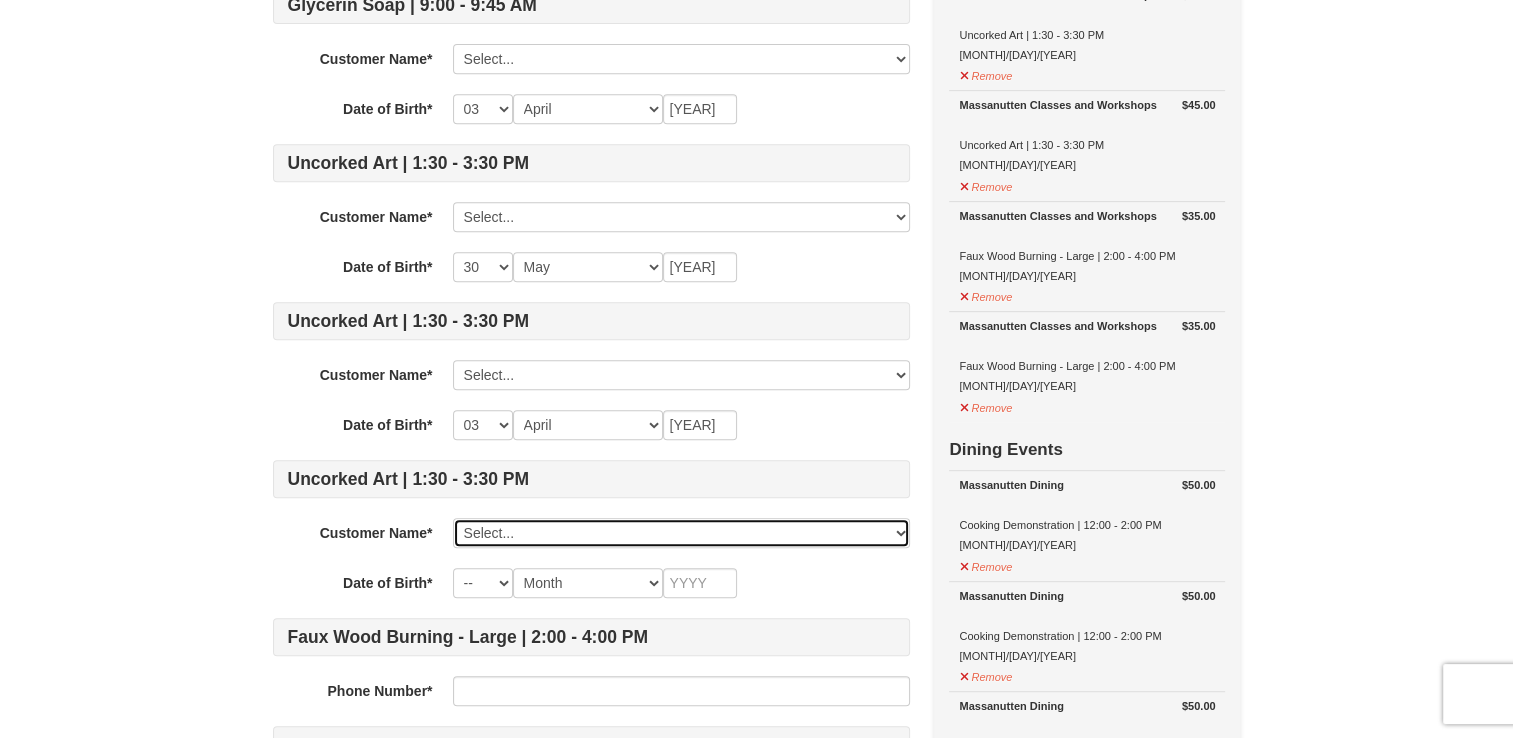 click on "Select... James Couzens Roxanne Couzens Bryan Couzens Elisabeth Couzens Ron Haas Sarah Haas Jerri Kenyon Jaxen Fee Add New..." at bounding box center [681, 533] 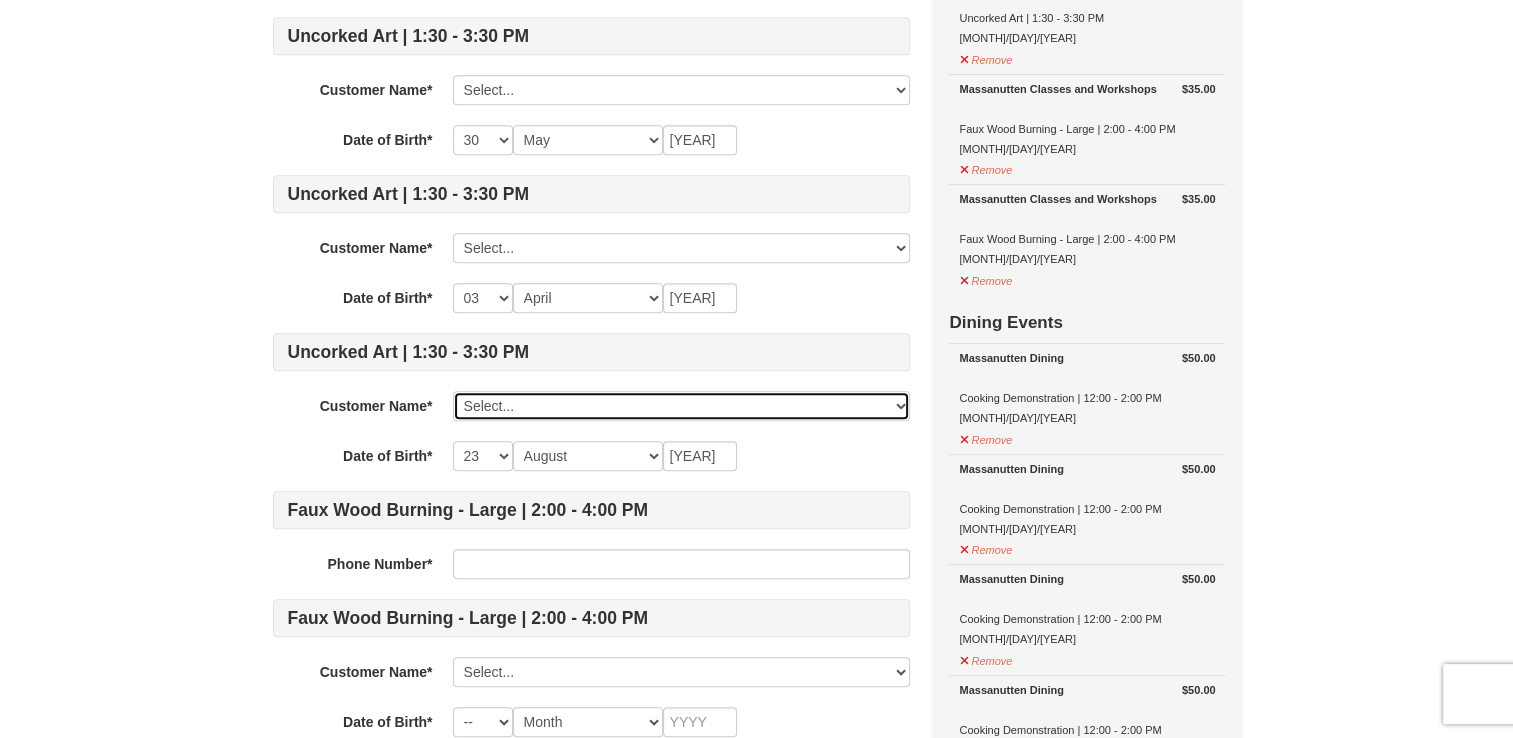 scroll, scrollTop: 1100, scrollLeft: 0, axis: vertical 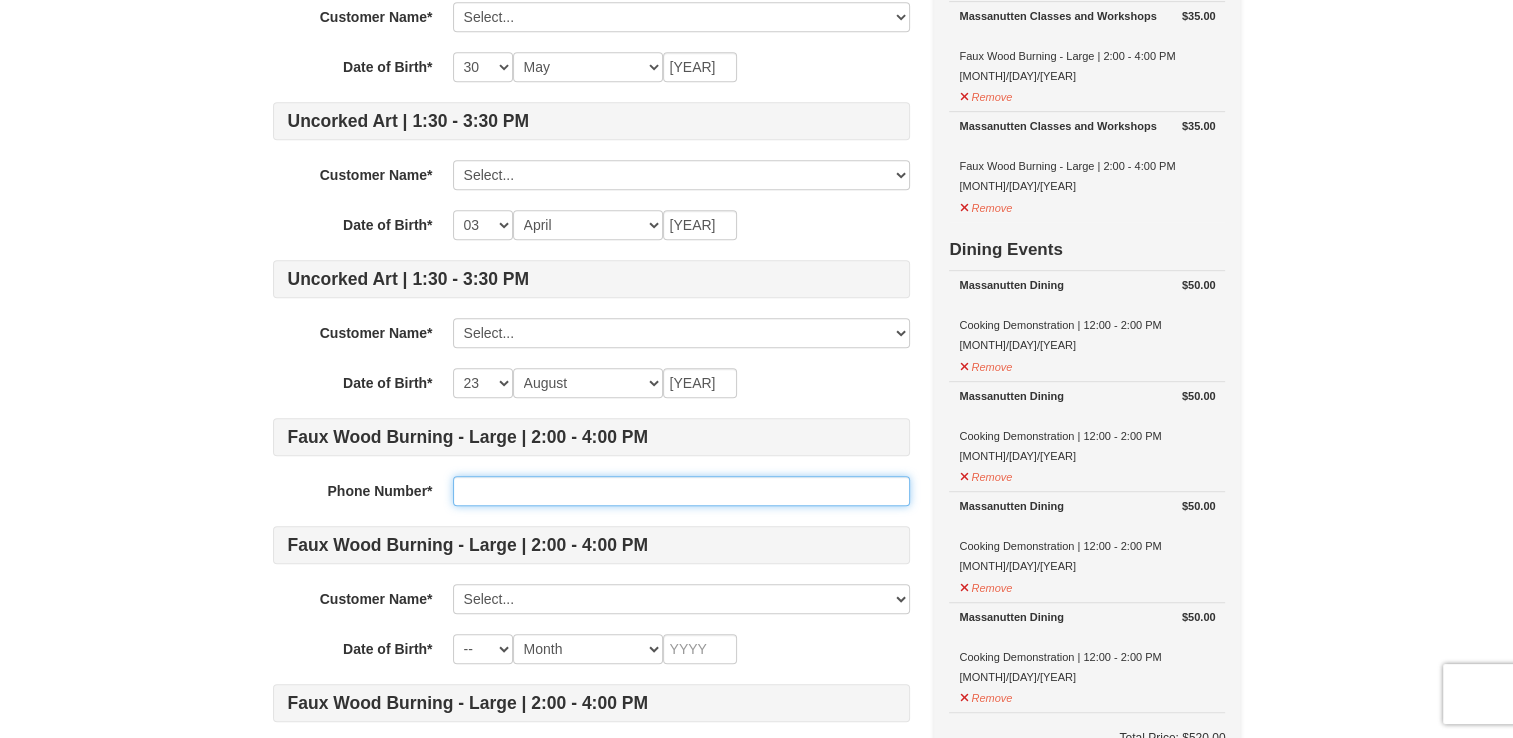 click at bounding box center (681, 491) 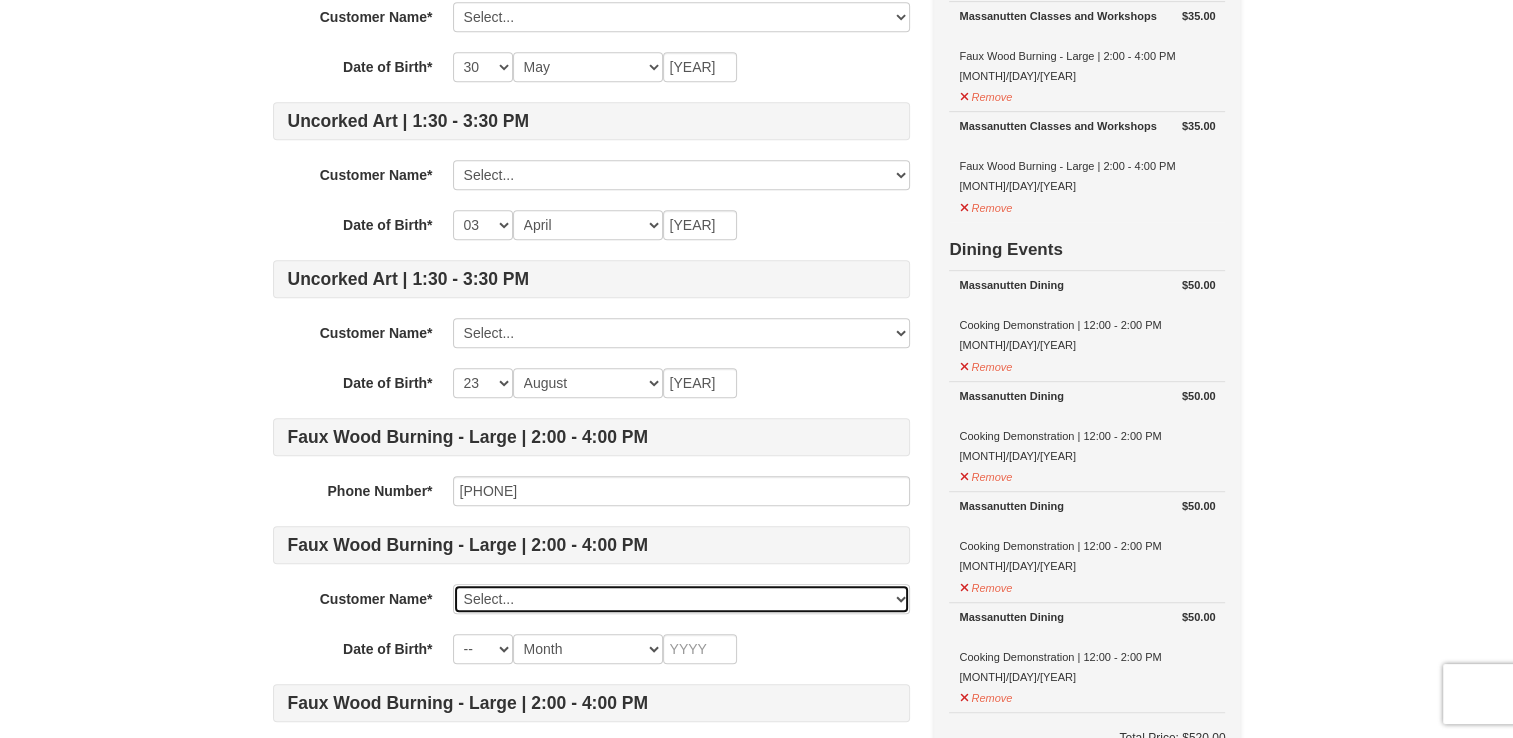 click on "Select... James Couzens Roxanne Couzens Bryan Couzens Elisabeth Couzens Ron Haas Sarah Haas Jerri Kenyon Jaxen Fee Add New..." at bounding box center (681, 599) 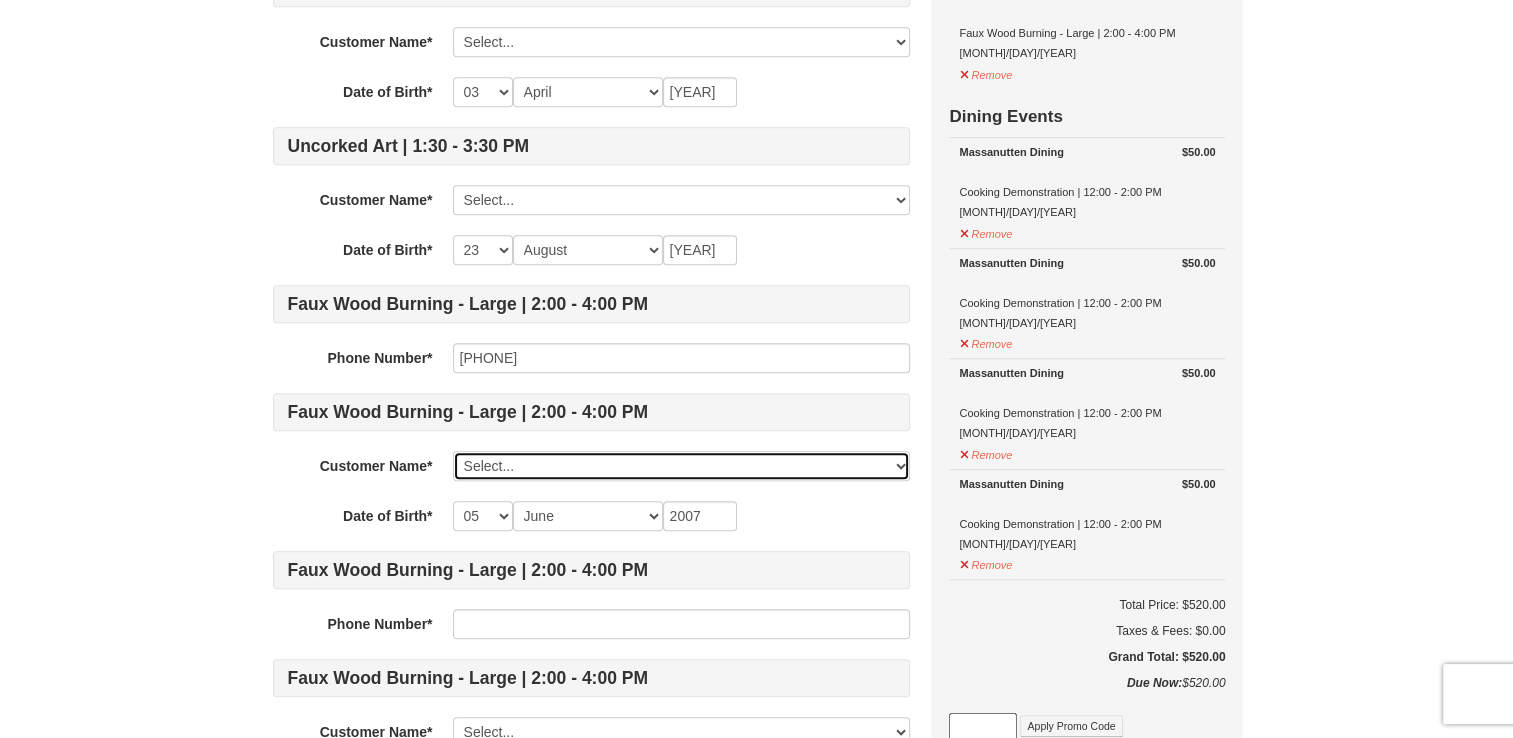 scroll, scrollTop: 1300, scrollLeft: 0, axis: vertical 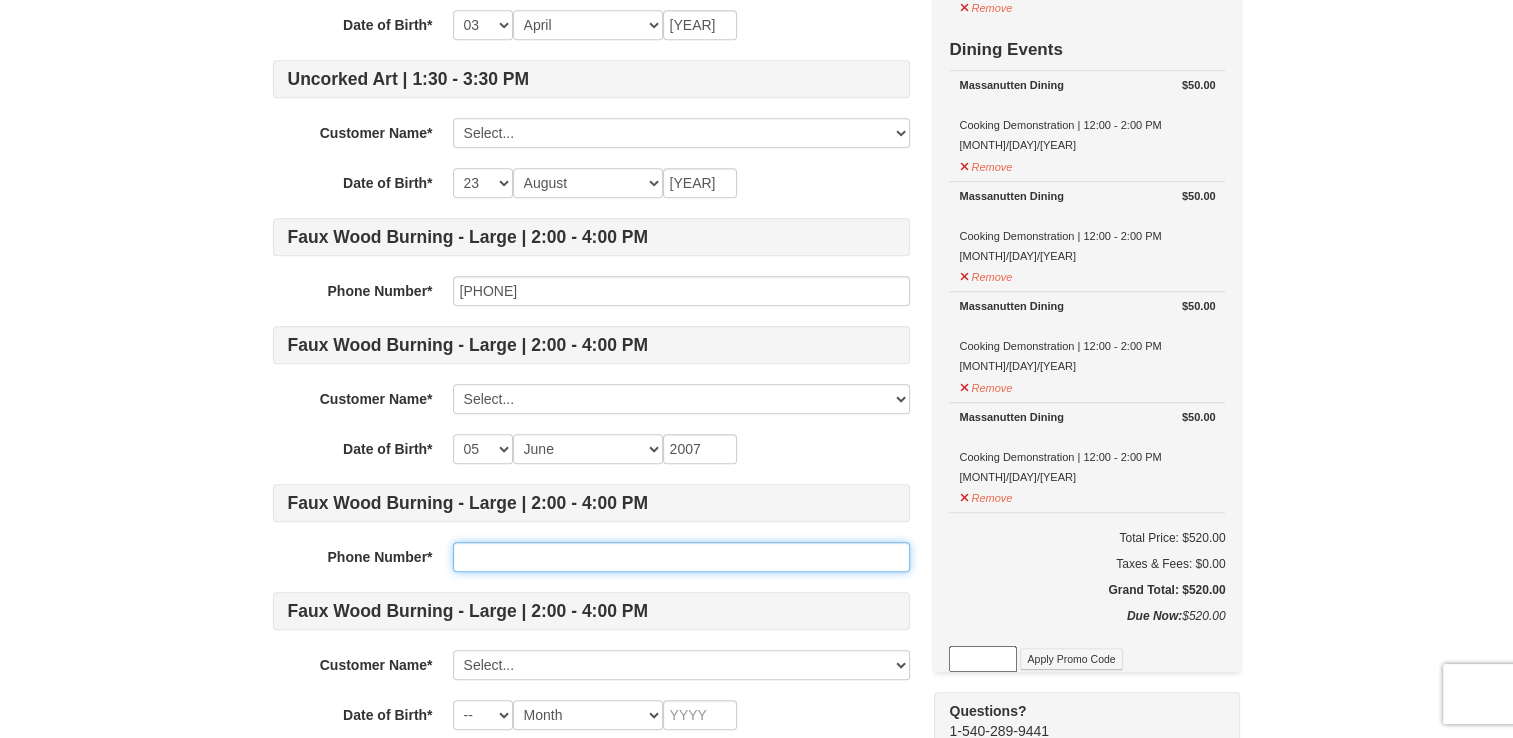click at bounding box center (681, 557) 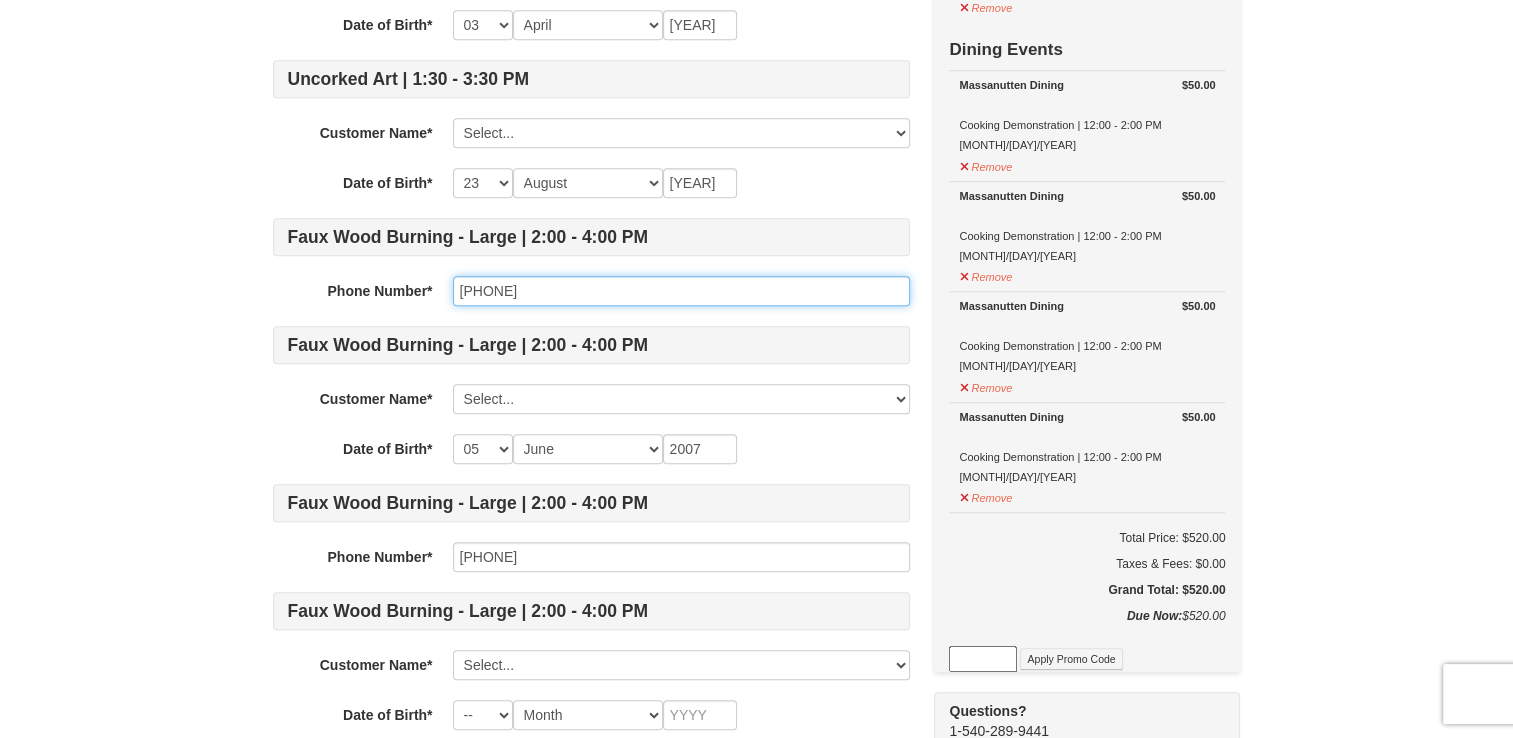 click on "[PHONE]" at bounding box center (681, 291) 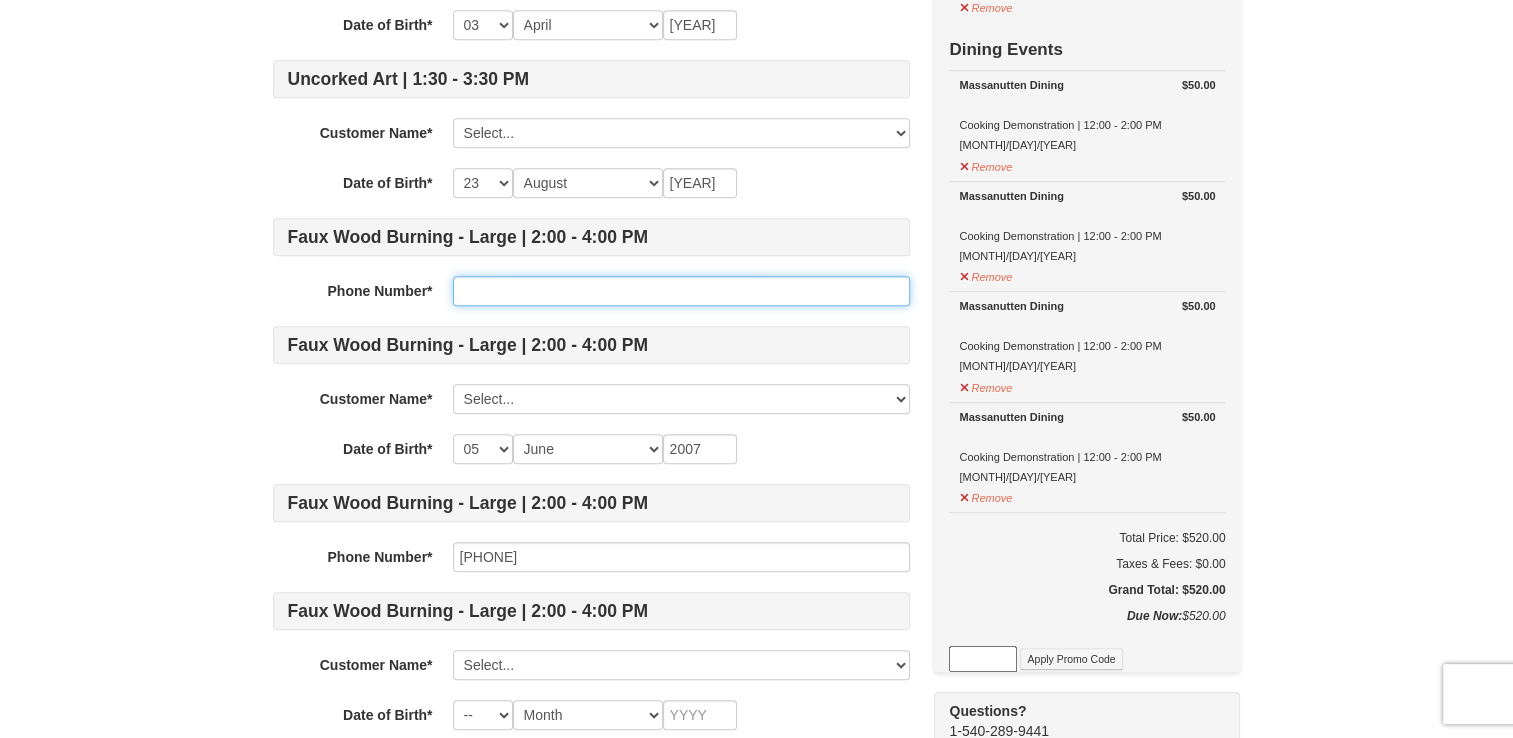 click at bounding box center [681, 291] 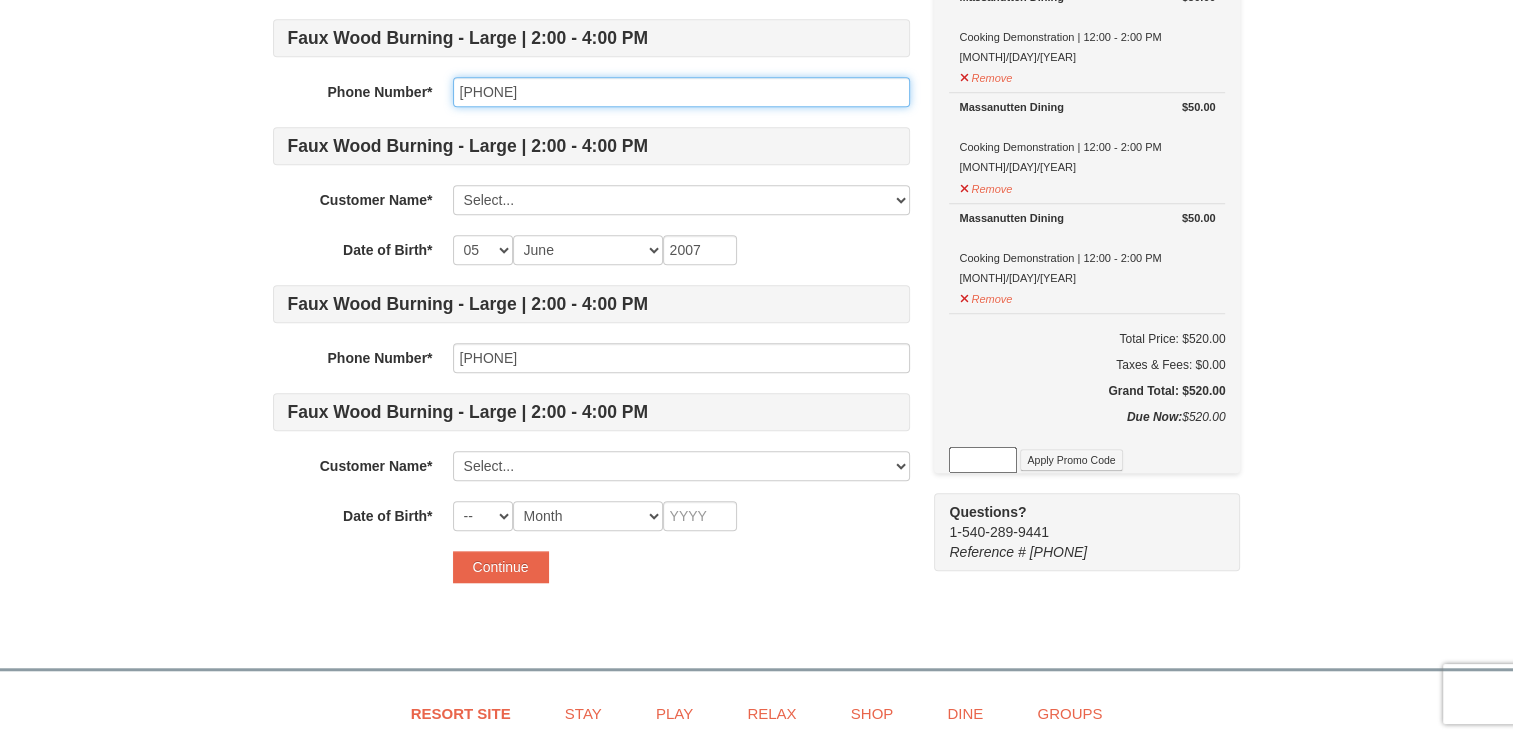 scroll, scrollTop: 1500, scrollLeft: 0, axis: vertical 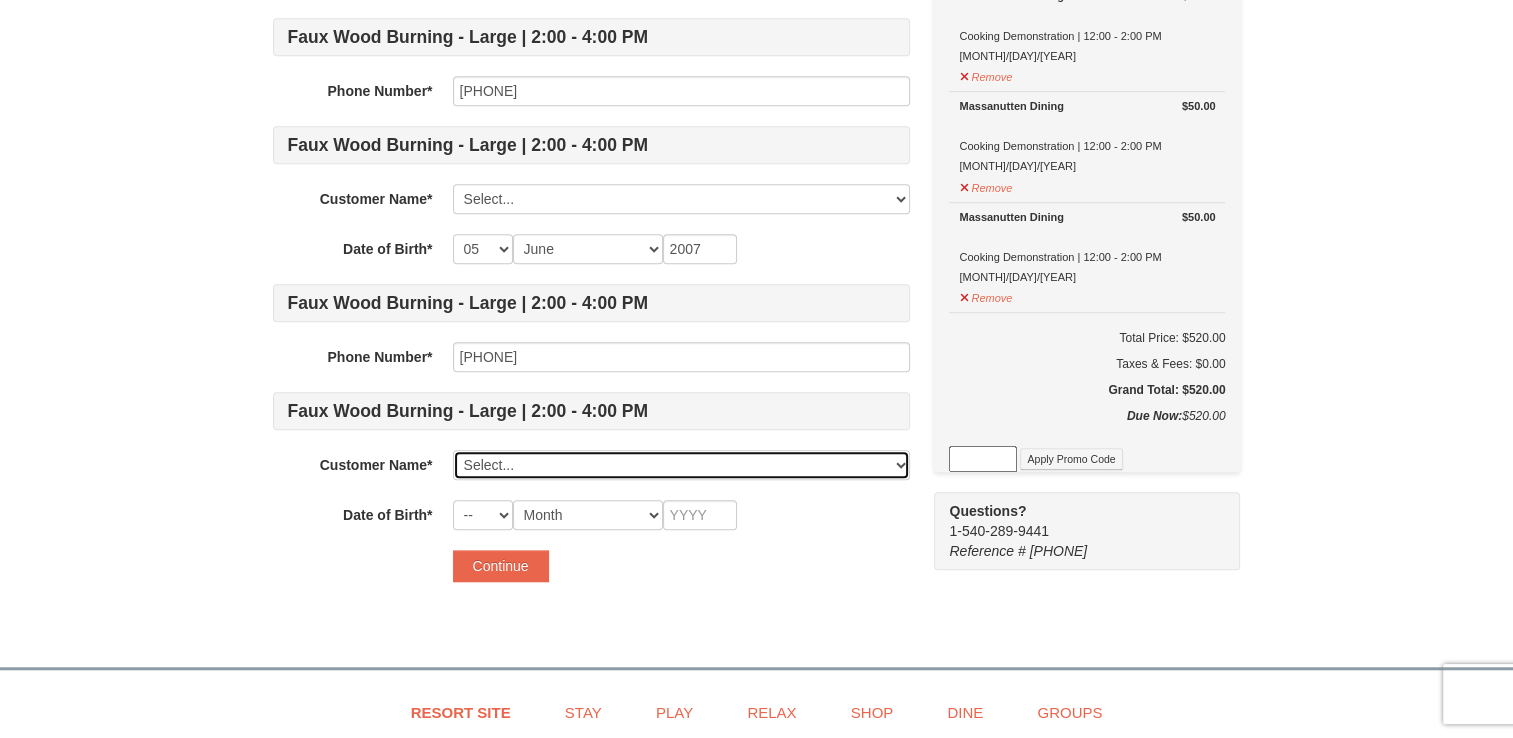 click on "Select... James Couzens Roxanne Couzens Bryan Couzens Elisabeth Couzens Ron Haas Sarah Haas Jerri Kenyon Jaxen Fee Add New..." at bounding box center [681, 465] 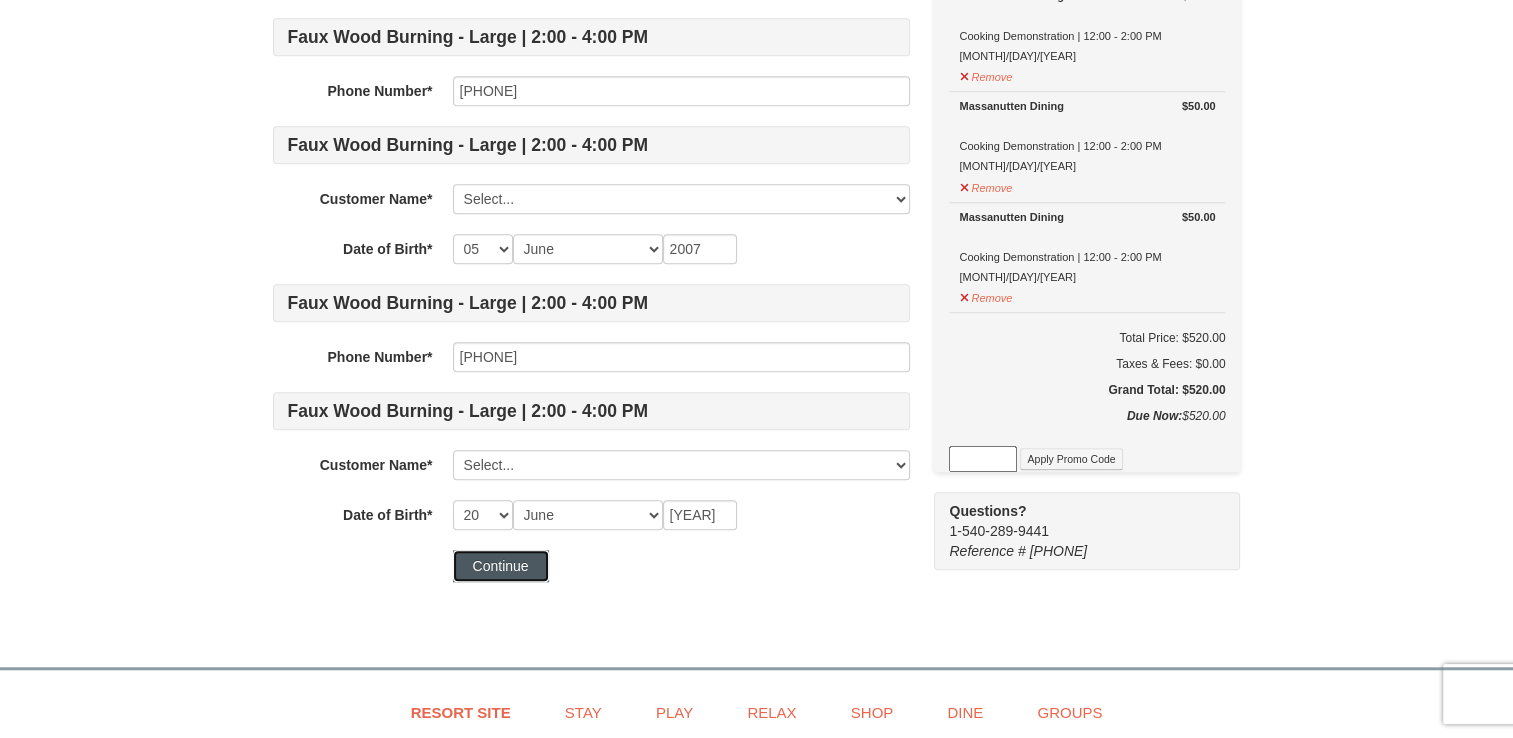 click on "Continue" at bounding box center [501, 566] 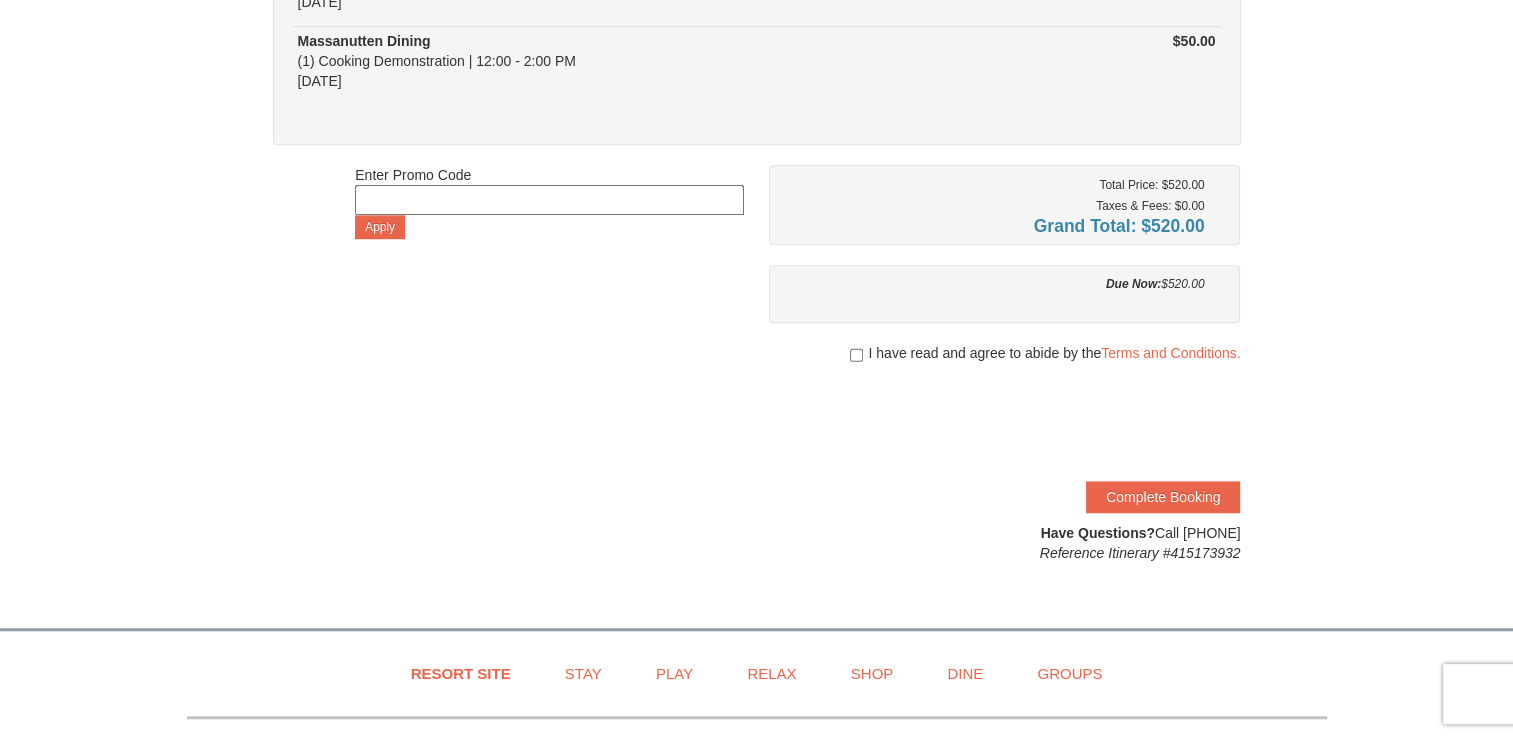 scroll, scrollTop: 1400, scrollLeft: 0, axis: vertical 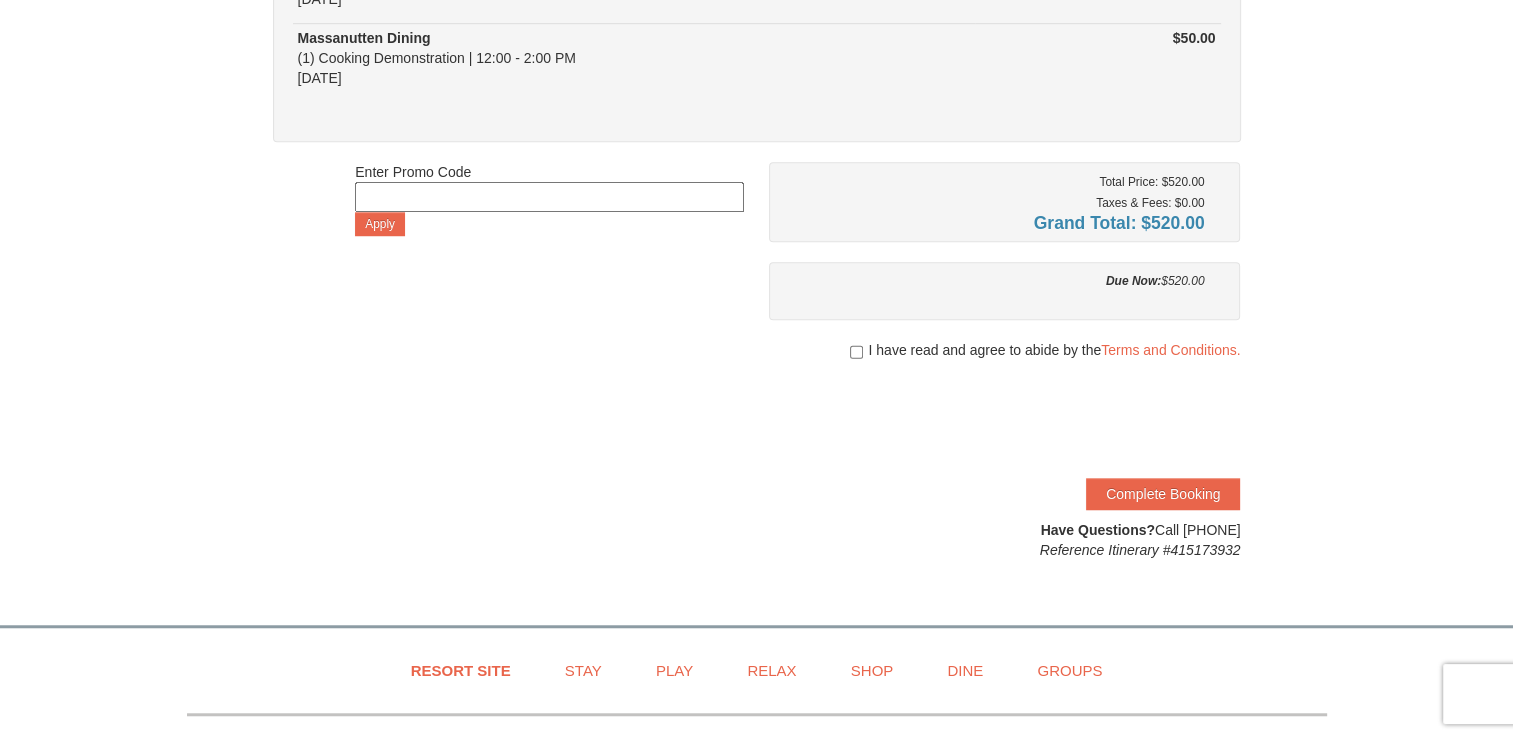 click on "I have read and agree to abide by the  Terms and Conditions." at bounding box center (1005, 350) 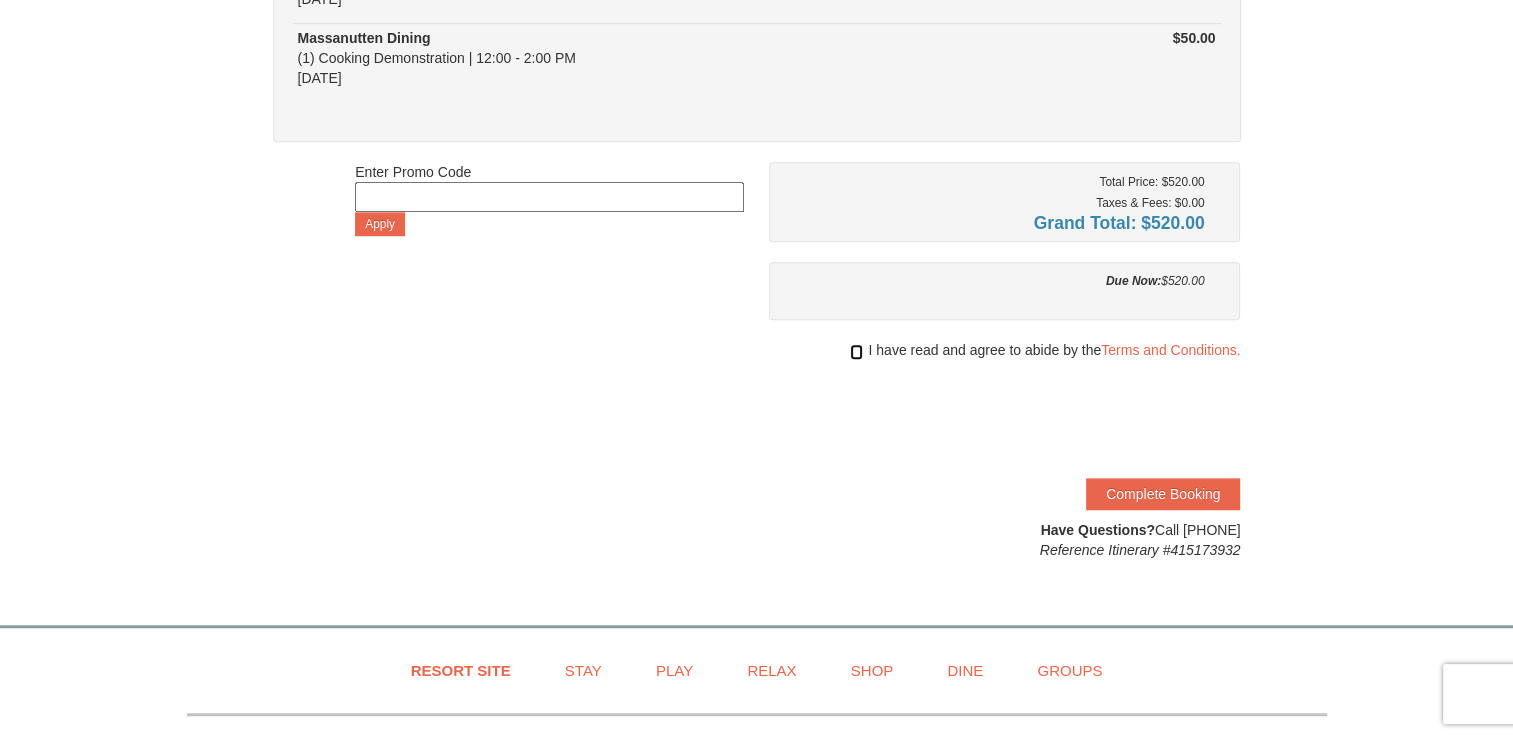 click at bounding box center (856, 352) 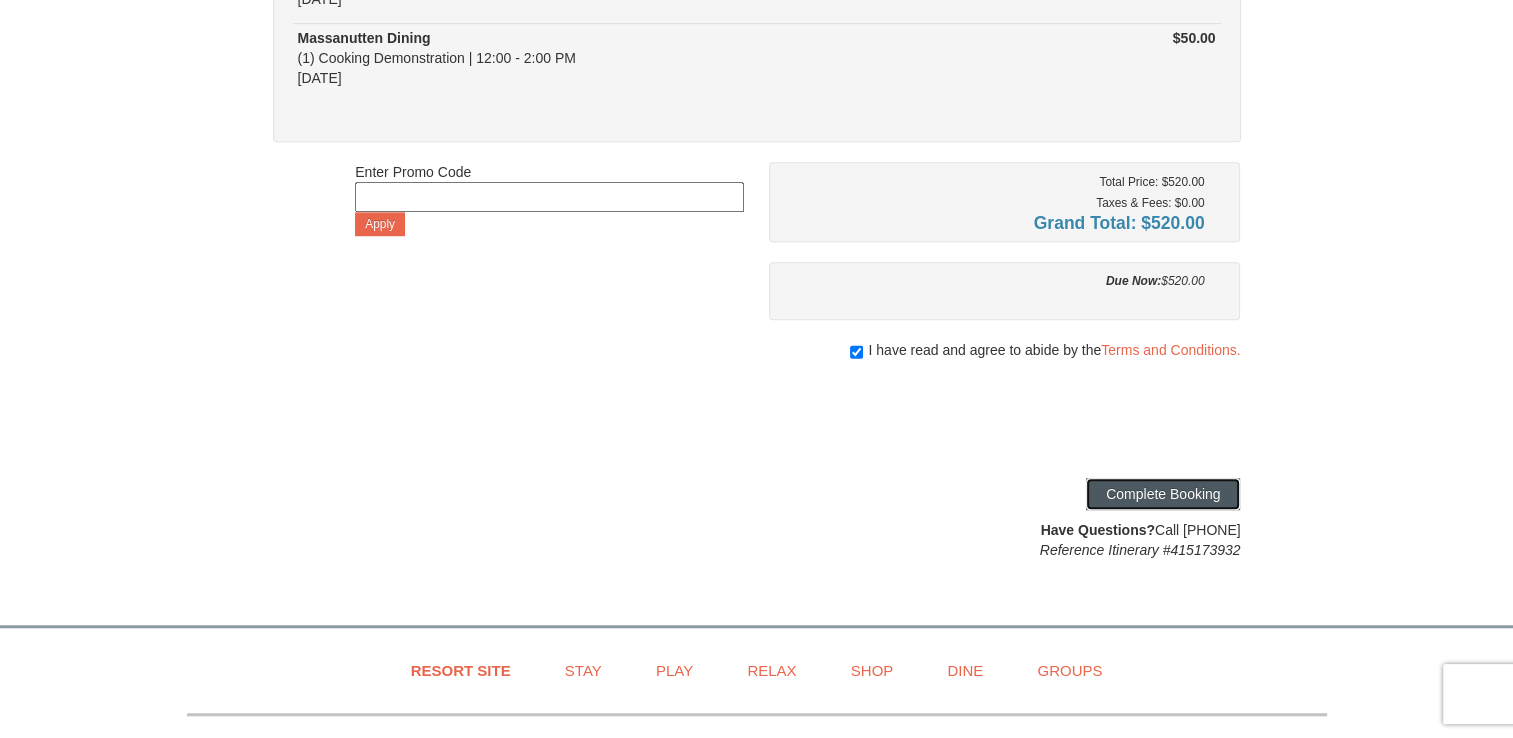 click on "Complete Booking" at bounding box center [1163, 494] 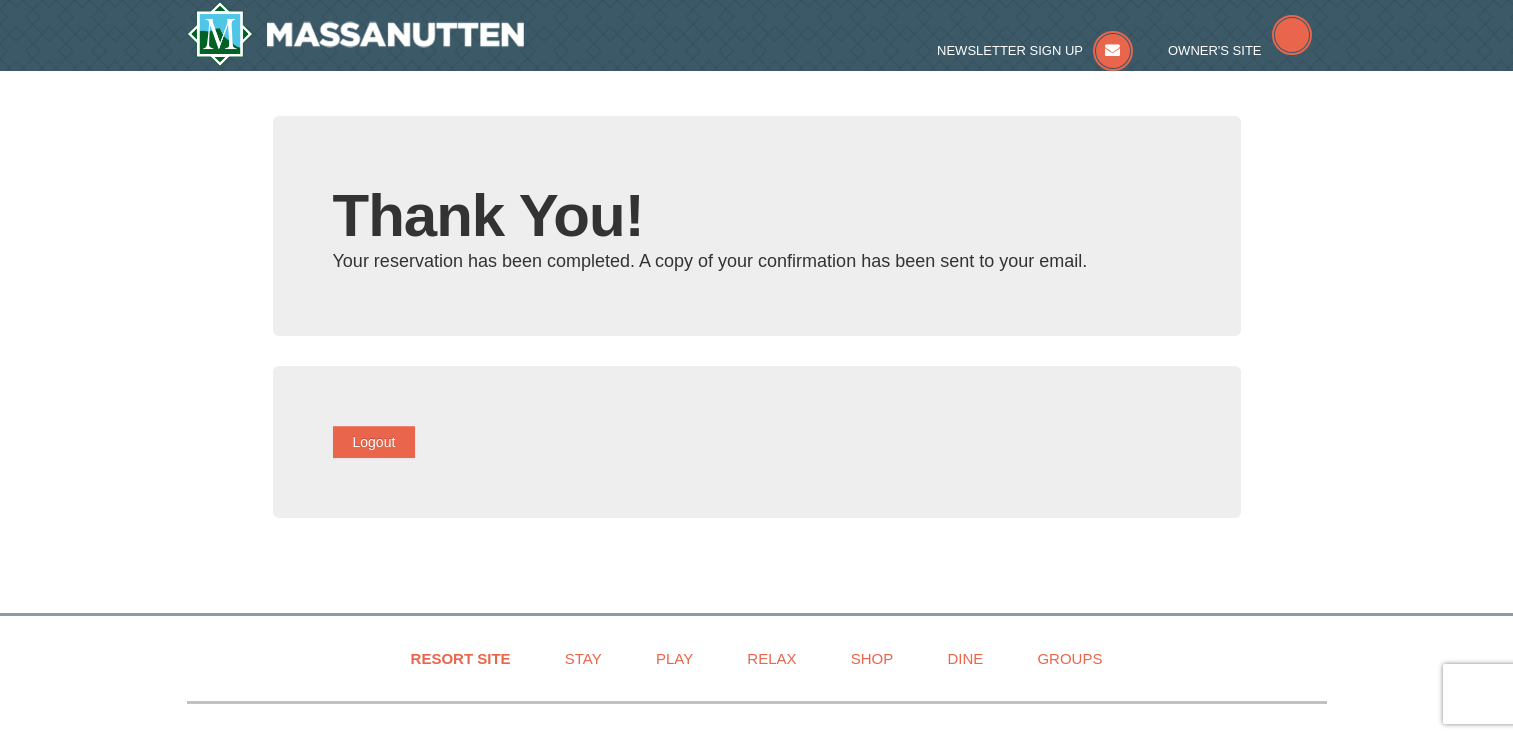 scroll, scrollTop: 0, scrollLeft: 0, axis: both 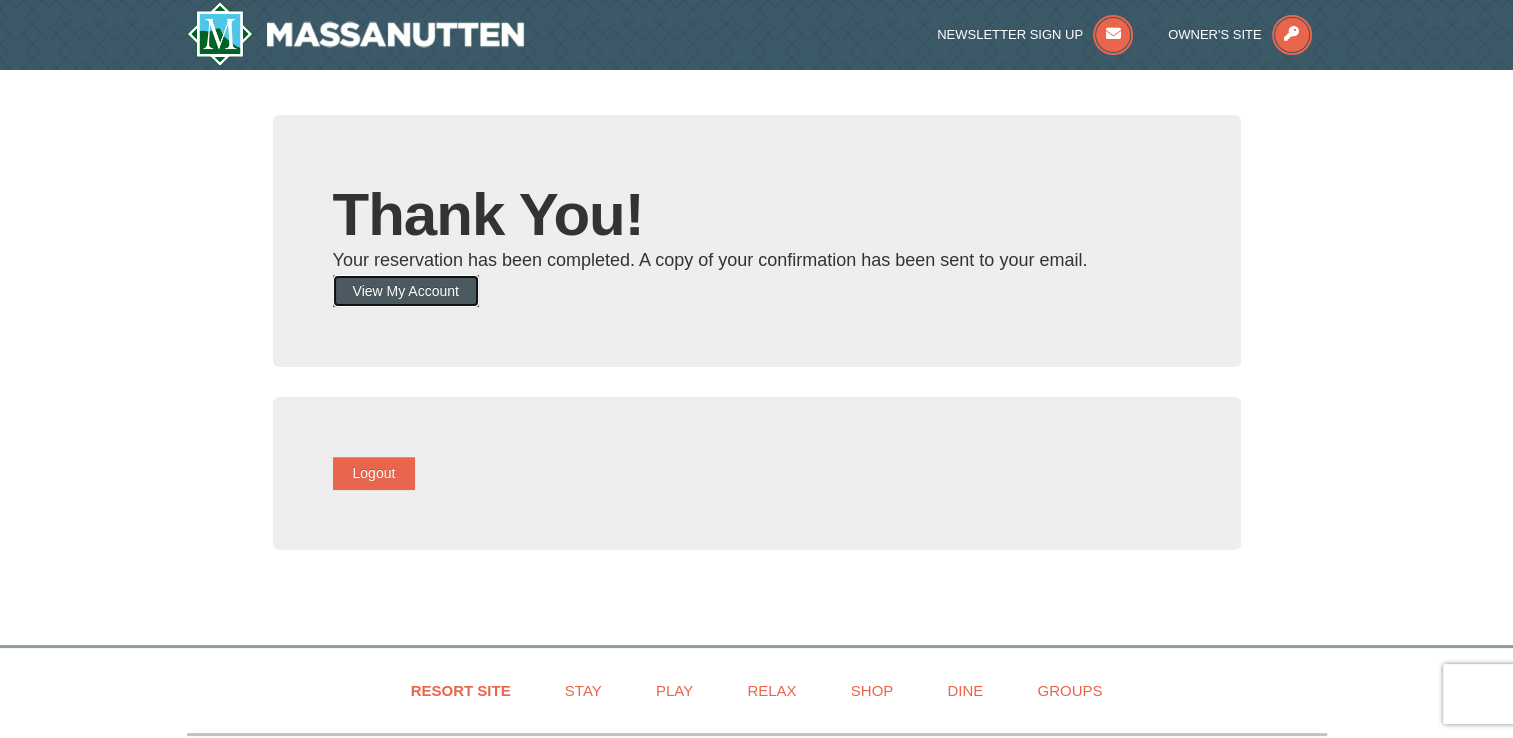 click on "View My Account" at bounding box center (406, 291) 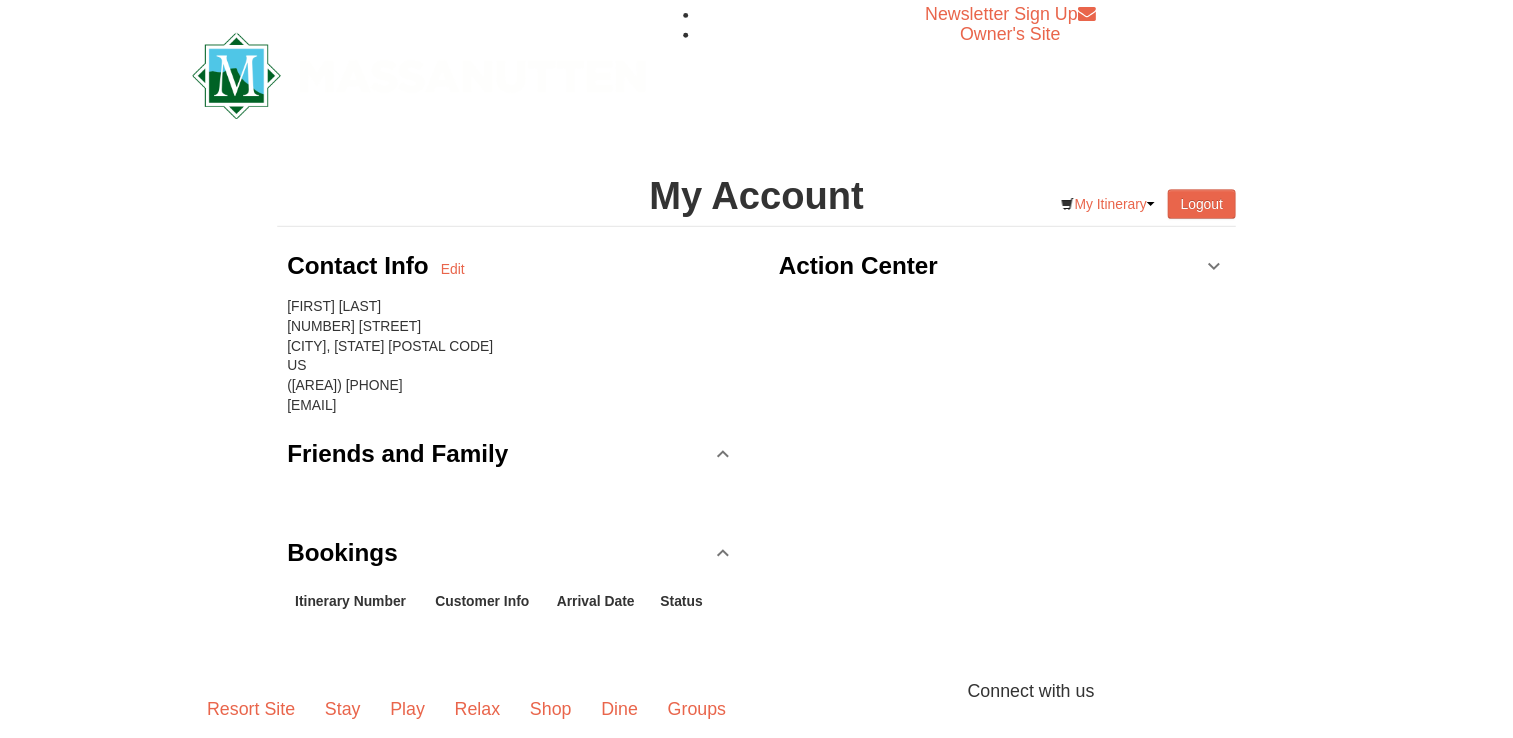 scroll, scrollTop: 0, scrollLeft: 0, axis: both 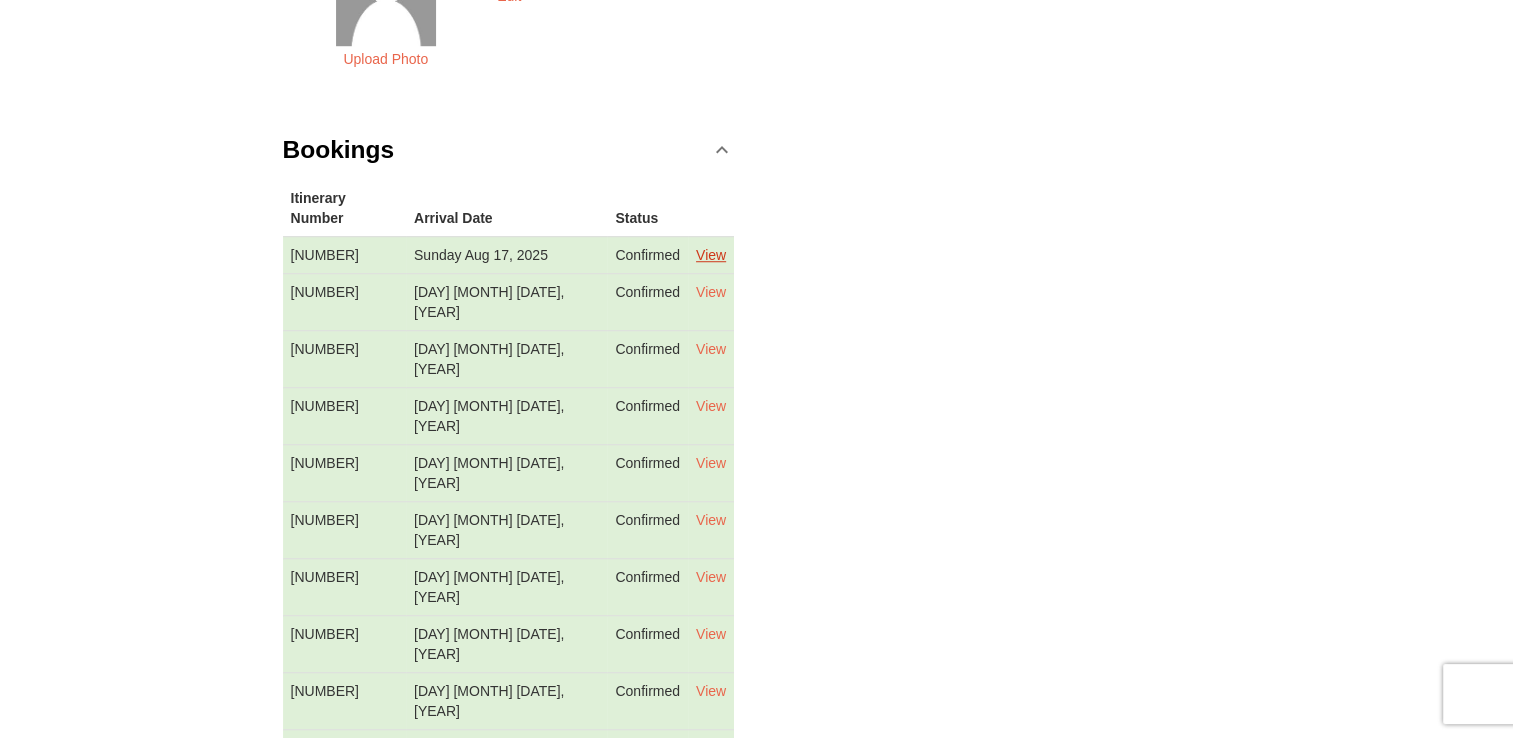 click on "View" at bounding box center [711, 255] 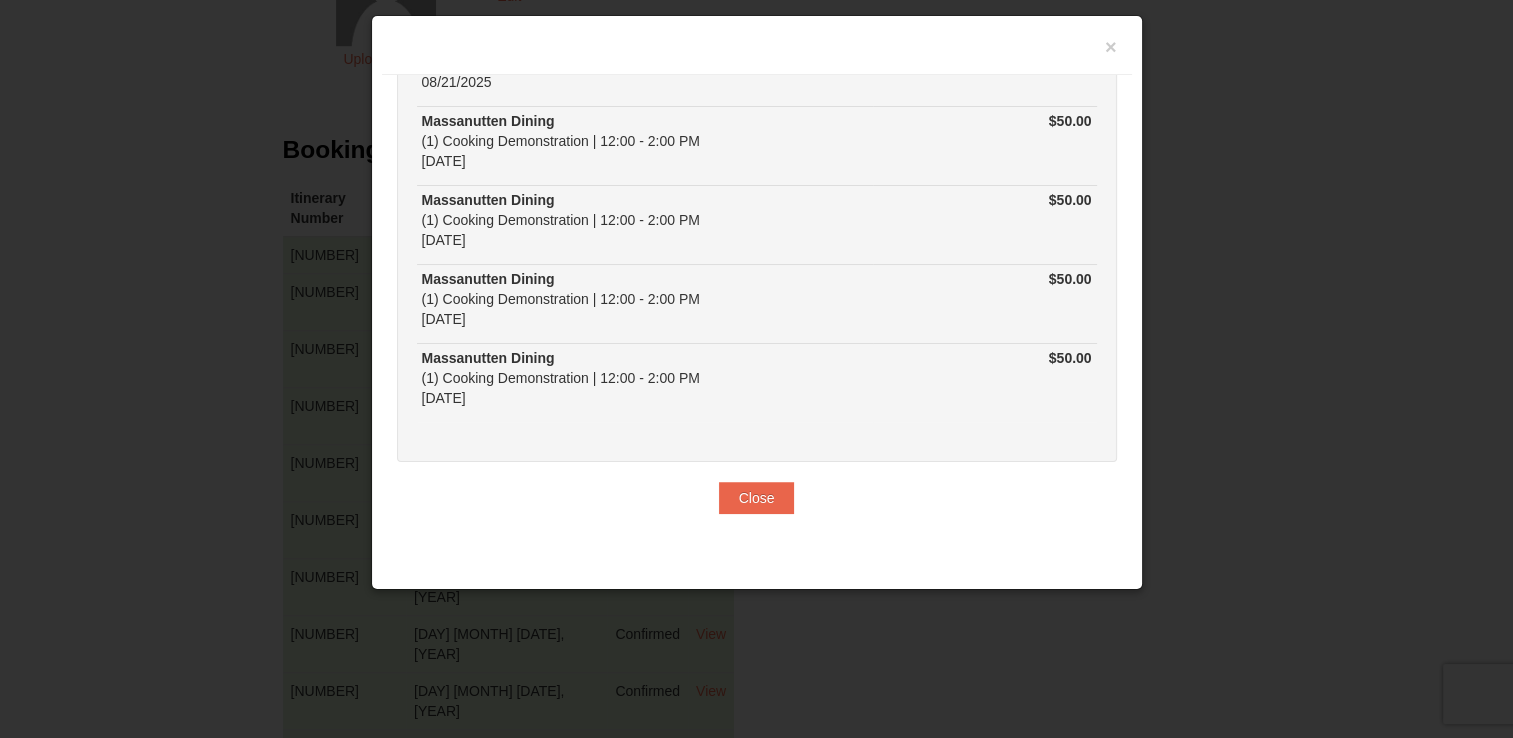 scroll, scrollTop: 839, scrollLeft: 0, axis: vertical 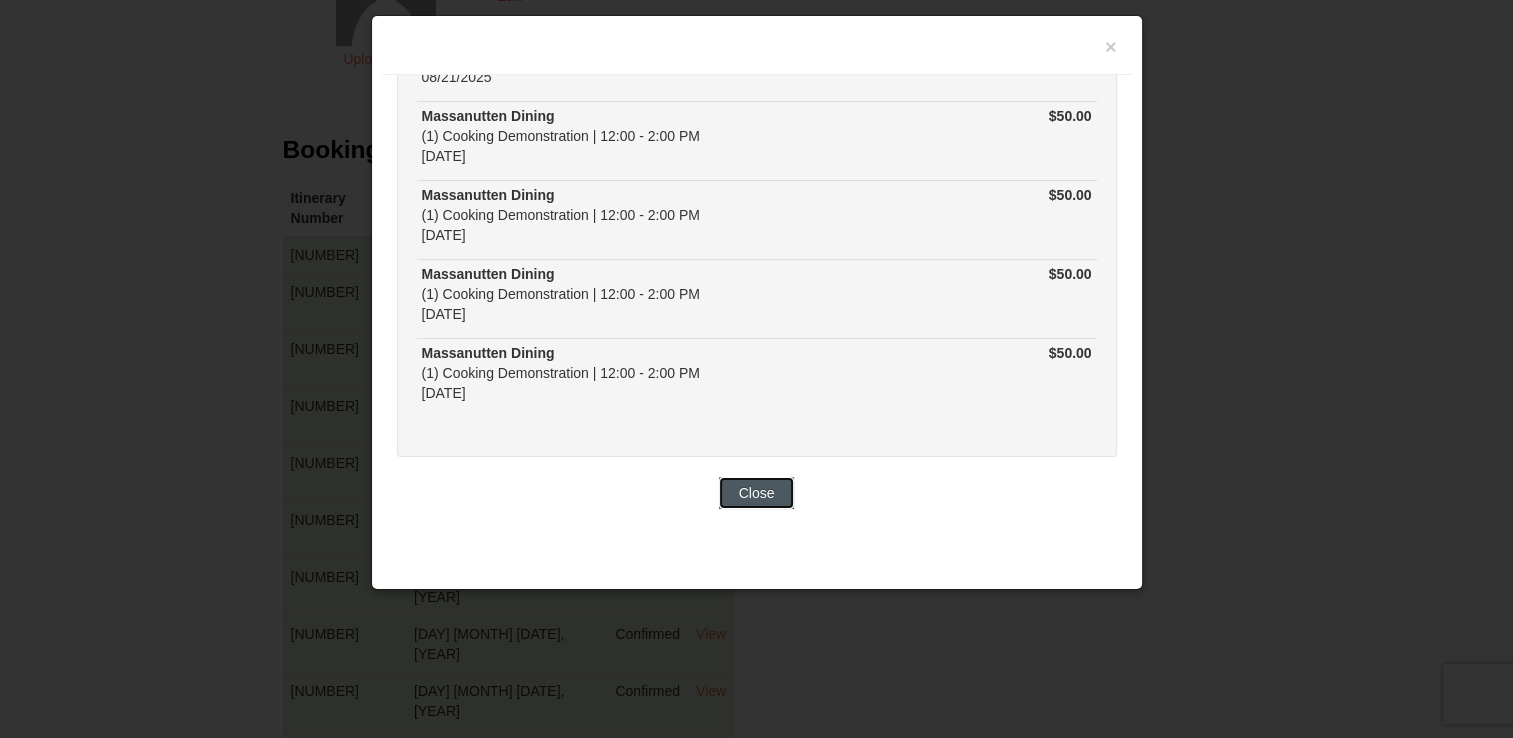 click on "Close" at bounding box center [757, 493] 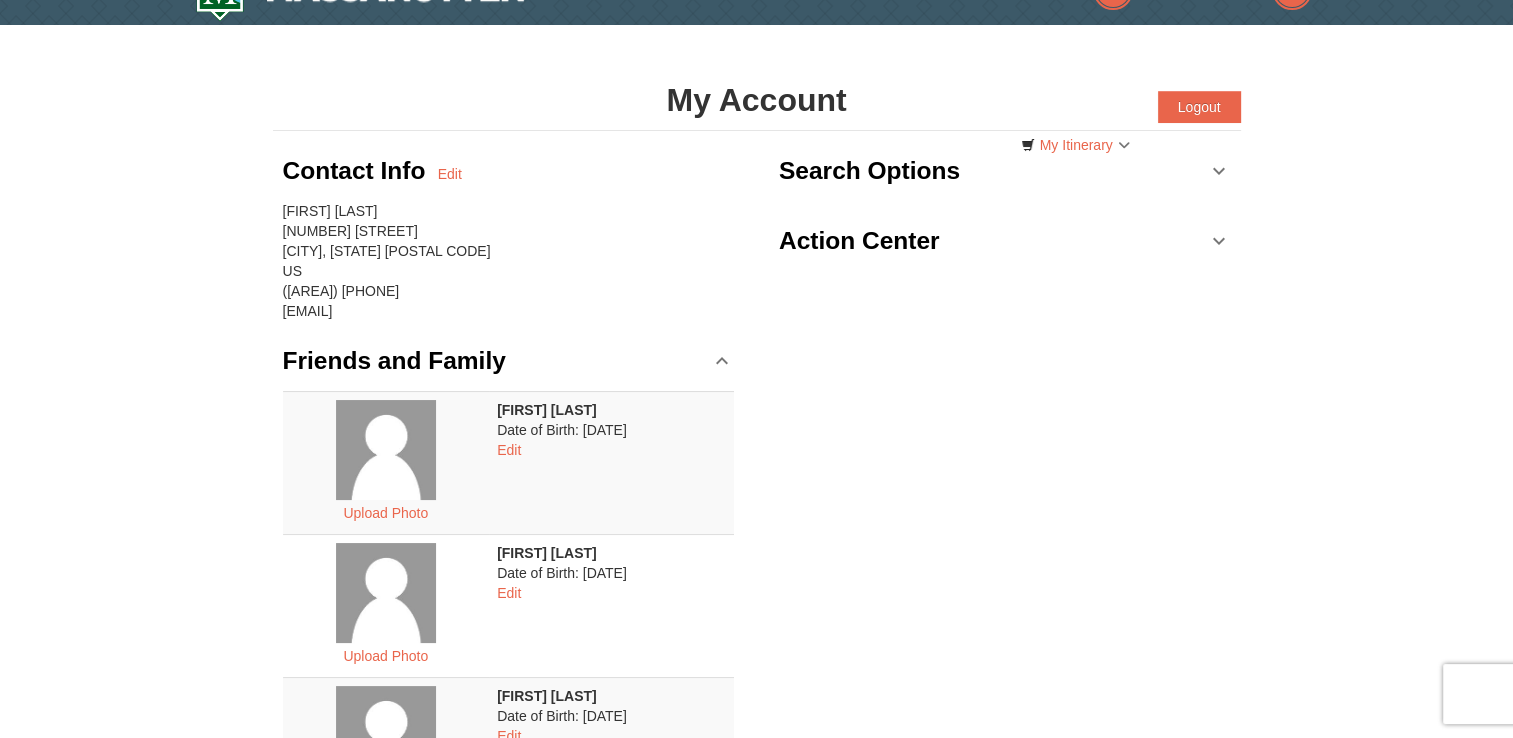 scroll, scrollTop: 0, scrollLeft: 0, axis: both 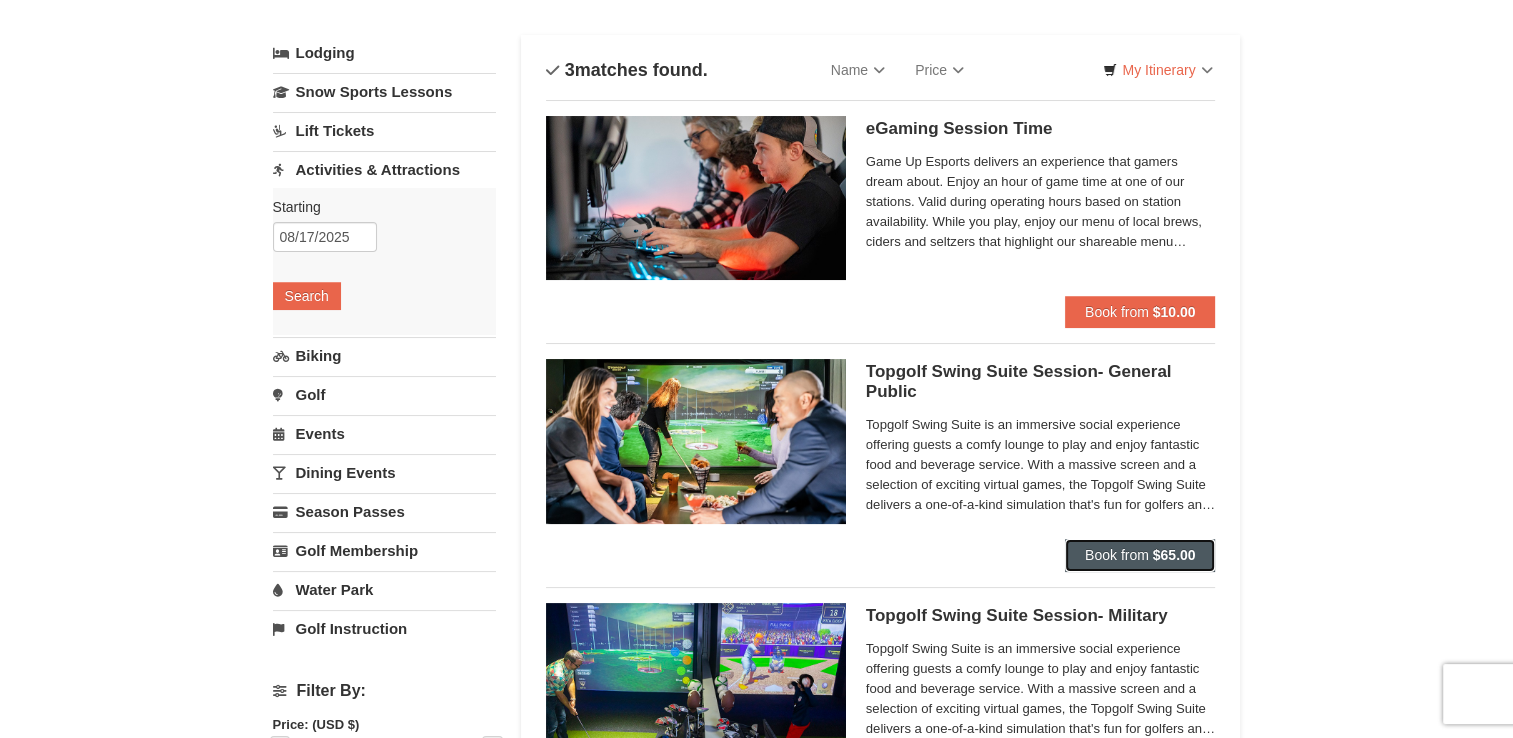click on "Book from" at bounding box center [1117, 555] 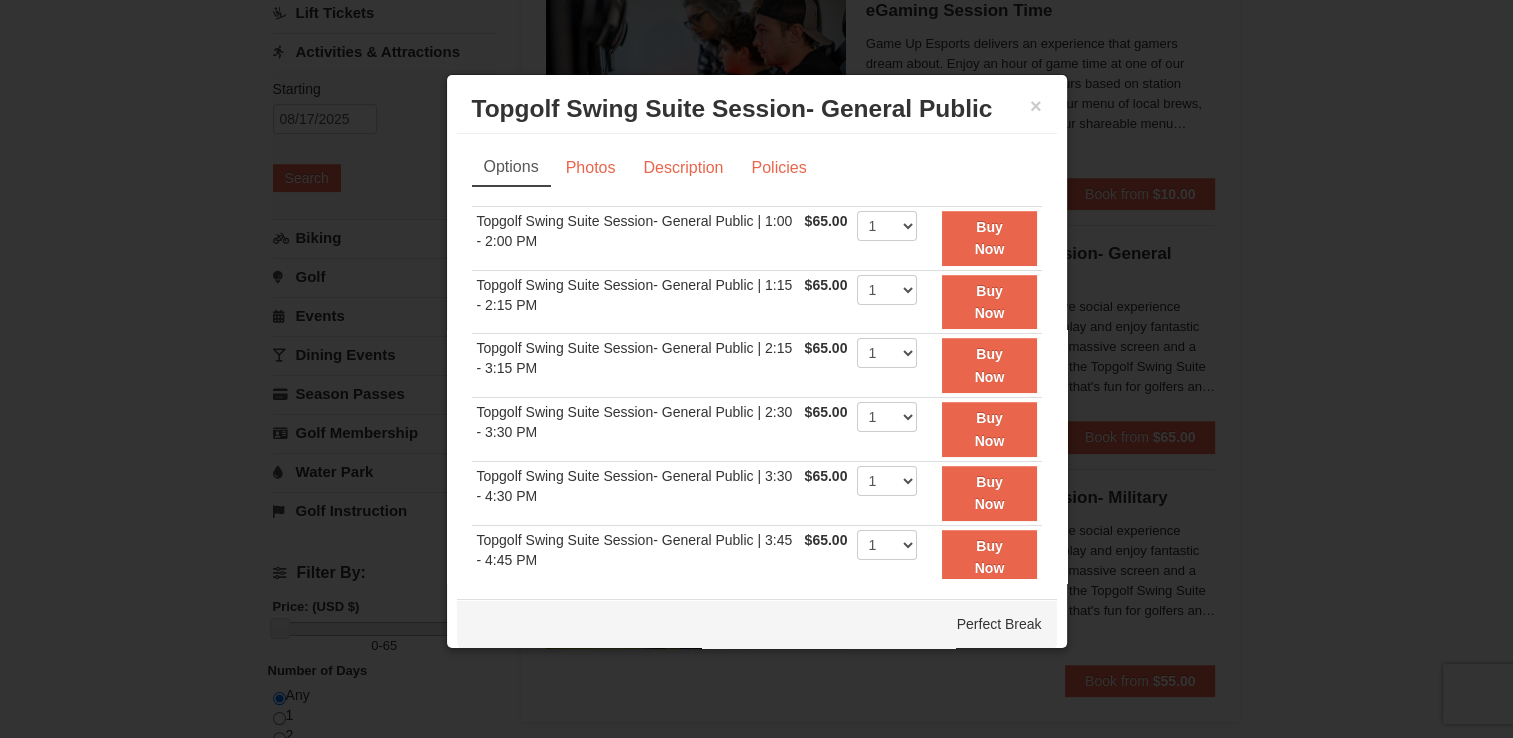 scroll, scrollTop: 300, scrollLeft: 0, axis: vertical 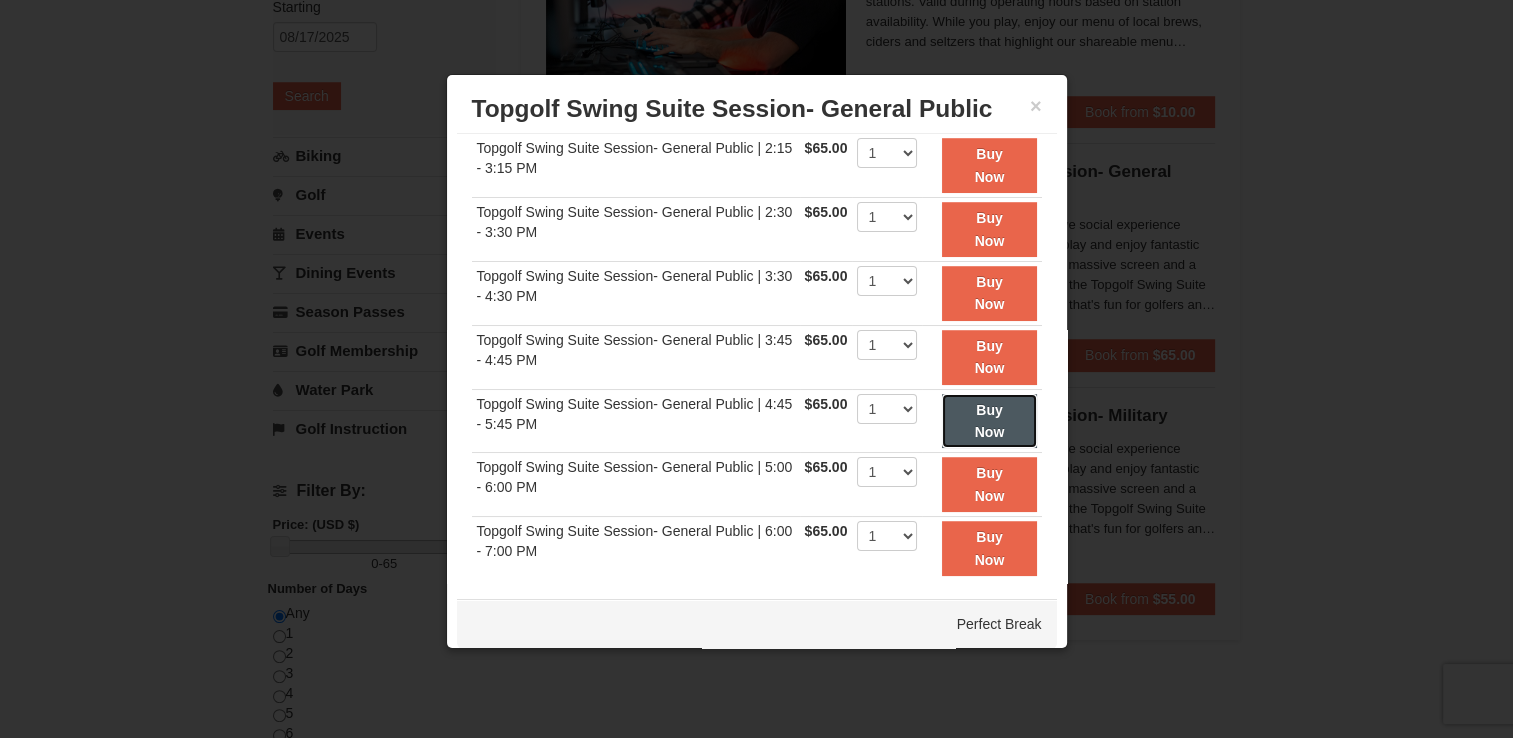 click on "Buy Now" at bounding box center (990, 421) 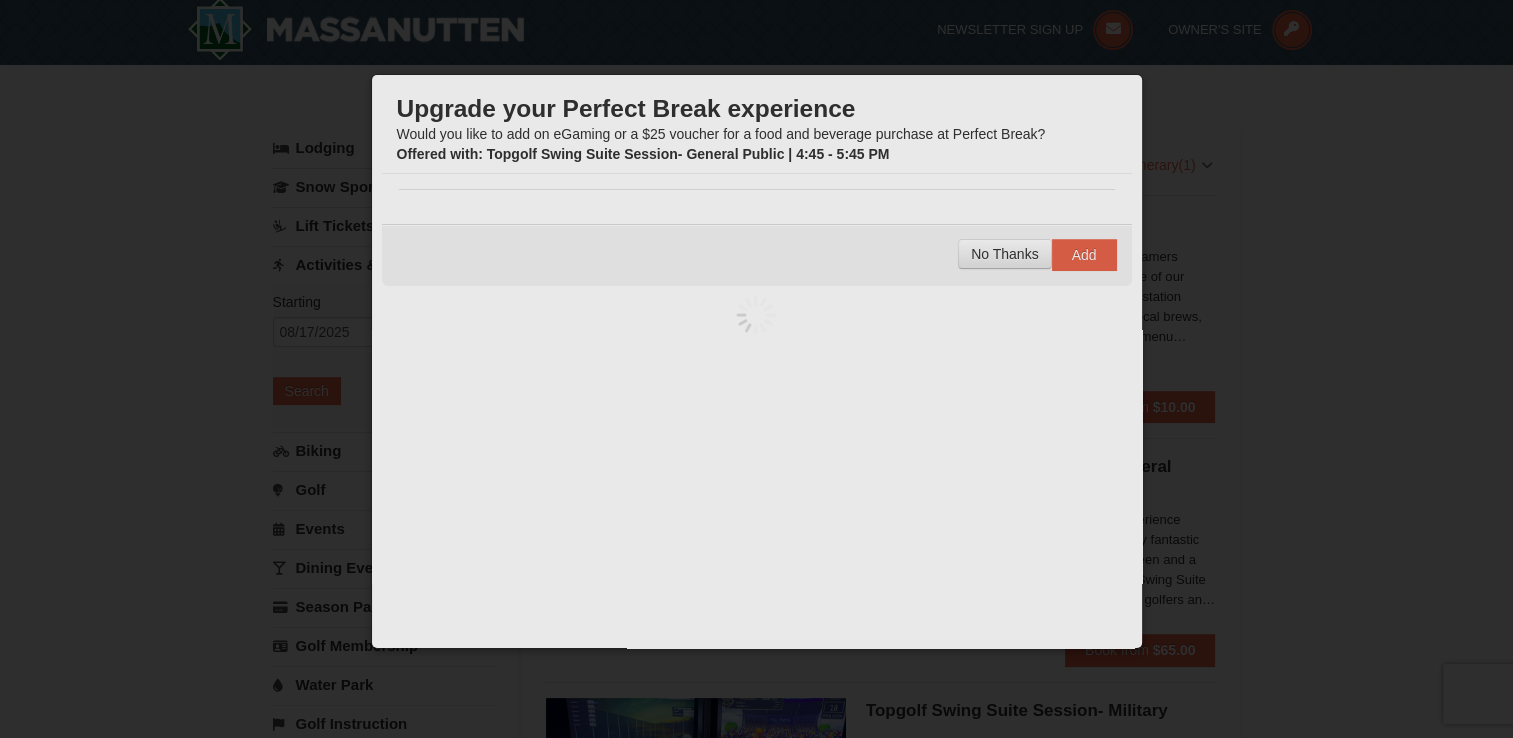 scroll, scrollTop: 6, scrollLeft: 0, axis: vertical 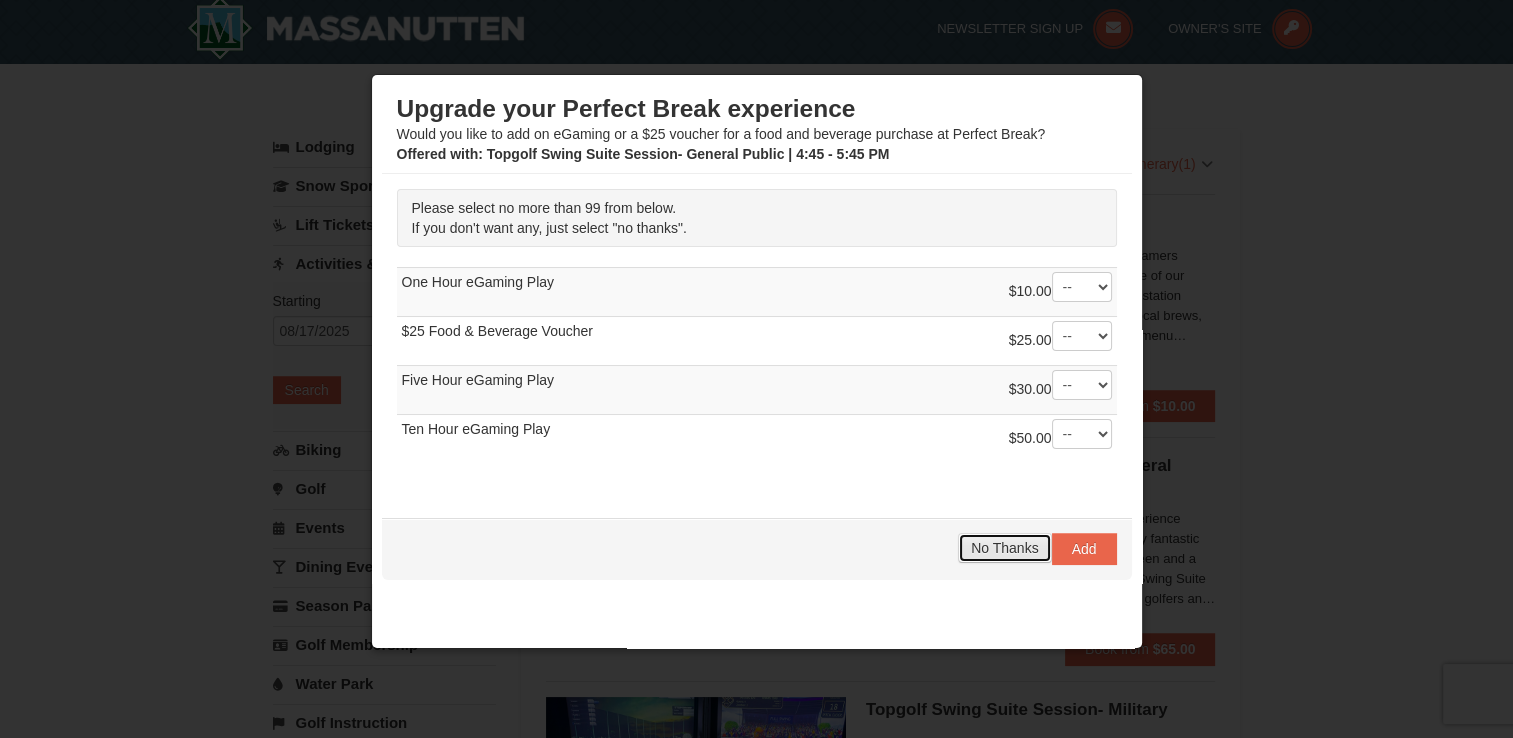 click on "No Thanks" at bounding box center (1004, 548) 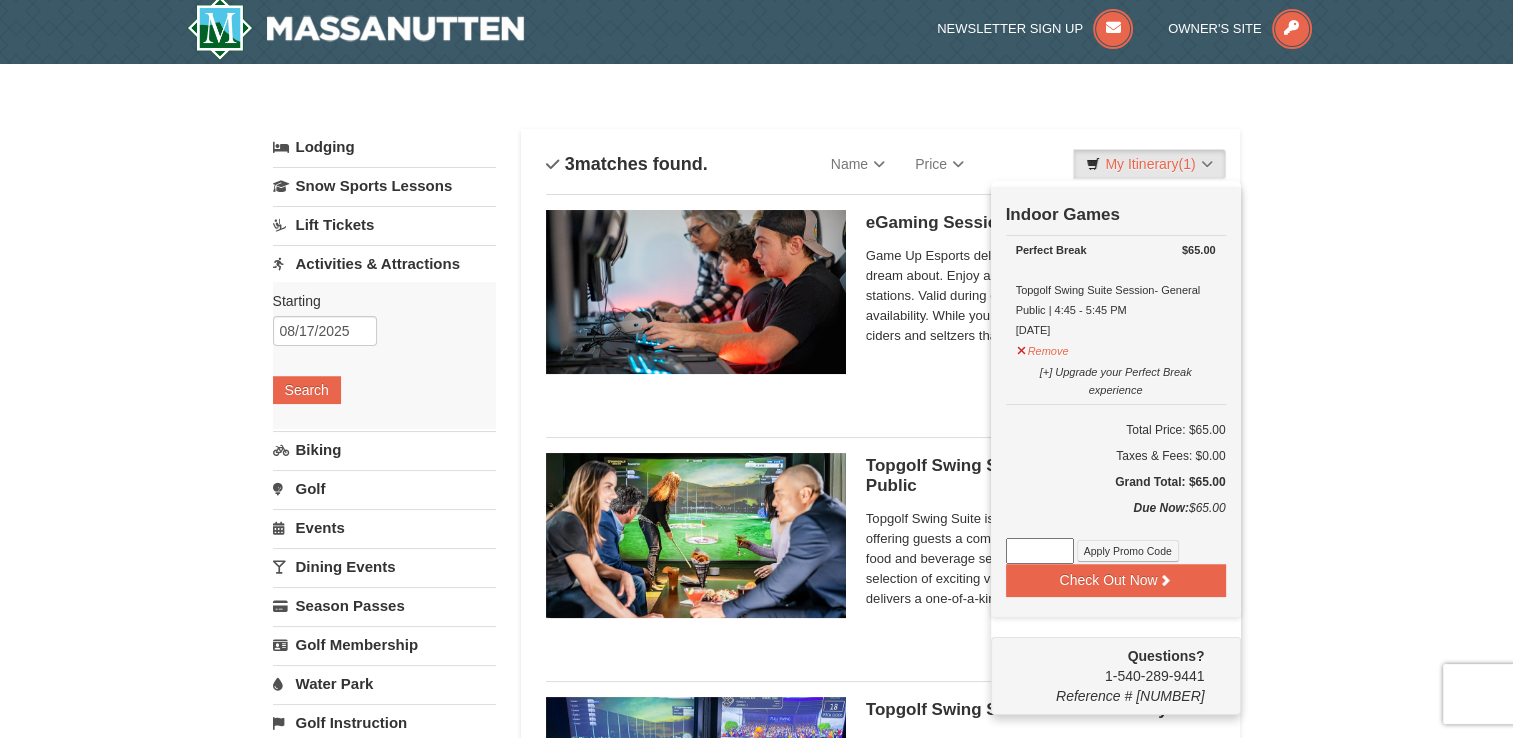click on "×
Categories
List
Filter
My Itinerary (1)
Check Out Now
Indoor Games
$65.00
Perfect Break
Topgolf Swing Suite Session- General Public | 4:45 - 5:45 PM
8/17/2025" at bounding box center (756, 765) 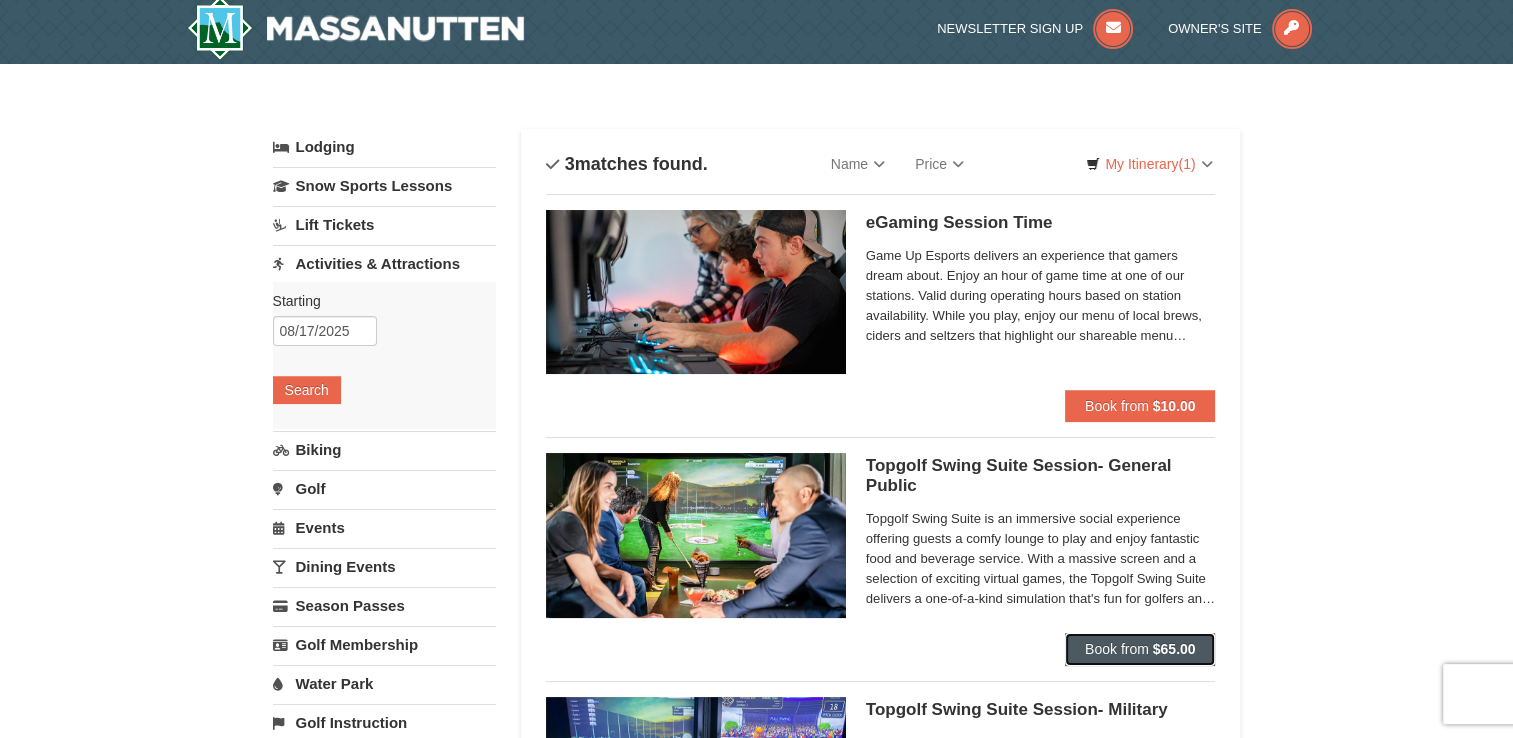 click on "Book from" at bounding box center (1117, 649) 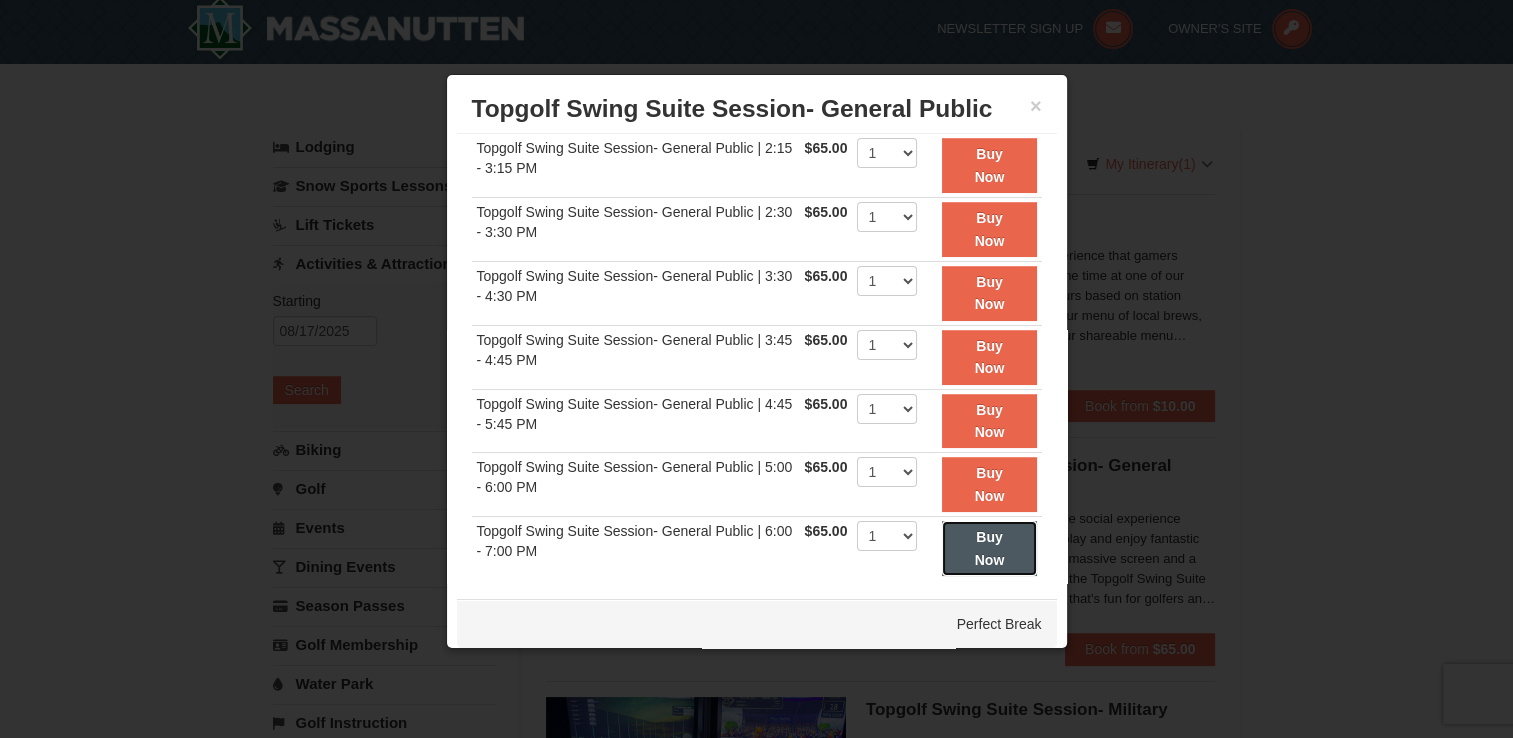 click on "Buy Now" at bounding box center [990, 548] 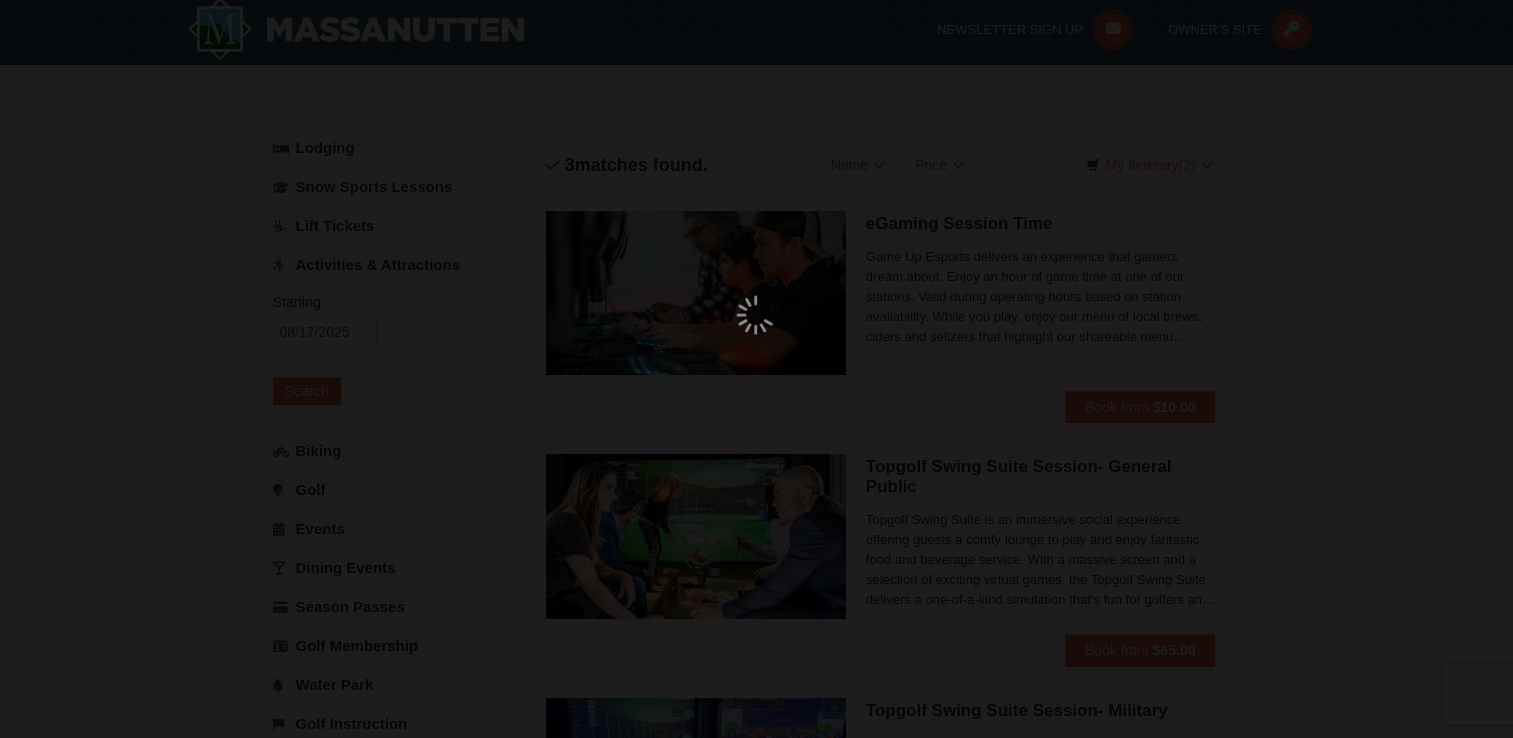 scroll, scrollTop: 6, scrollLeft: 0, axis: vertical 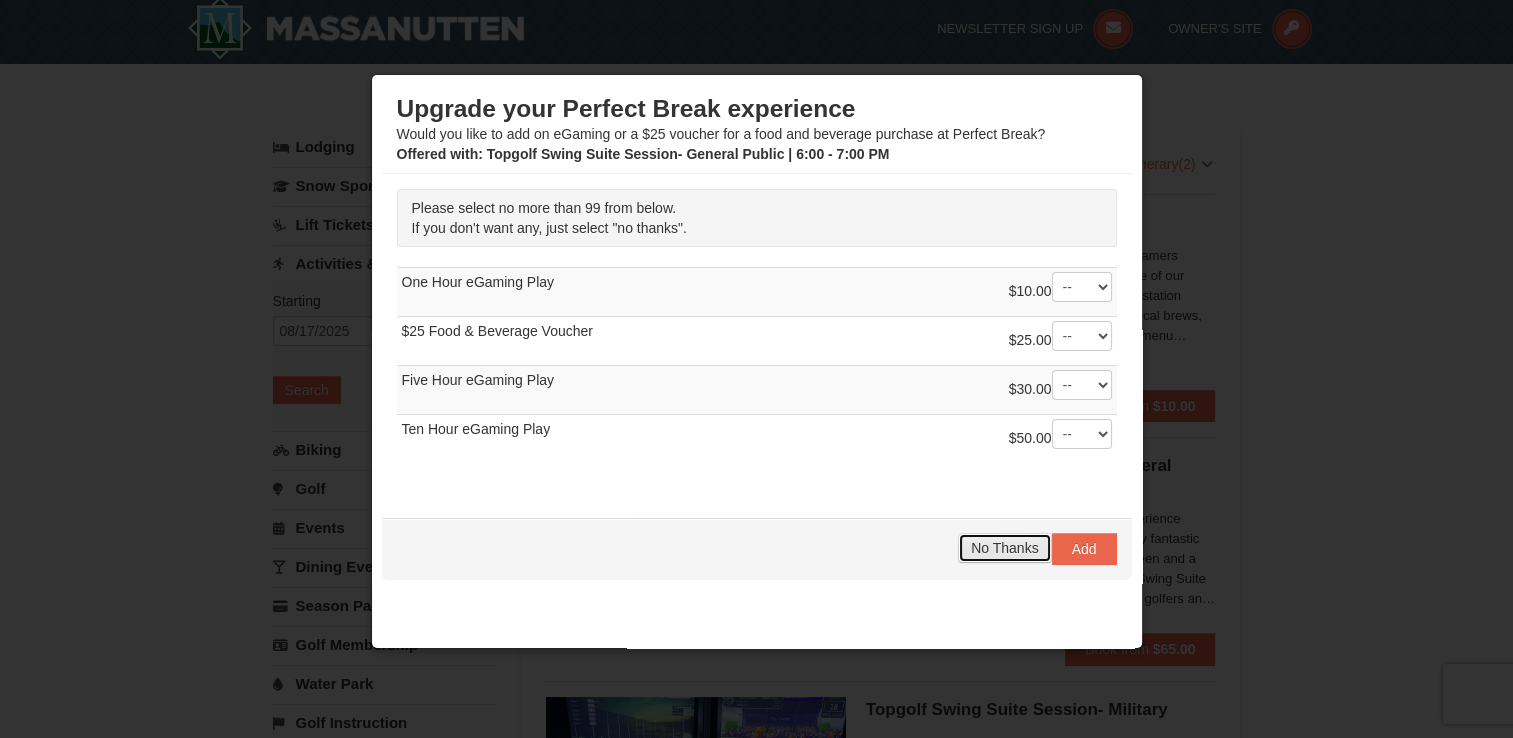 click on "No Thanks" at bounding box center [1004, 548] 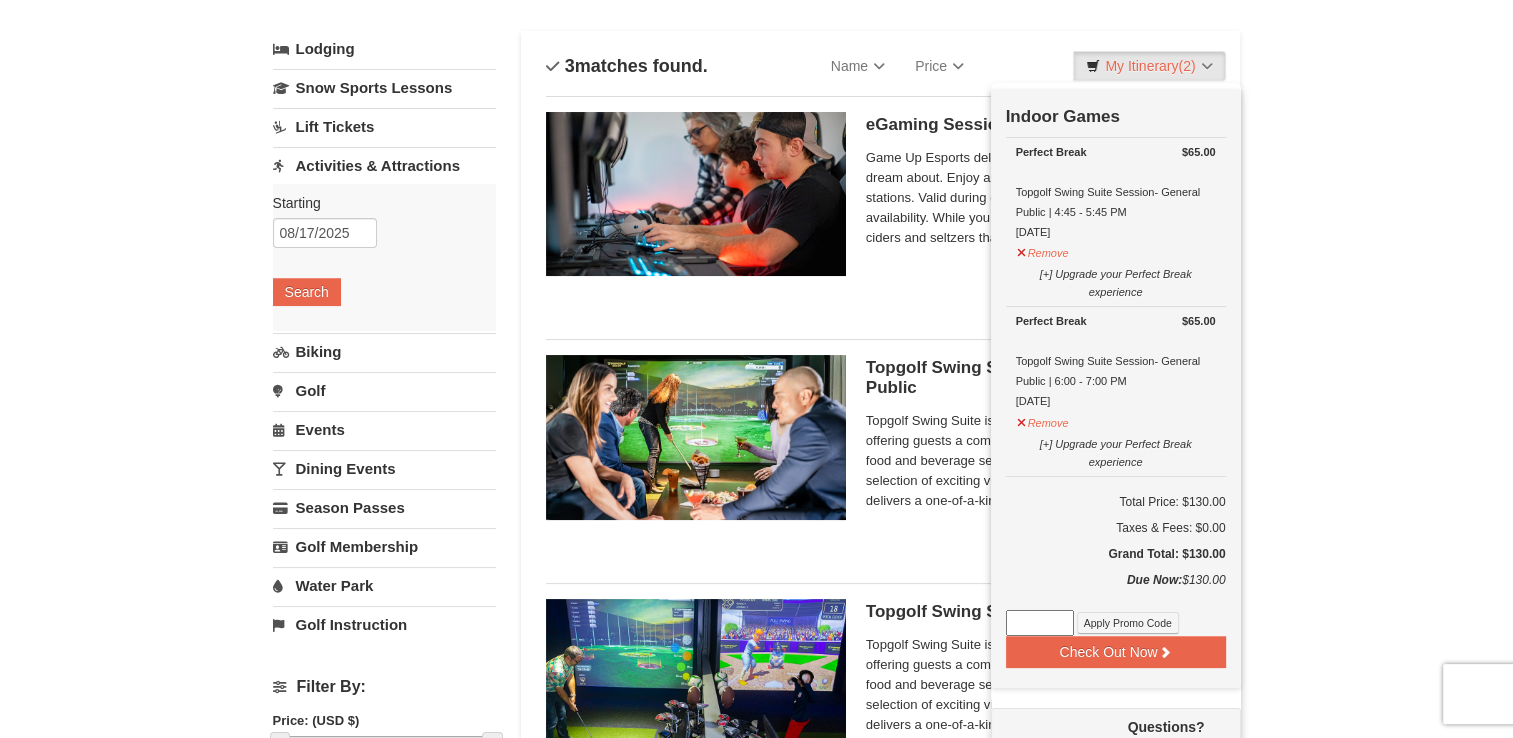 scroll, scrollTop: 106, scrollLeft: 0, axis: vertical 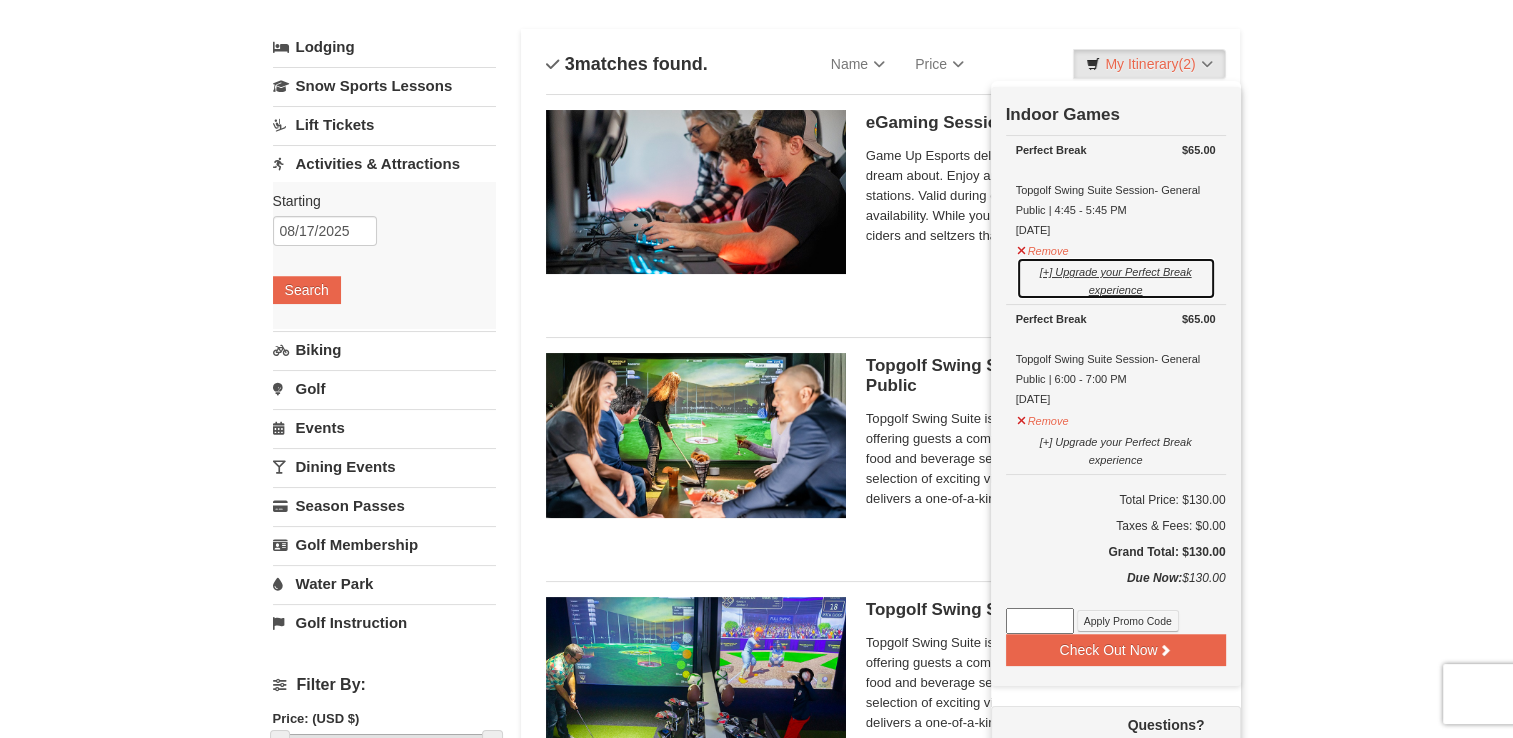click on "[+] Upgrade your Perfect Break experience" at bounding box center (1116, 278) 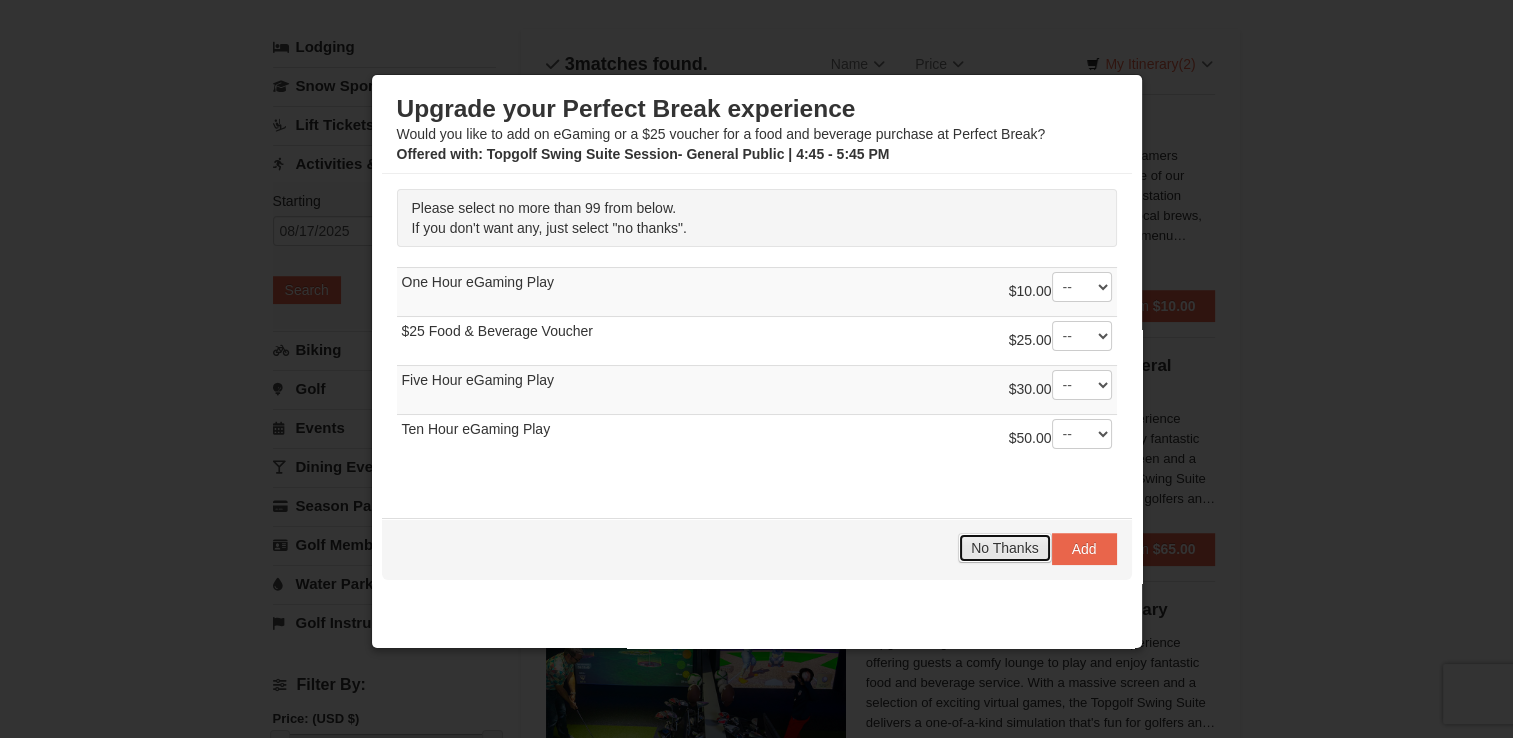 click on "No Thanks" at bounding box center (1004, 548) 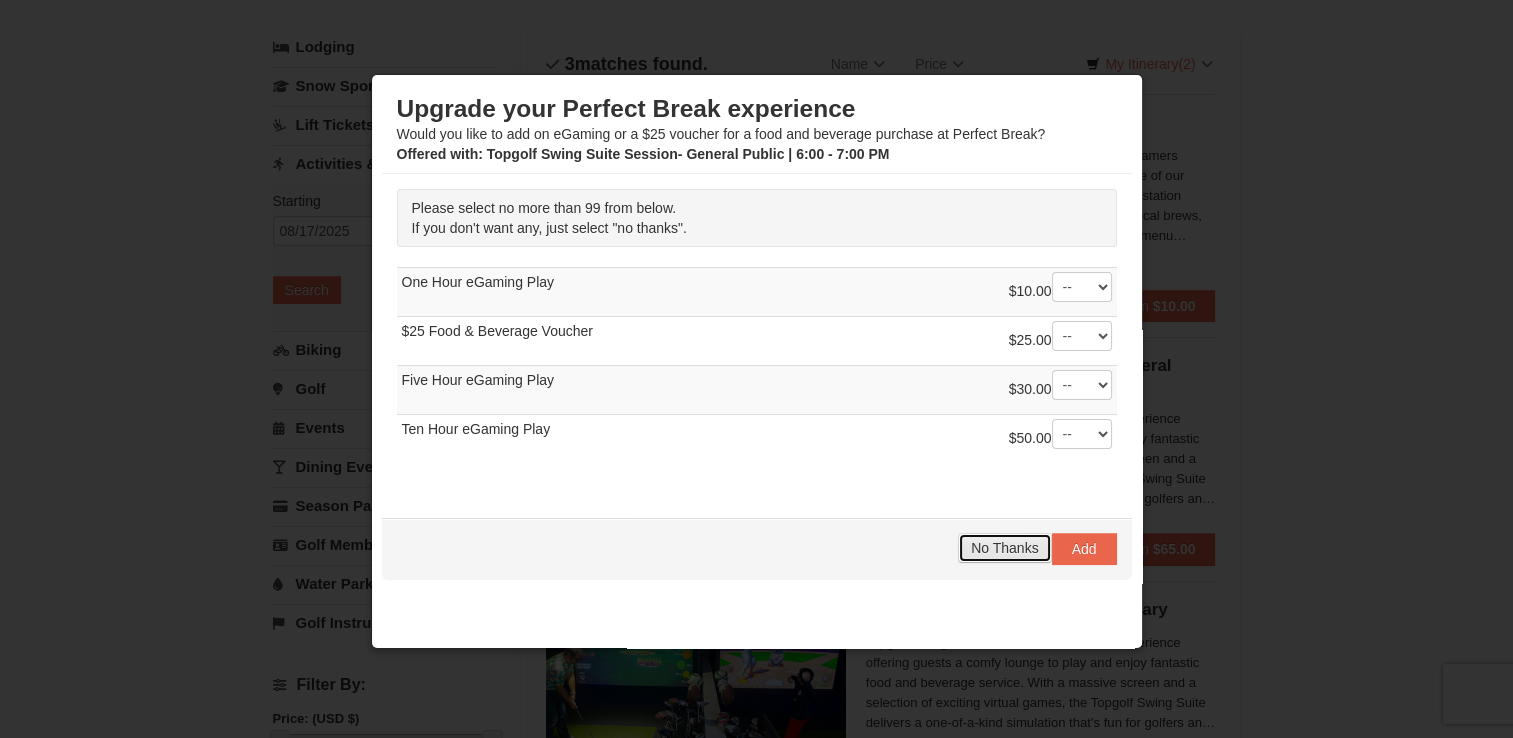 click on "No Thanks" at bounding box center (1004, 548) 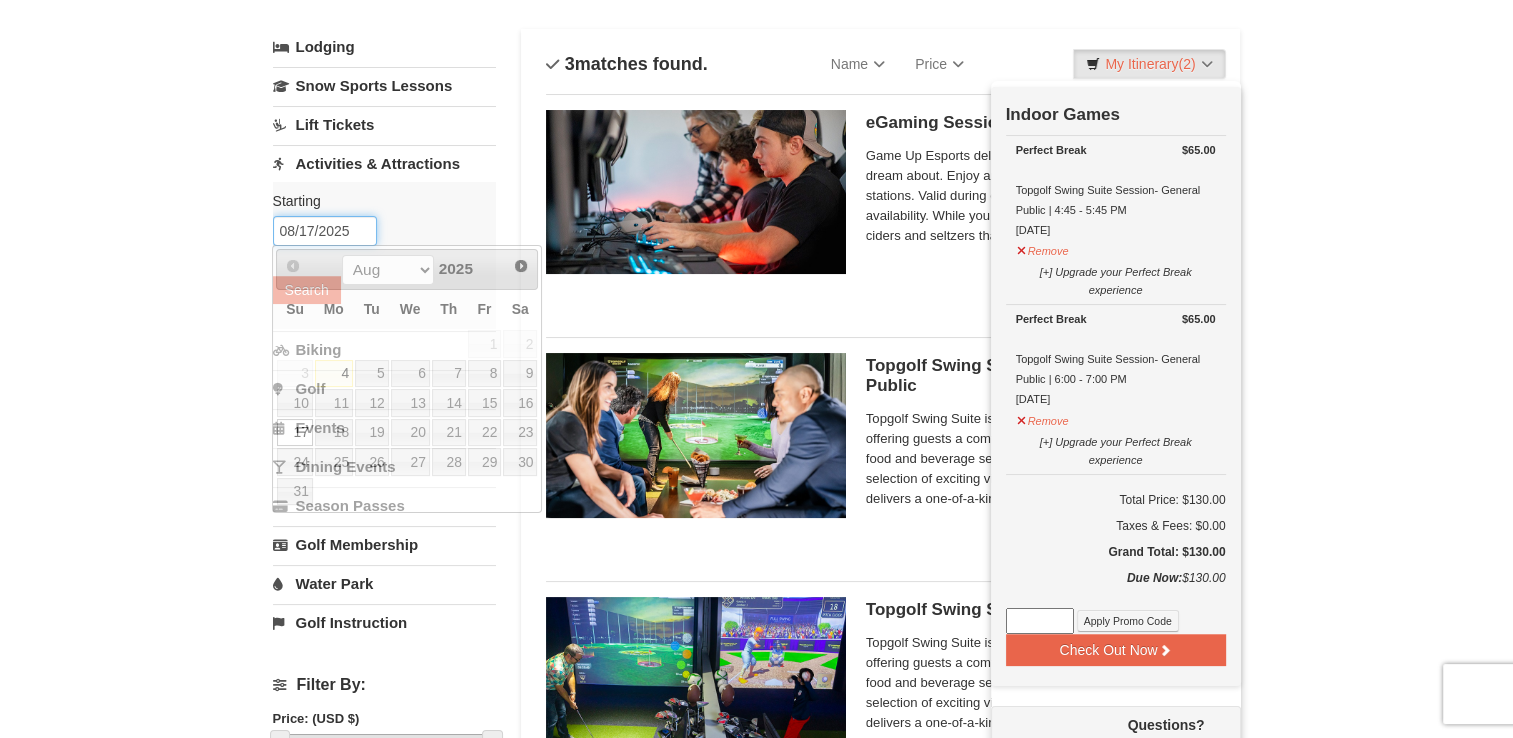 click on "08/17/2025" at bounding box center (325, 231) 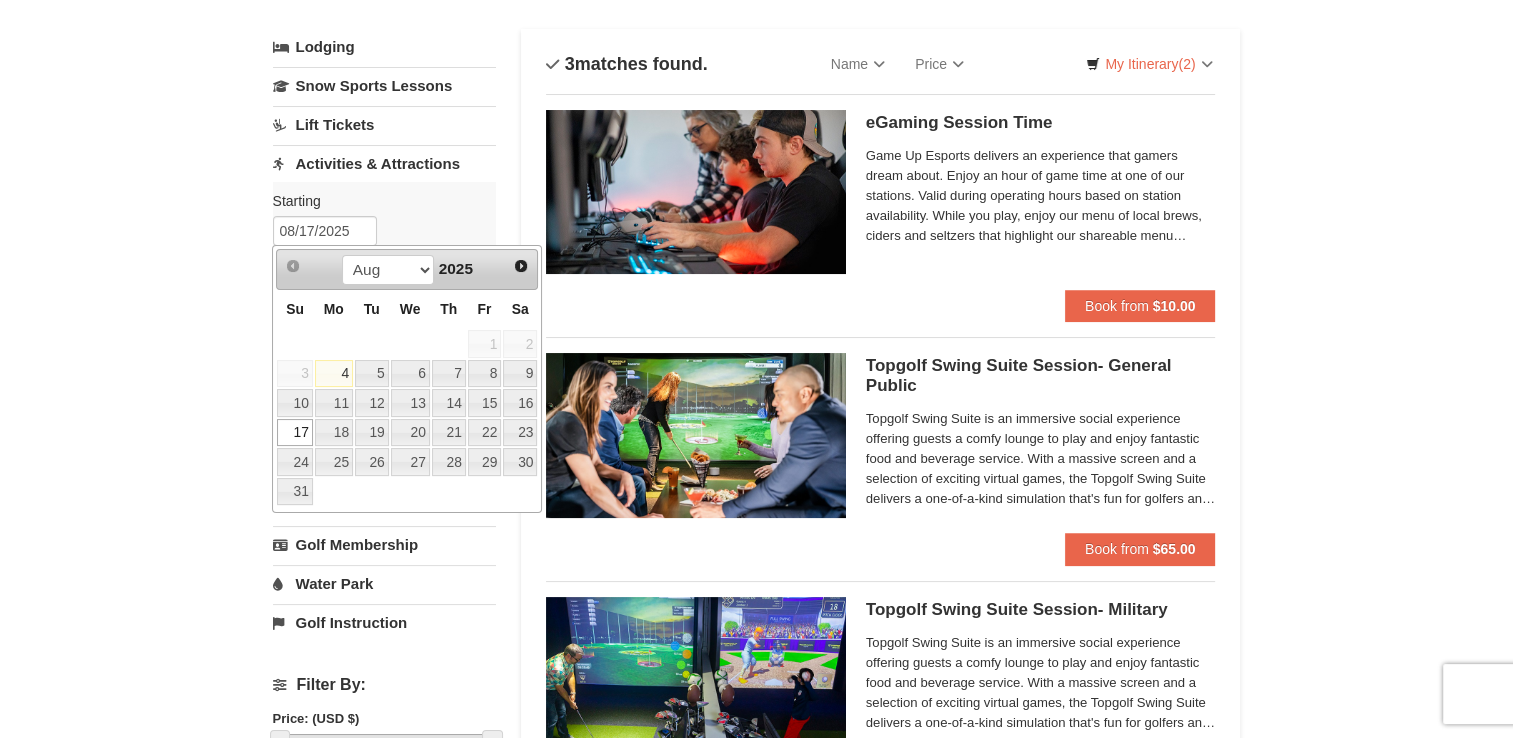 click on "4" at bounding box center (334, 374) 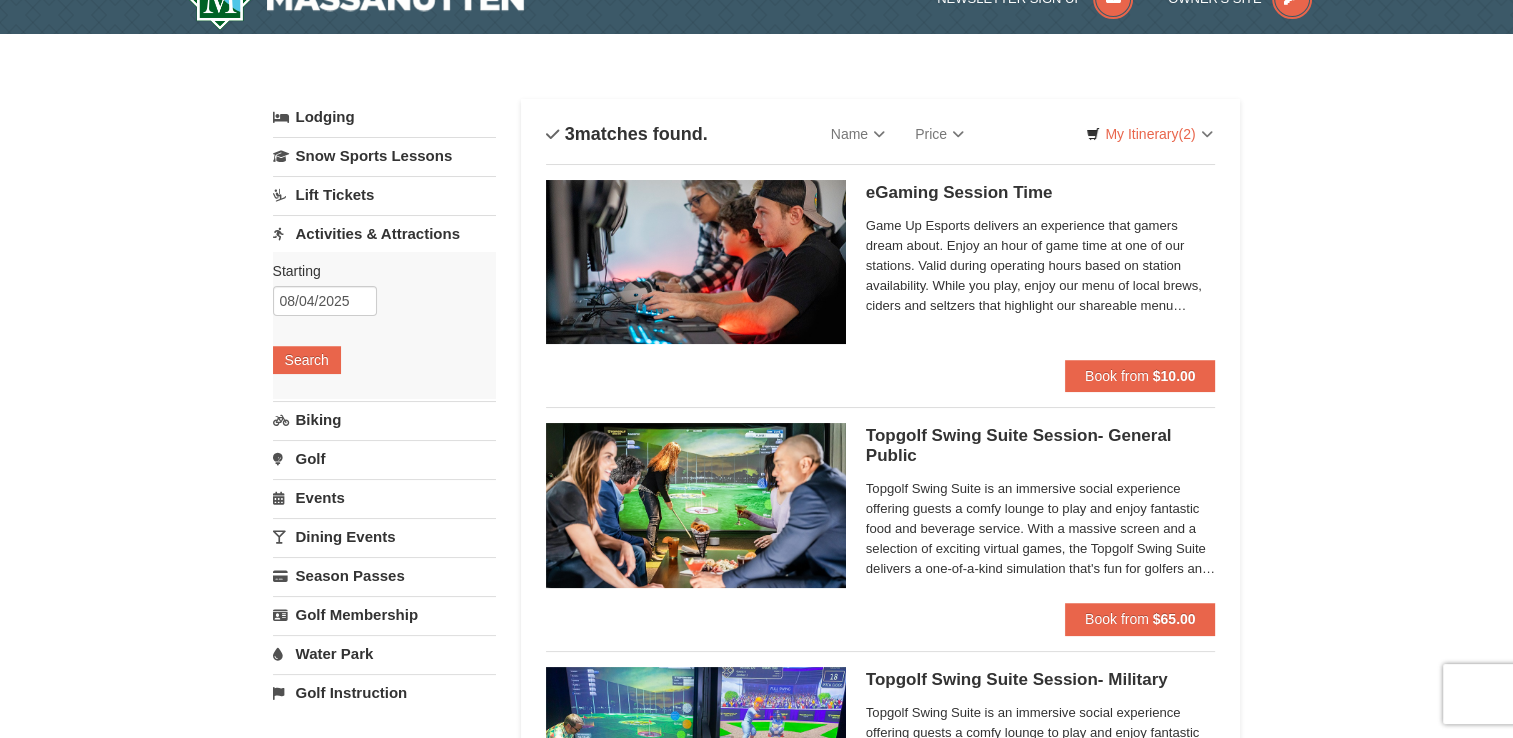 scroll, scrollTop: 0, scrollLeft: 0, axis: both 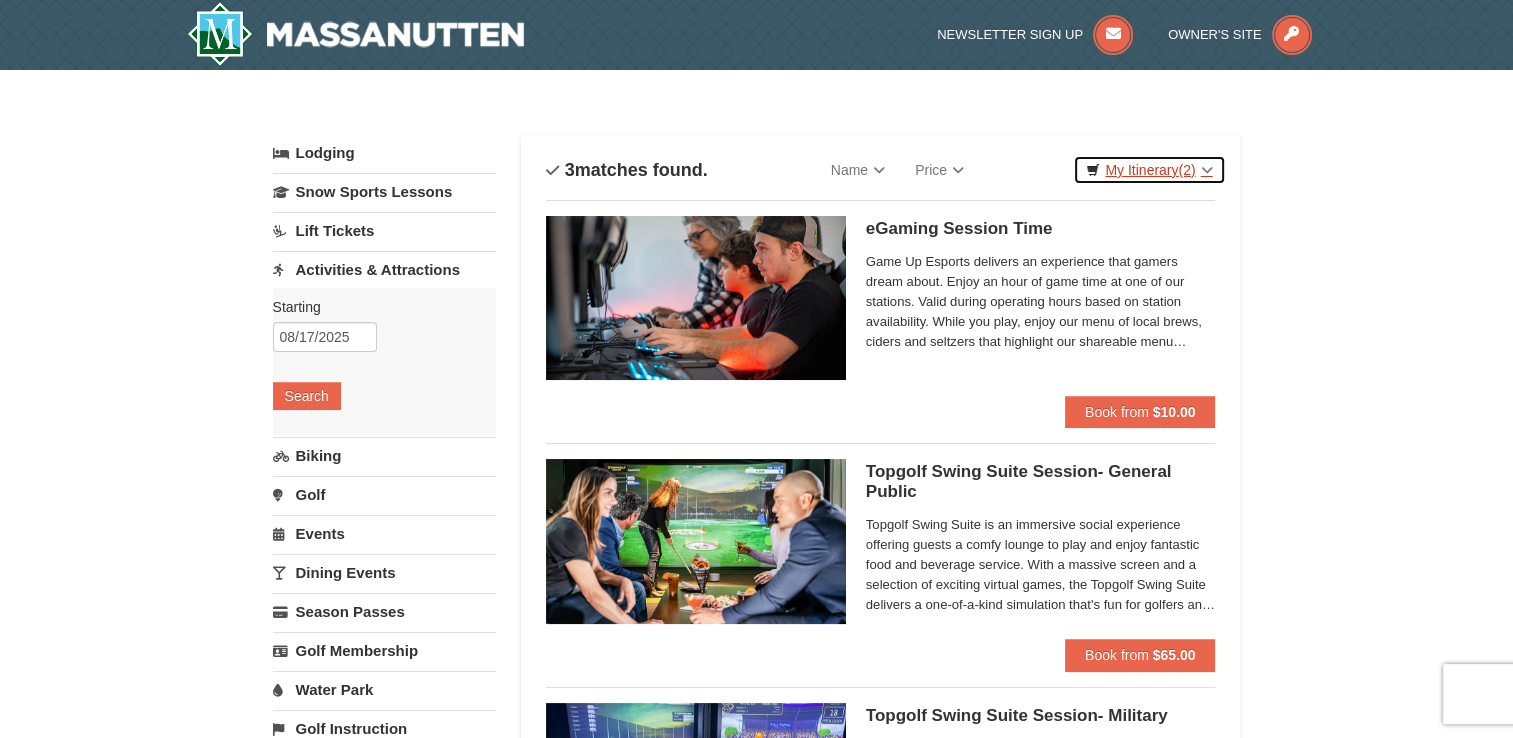 click on "My Itinerary (2)" at bounding box center (1149, 170) 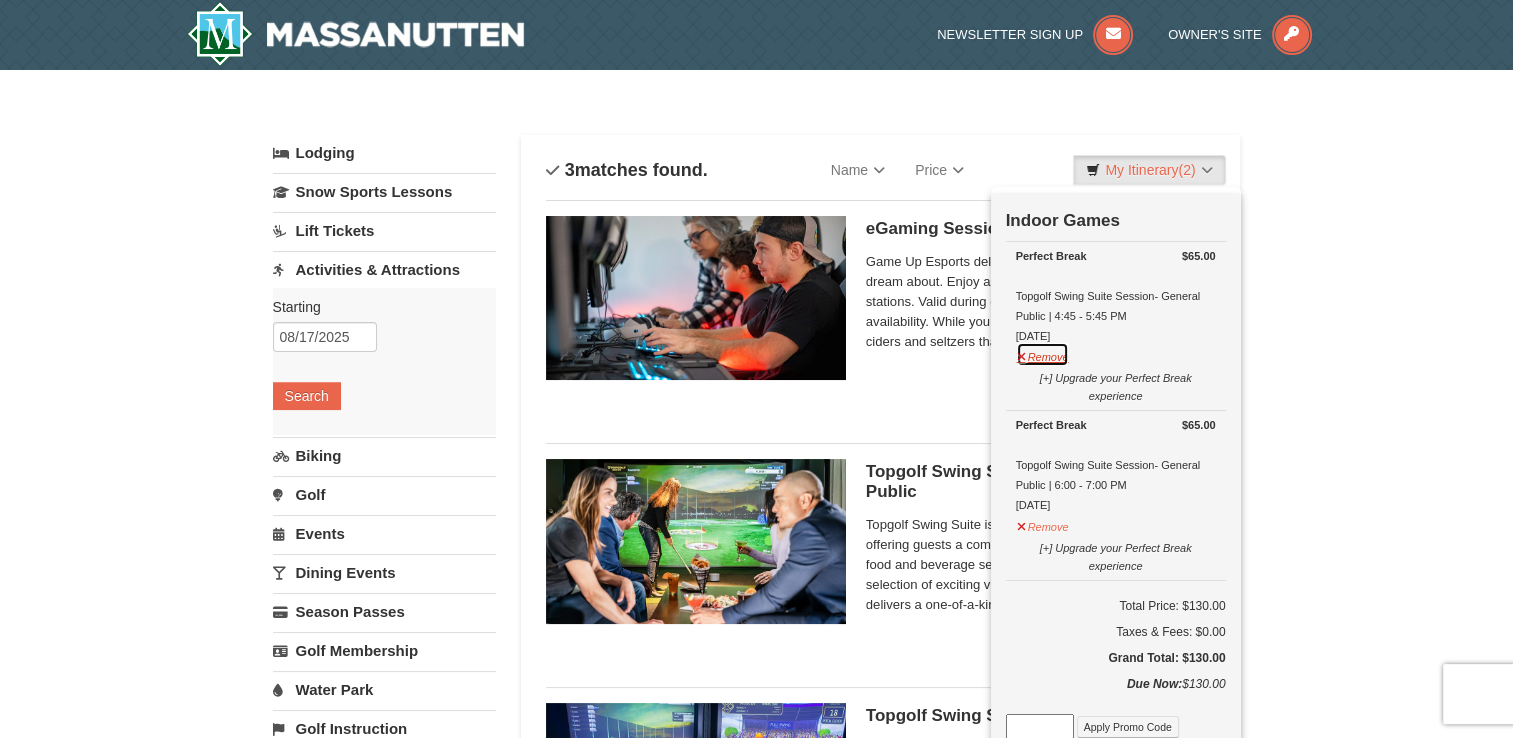 click on "Remove" at bounding box center [1043, 354] 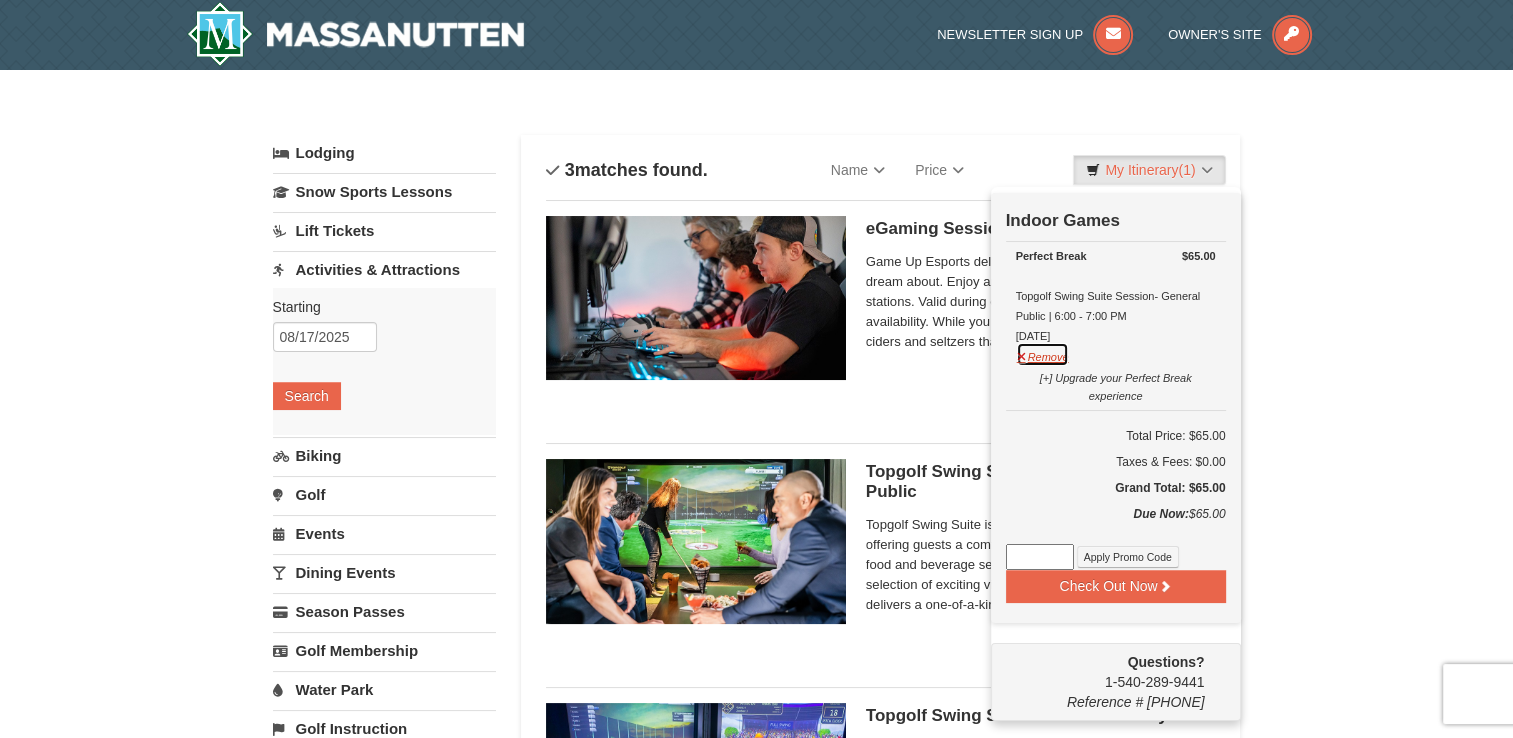 click on "Remove" at bounding box center [1043, 354] 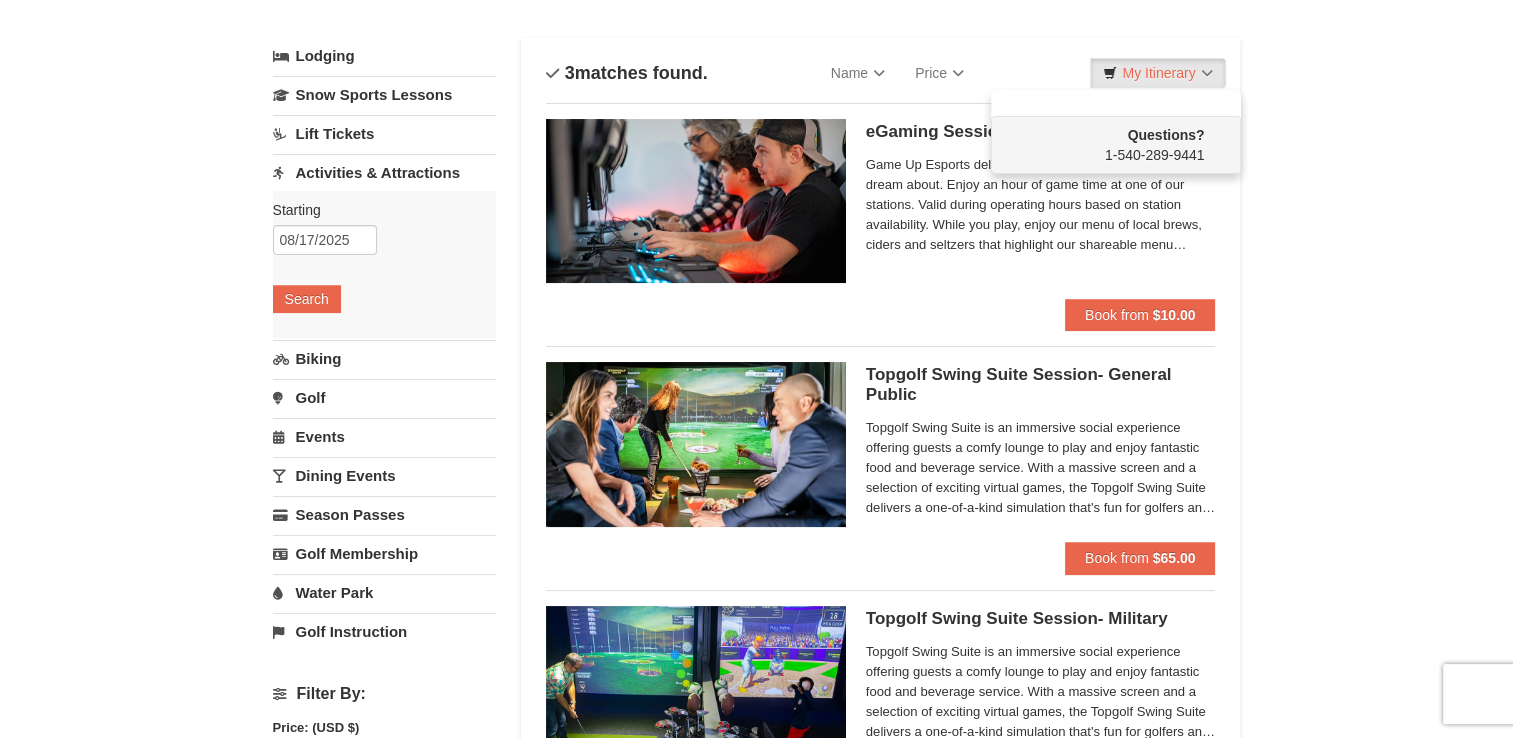 scroll, scrollTop: 100, scrollLeft: 0, axis: vertical 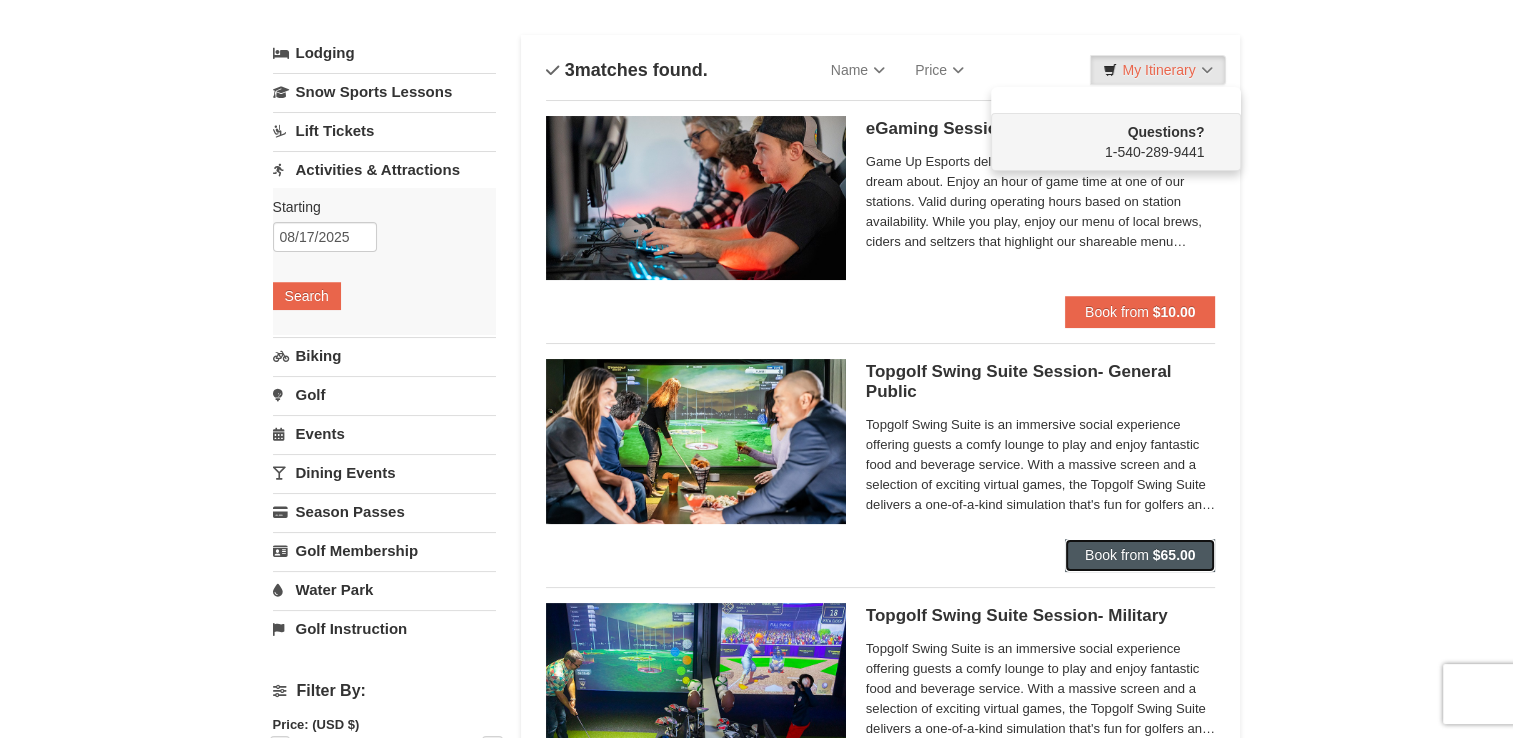 click on "Book from" at bounding box center (1117, 555) 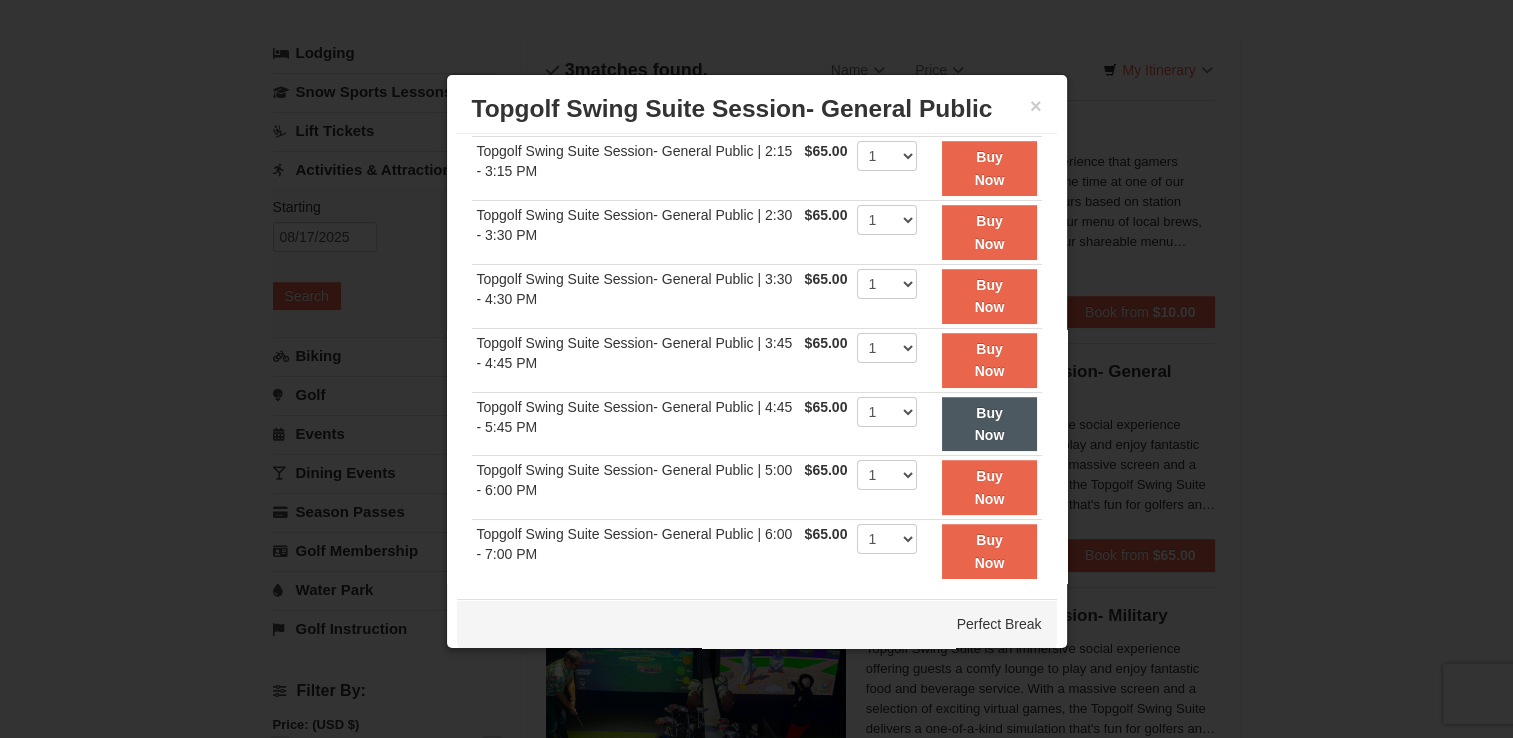 scroll, scrollTop: 200, scrollLeft: 0, axis: vertical 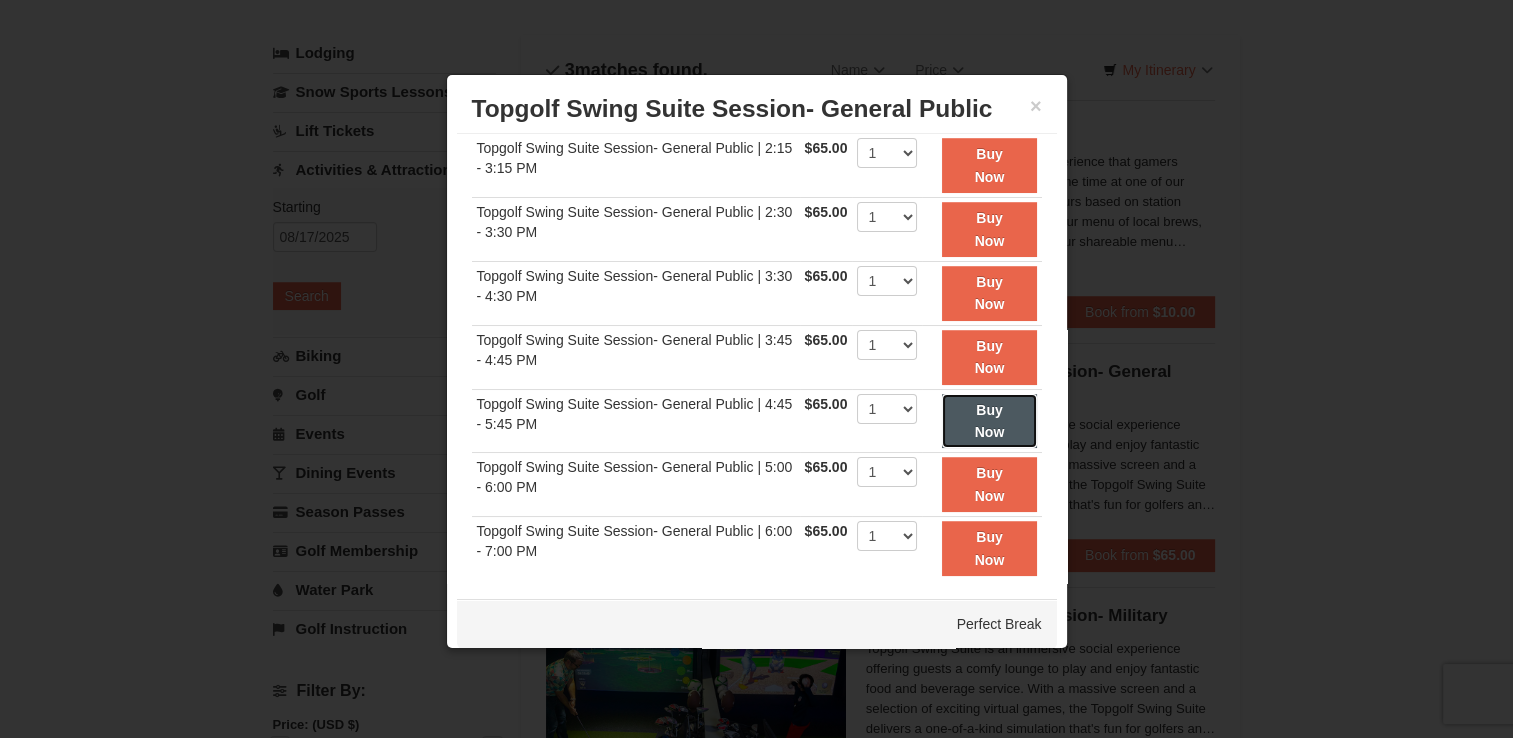 click on "Buy Now" at bounding box center [989, 421] 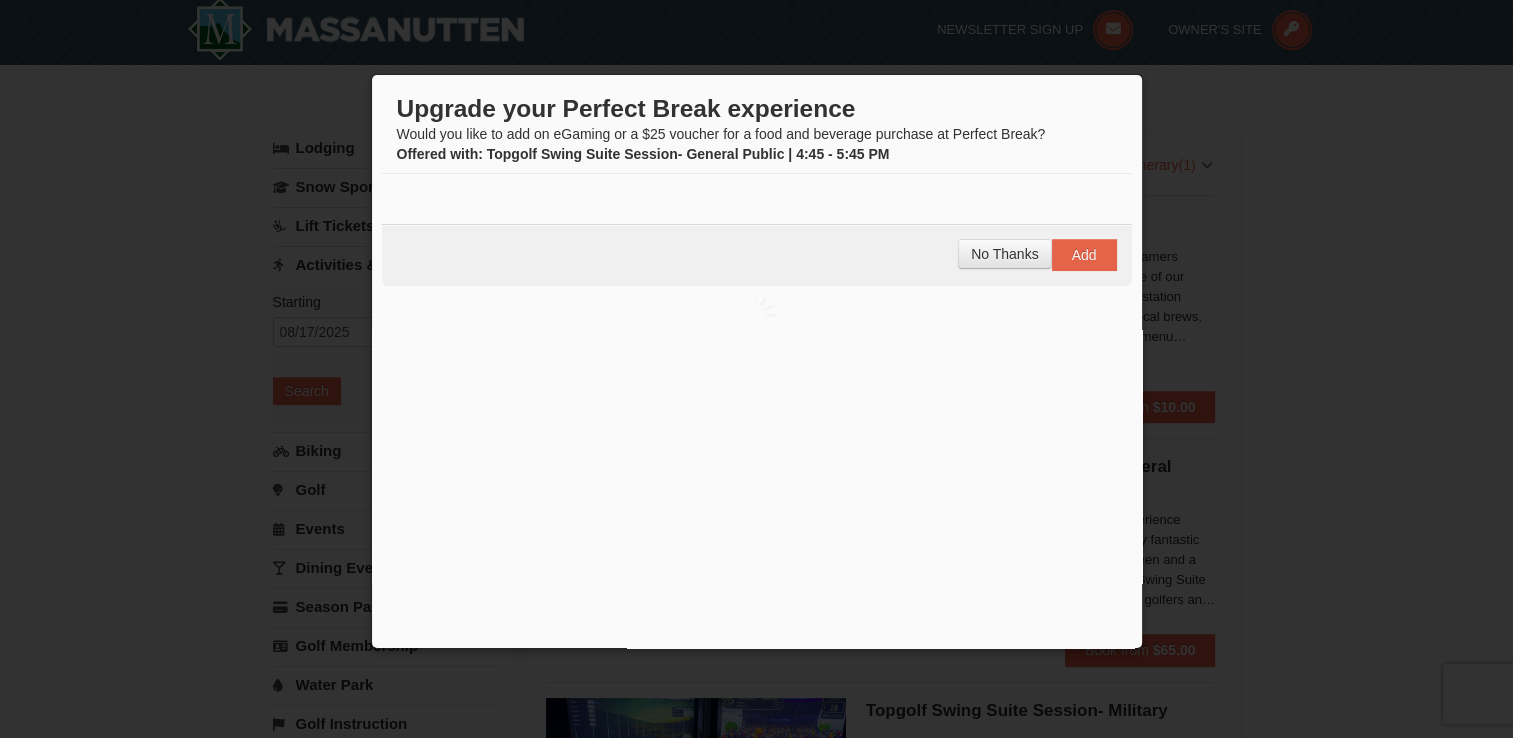 scroll, scrollTop: 6, scrollLeft: 0, axis: vertical 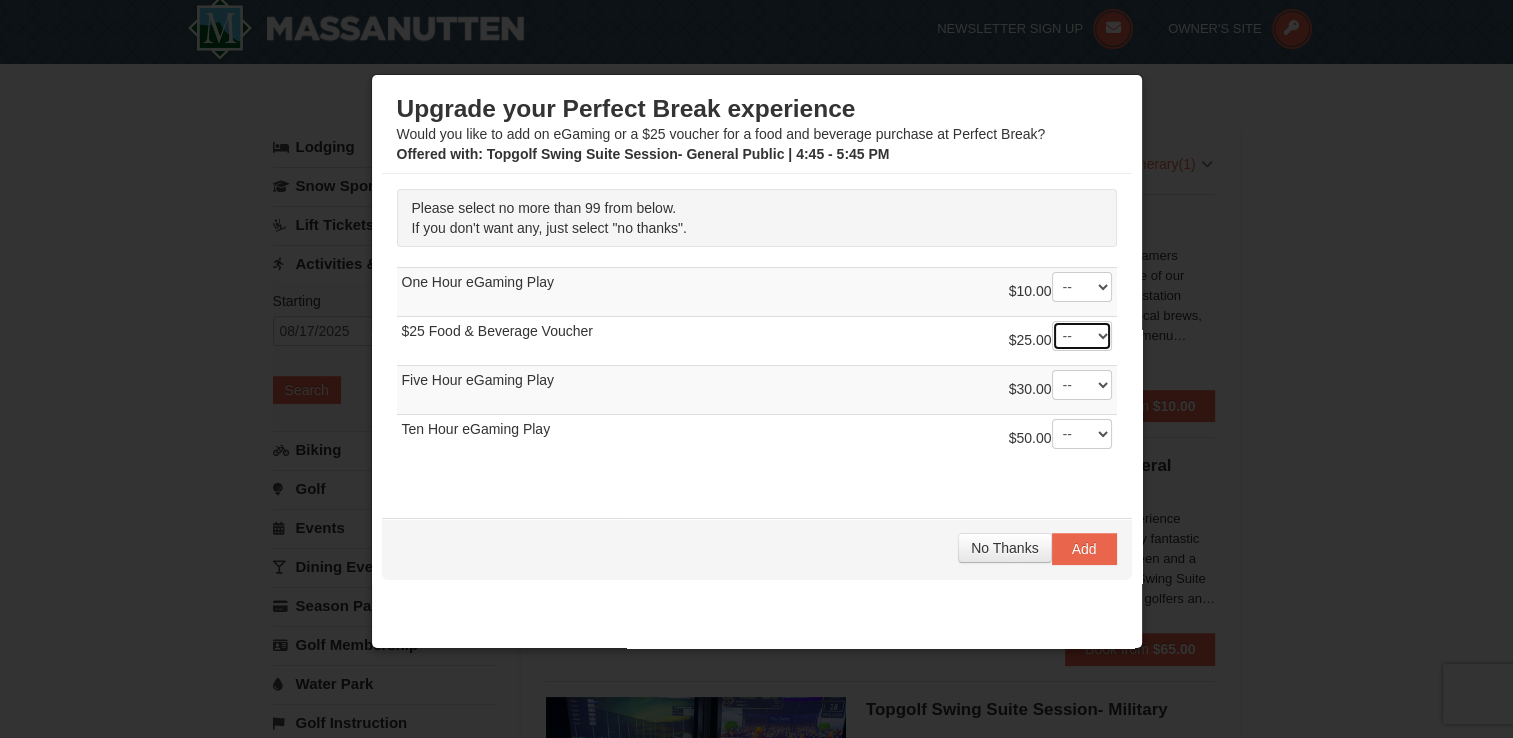 click on "--
01
02
03
04
05
06
07
08" at bounding box center (1082, 336) 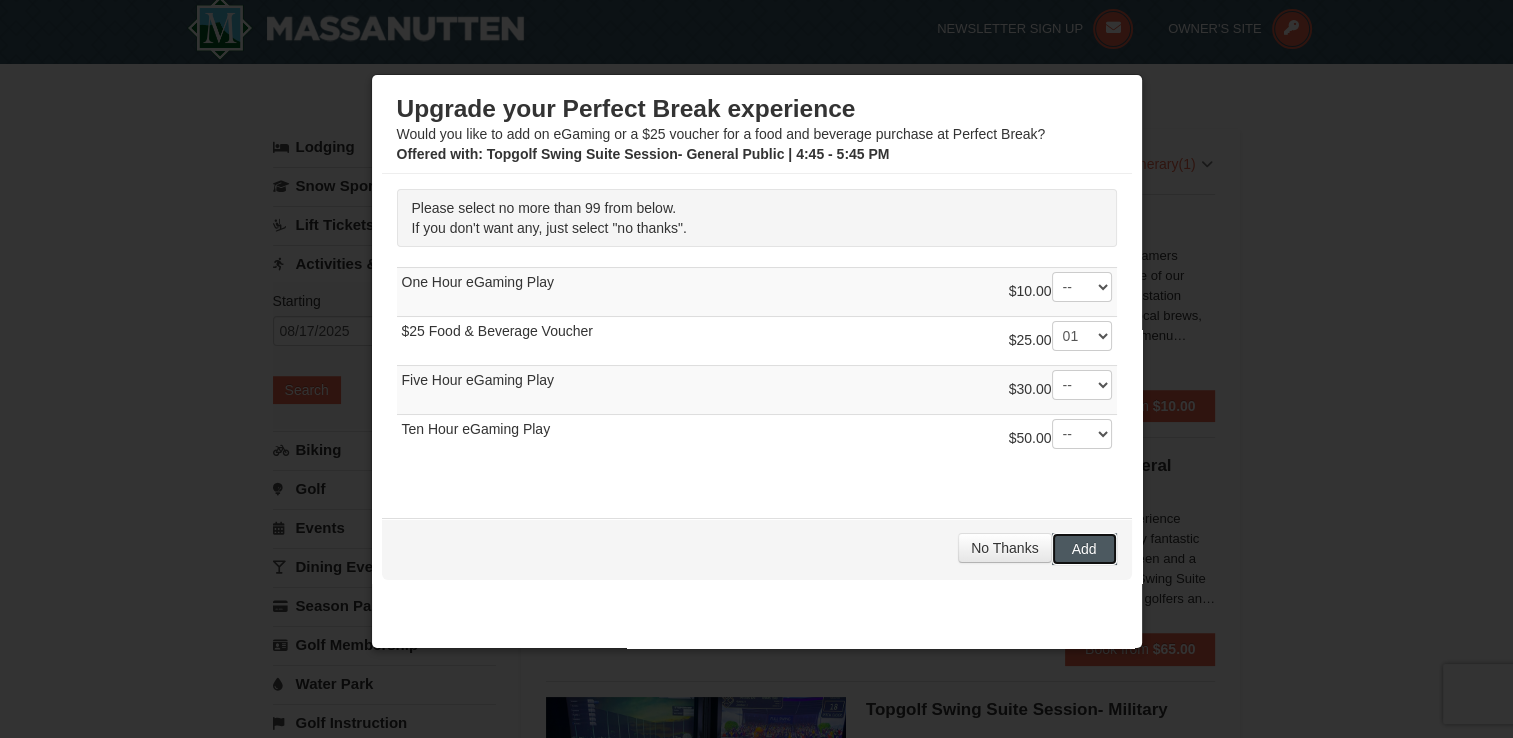 click on "Add" at bounding box center [1084, 549] 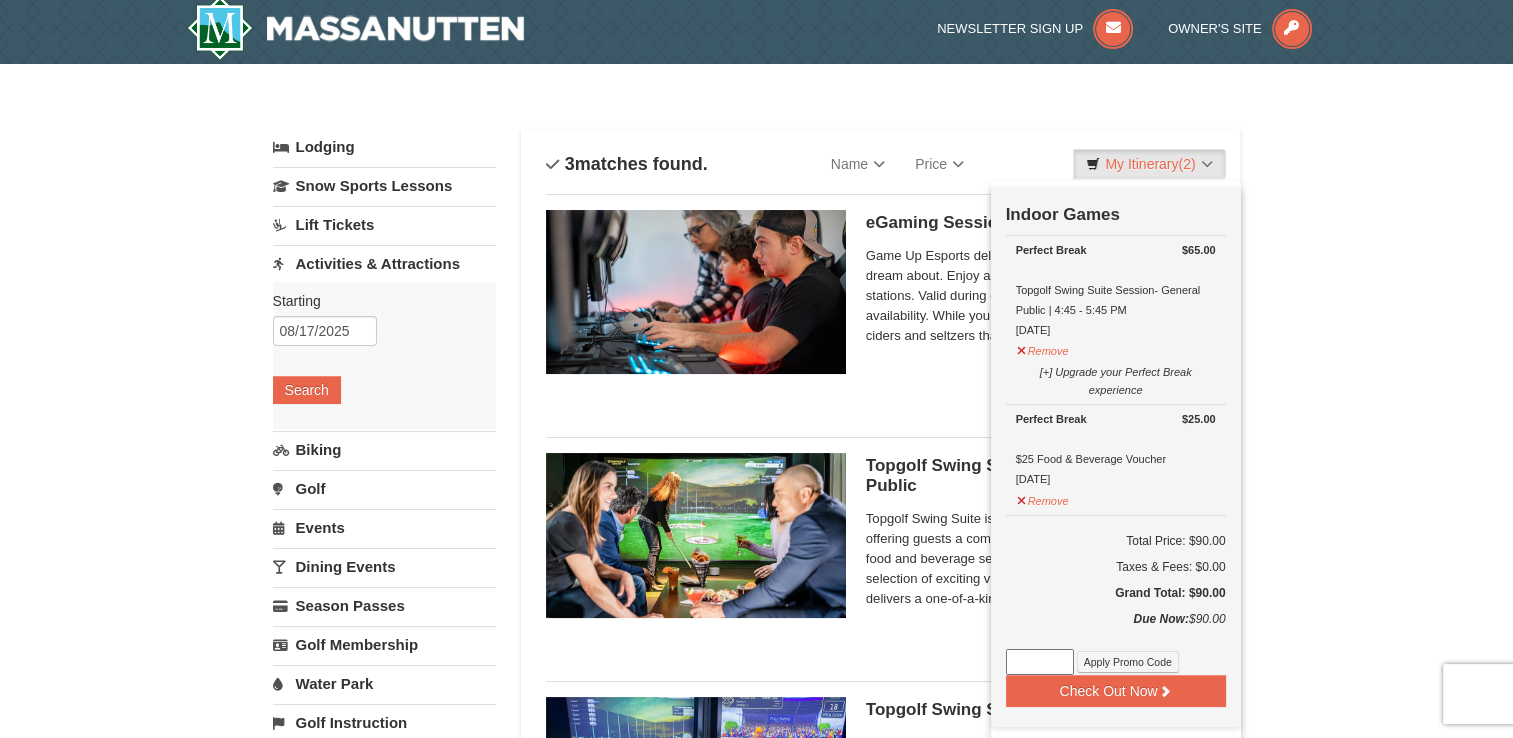 click at bounding box center (1040, 662) 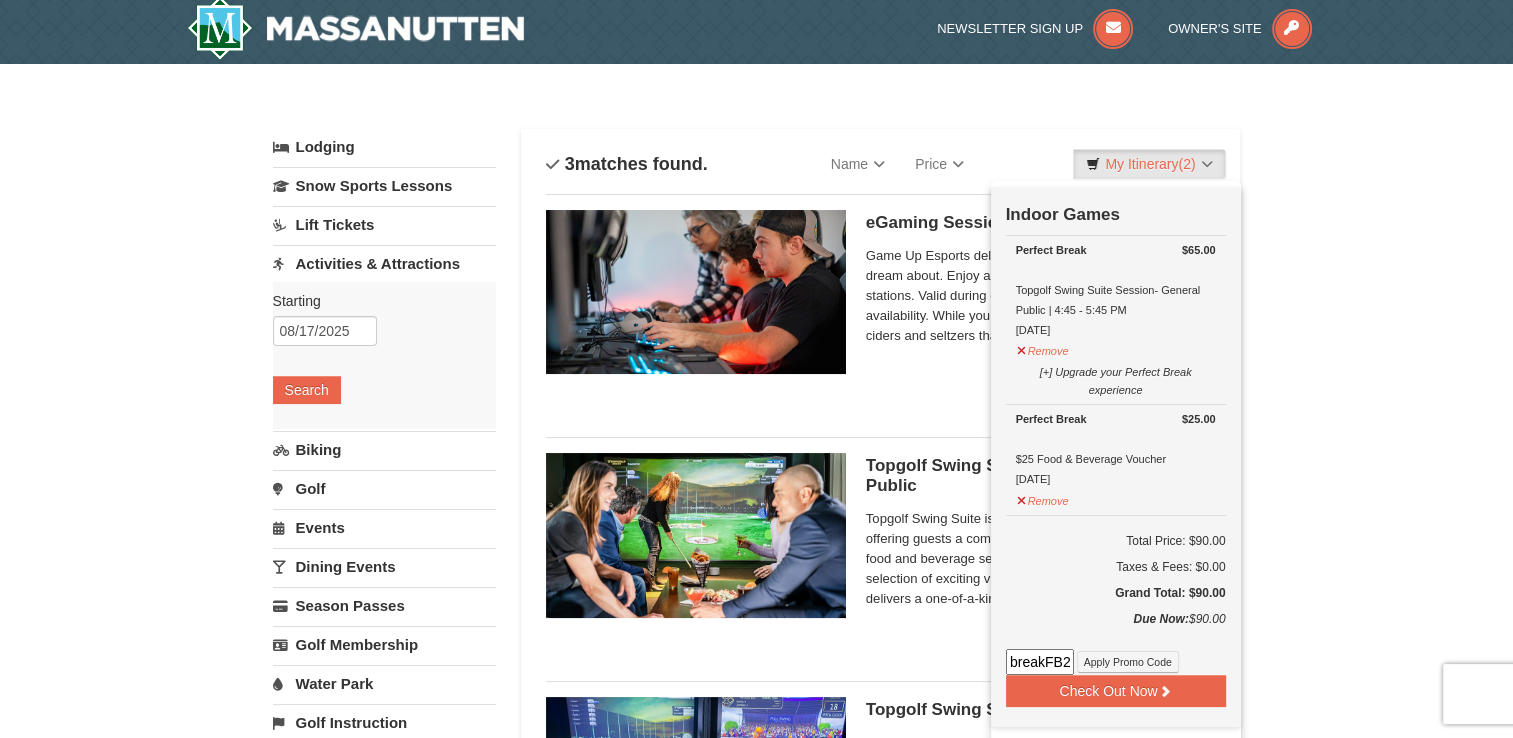 scroll, scrollTop: 0, scrollLeft: 52, axis: horizontal 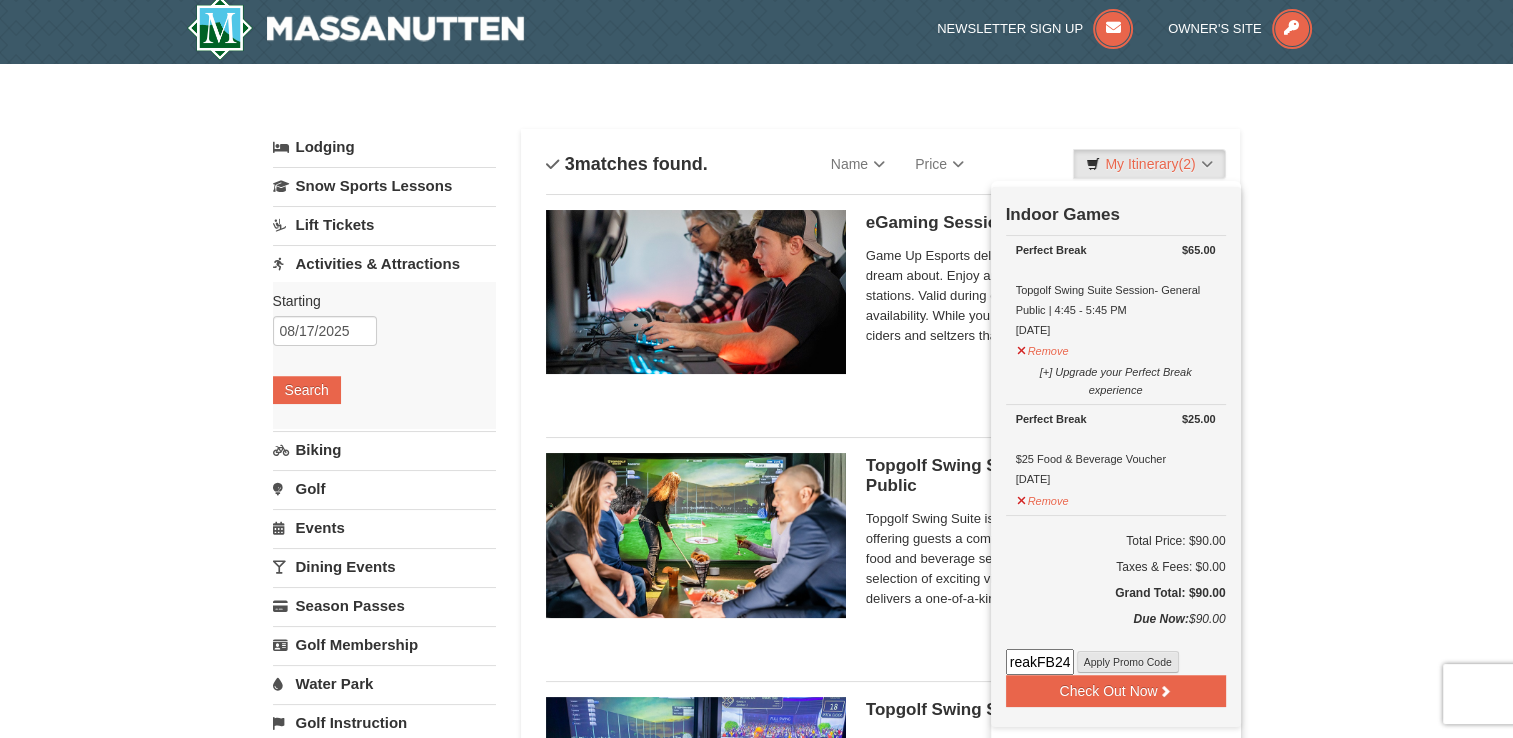 type on "PerfectbreakFB24" 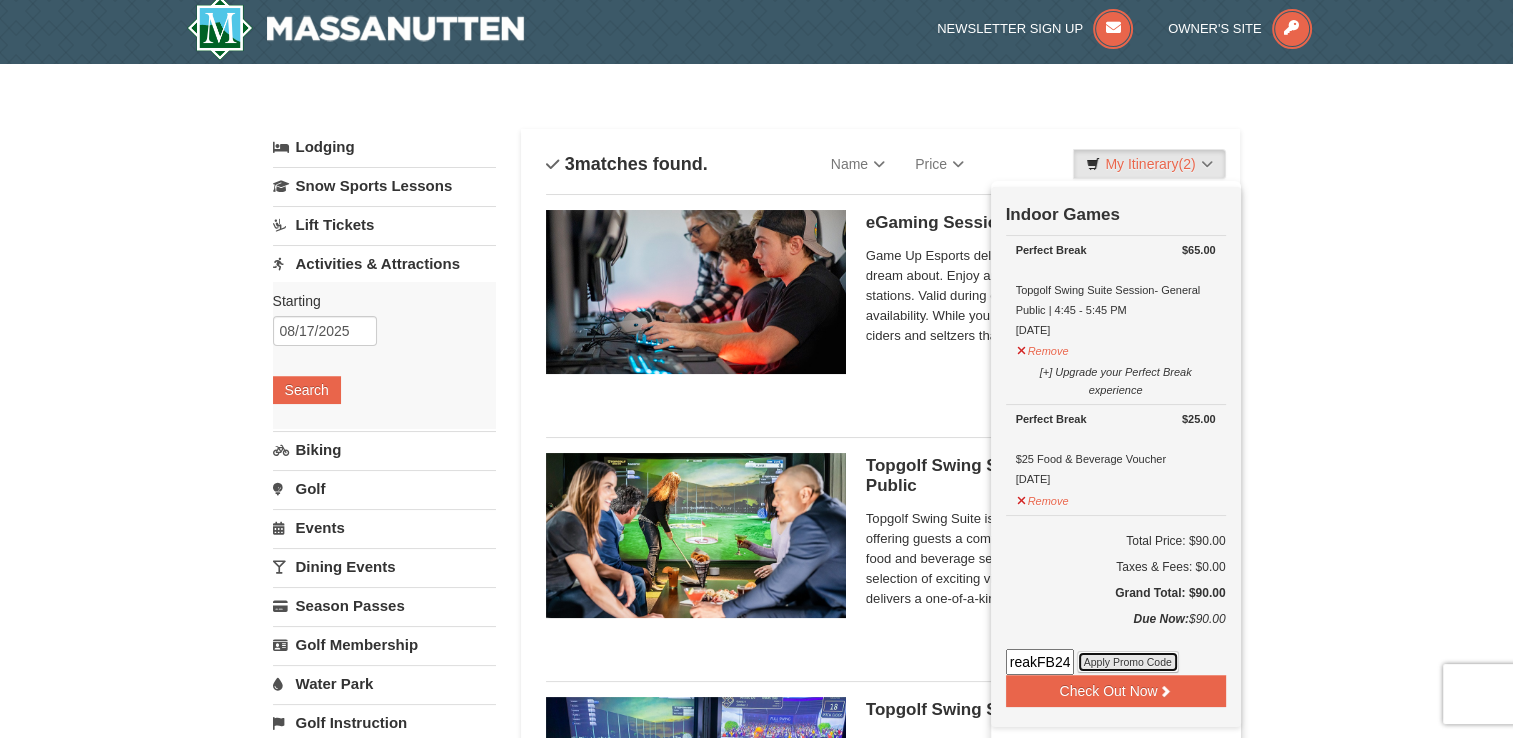 scroll, scrollTop: 0, scrollLeft: 0, axis: both 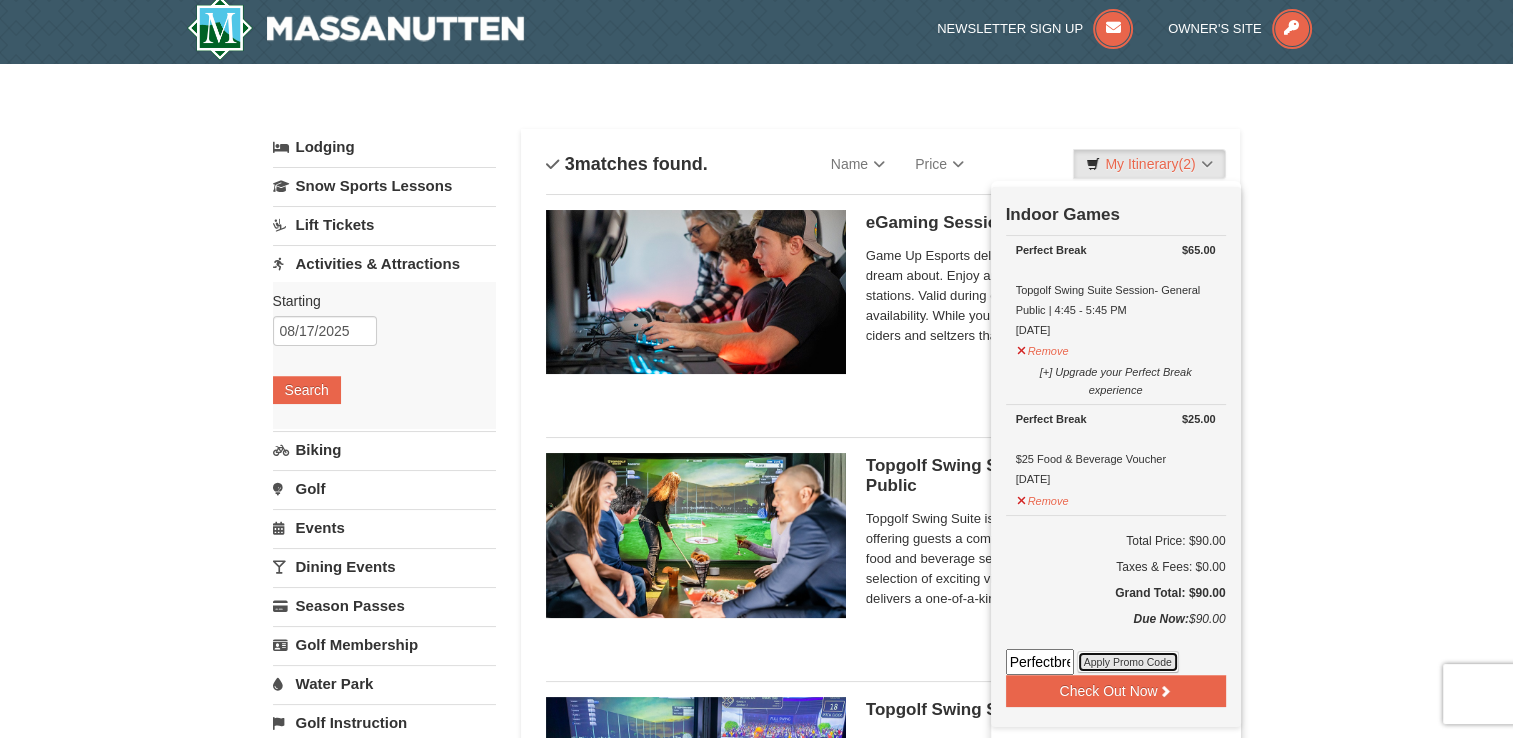 click on "Apply Promo Code" at bounding box center [1128, 662] 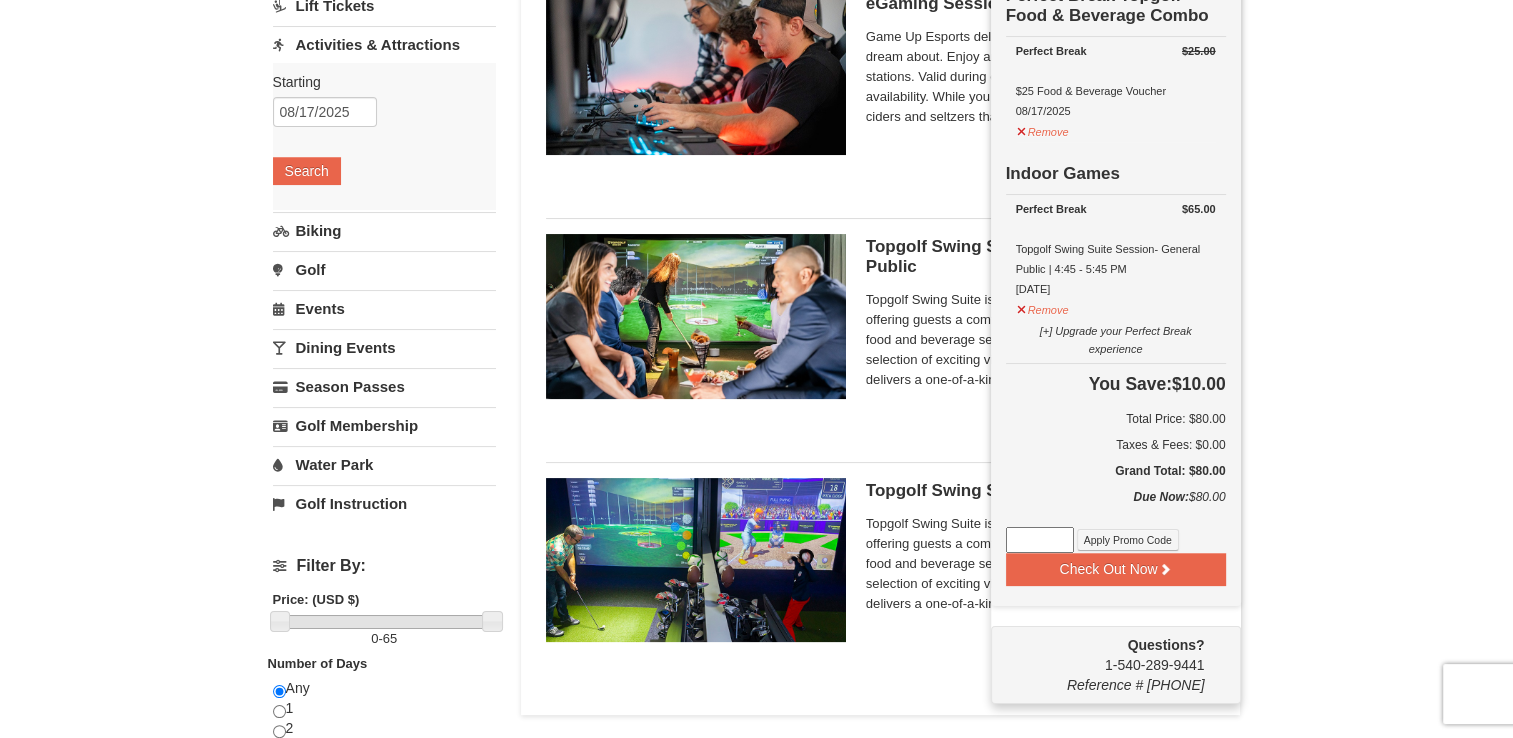scroll, scrollTop: 300, scrollLeft: 0, axis: vertical 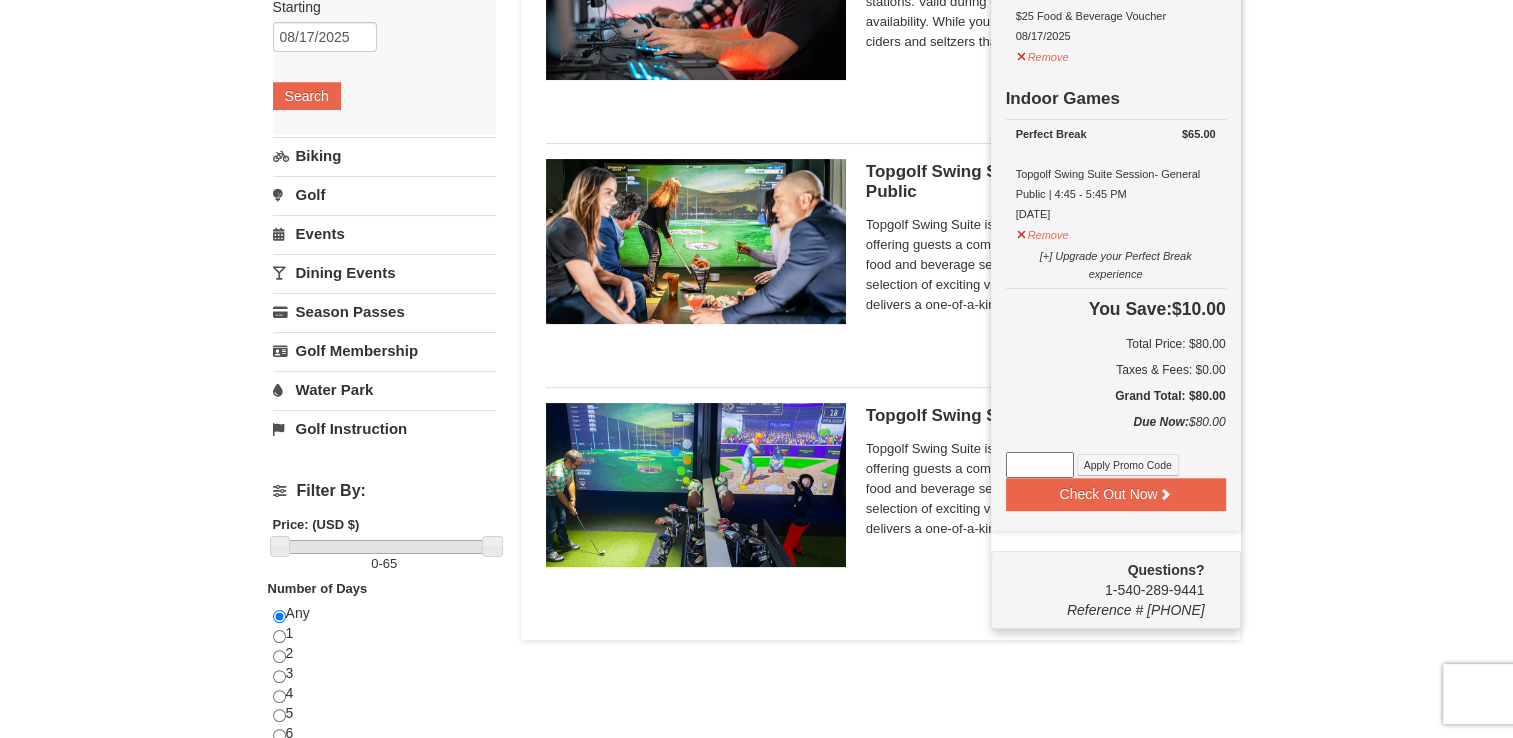 click on "×
Categories
List
Filter
My Itinerary (2)
Check Out Now
Perfect Break Topgolf Food & Beverage Combo
$25.00" at bounding box center [756, 471] 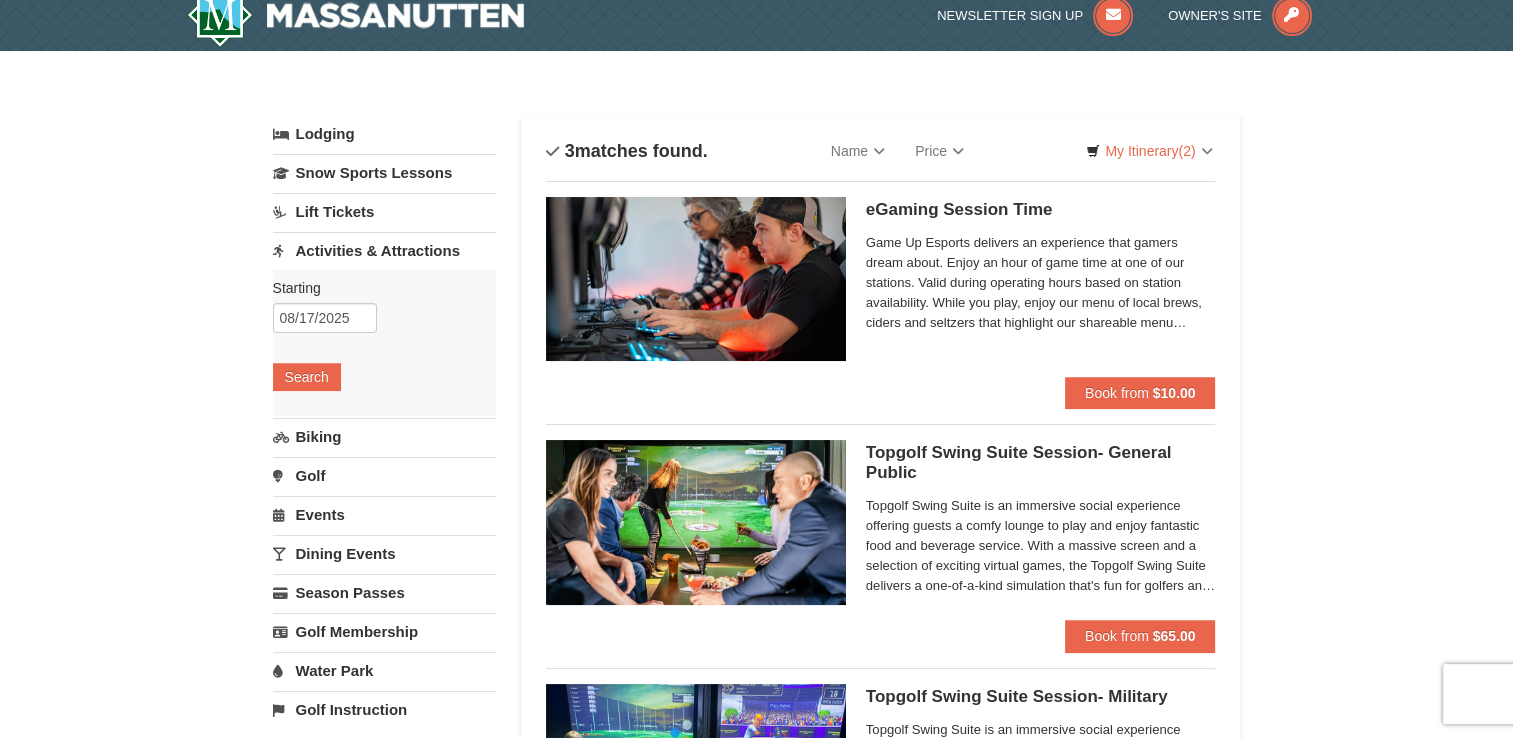 scroll, scrollTop: 0, scrollLeft: 0, axis: both 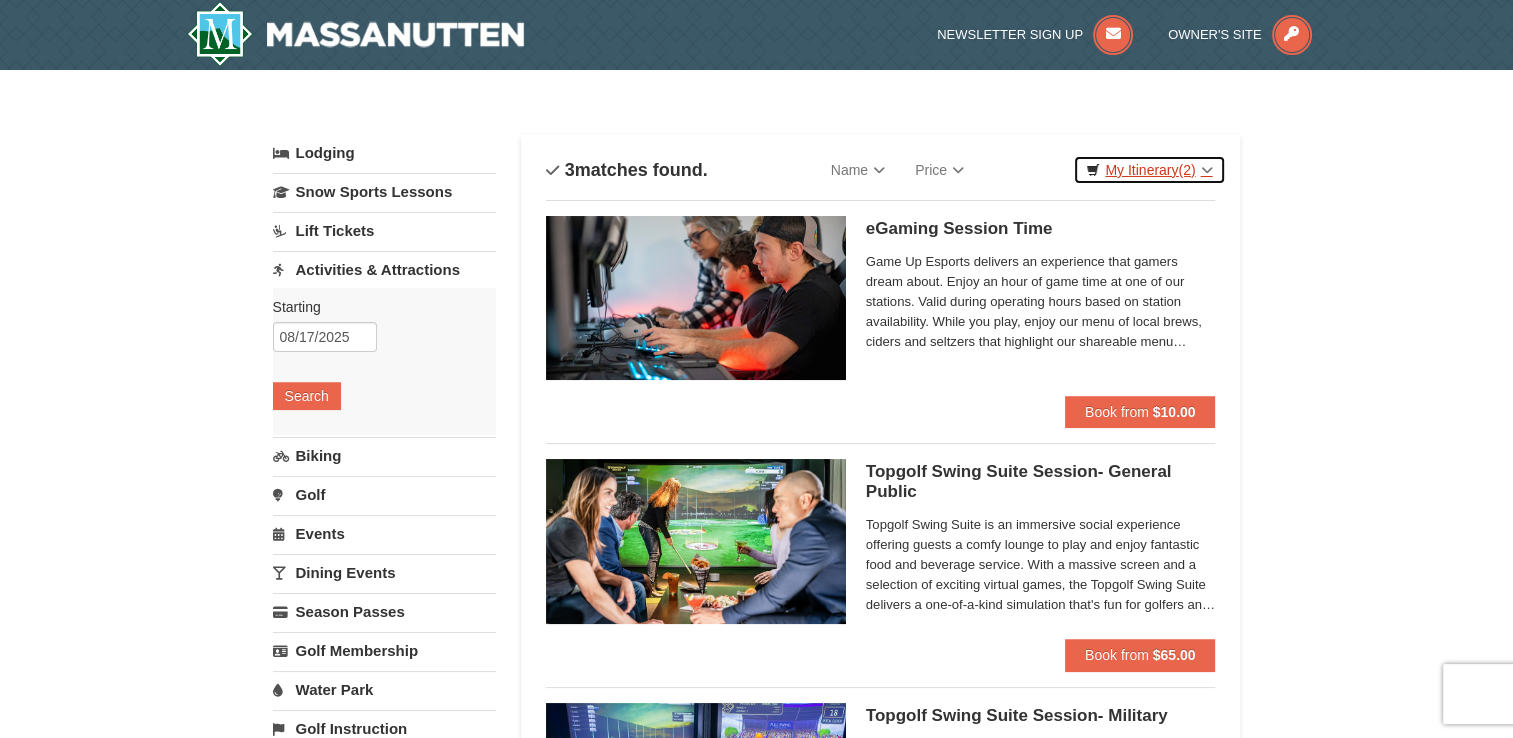 click on "My Itinerary (2)" at bounding box center [1149, 170] 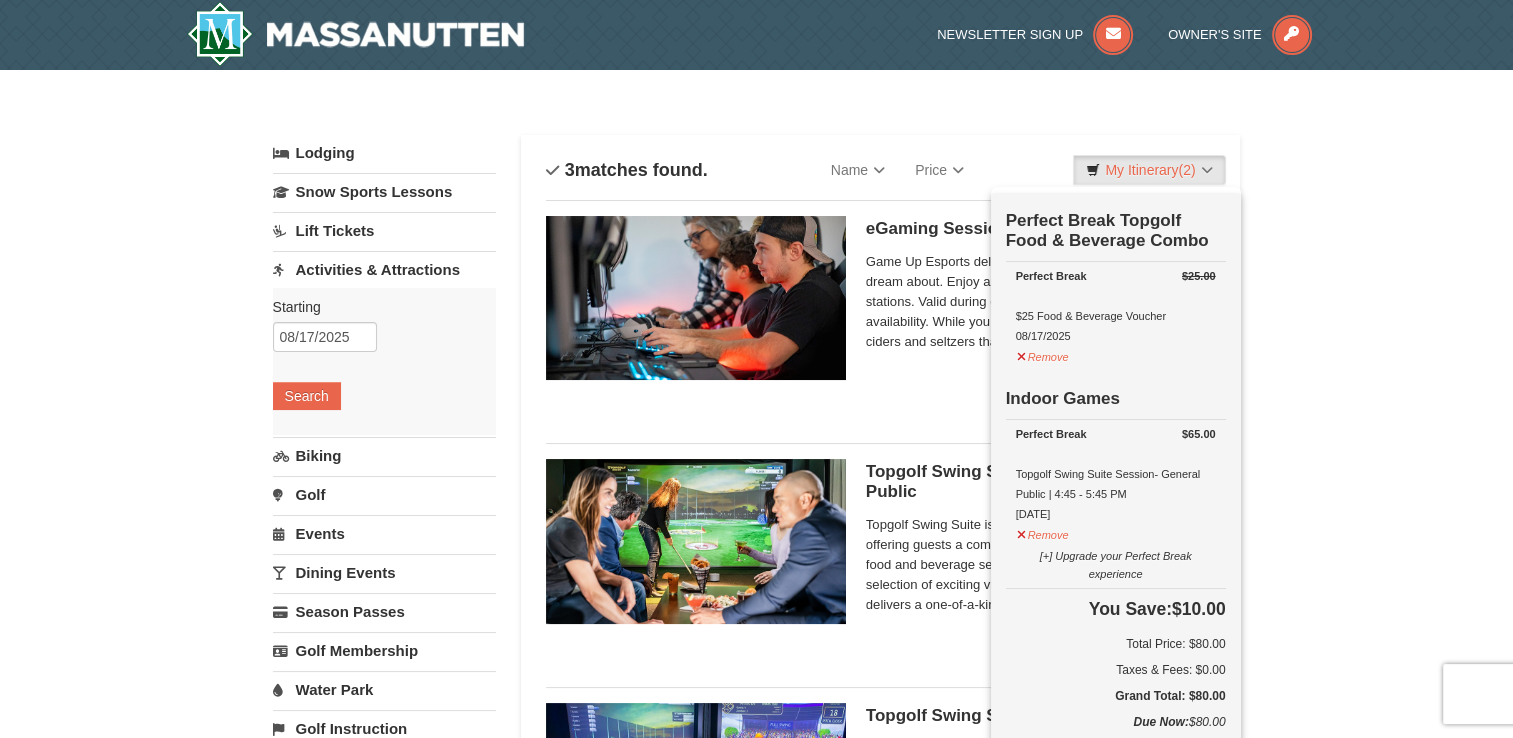 click on "×
Categories
List
Filter
My Itinerary (2)
Check Out Now
Perfect Break Topgolf Food & Beverage Combo
$25.00" at bounding box center [756, 771] 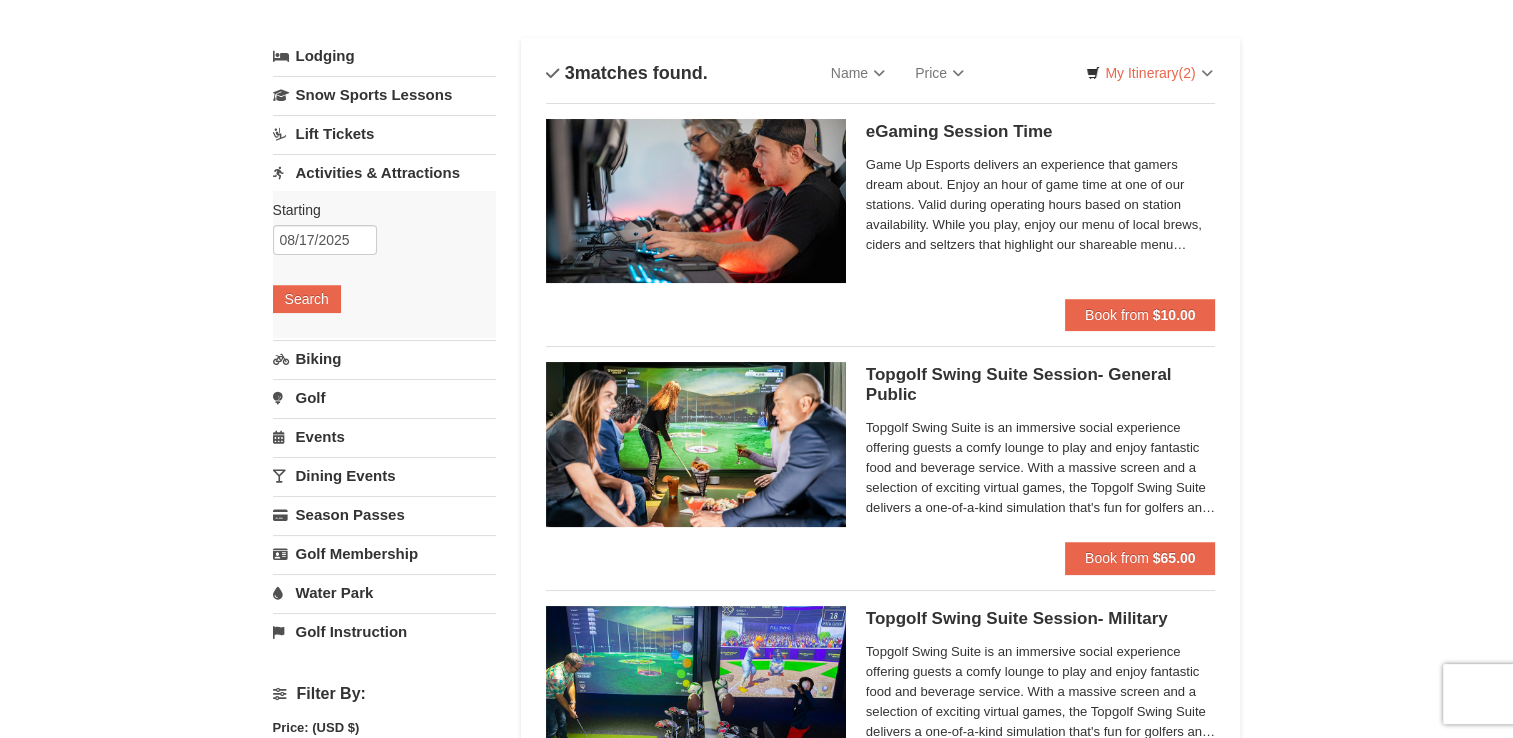 scroll, scrollTop: 100, scrollLeft: 0, axis: vertical 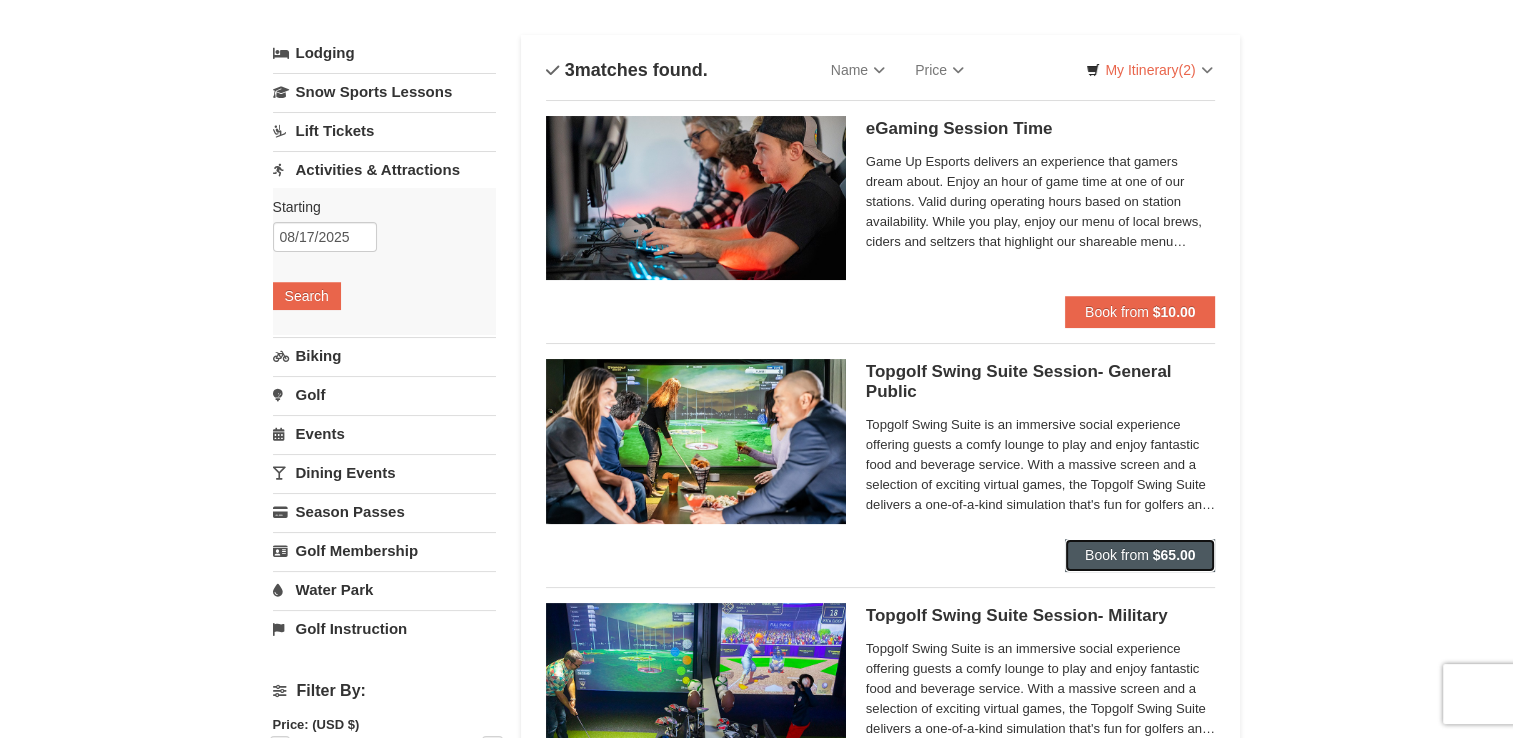 click on "$65.00" at bounding box center [1174, 555] 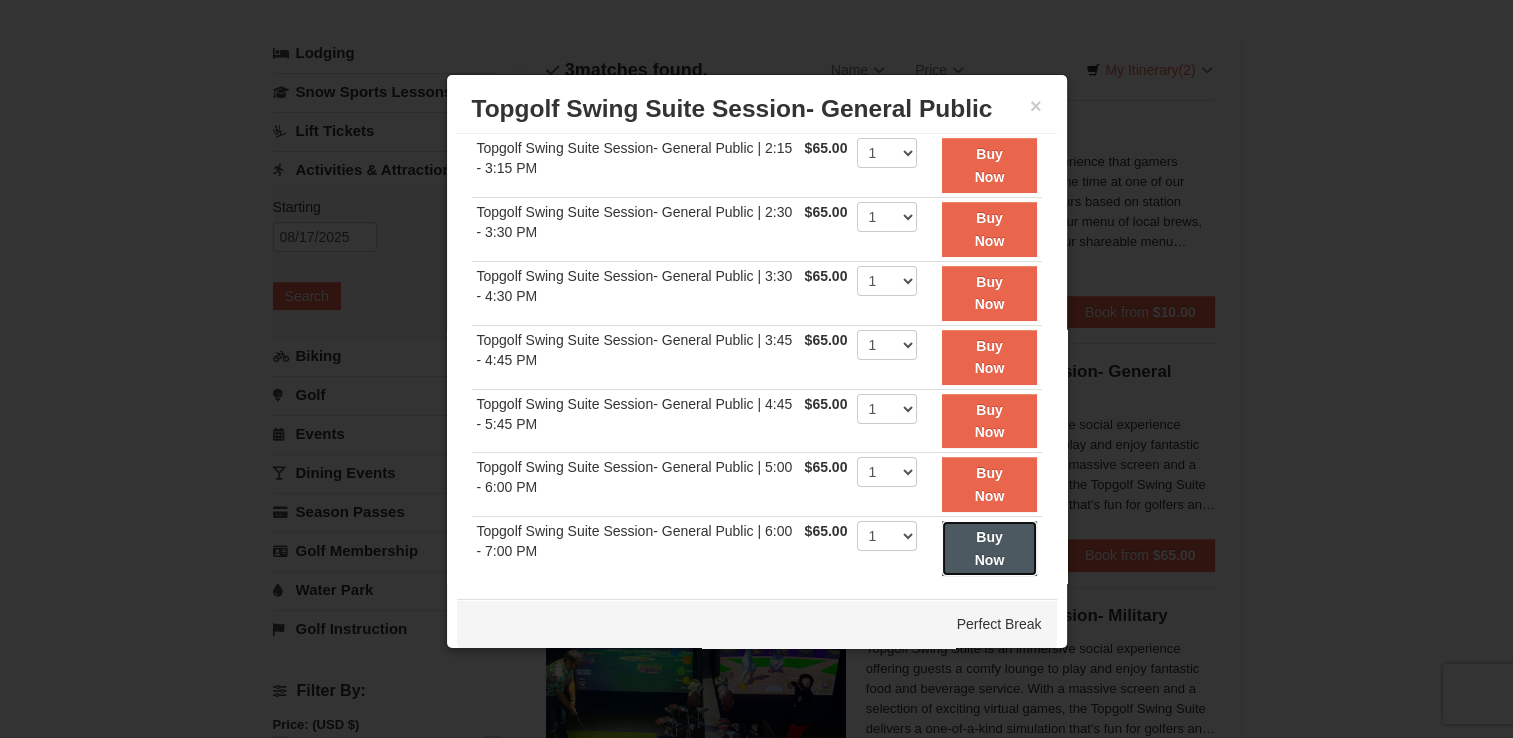 click on "Buy Now" at bounding box center (989, 548) 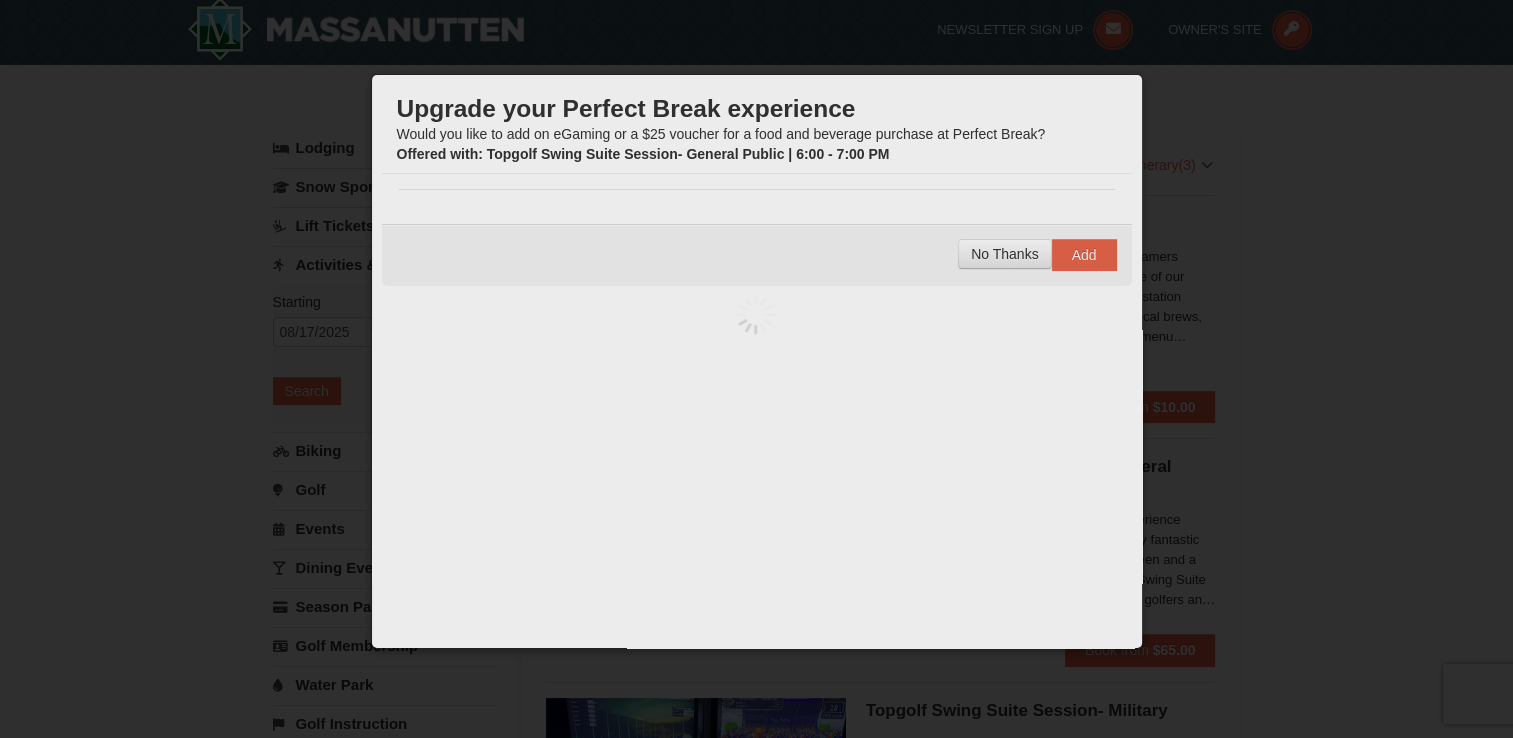 scroll, scrollTop: 6, scrollLeft: 0, axis: vertical 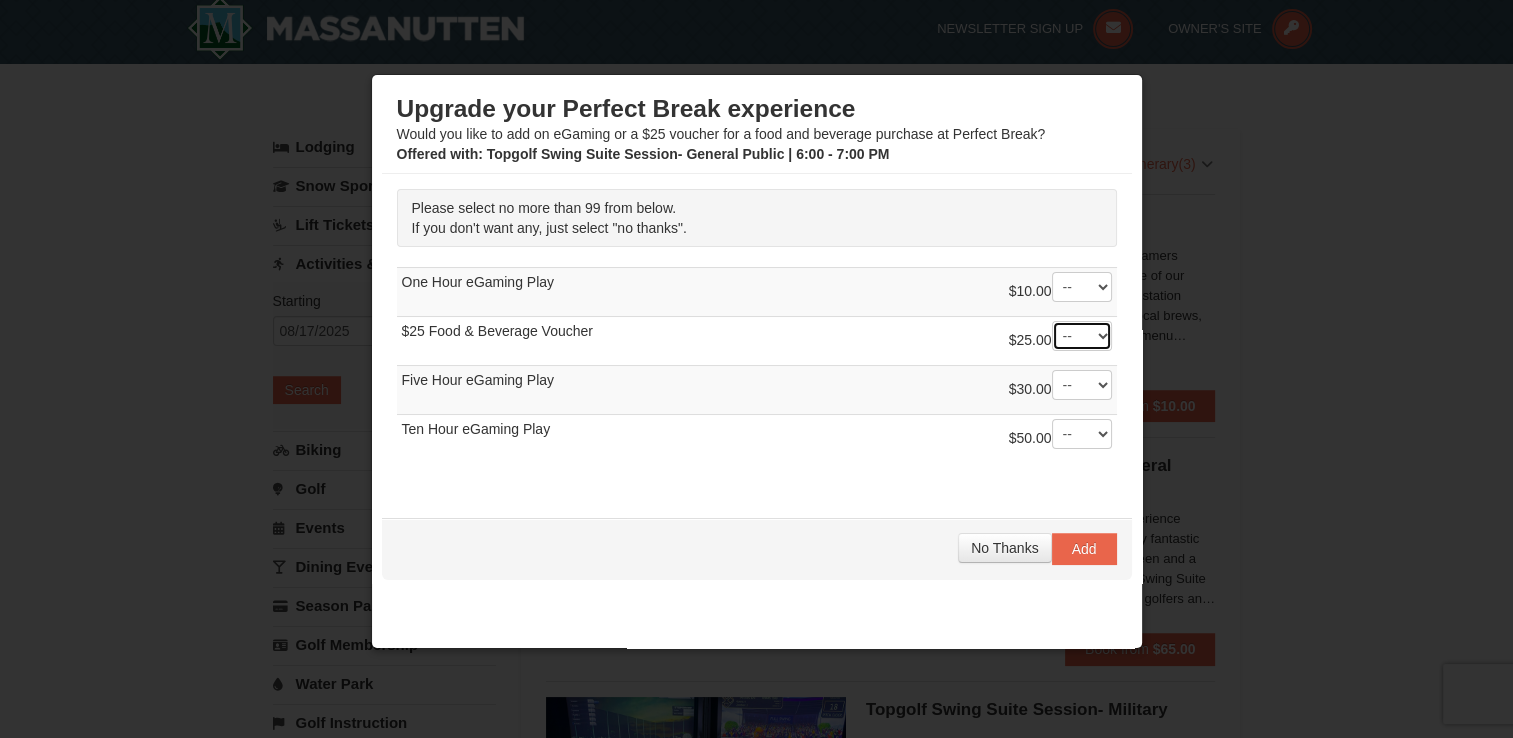 click on "--
01
02
03
04
05
06
07
08" at bounding box center (1082, 336) 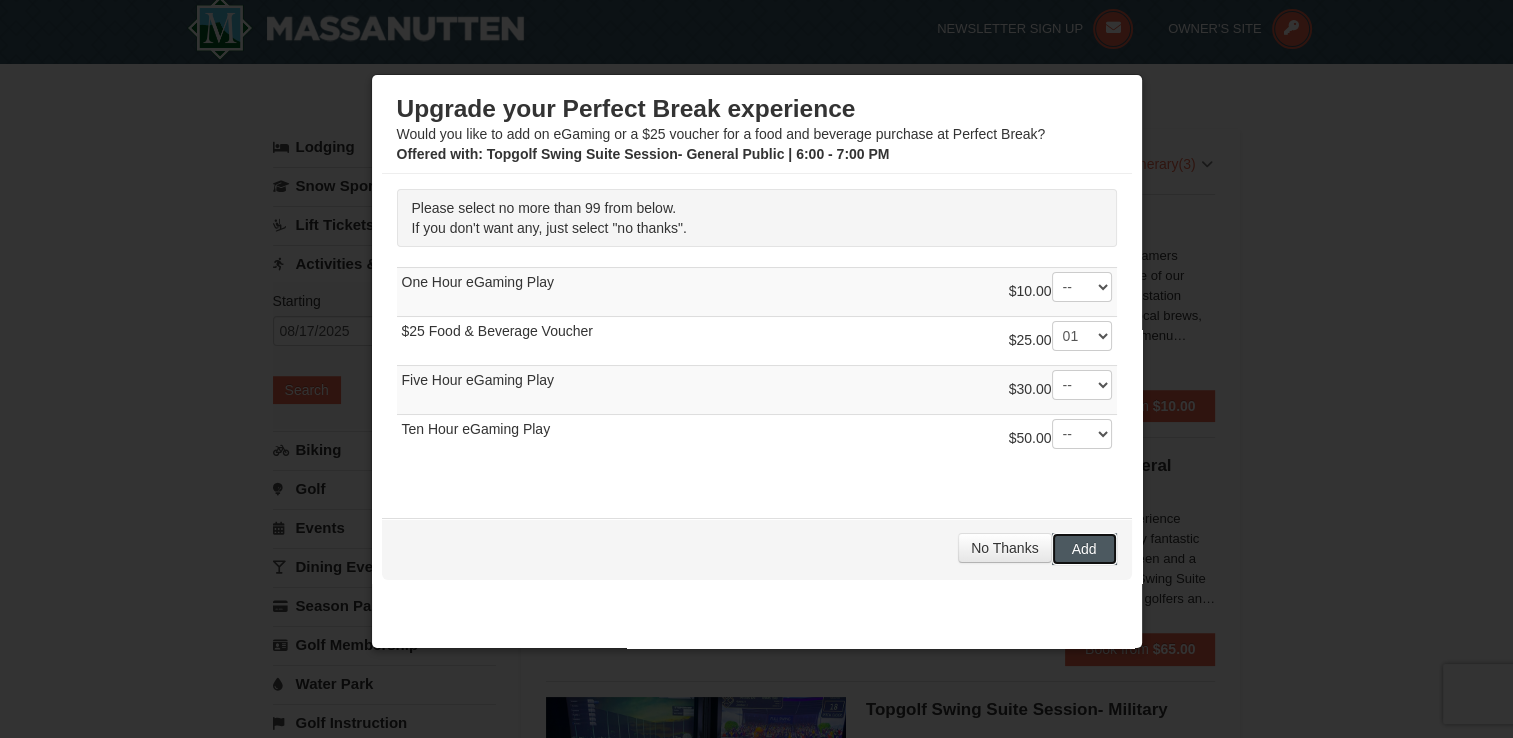 click on "Add" at bounding box center (1084, 549) 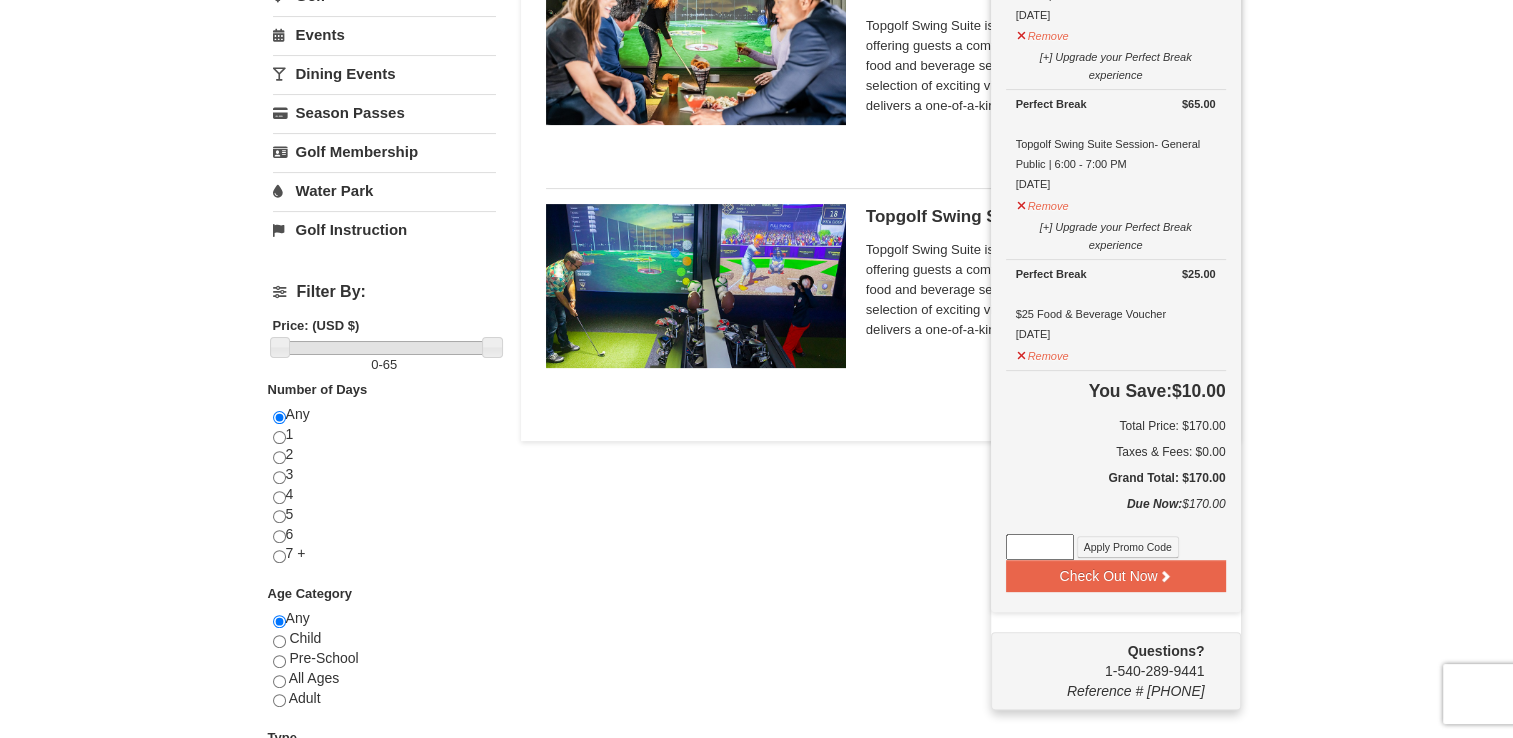 scroll, scrollTop: 506, scrollLeft: 0, axis: vertical 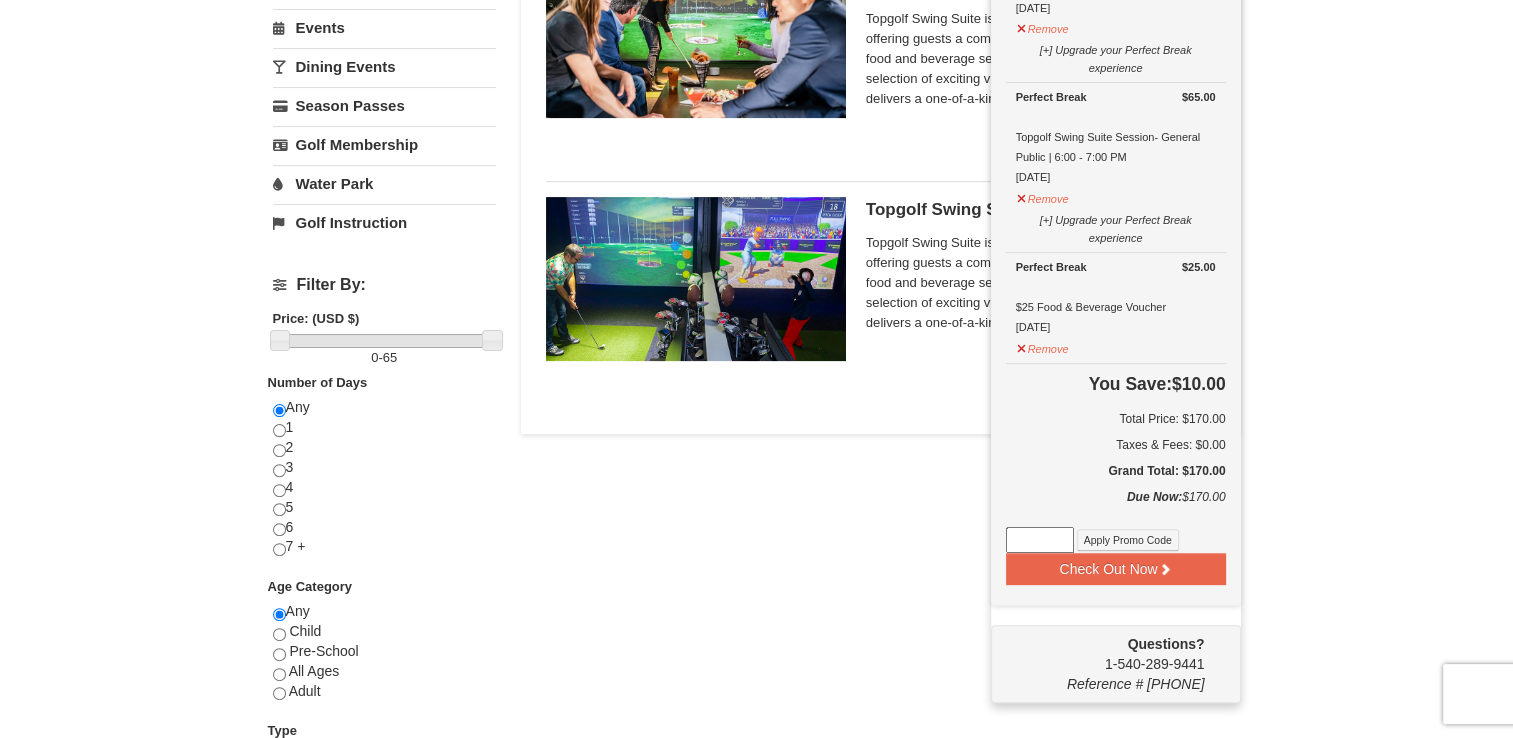 click at bounding box center (1040, 540) 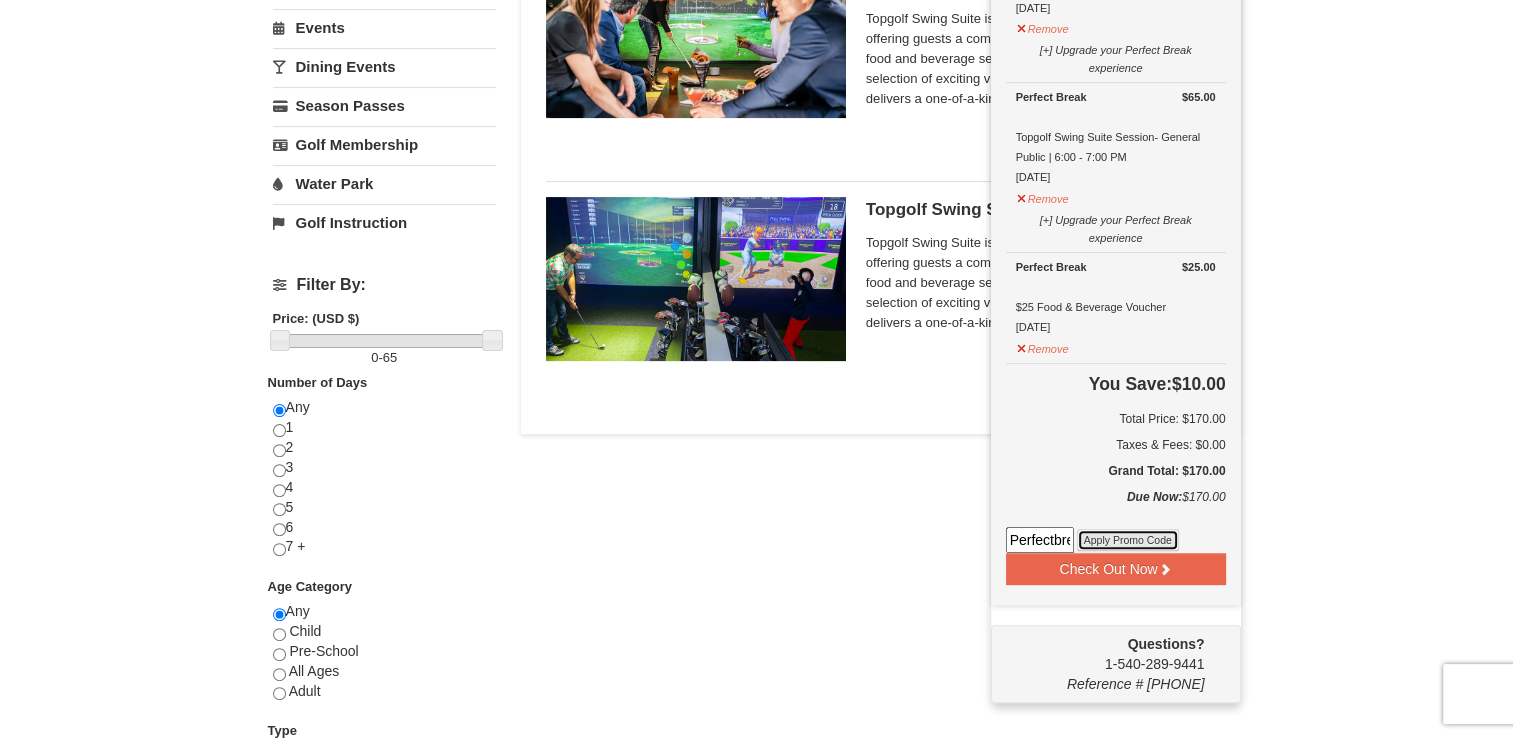 click on "Apply Promo Code" at bounding box center (1128, 540) 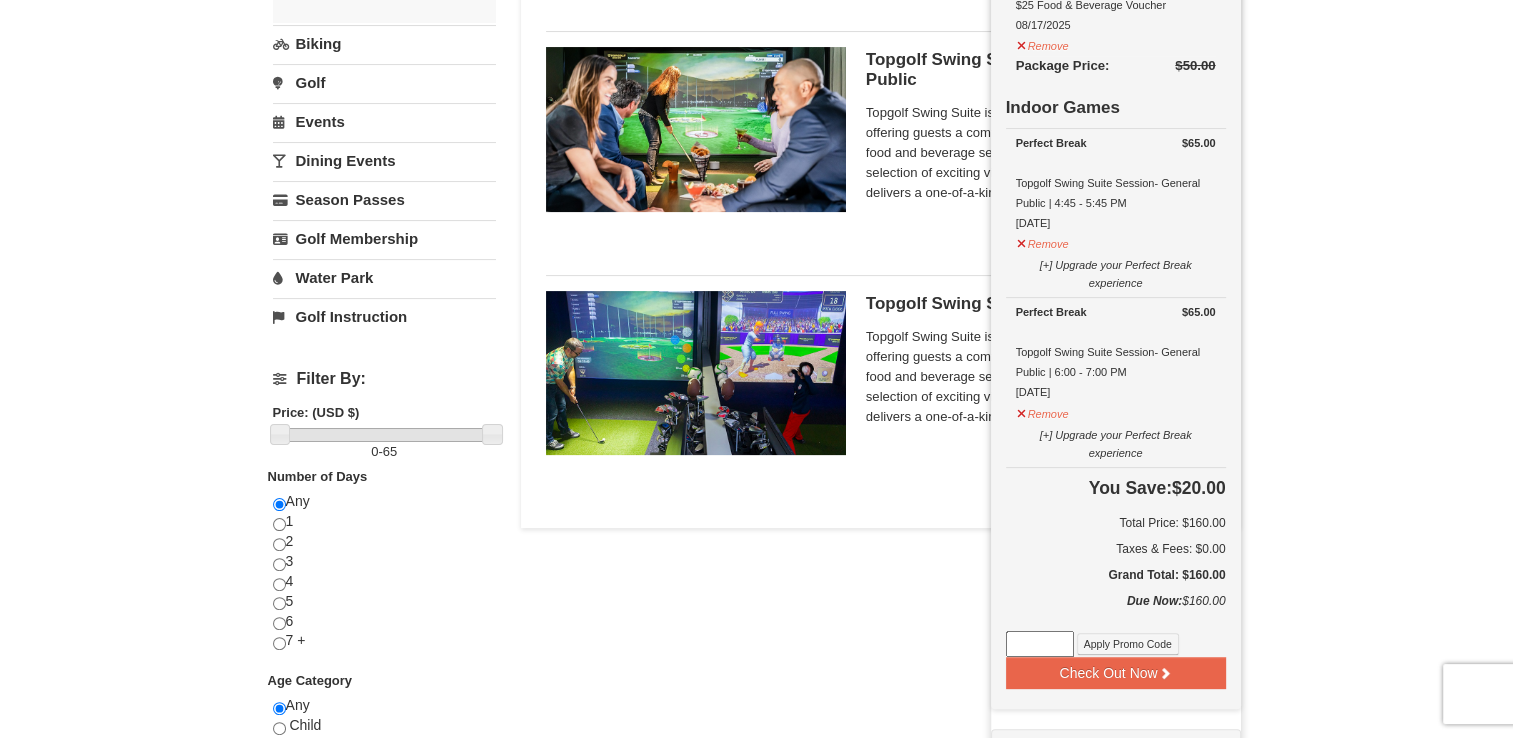 scroll, scrollTop: 506, scrollLeft: 0, axis: vertical 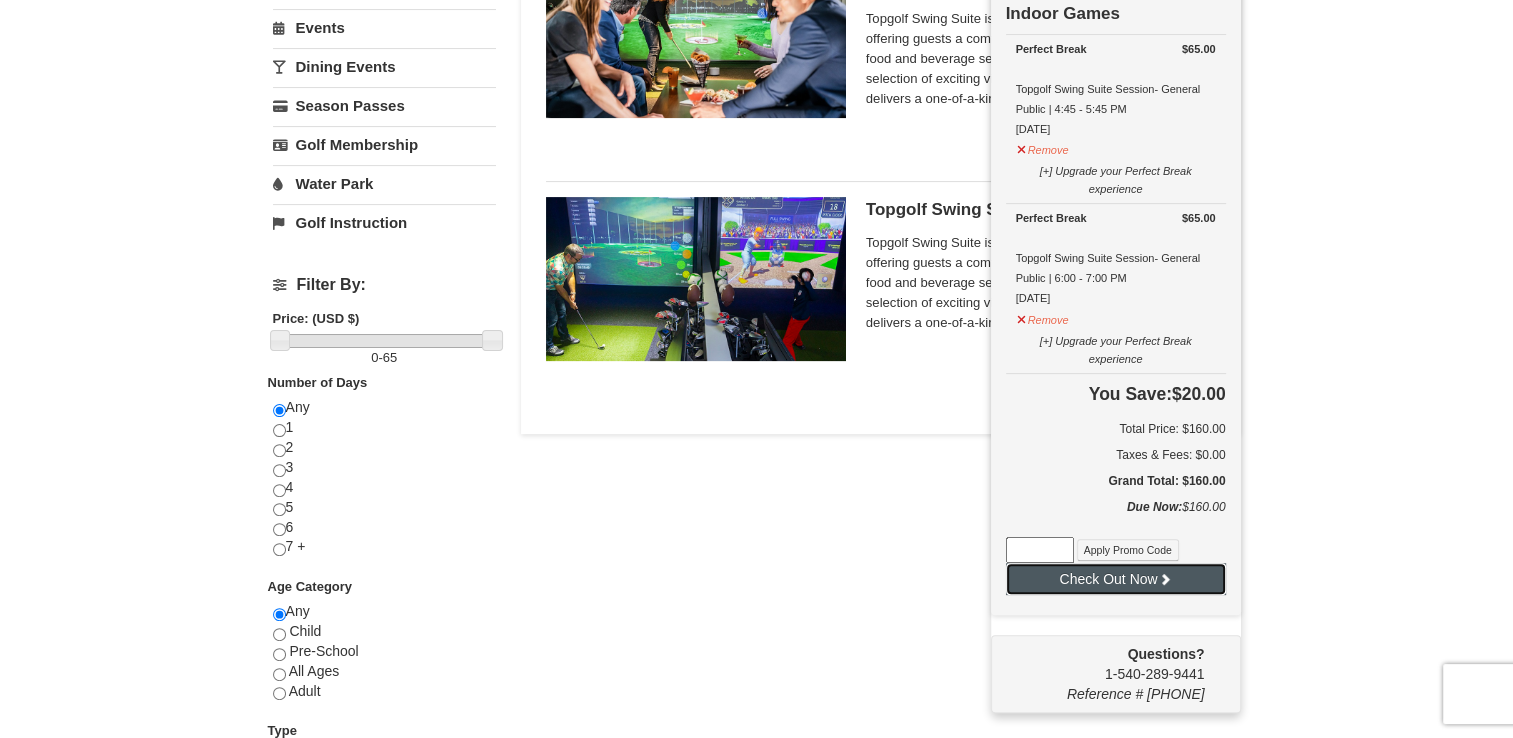 click on "Check Out Now" at bounding box center [1116, 579] 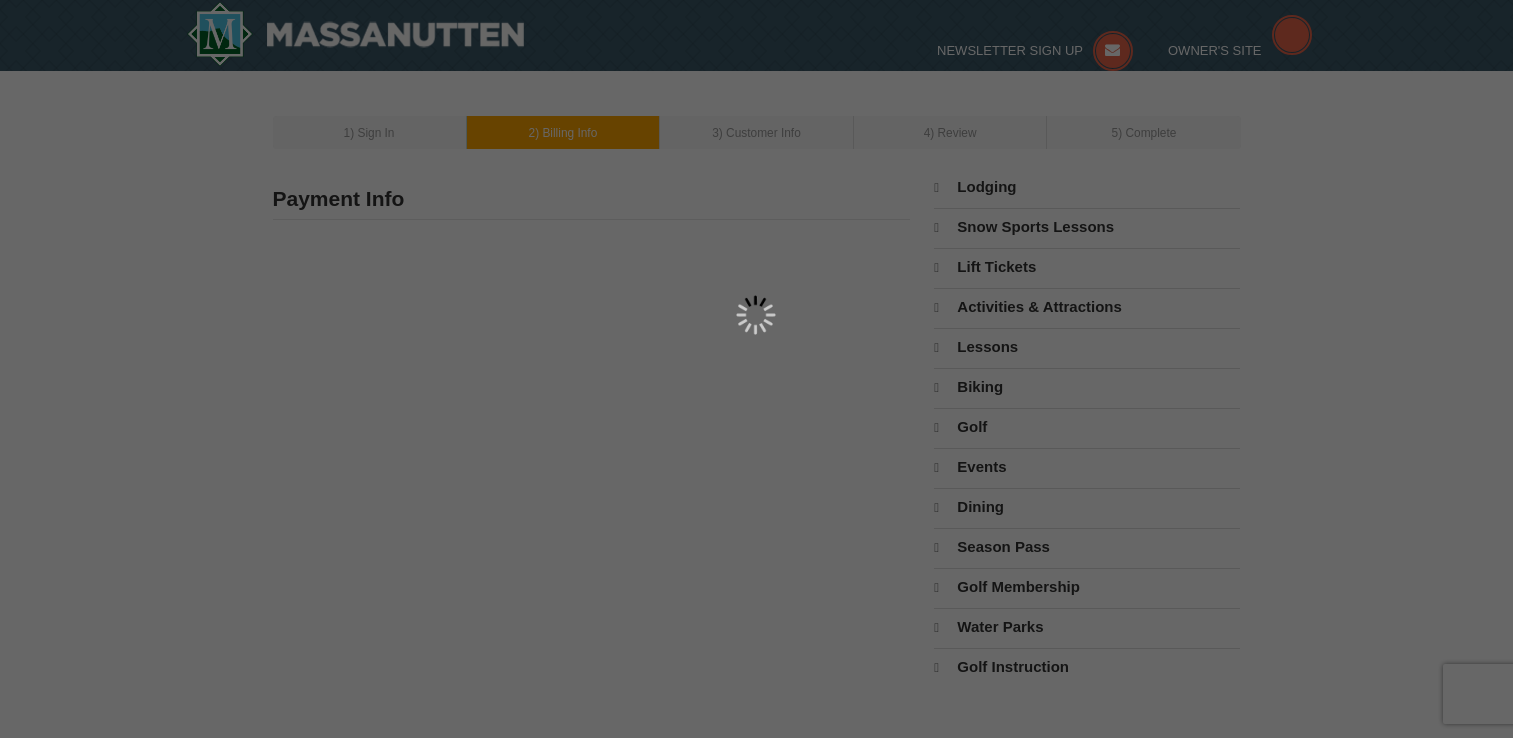 scroll, scrollTop: 0, scrollLeft: 0, axis: both 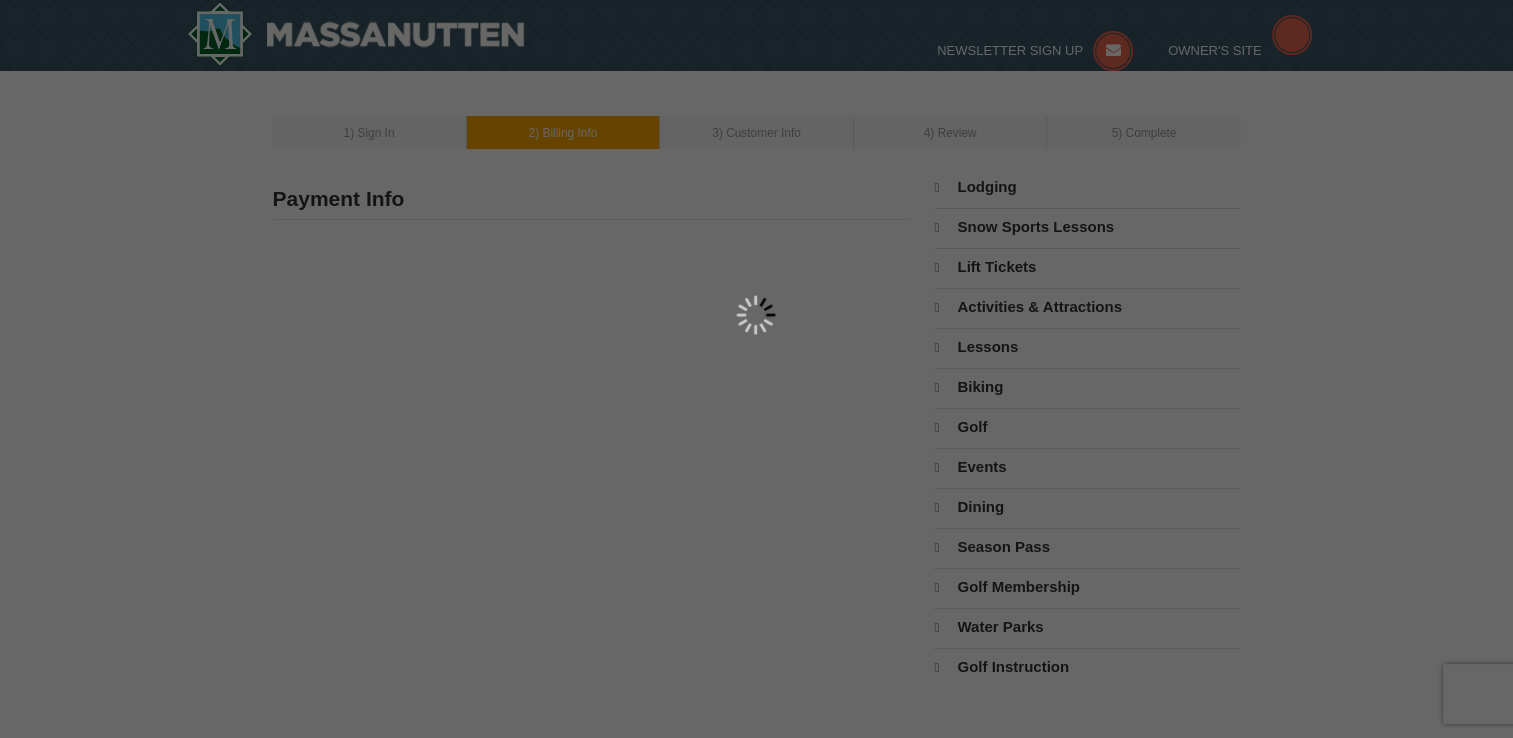 type on "423 Banning Road" 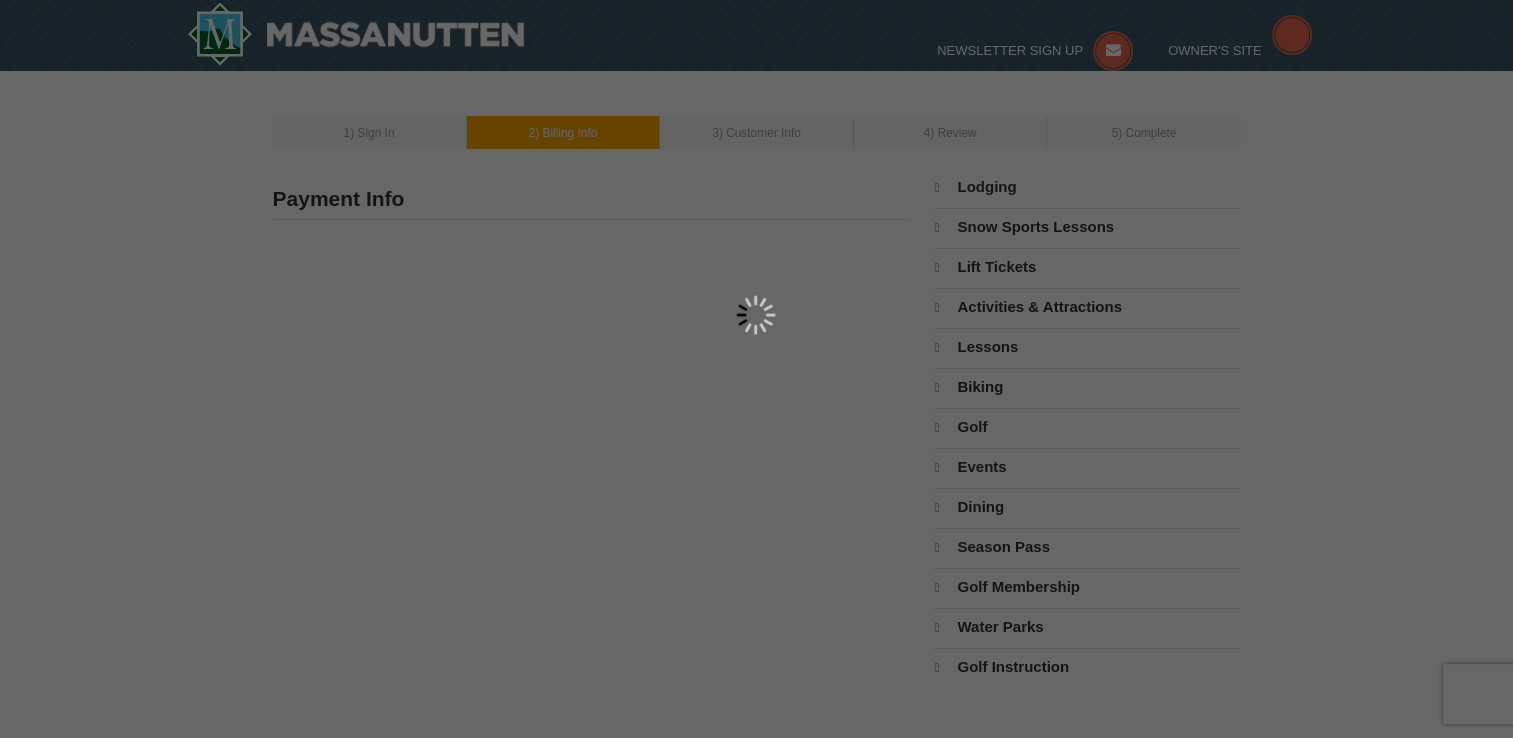 type on "Camden" 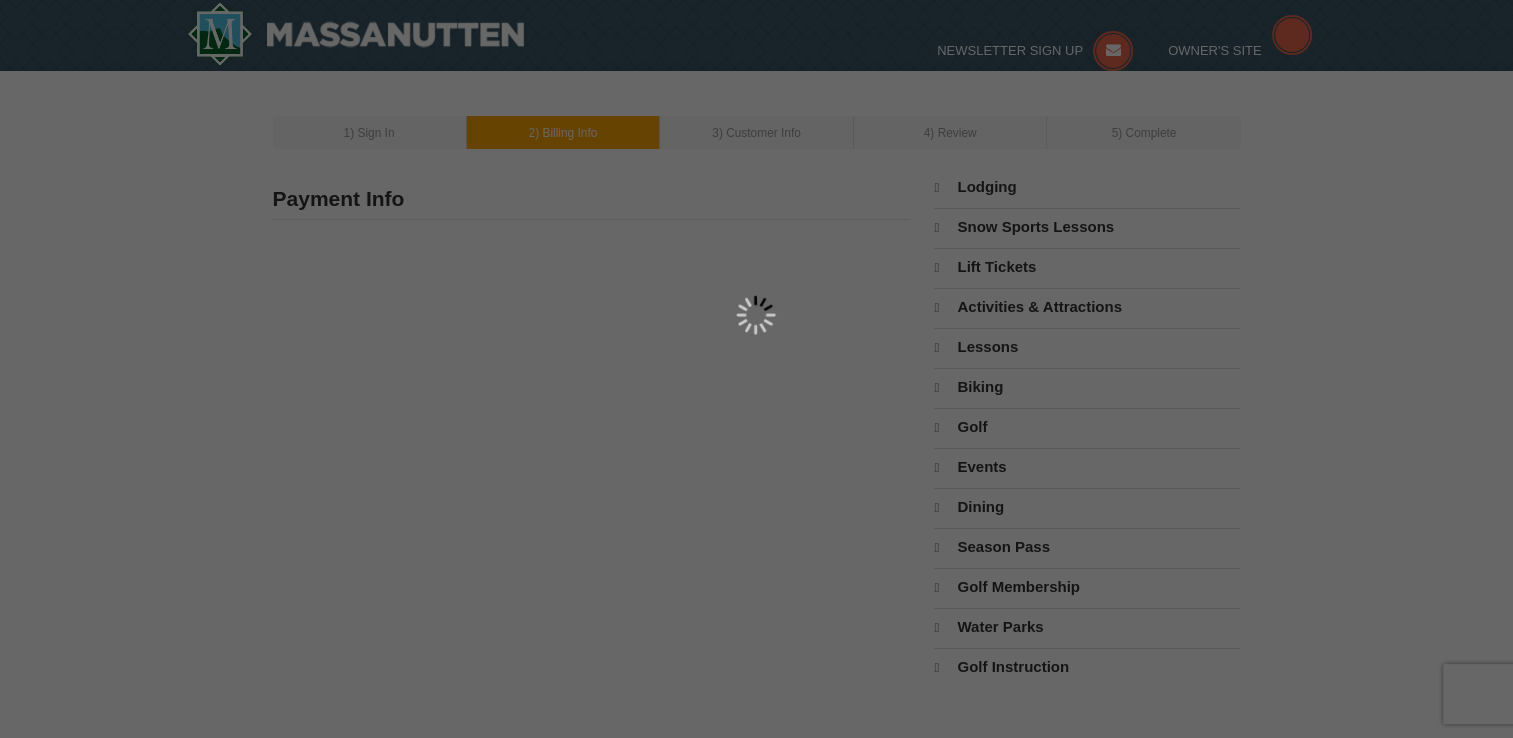 type on "19934" 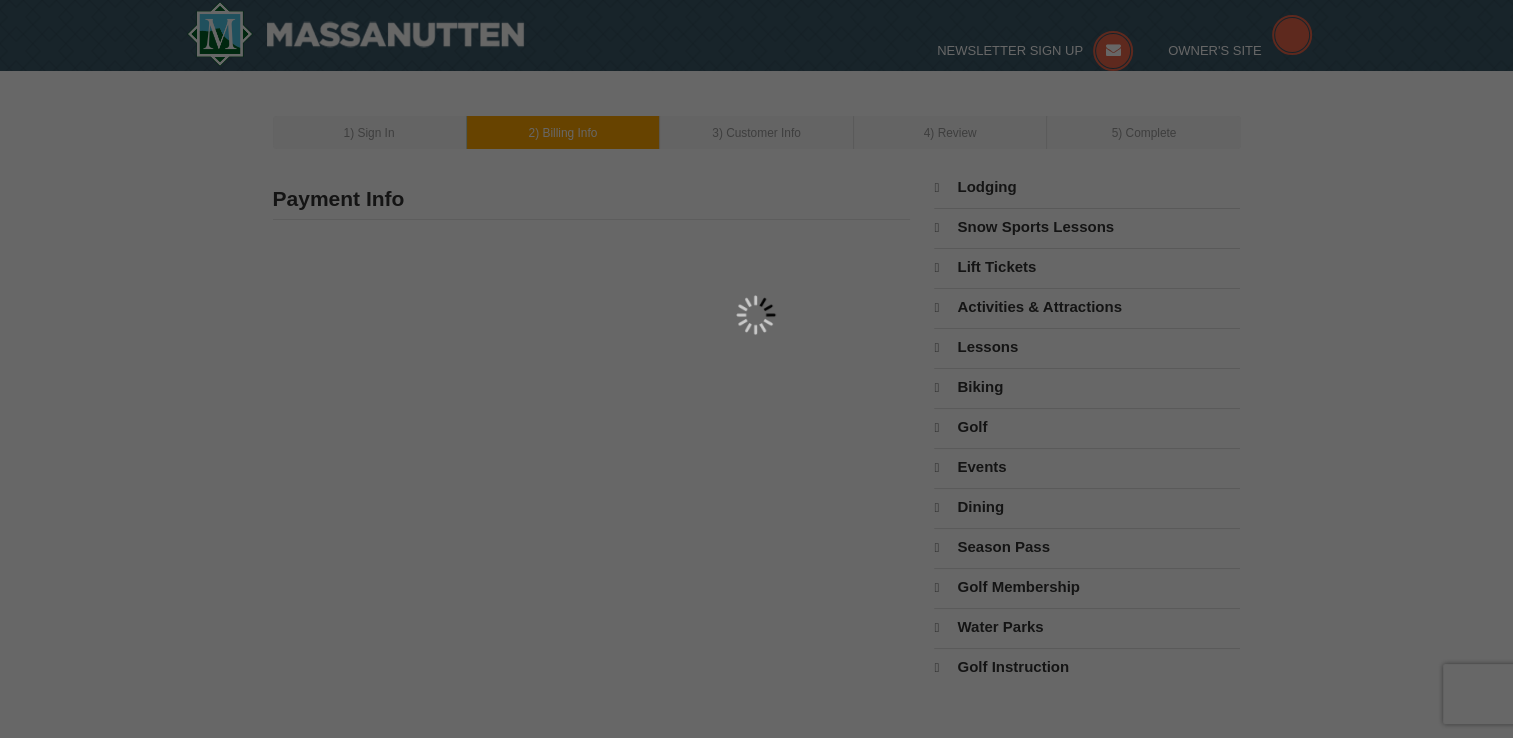 type on "331" 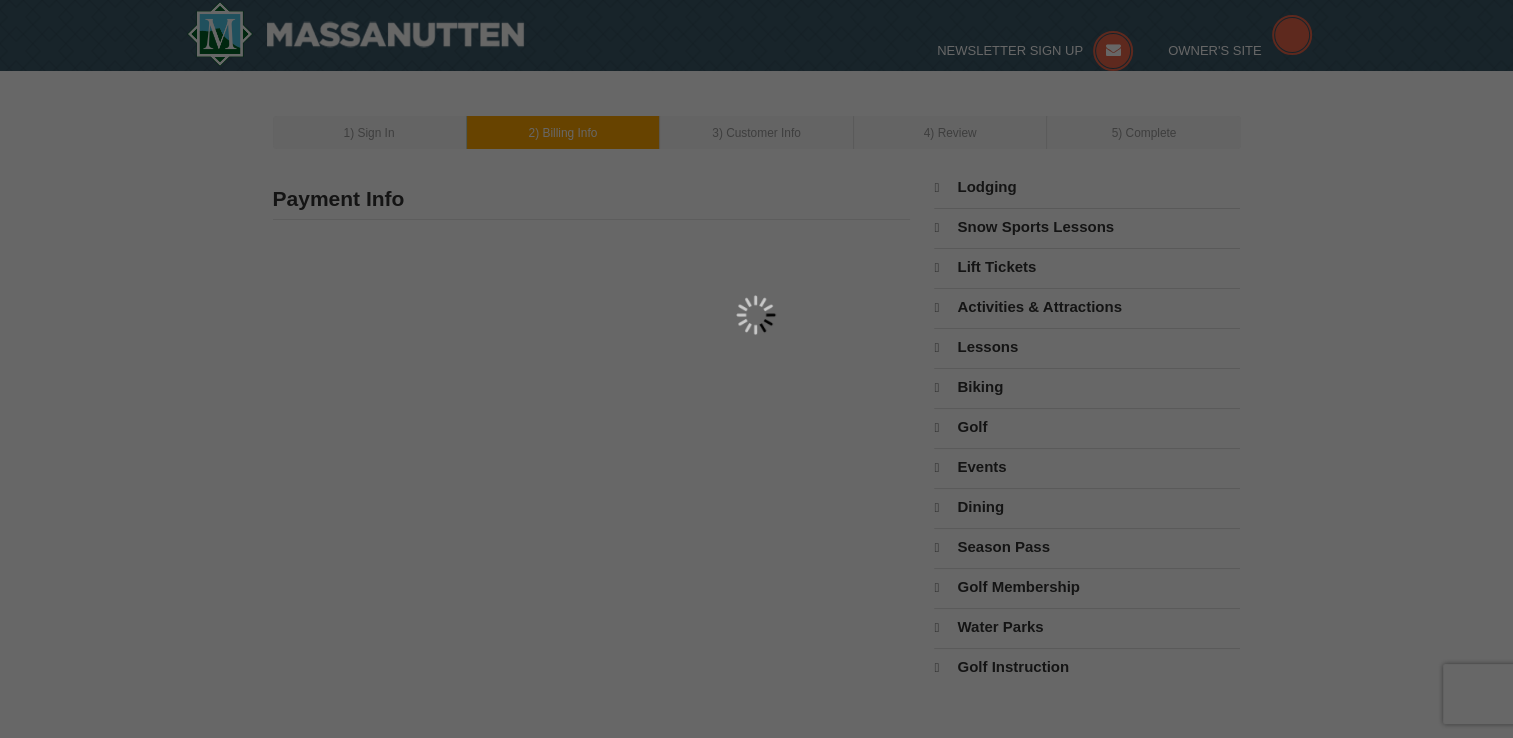 type on "CouzensJ@comcast.net" 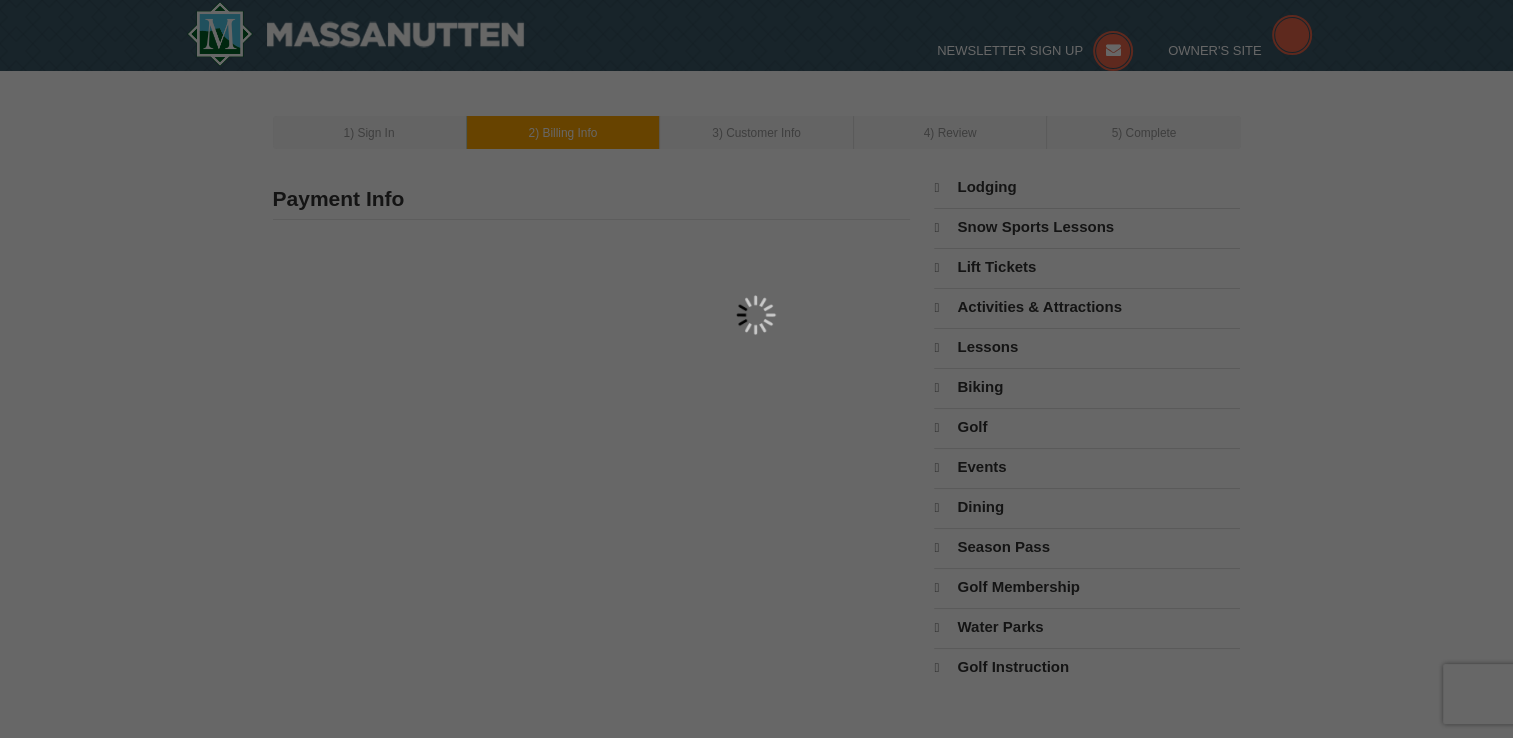 select on "DE" 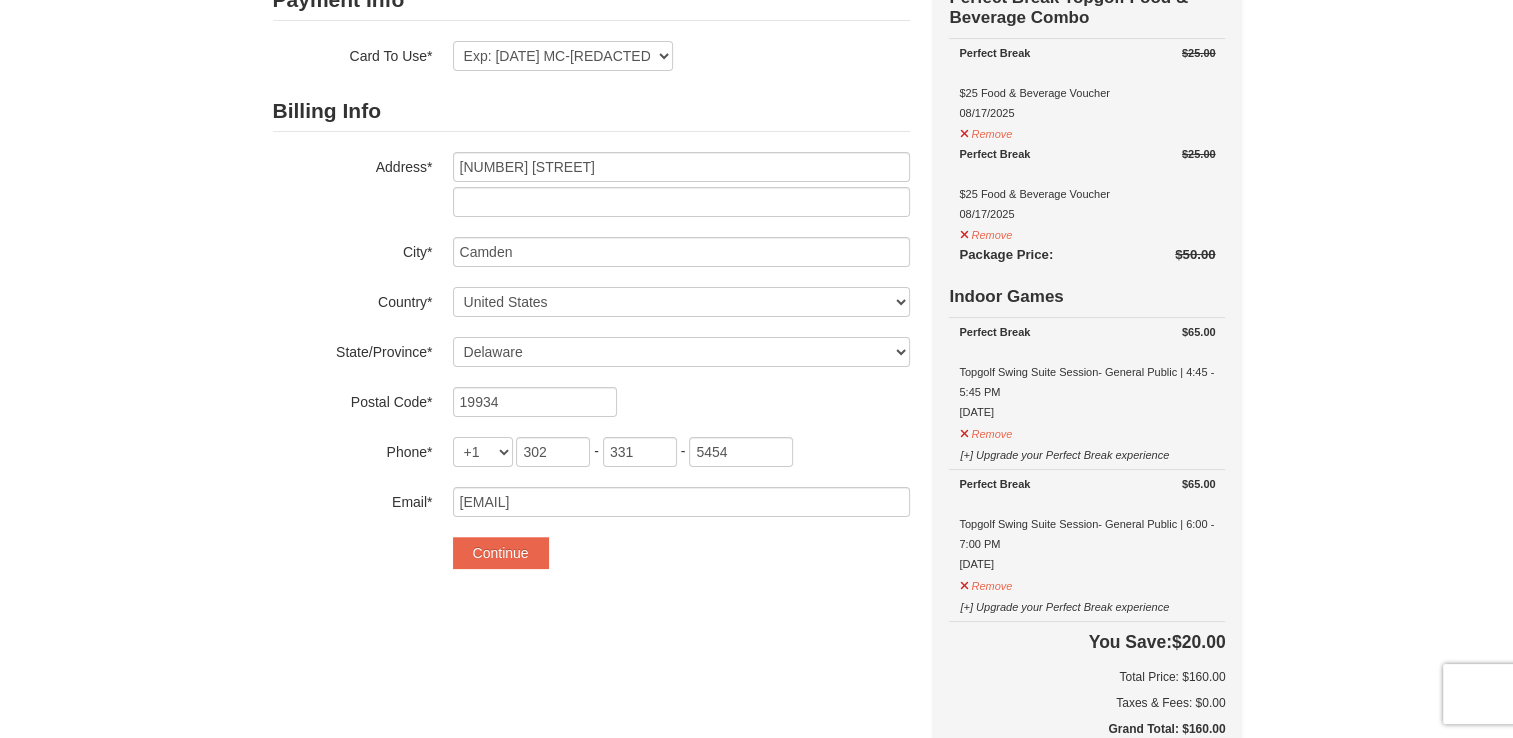 scroll, scrollTop: 200, scrollLeft: 0, axis: vertical 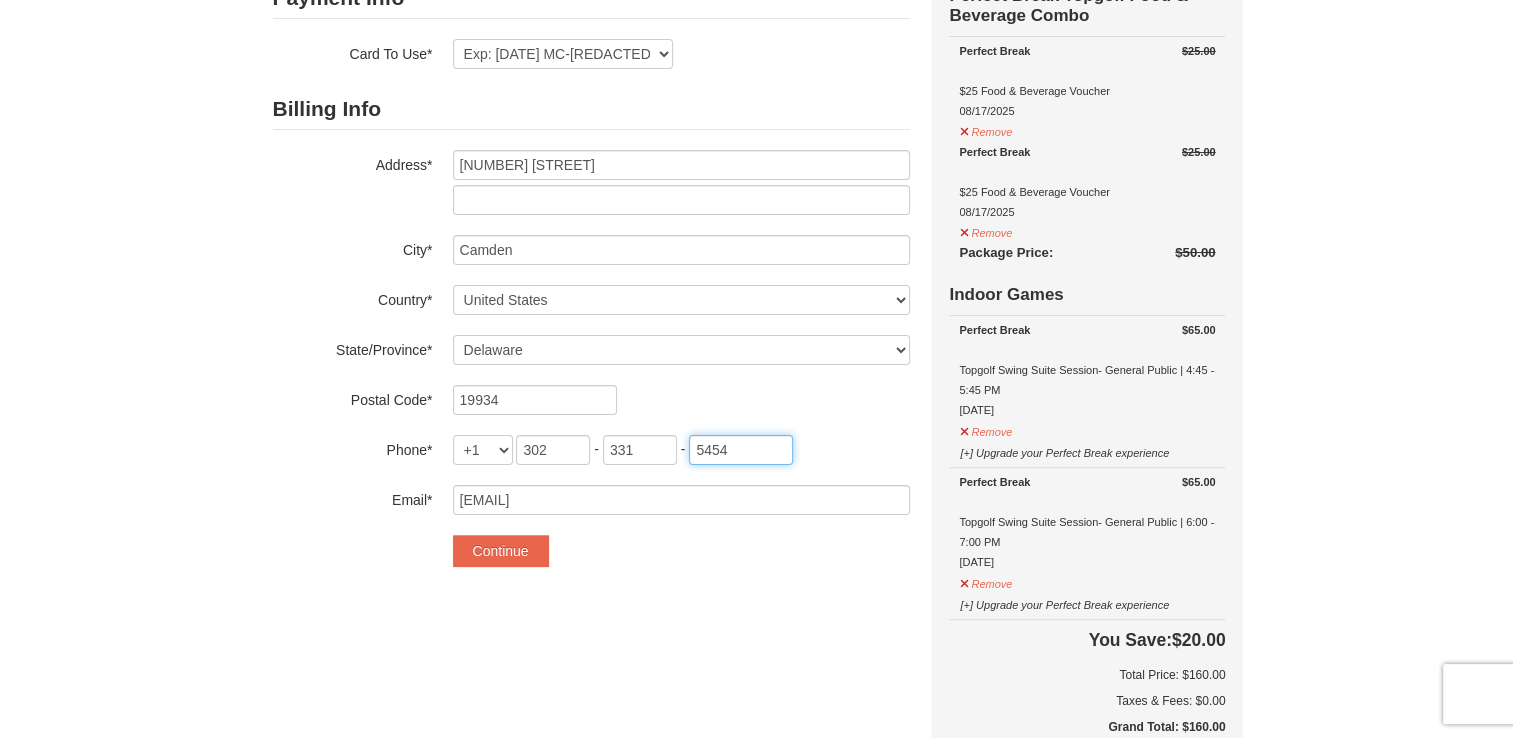 click on "5454" at bounding box center [741, 450] 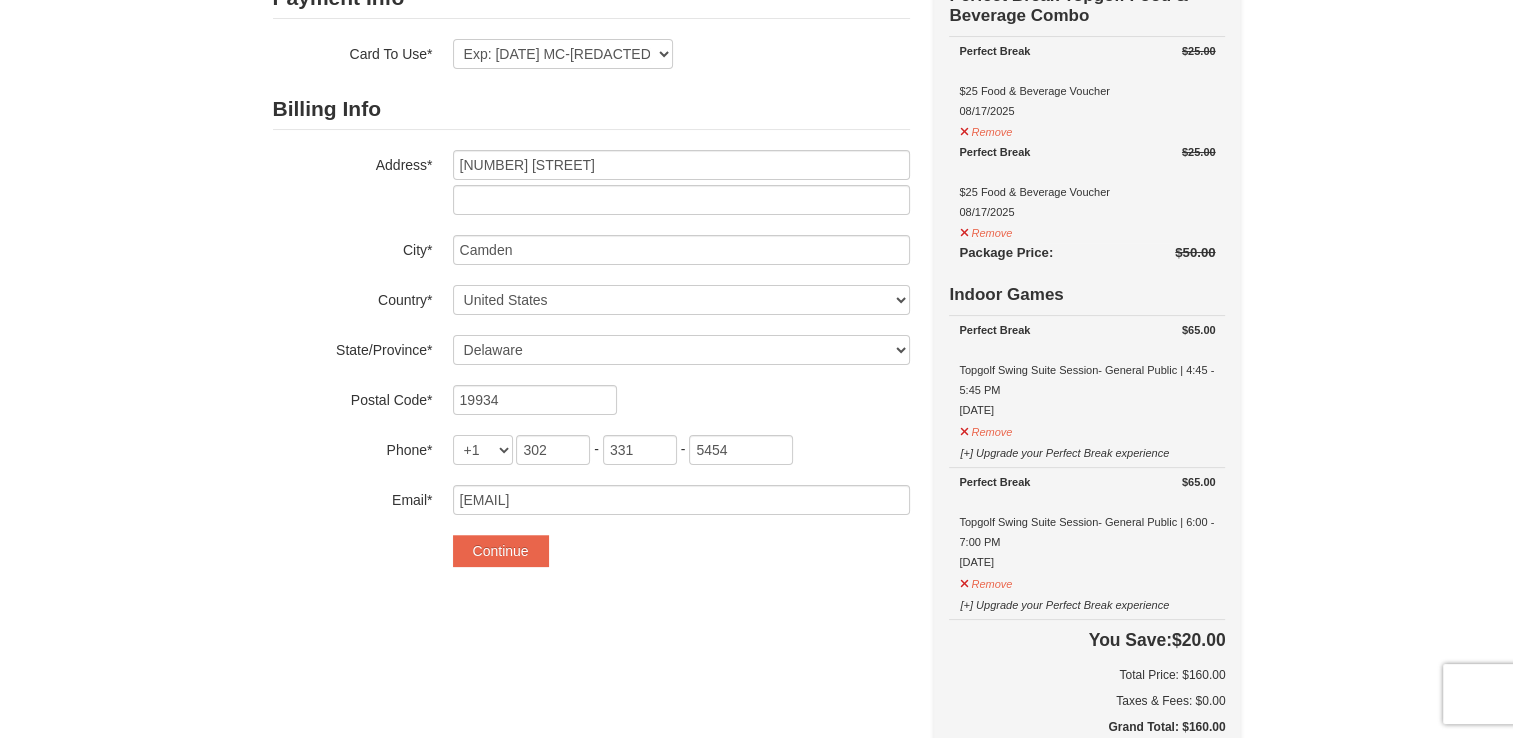 click on "Payment Info
Card To Use*
Exp: 08/25      VI-XXXX Exp: 08/25      VI-XXXX Exp: 03/30      MC-XXXX New Card
Are you sure you want to remove this card?
No
Yes
CVV*
-" at bounding box center [757, 680] 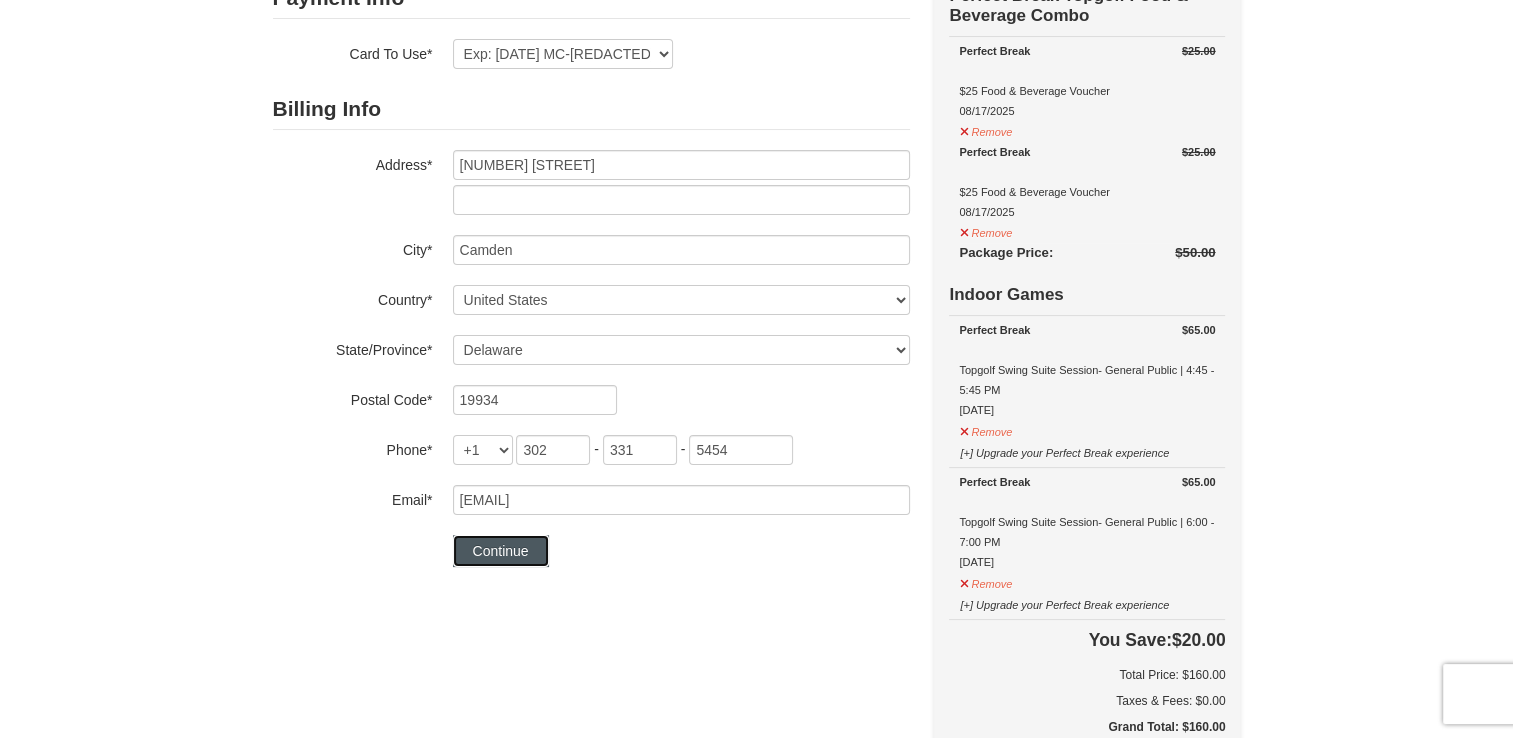 click on "Continue" at bounding box center (501, 551) 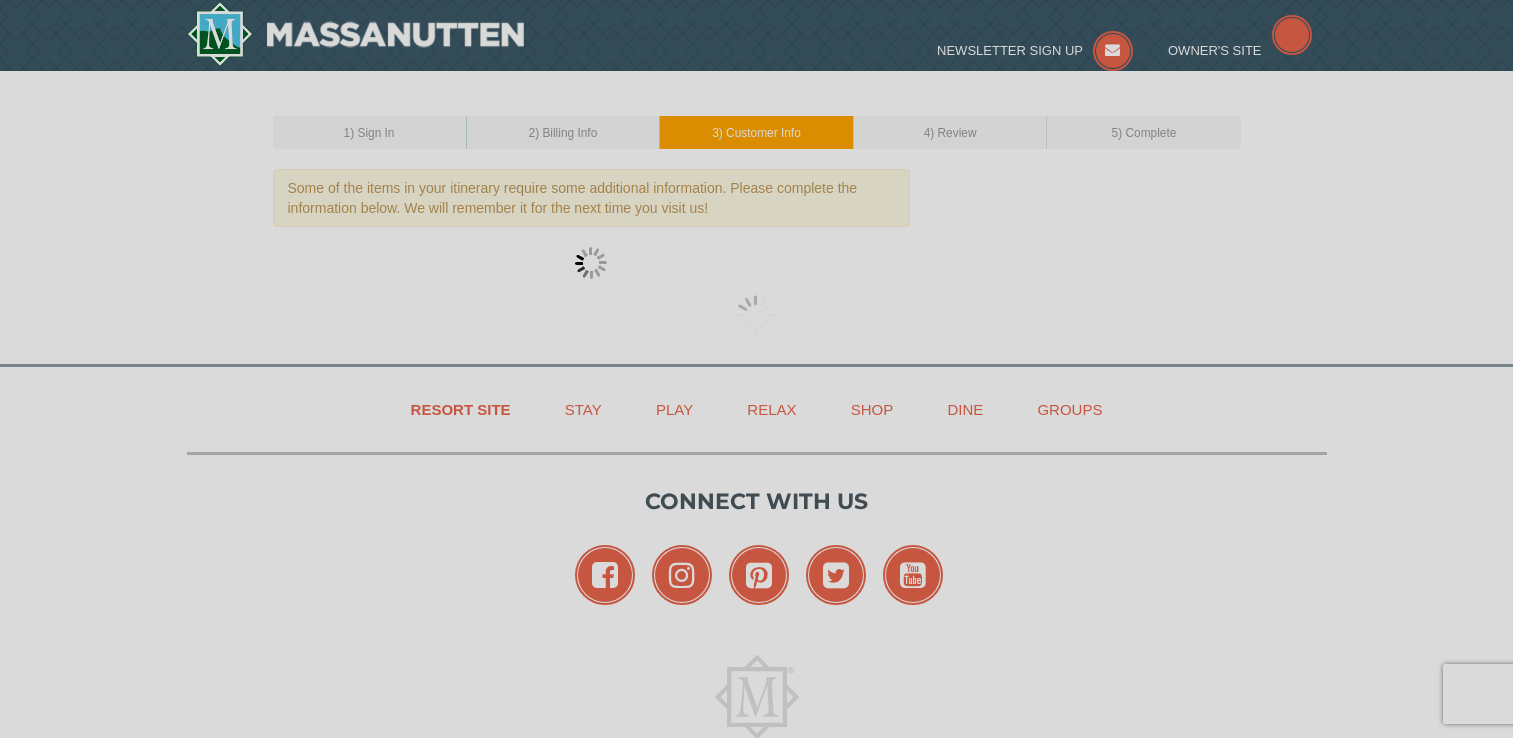 scroll, scrollTop: 0, scrollLeft: 0, axis: both 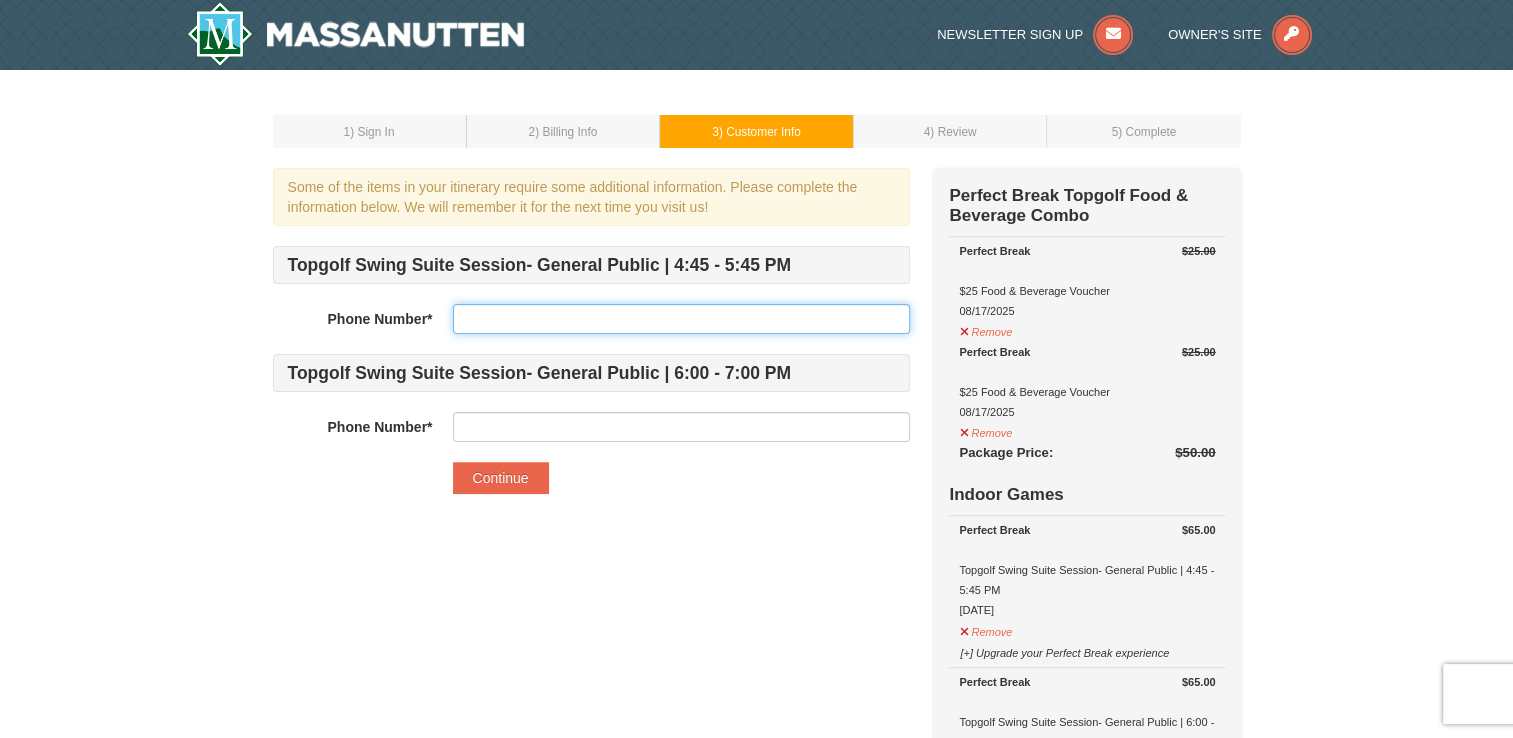 click at bounding box center (681, 319) 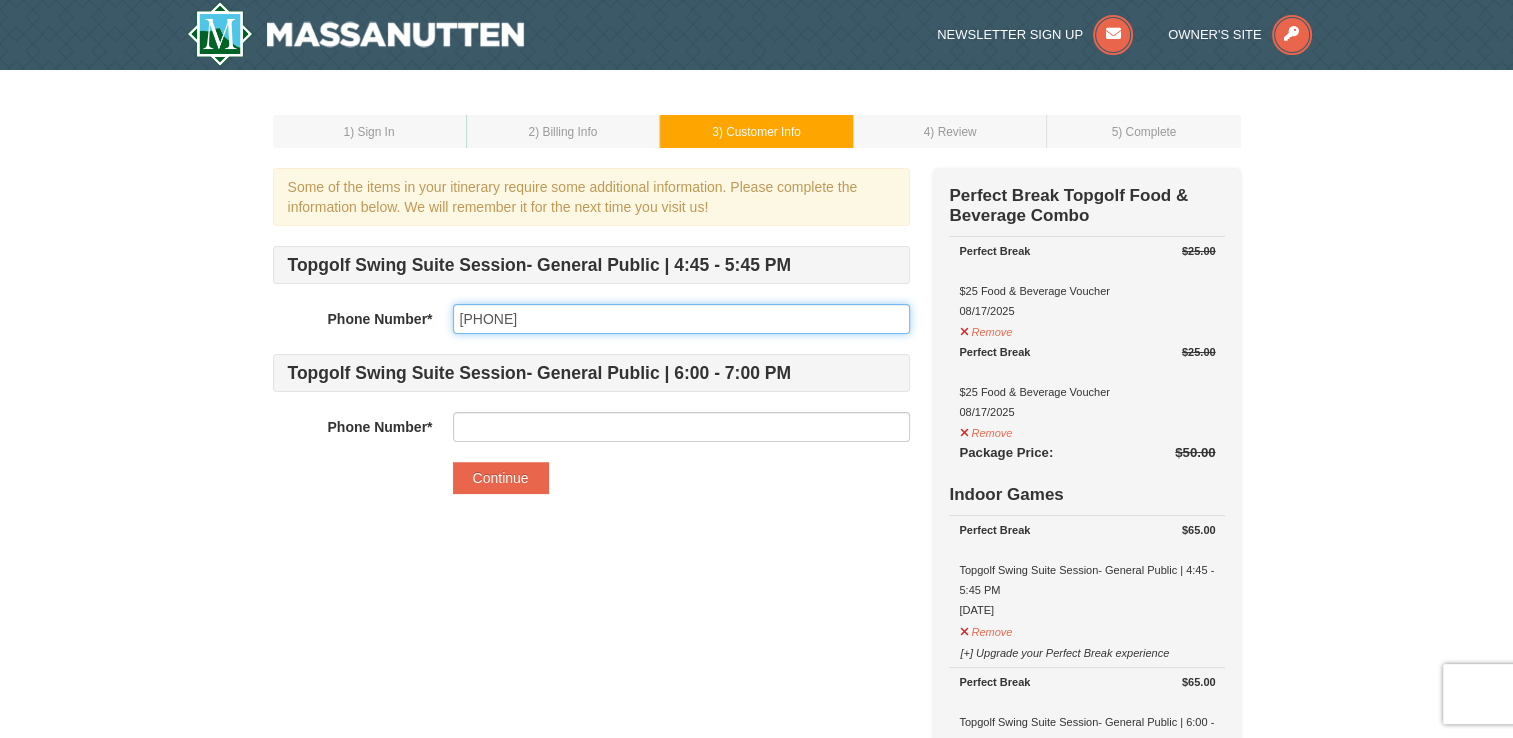 type on "[PHONE]" 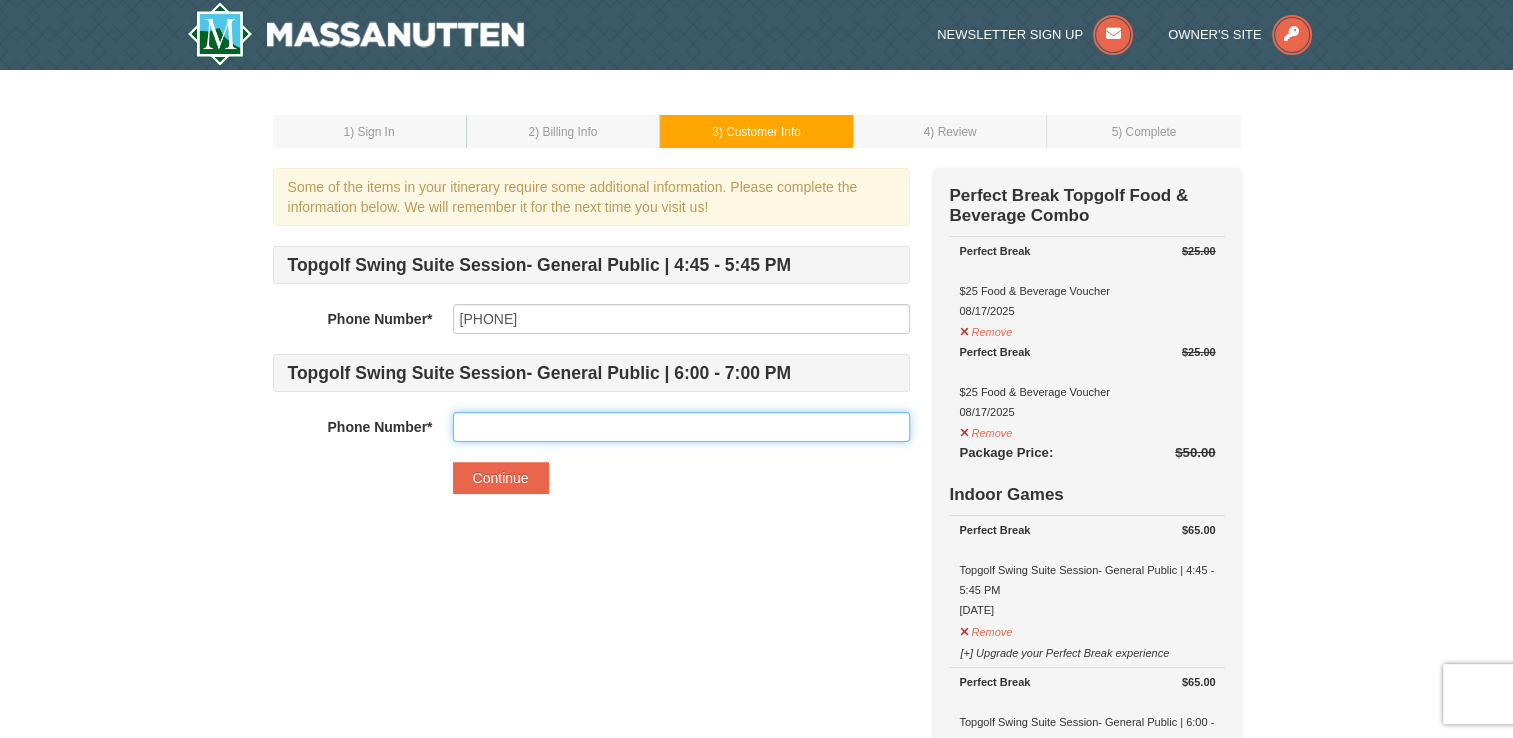 click at bounding box center (681, 427) 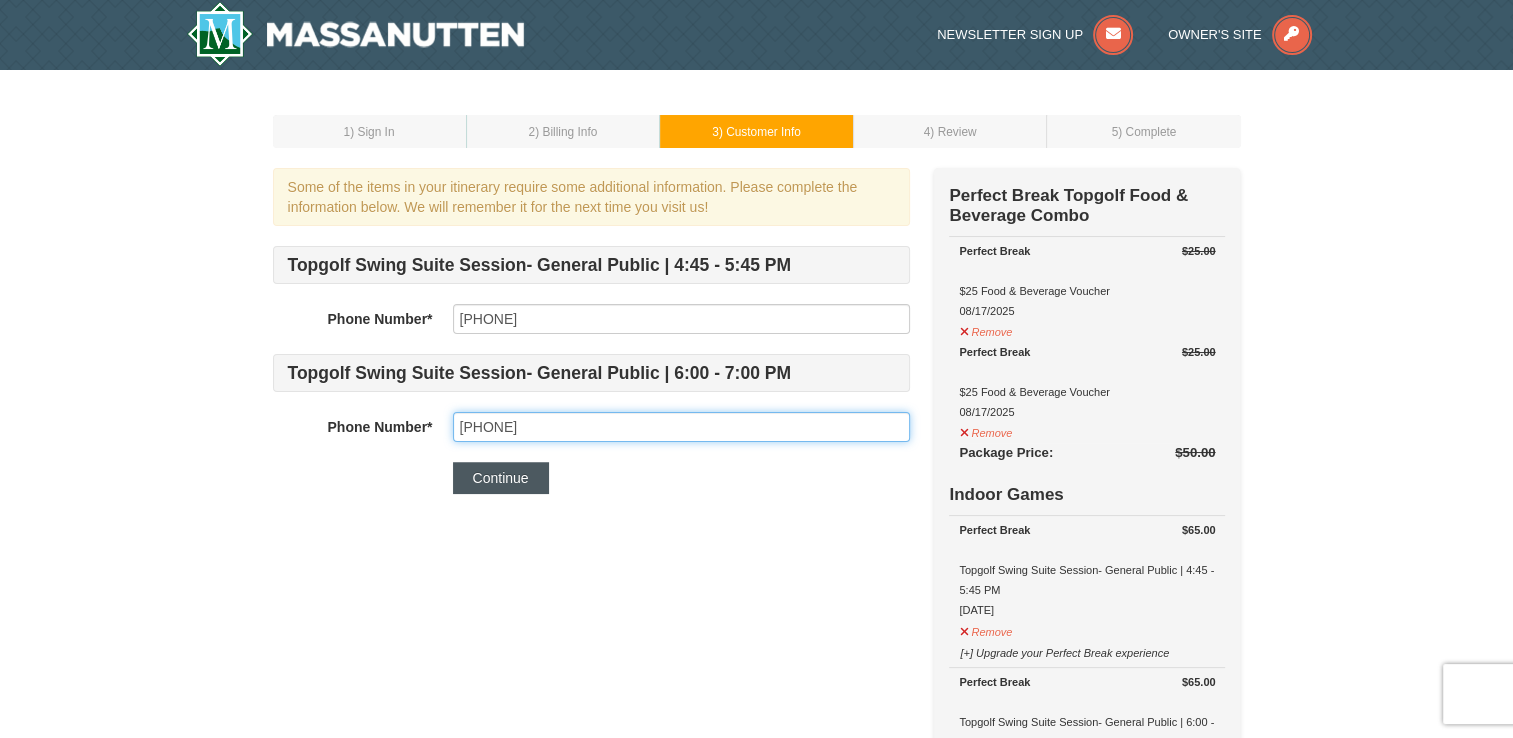 type on "[PHONE]" 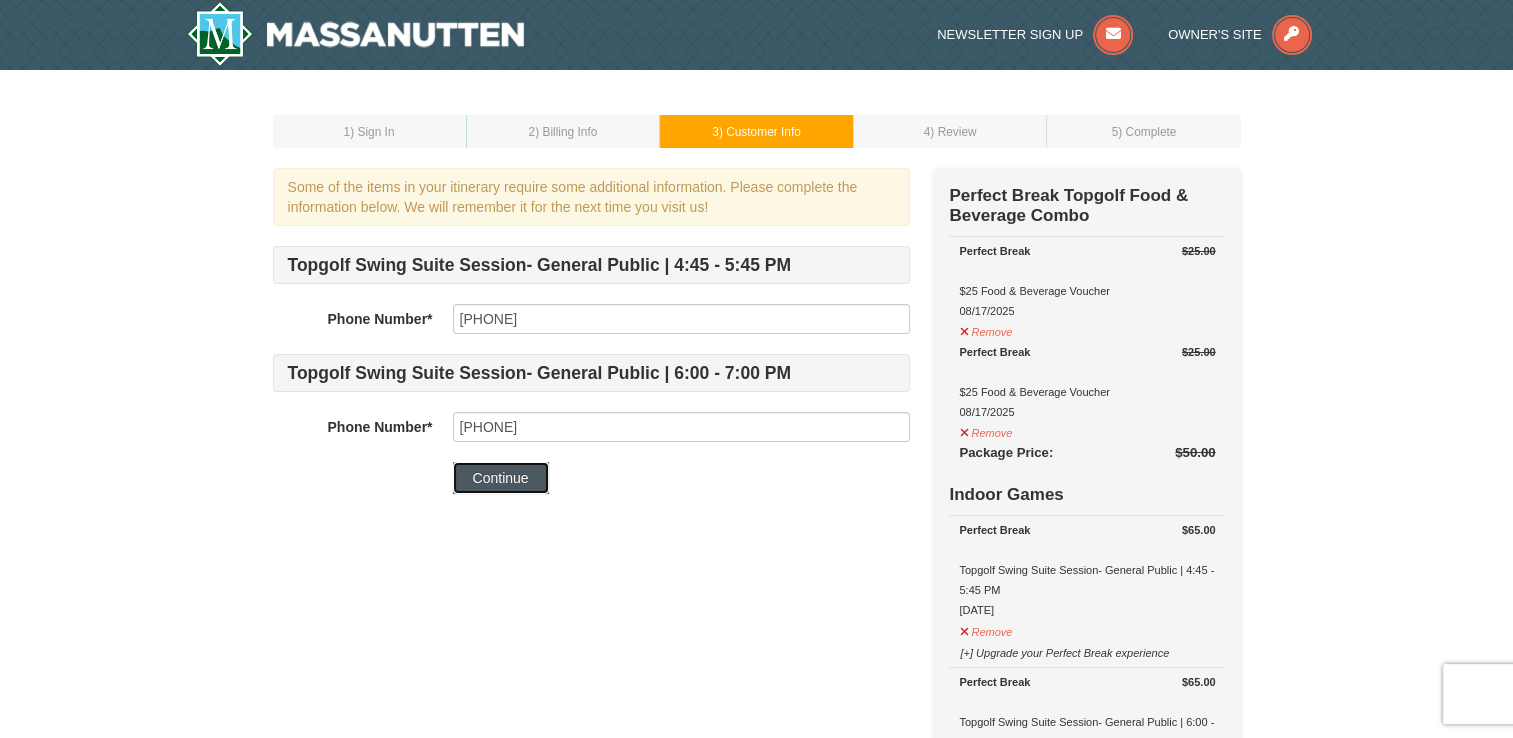 click on "Continue" at bounding box center (501, 478) 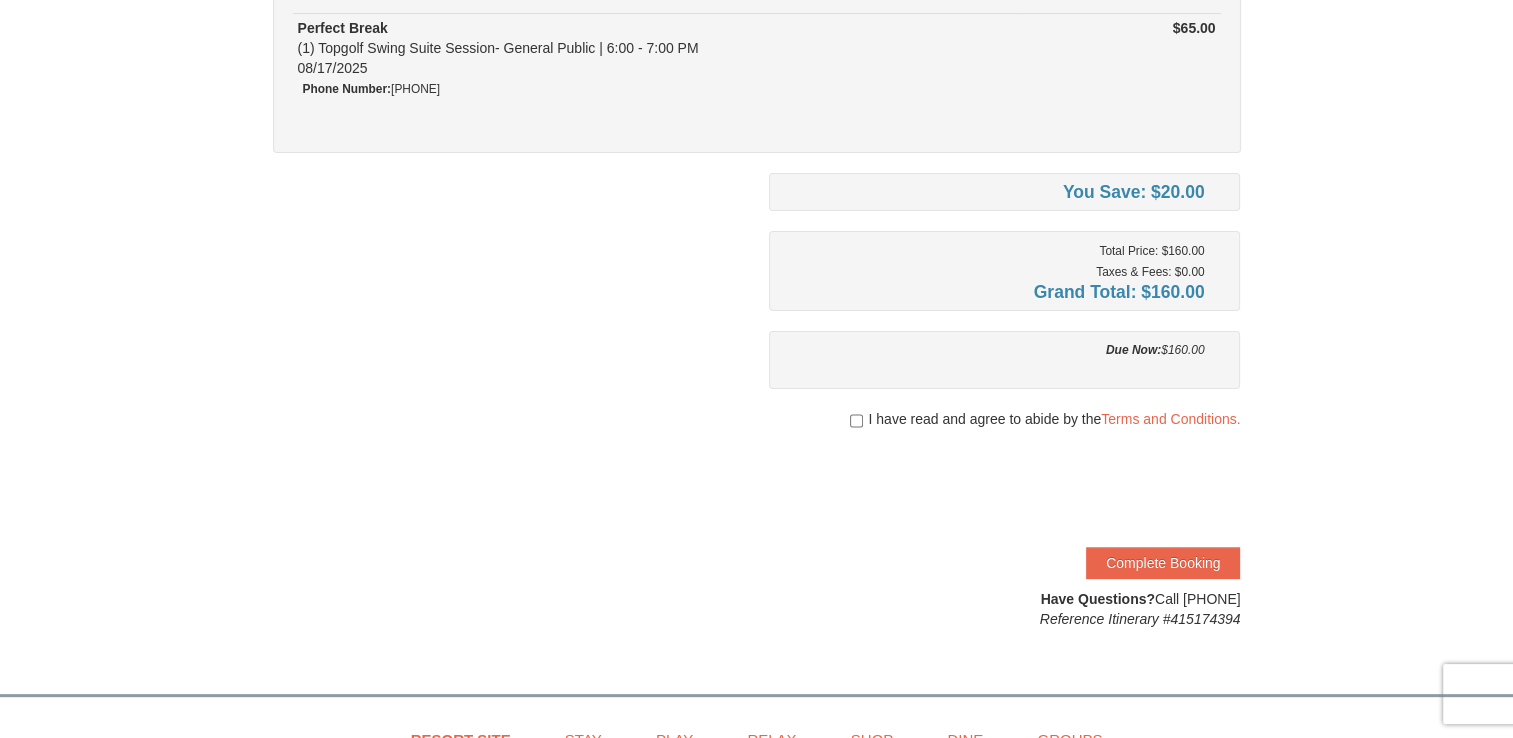 scroll, scrollTop: 600, scrollLeft: 0, axis: vertical 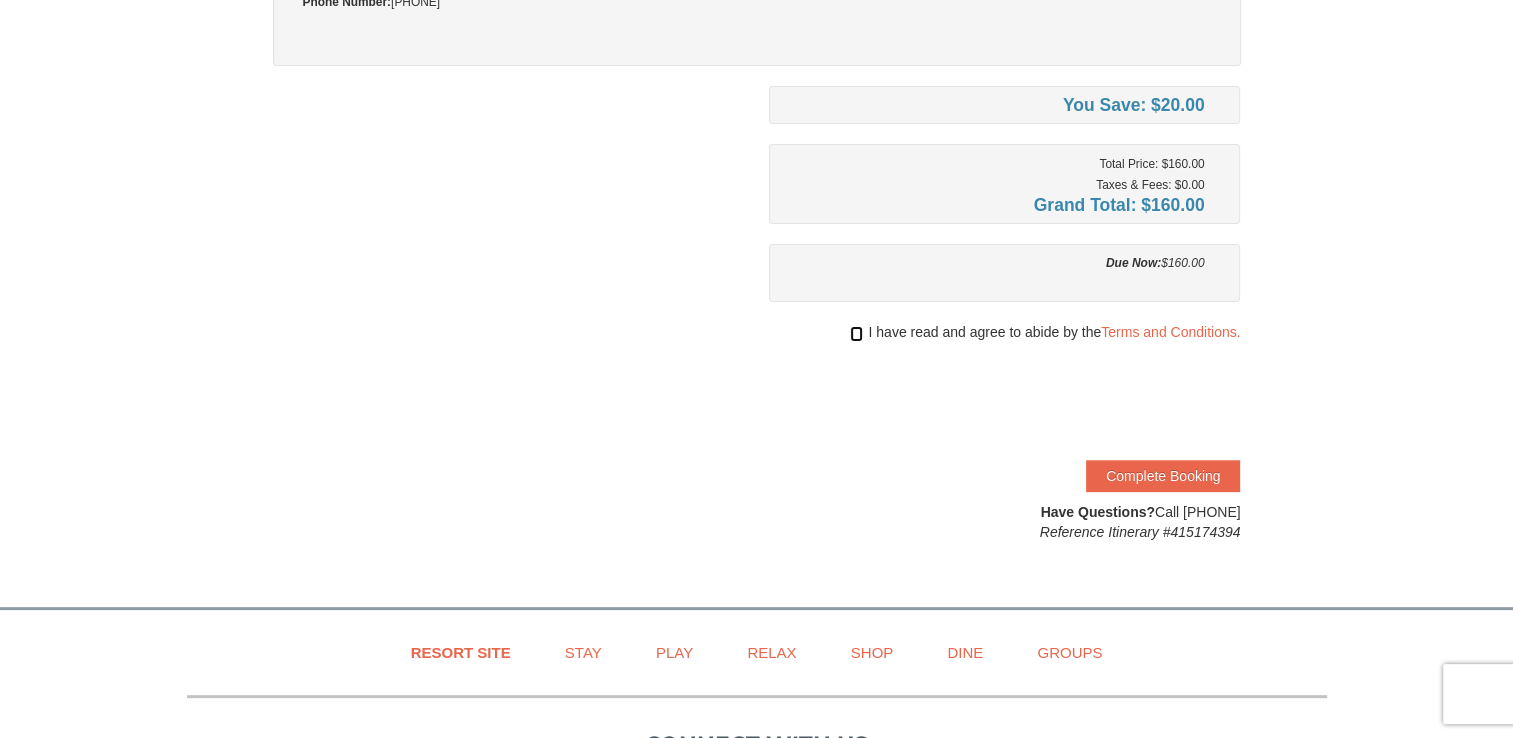 click at bounding box center (856, 334) 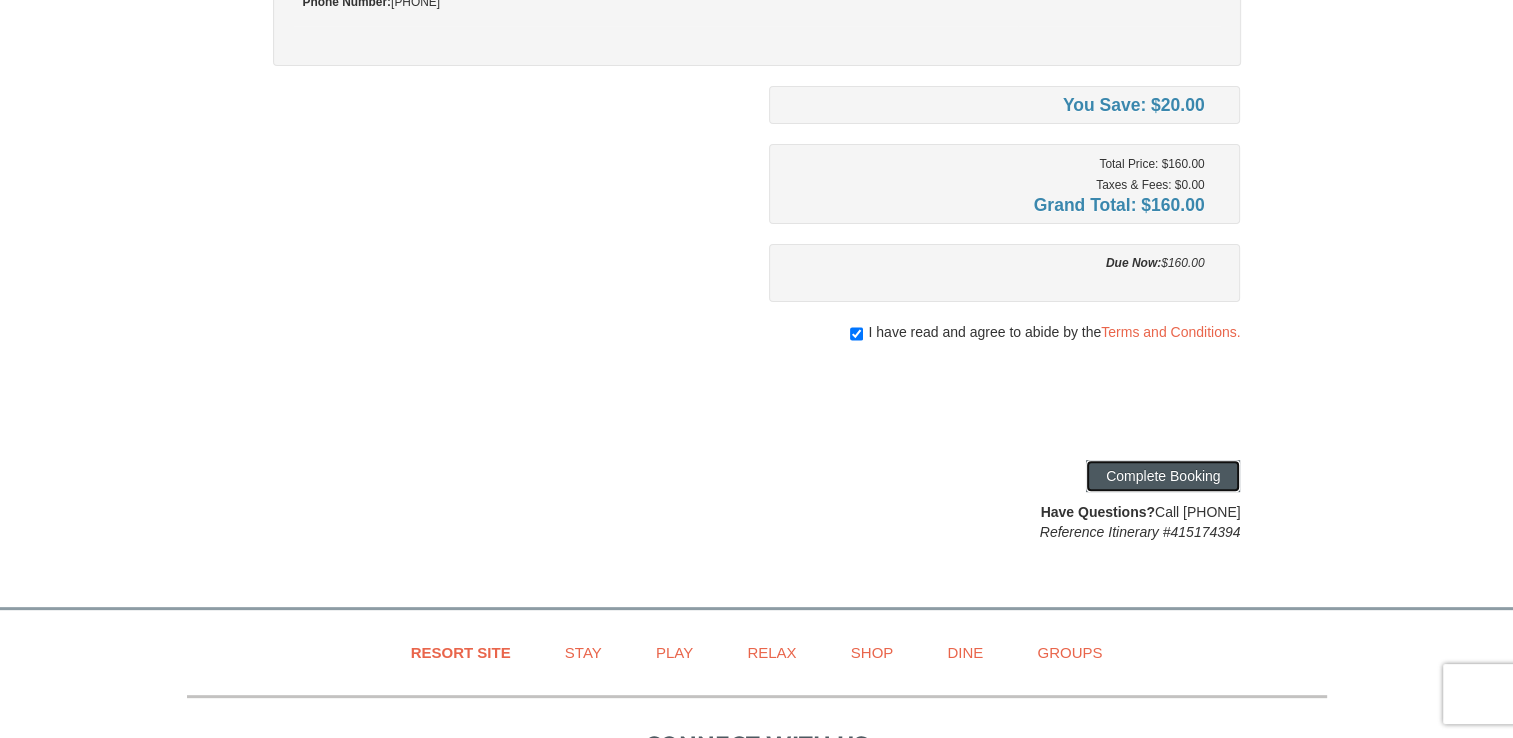 click on "Complete Booking" at bounding box center (1163, 476) 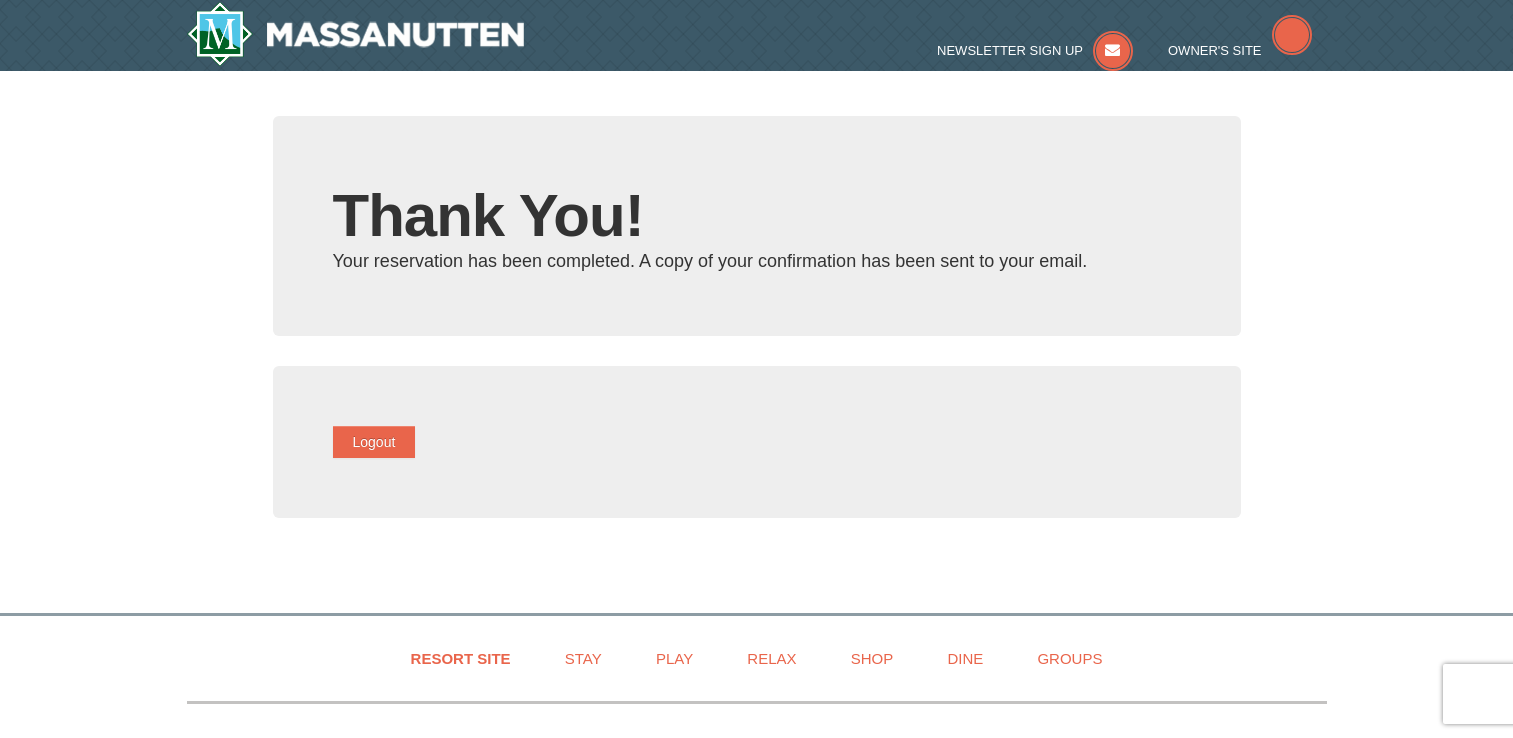 scroll, scrollTop: 0, scrollLeft: 0, axis: both 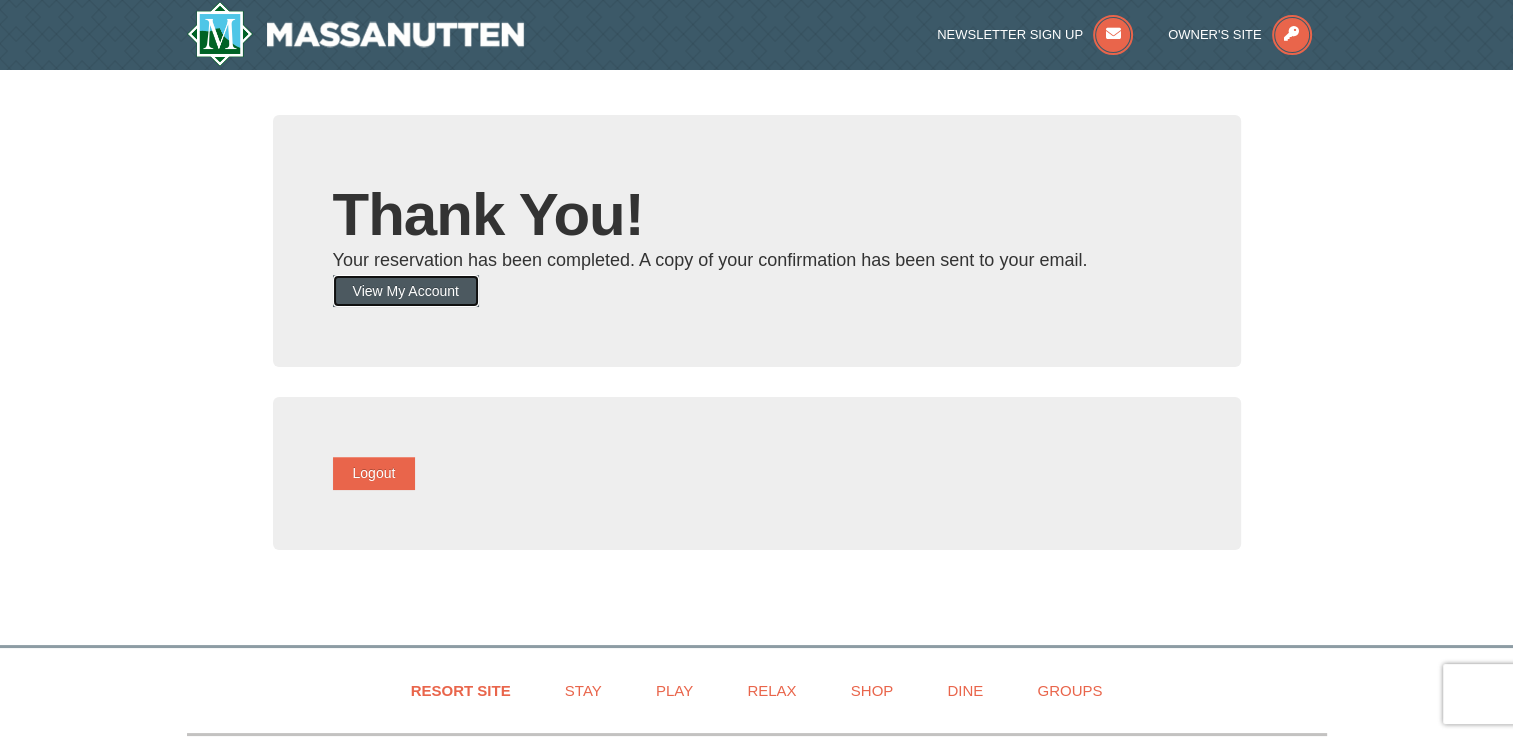 click on "View My Account" at bounding box center (406, 291) 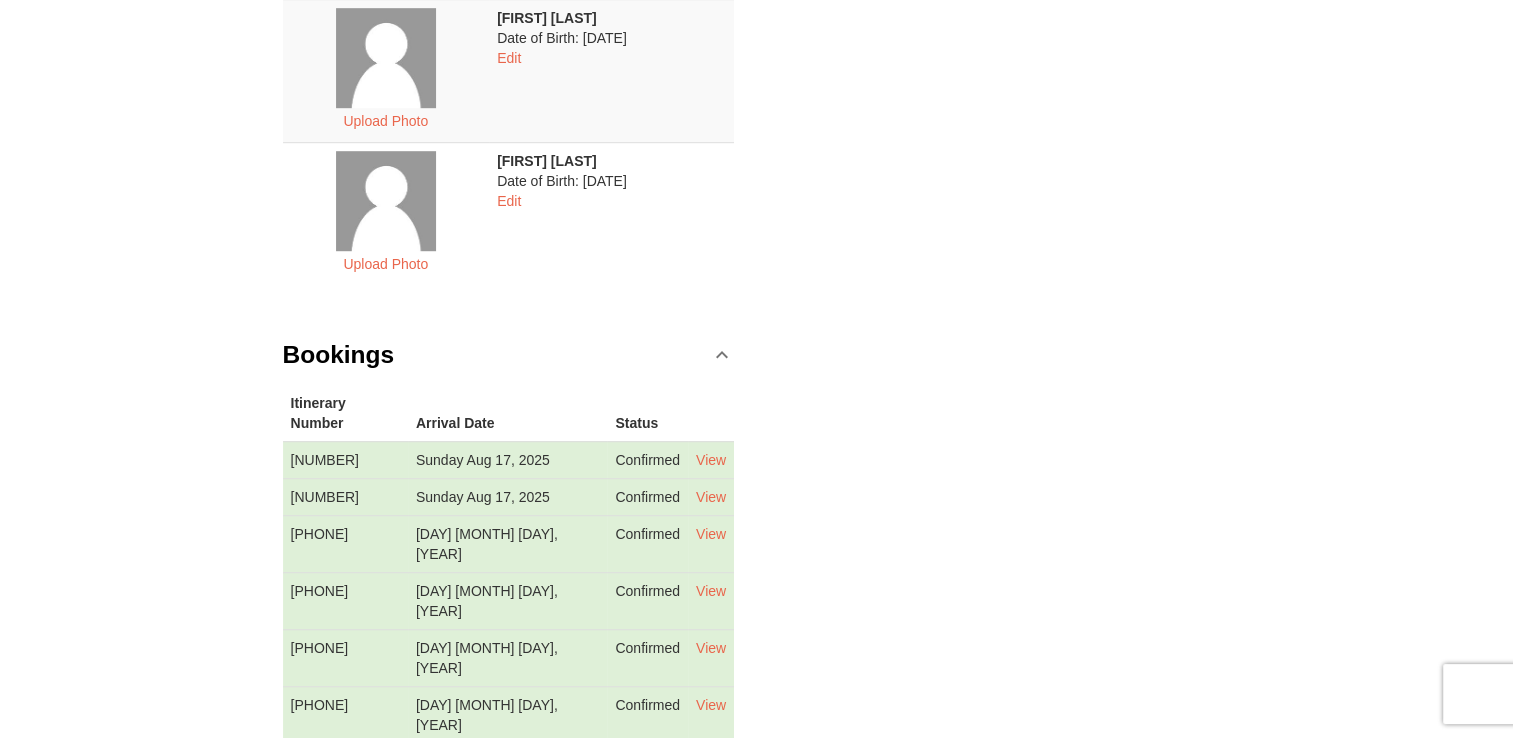scroll, scrollTop: 1300, scrollLeft: 0, axis: vertical 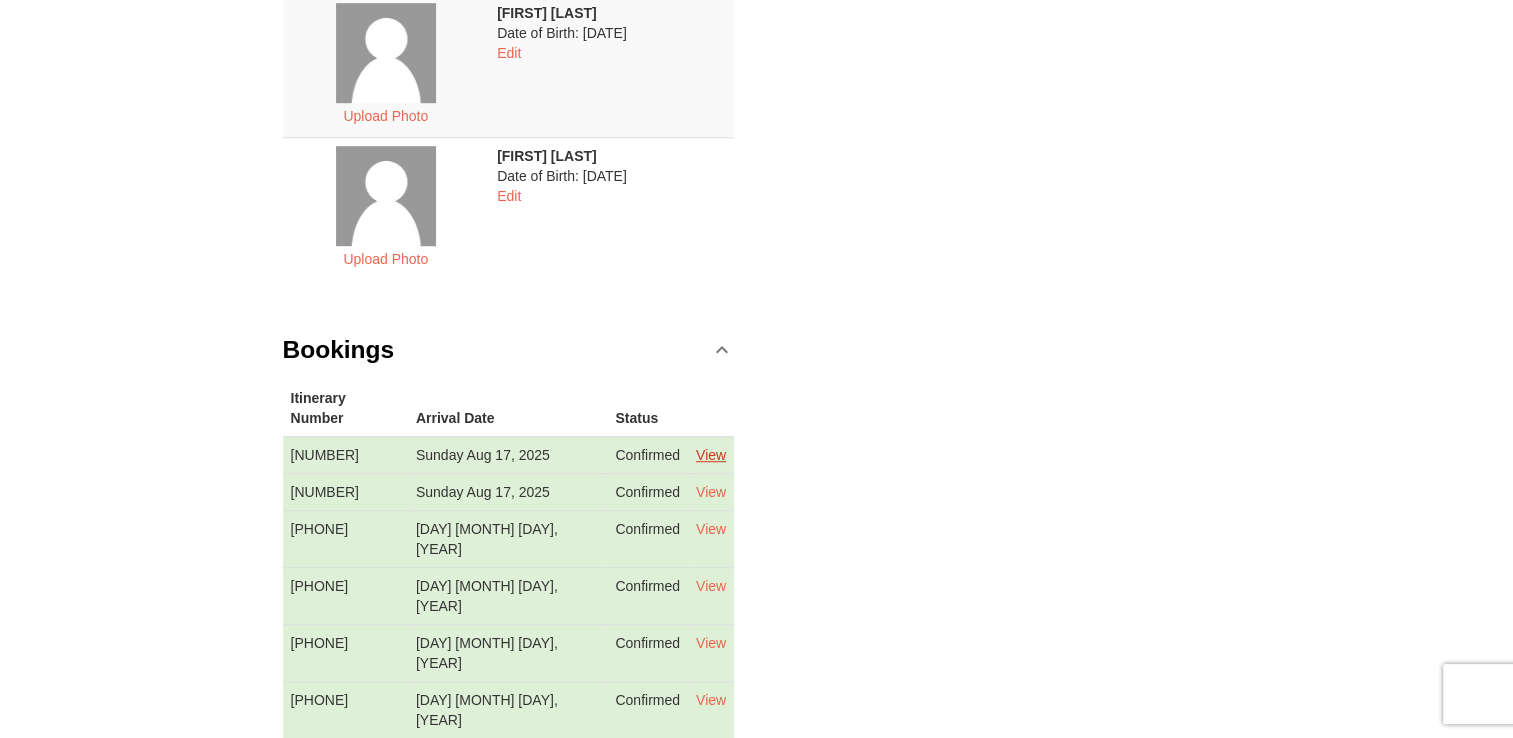 click on "View" at bounding box center (711, 455) 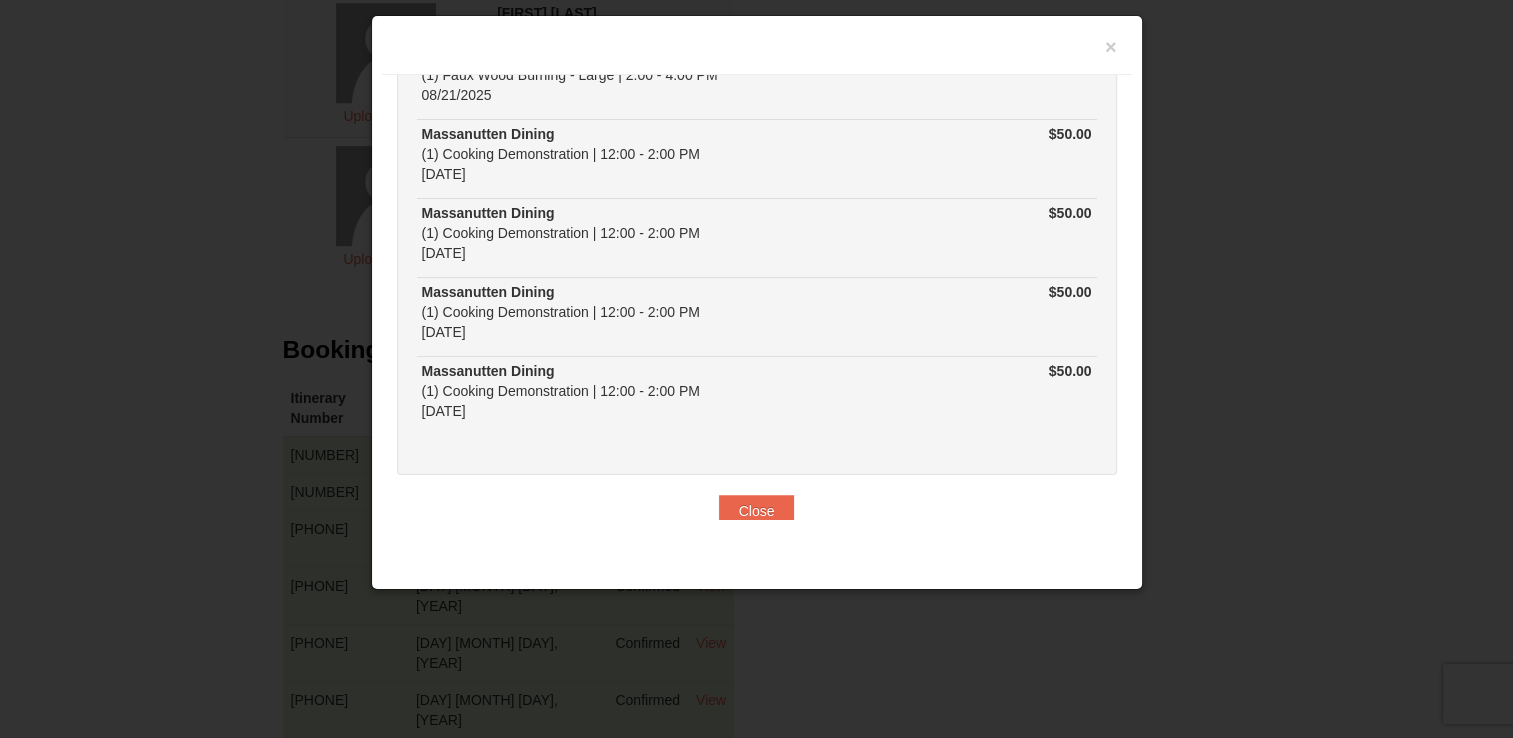 scroll, scrollTop: 839, scrollLeft: 0, axis: vertical 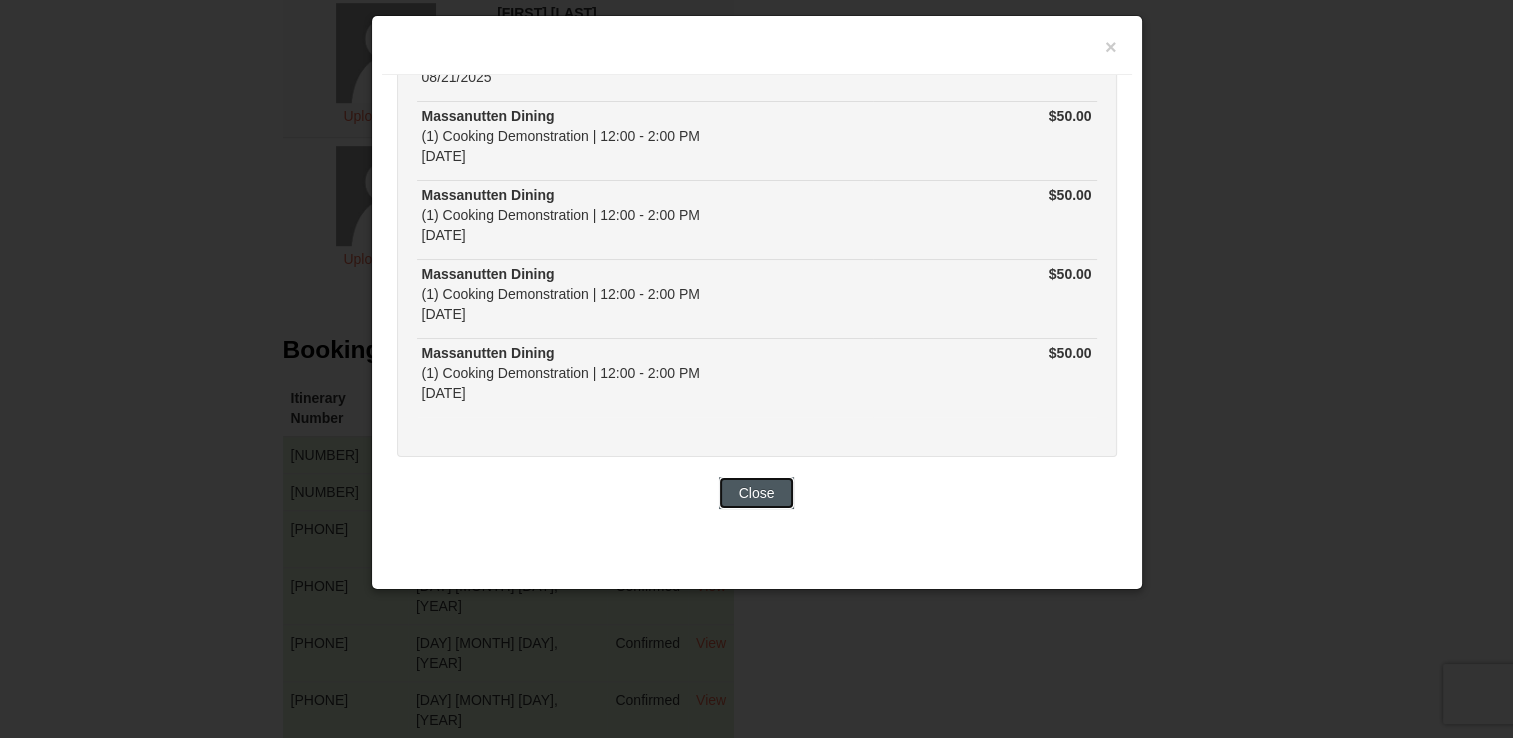 click on "Close" at bounding box center [757, 493] 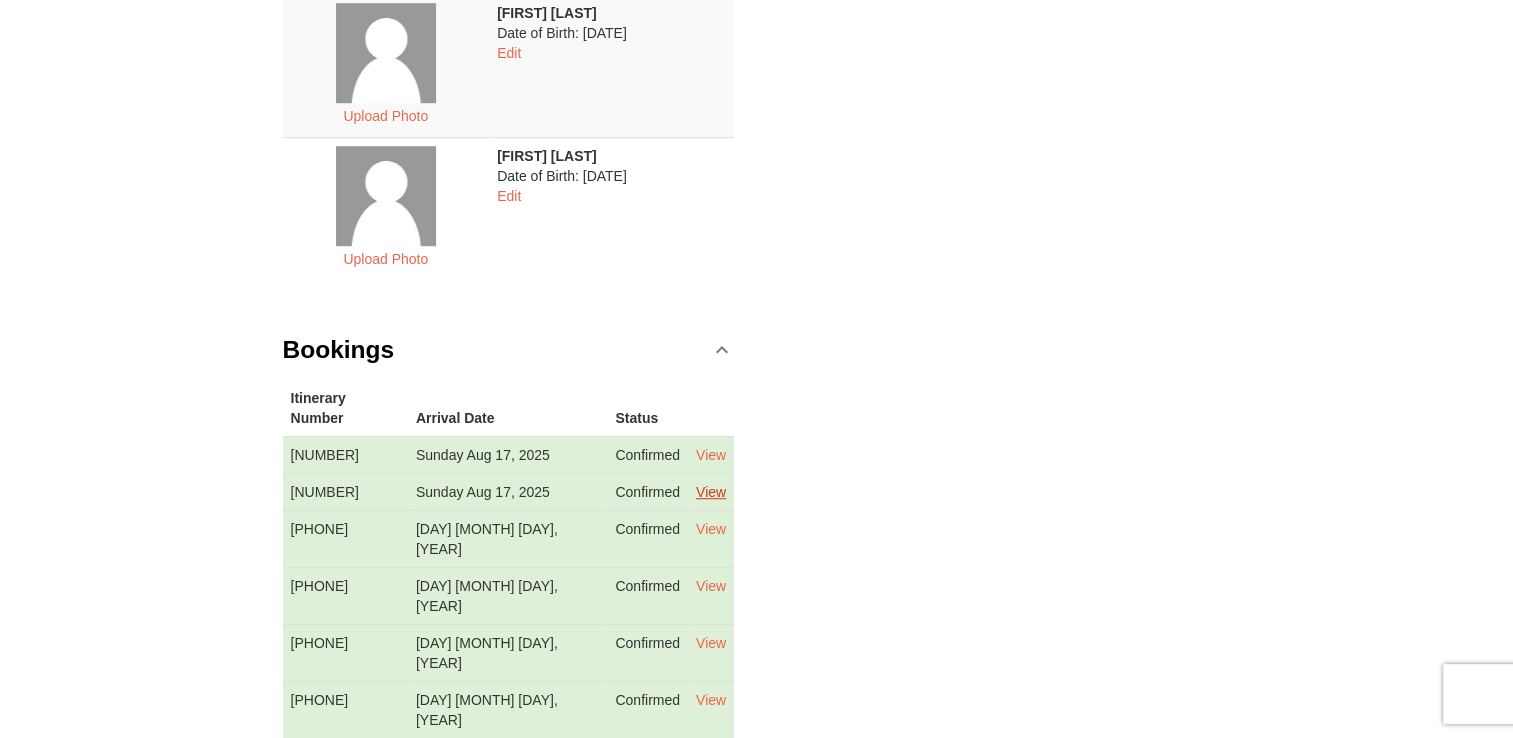 click on "View" at bounding box center [711, 492] 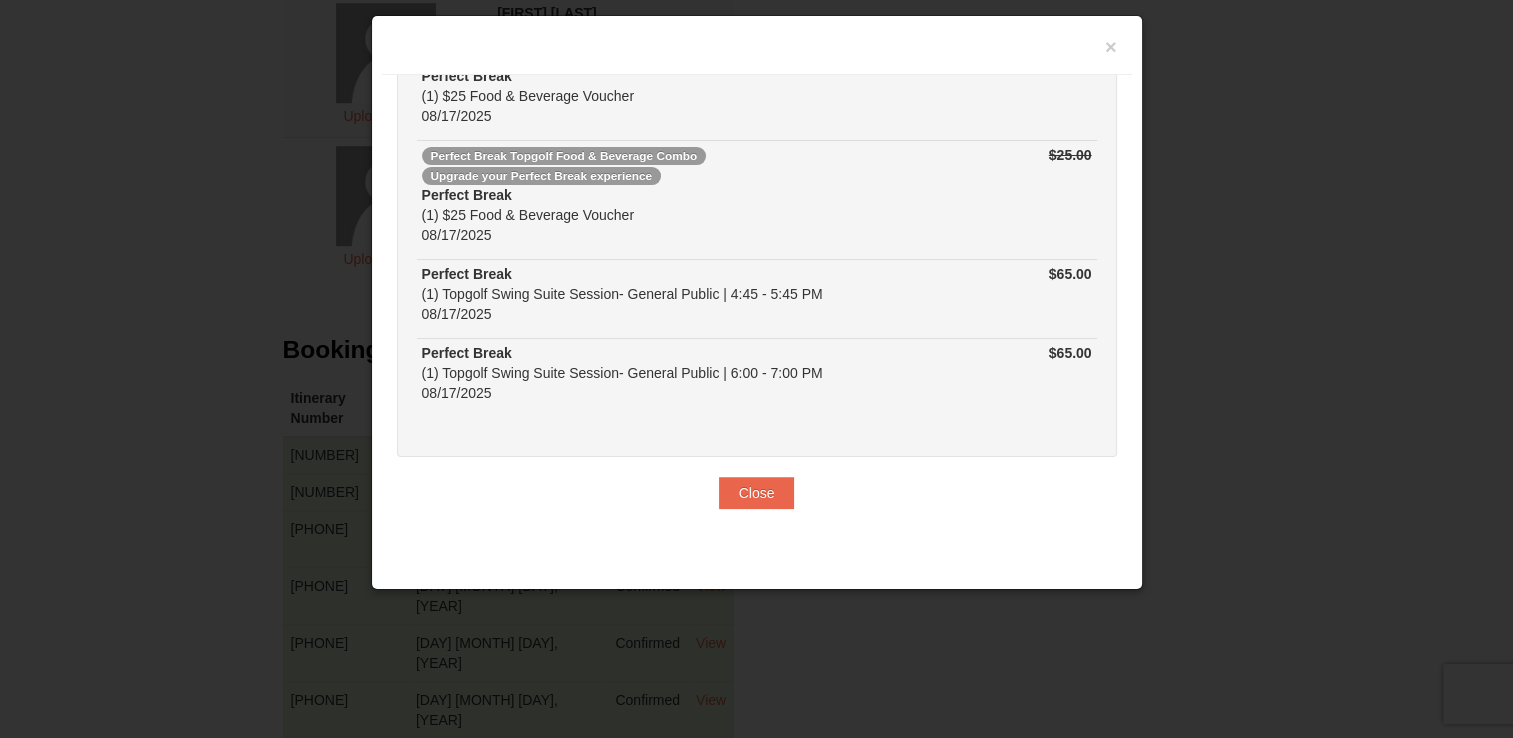 scroll, scrollTop: 131, scrollLeft: 0, axis: vertical 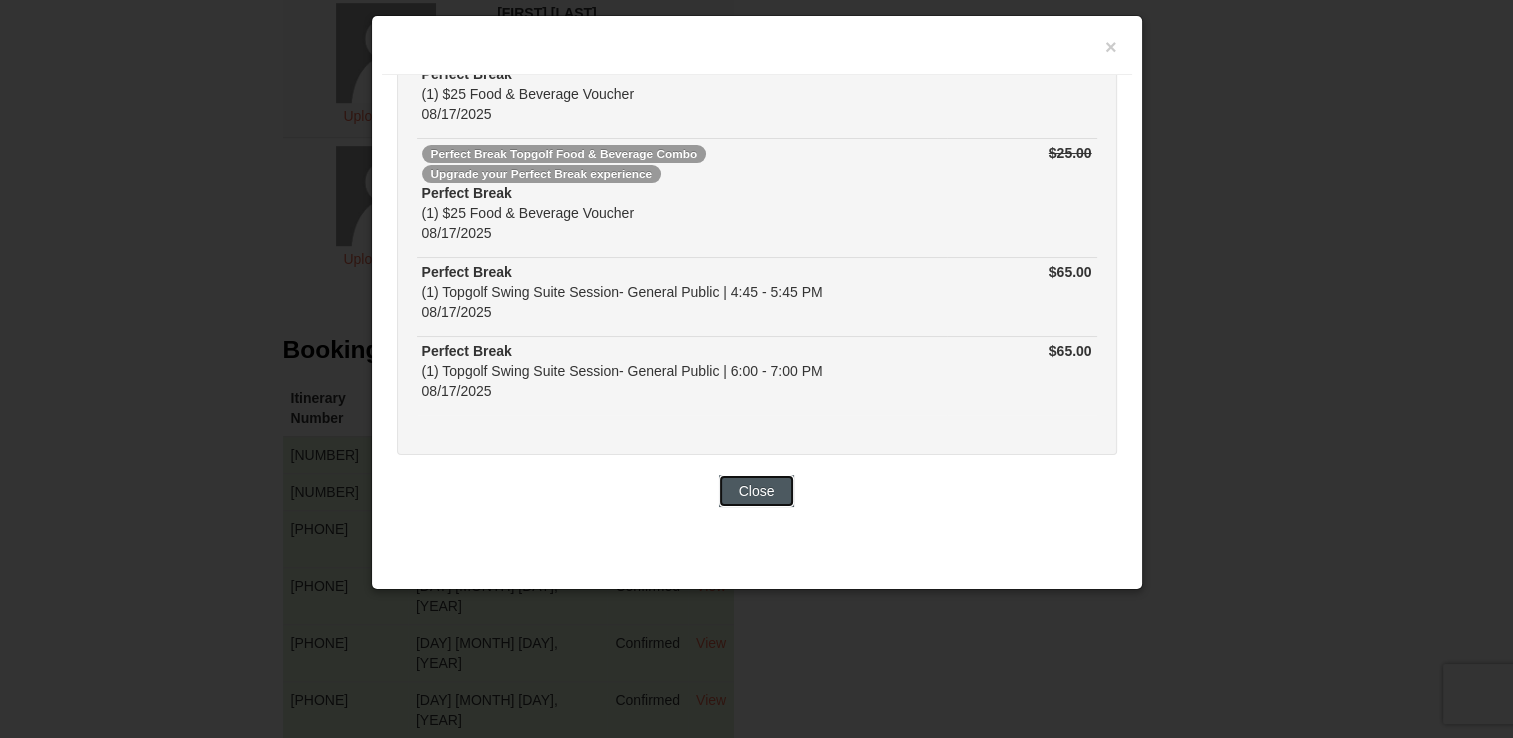 click on "Close" at bounding box center [757, 491] 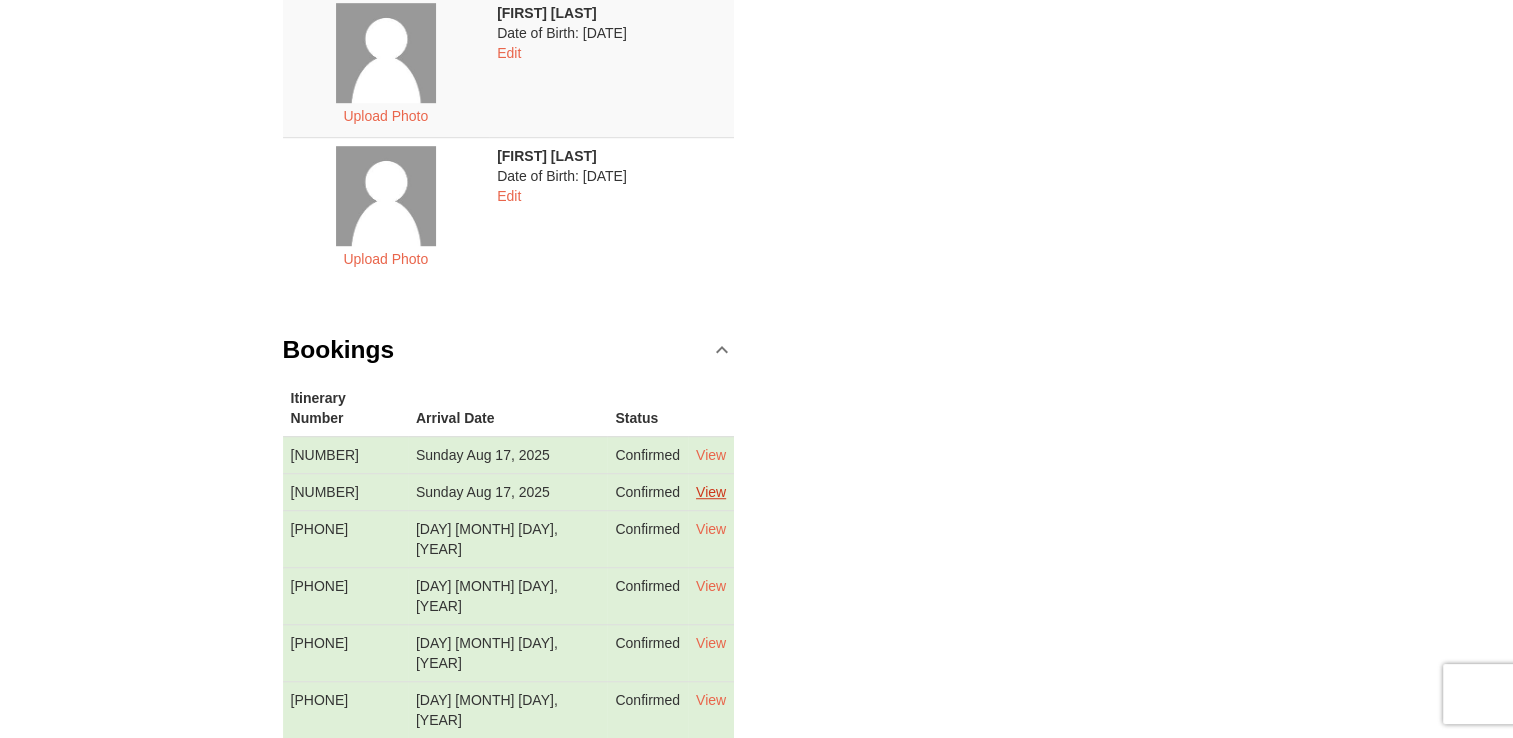 click on "View" at bounding box center [711, 492] 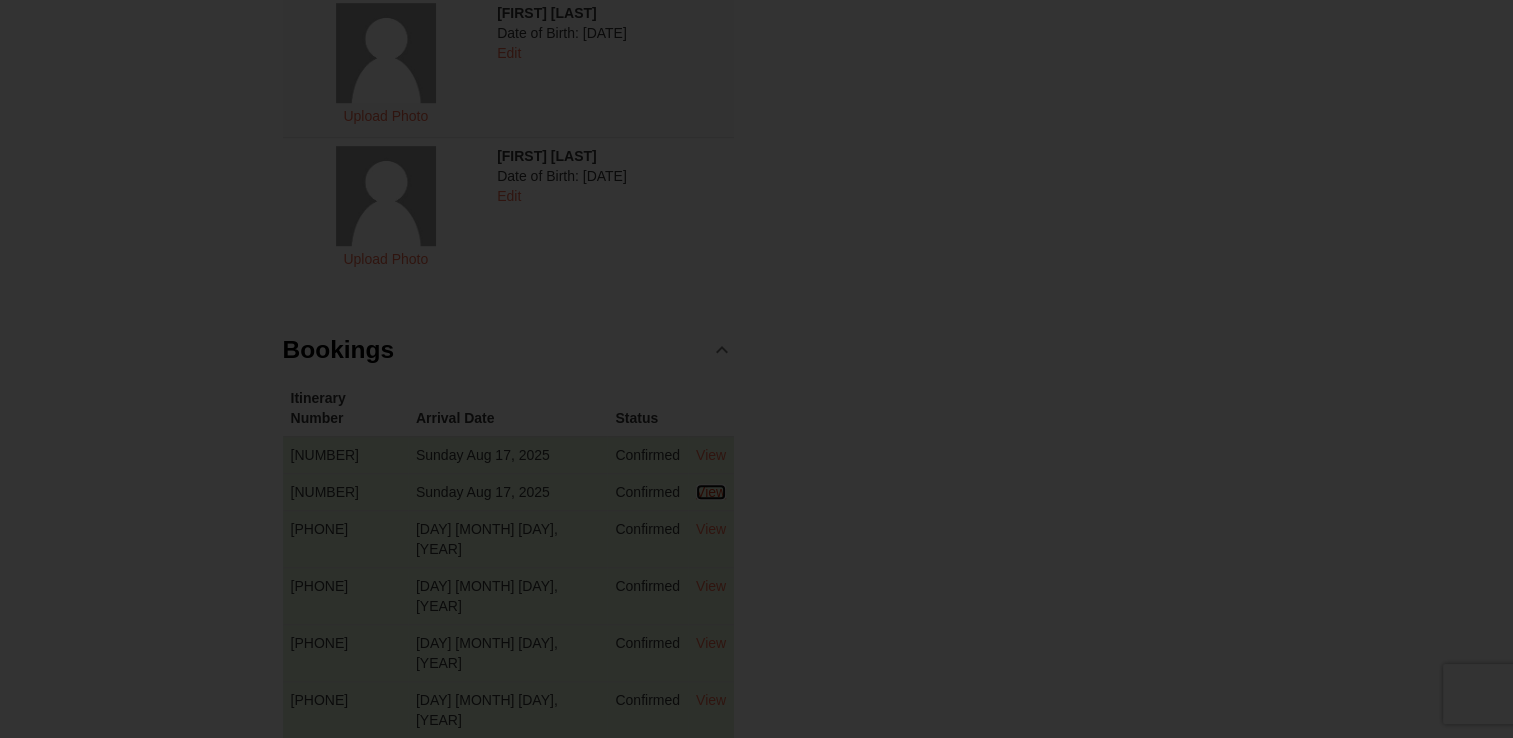 scroll, scrollTop: 0, scrollLeft: 0, axis: both 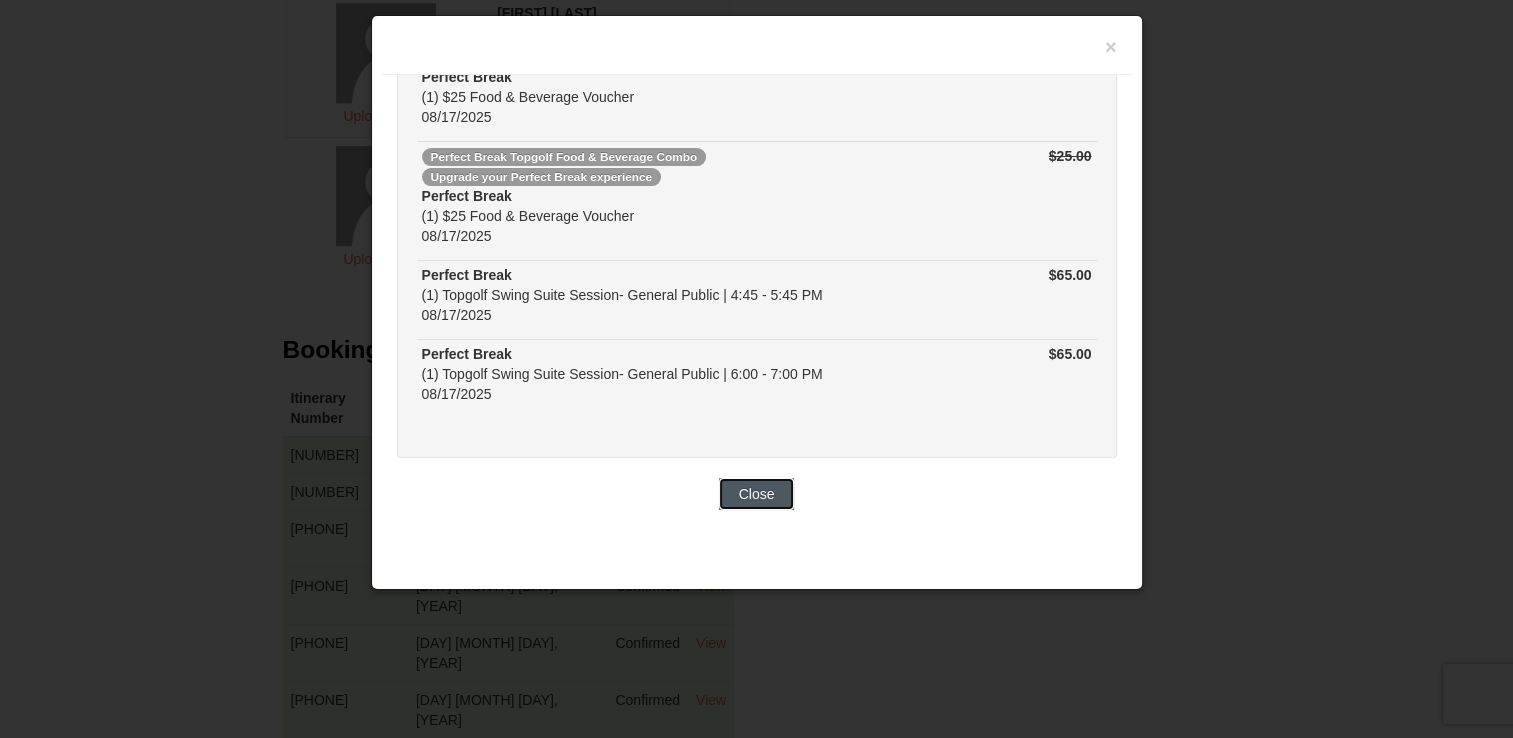 click on "Close" at bounding box center [757, 494] 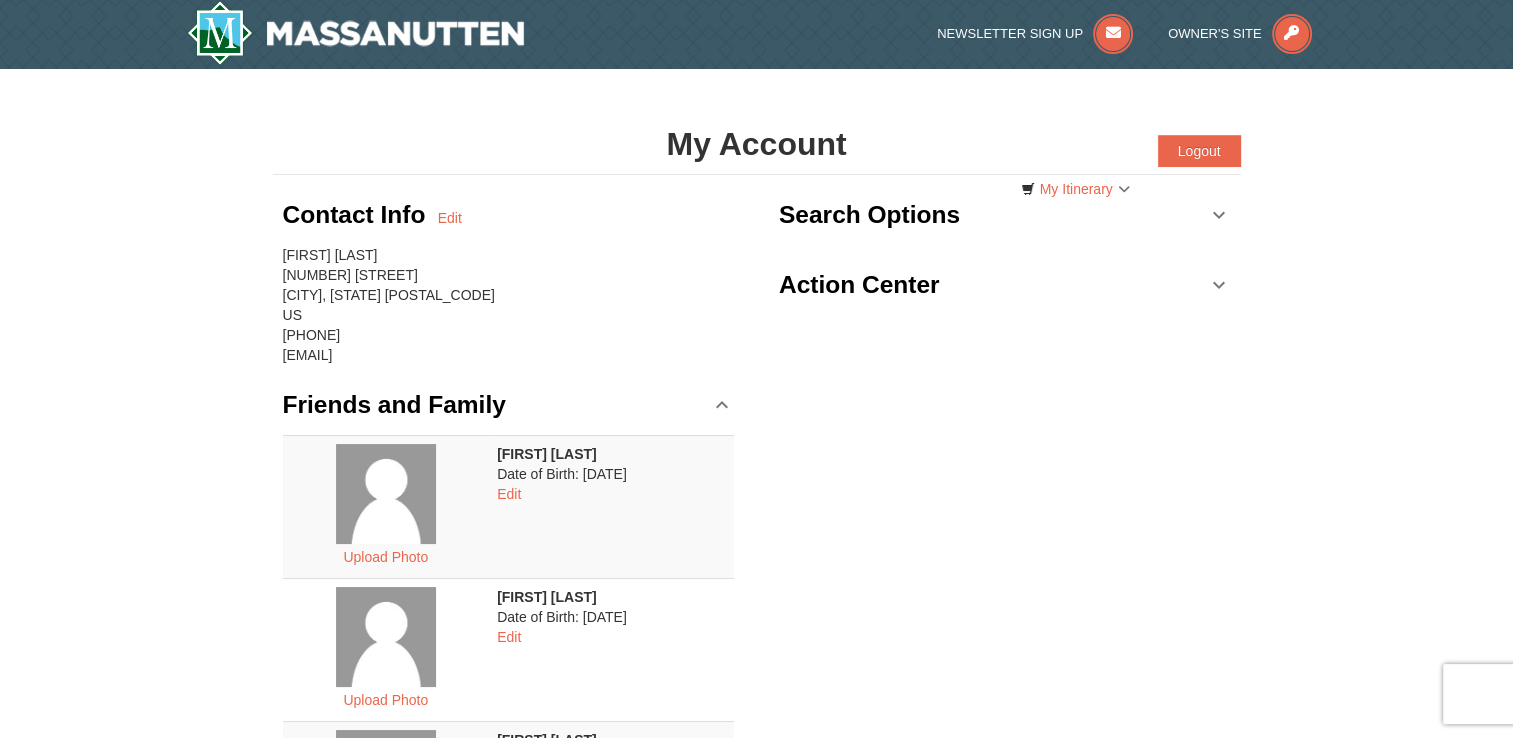 scroll, scrollTop: 0, scrollLeft: 0, axis: both 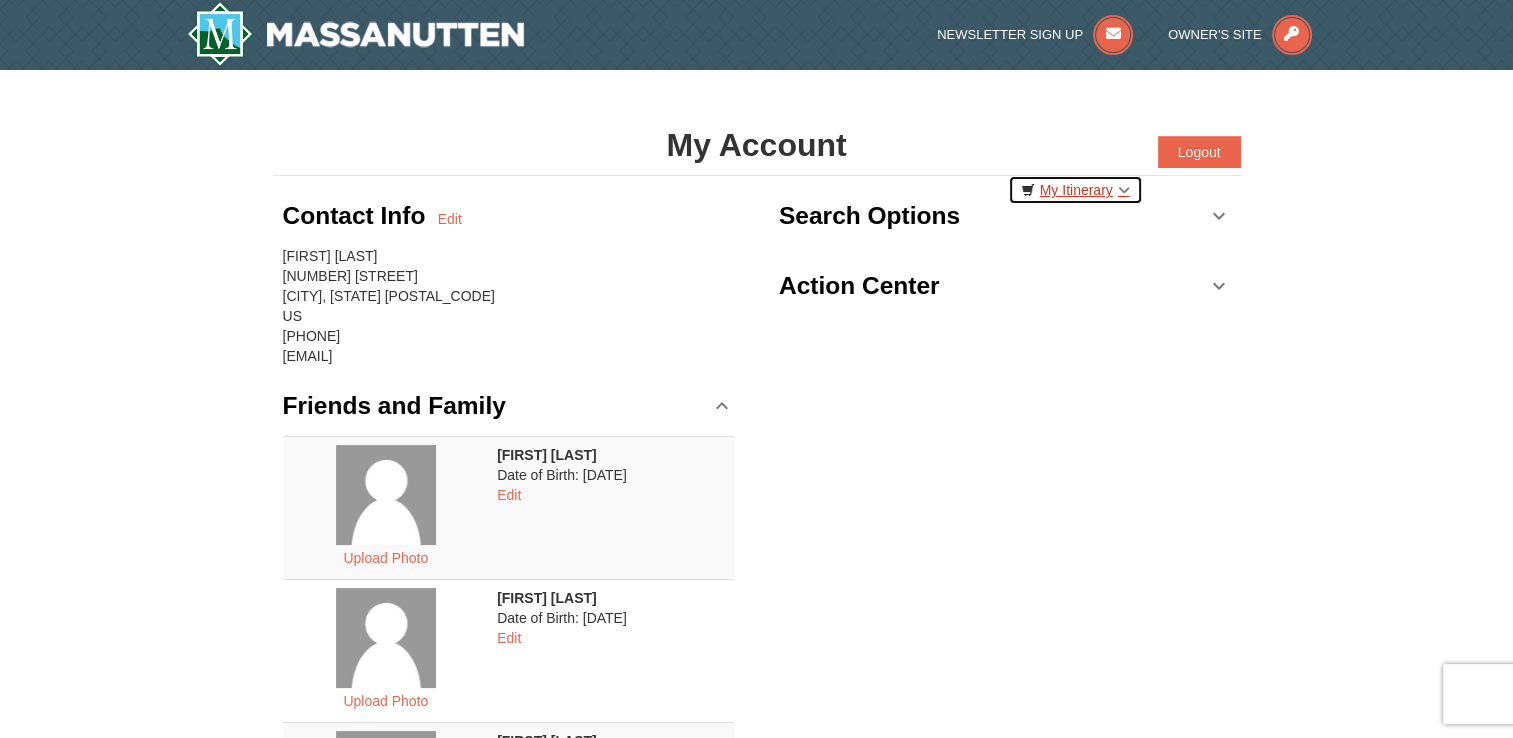 click on "My Itinerary" at bounding box center [1075, 190] 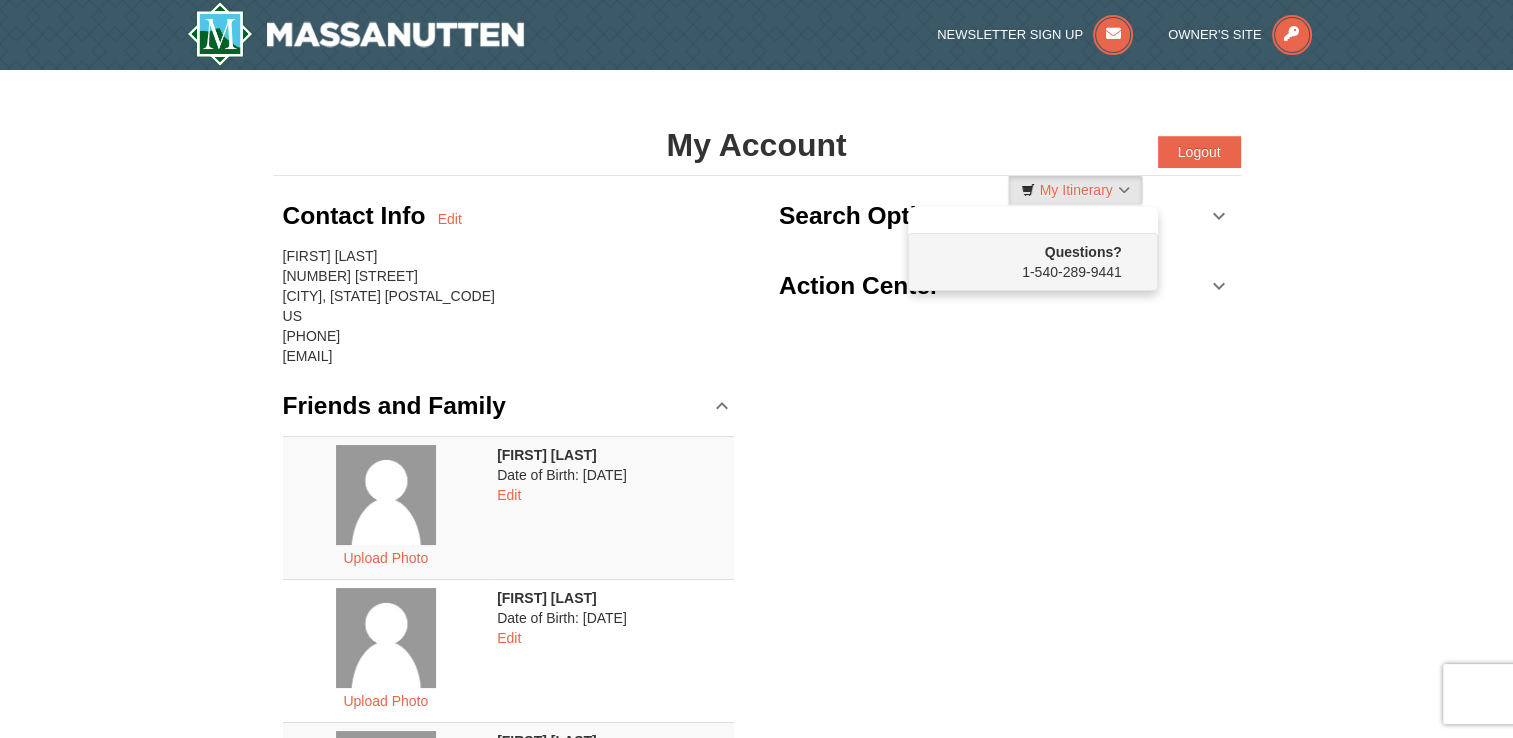 click on "Questions? [PHONE]
Contact Info
Edit
[FIRST] [LAST]
[NUMBER] [STREET]
[CITY], [STATE]  [POSTAL_CODE]
US
[PHONE]
[EMAIL]
Friends and Family" at bounding box center (756, 1296) 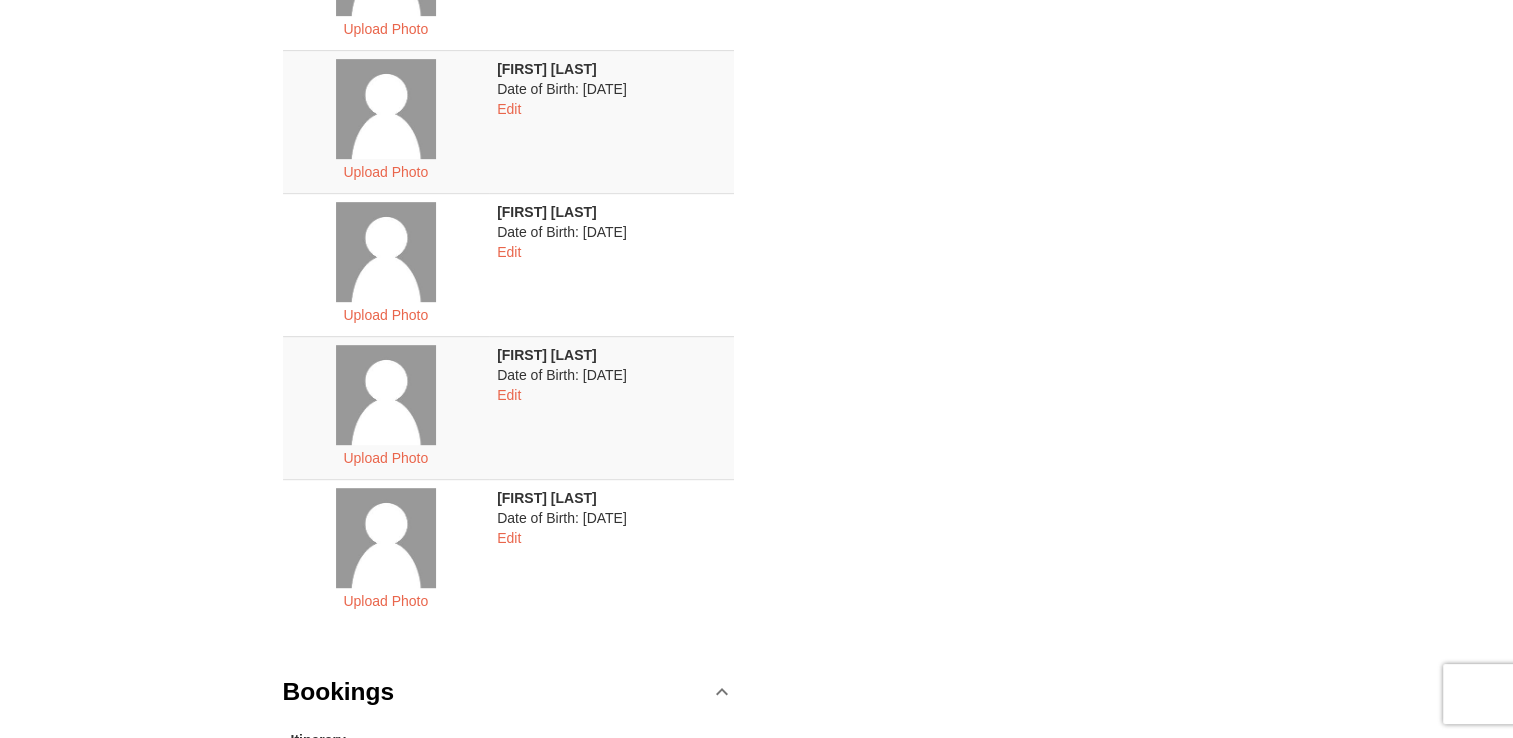 scroll, scrollTop: 1500, scrollLeft: 0, axis: vertical 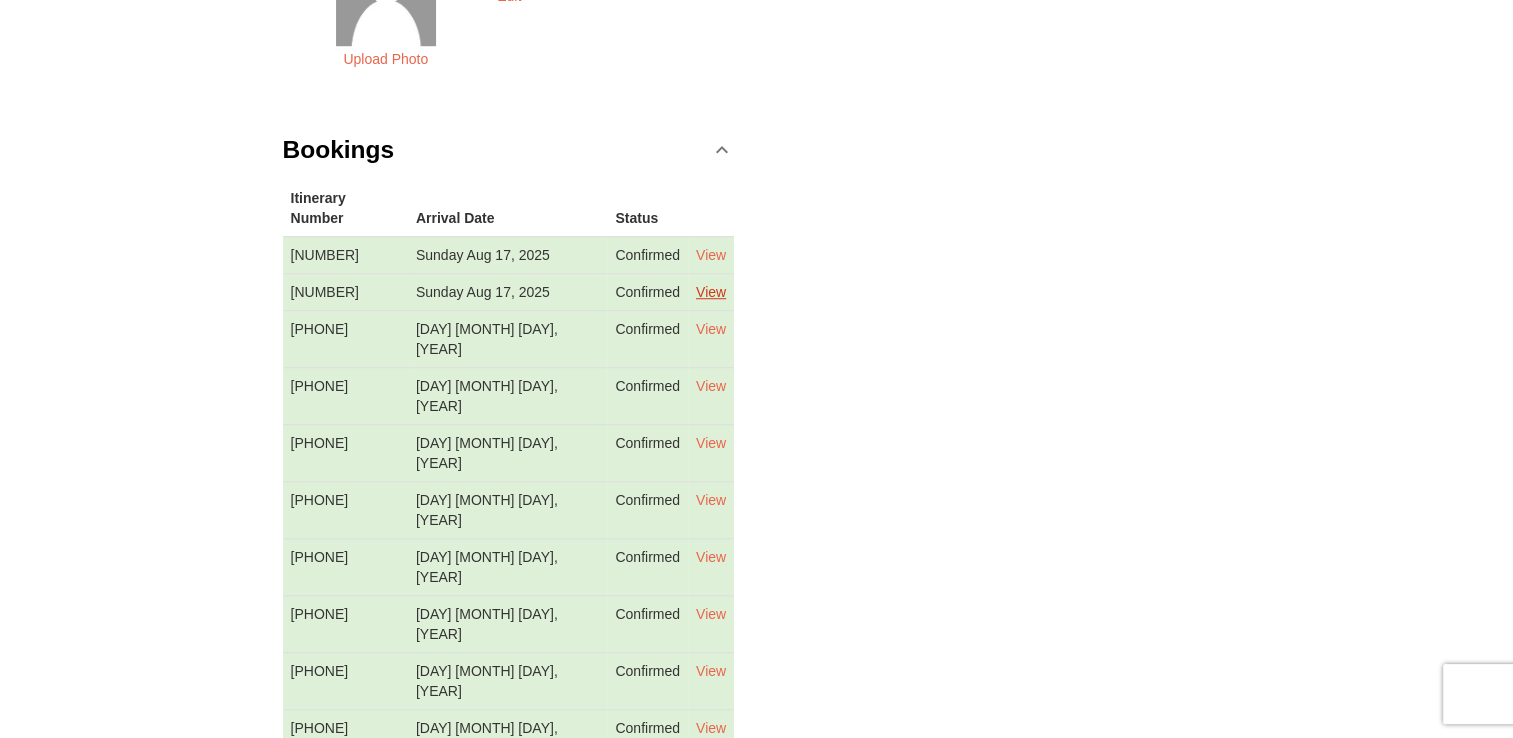 click on "View" at bounding box center (711, 292) 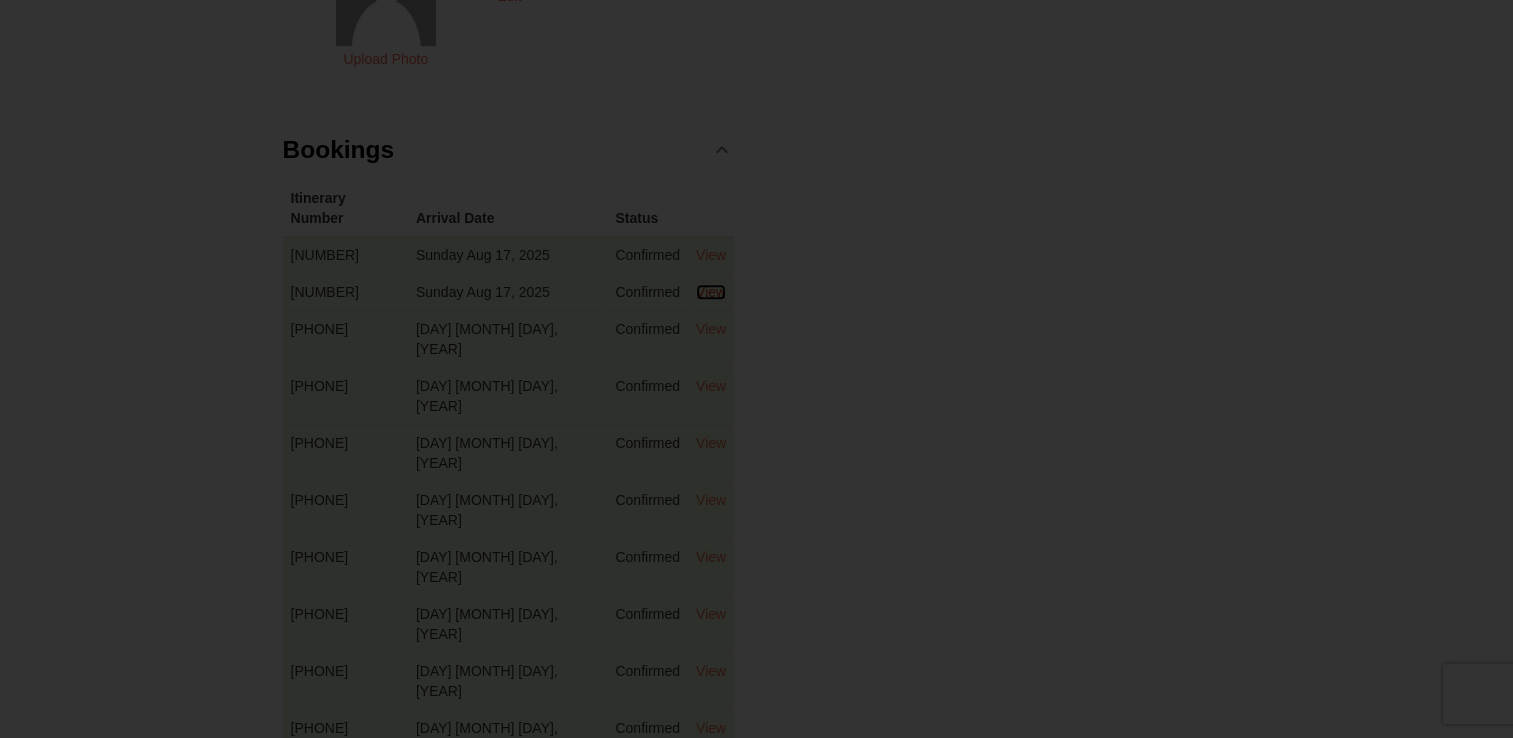 scroll, scrollTop: 0, scrollLeft: 0, axis: both 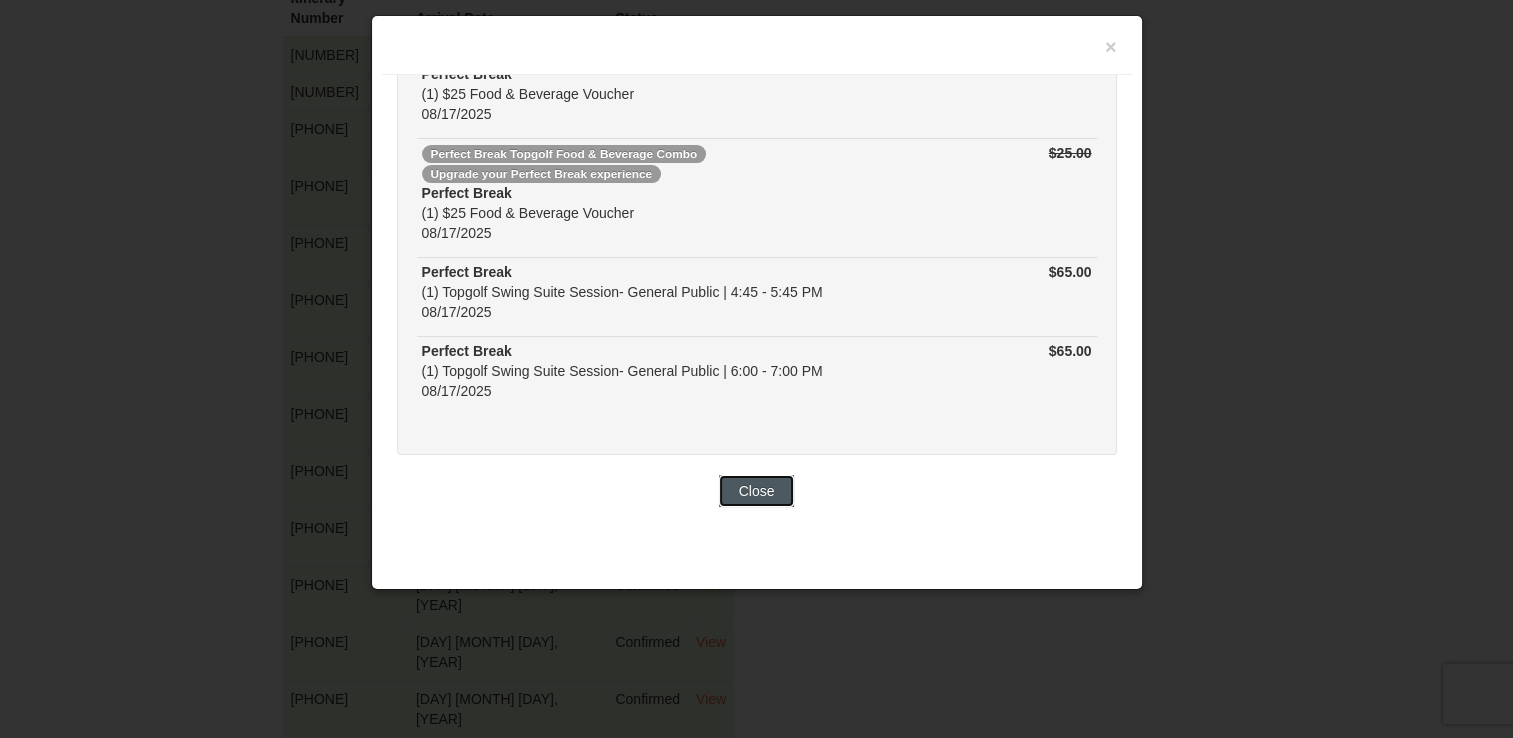click on "Close" at bounding box center (757, 491) 